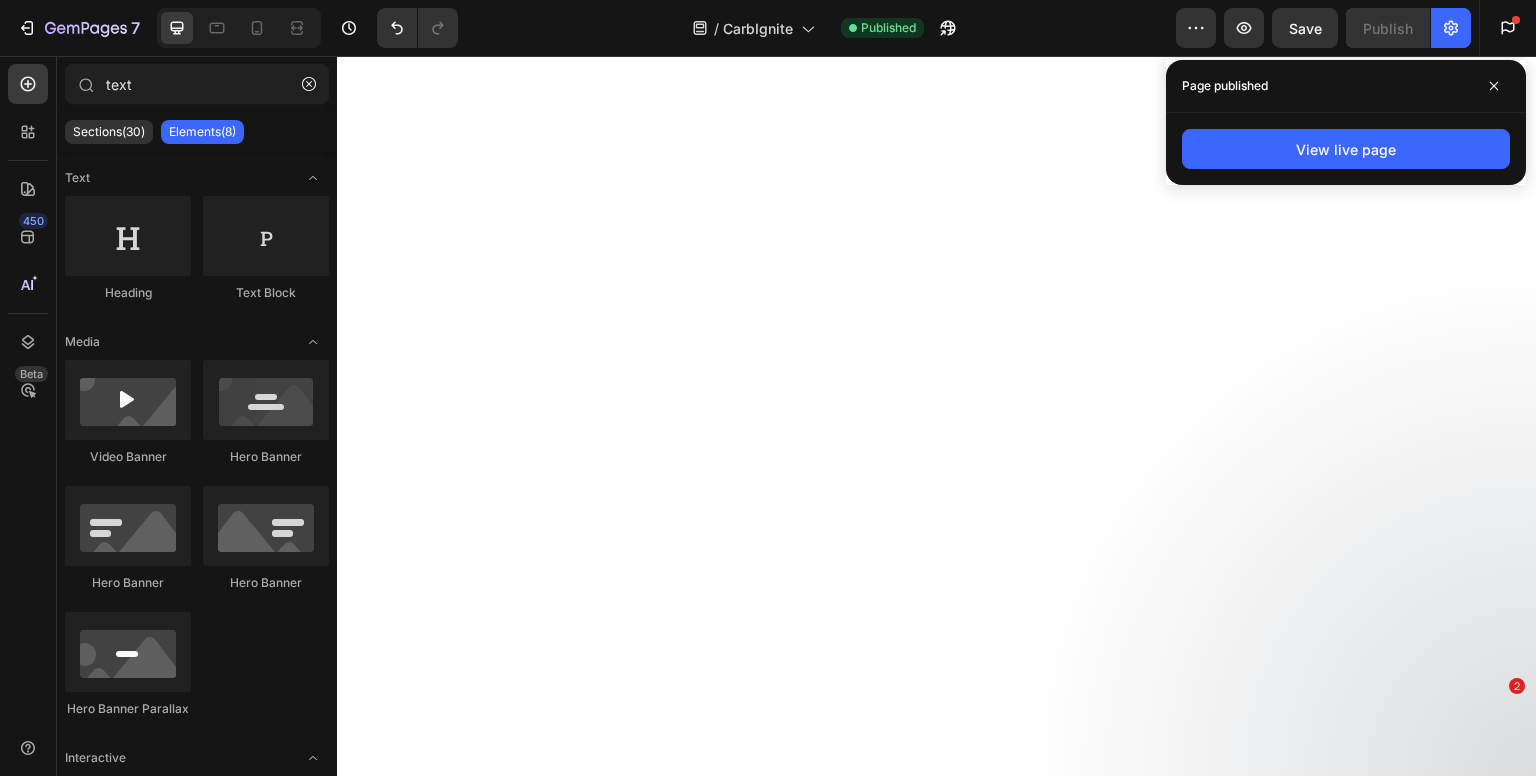 scroll, scrollTop: 0, scrollLeft: 0, axis: both 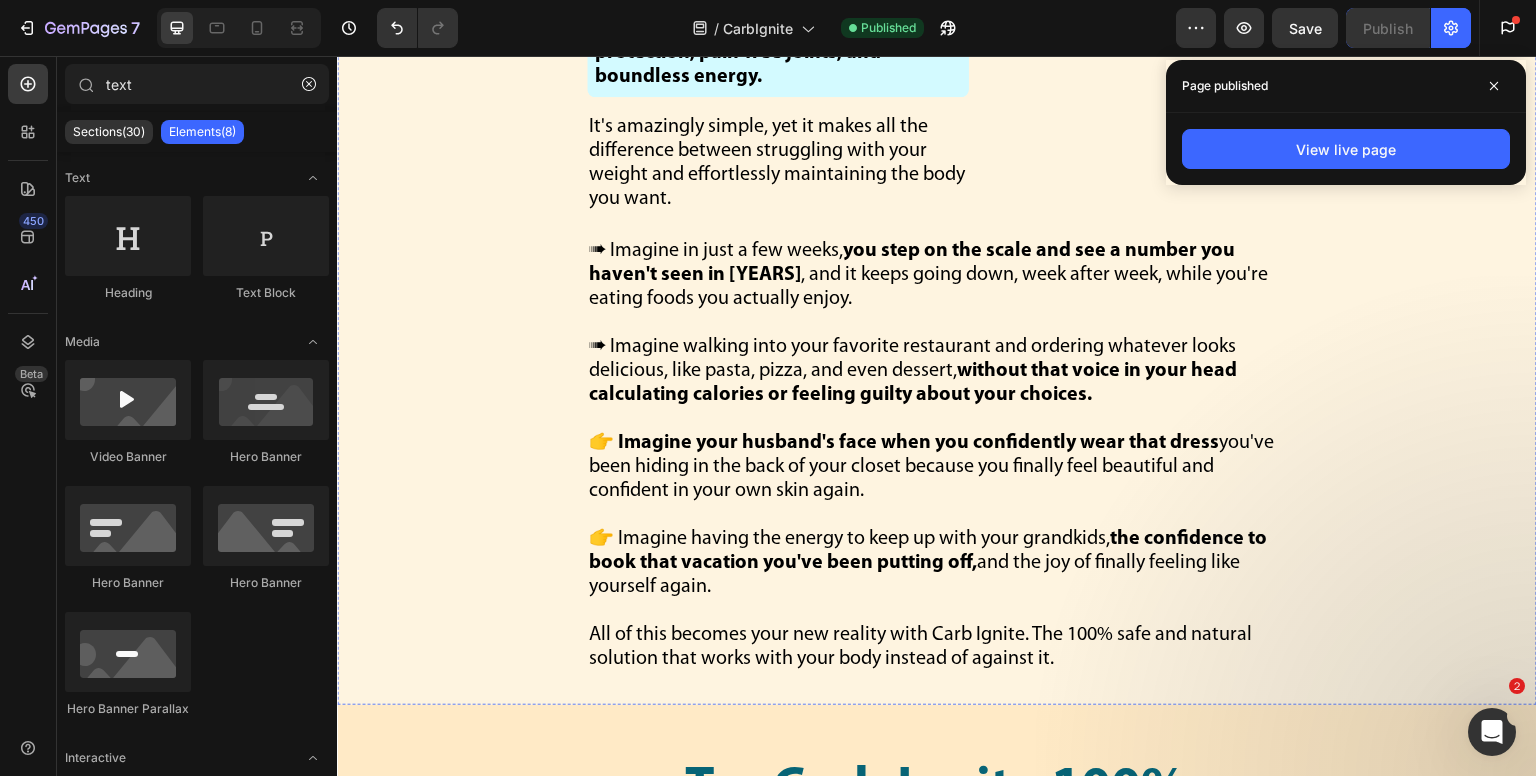 click at bounding box center [937, 323] 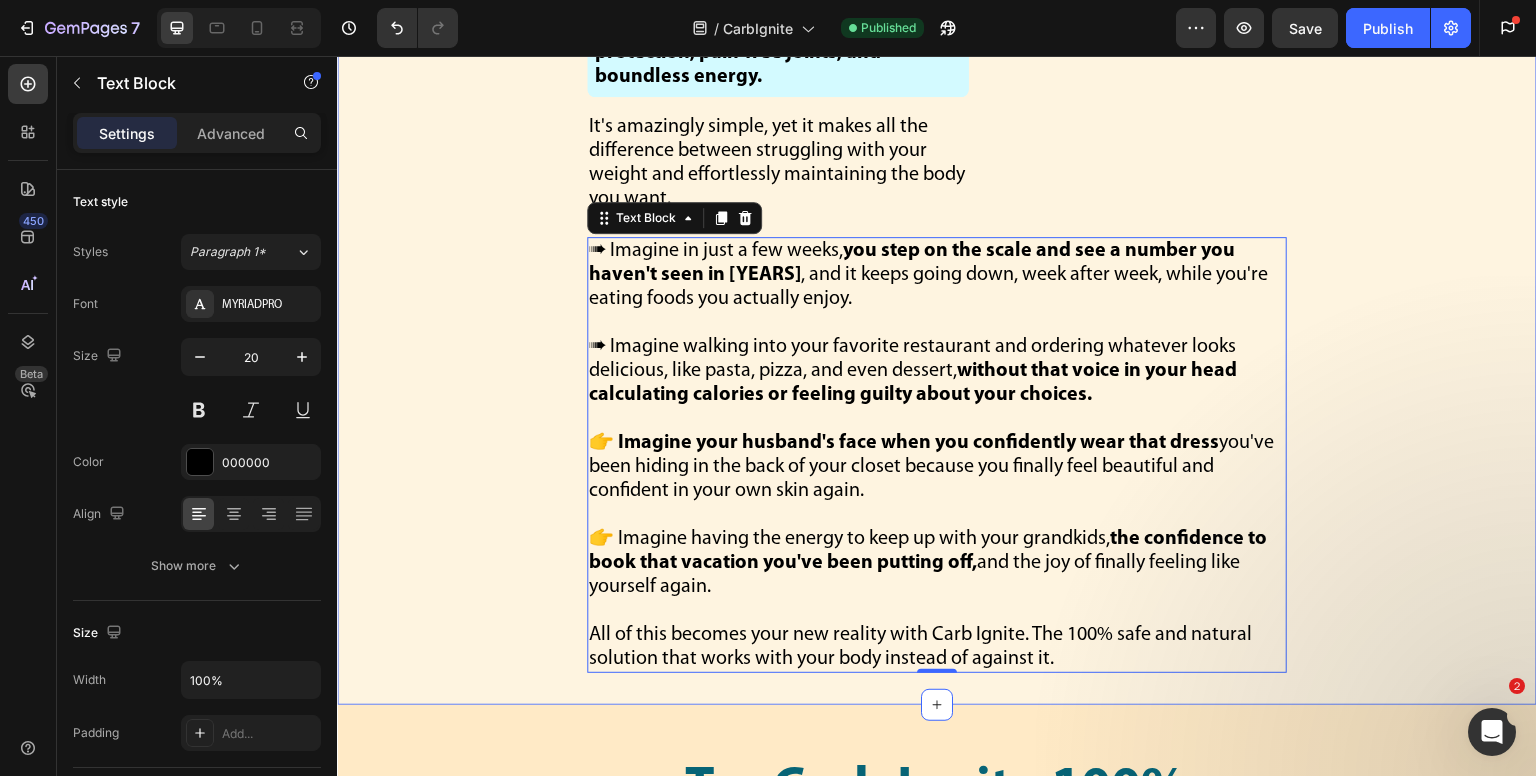 click on "This Couldn’t Be Simpler, Easier & More Automatic Text Block Row All you need to do is take 2 capsules of Carb Ignite each day. That's it.     And within minutes, these powerful nutrients go to work restoring your natural blood sugar control so your body can burn fat efficiently again.   Text Block Plus, you'll experience all the incredible health benefits like younger skin, cancer protection, pain-free joints, and boundless energy. Text Block It's amazingly simple, yet it makes all the difference between struggling with your weight and effortlessly maintaining the body you want.   Text Block Image Row ➠ Imagine in just a few weeks,   you step on the scale and see a number you haven't seen in years , and it keeps going down, week after week, while you're eating foods you actually enjoy.   ➠ Imagine walking into your favorite restaurant and ordering whatever looks delicious, like pasta, pizza, and even dessert,   without that voice in your head calculating calories or feeling guilty about your choices." at bounding box center (937, 151) 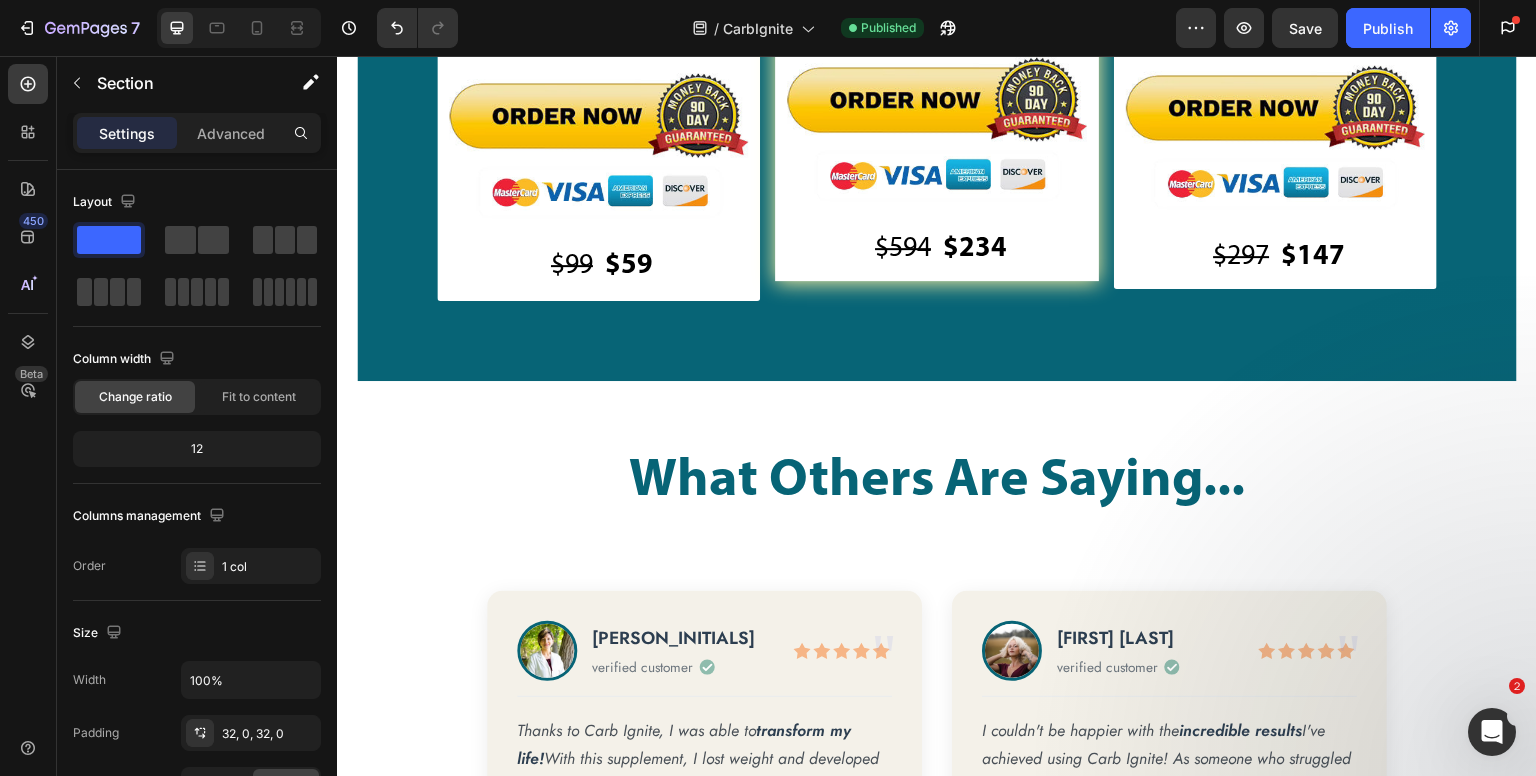 scroll, scrollTop: 27308, scrollLeft: 0, axis: vertical 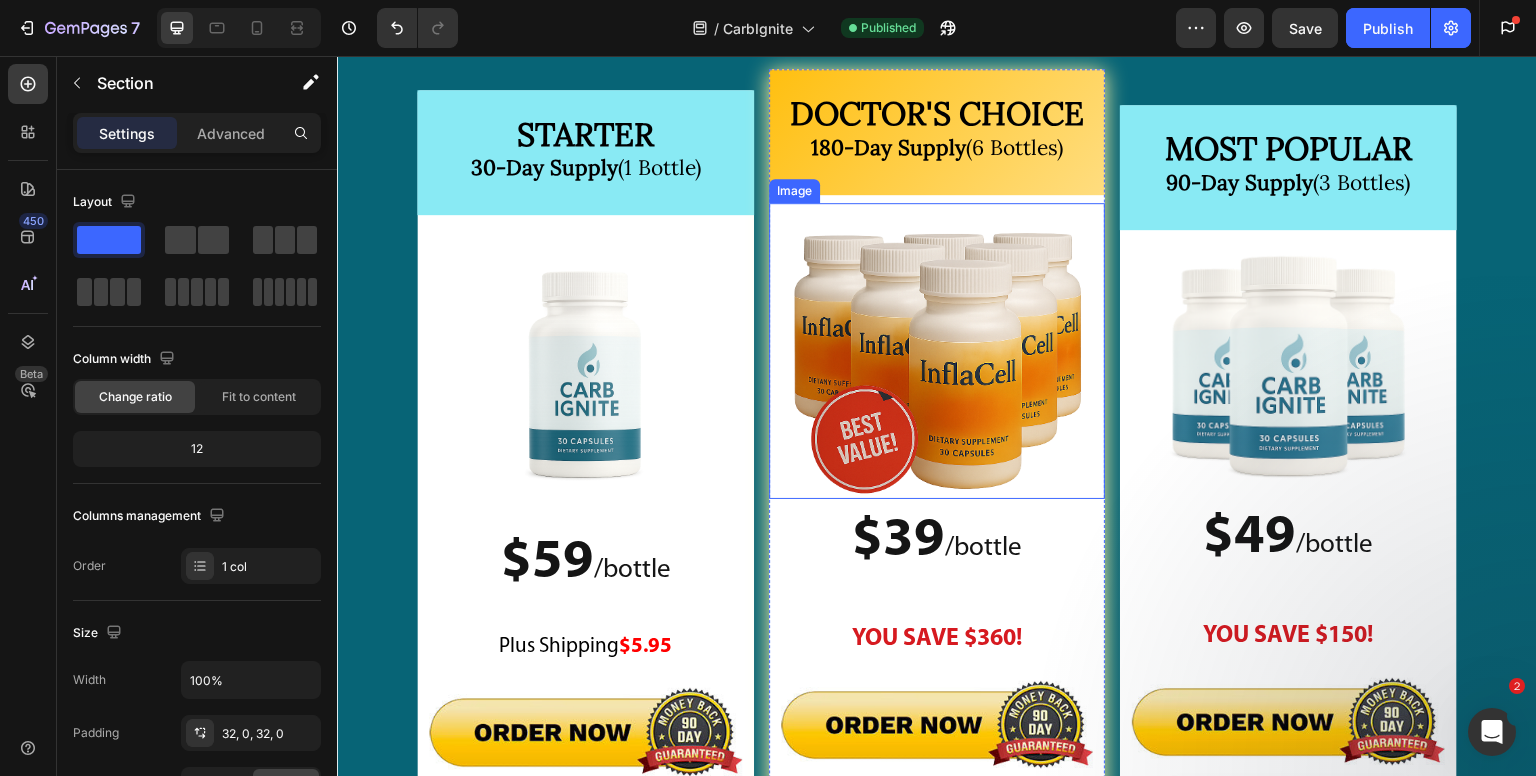 click at bounding box center [937, 363] 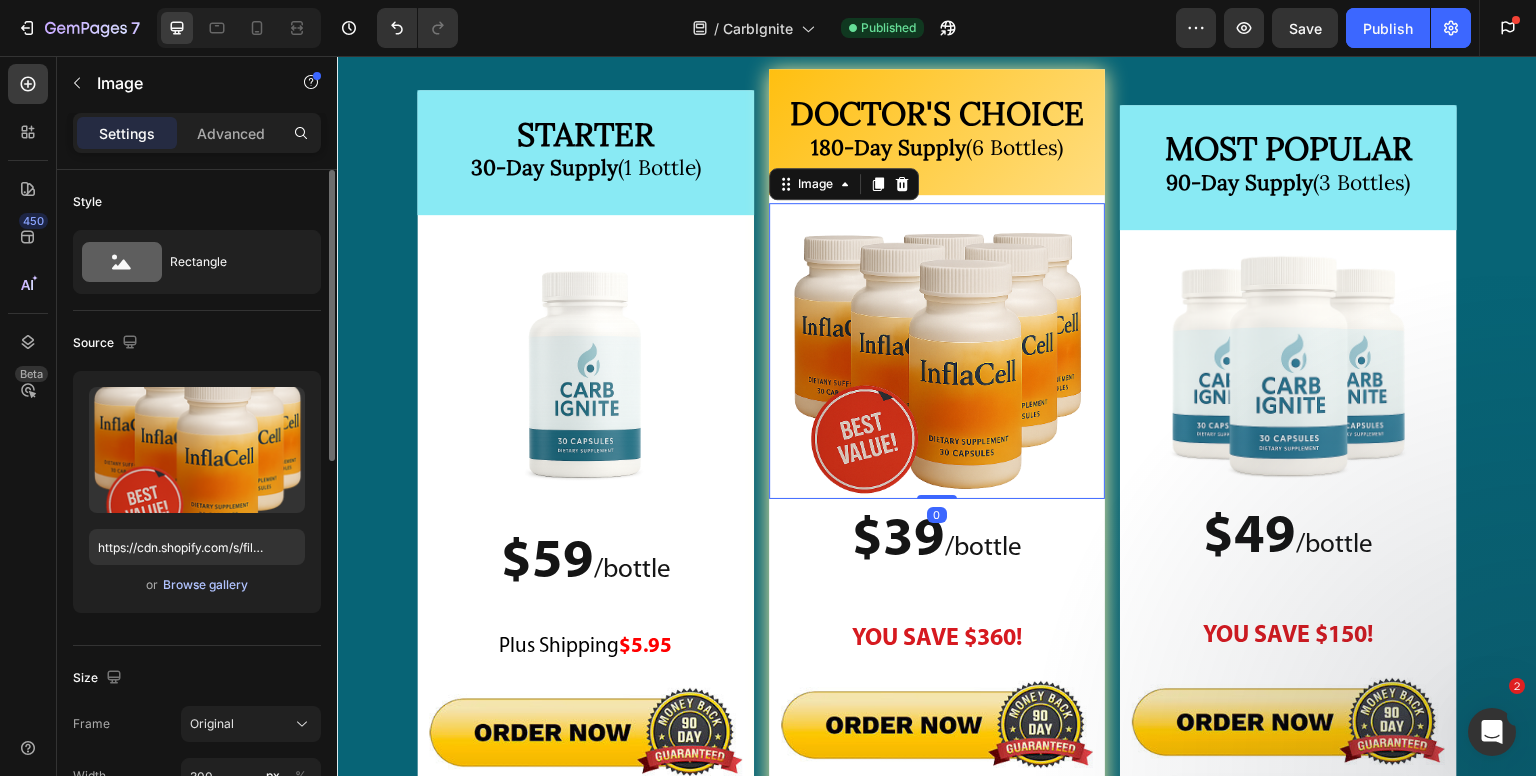 click on "Browse gallery" at bounding box center (205, 585) 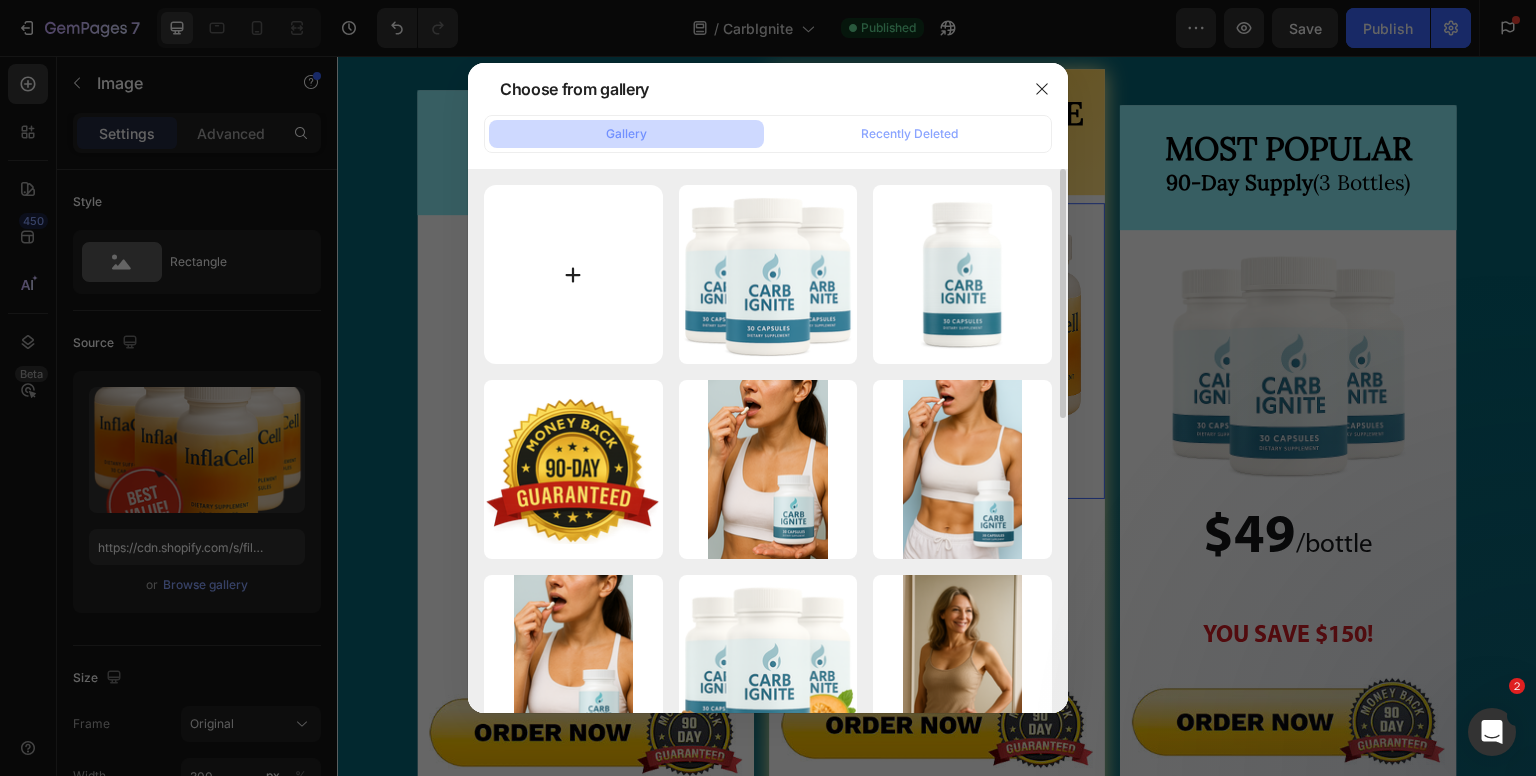 click at bounding box center [573, 274] 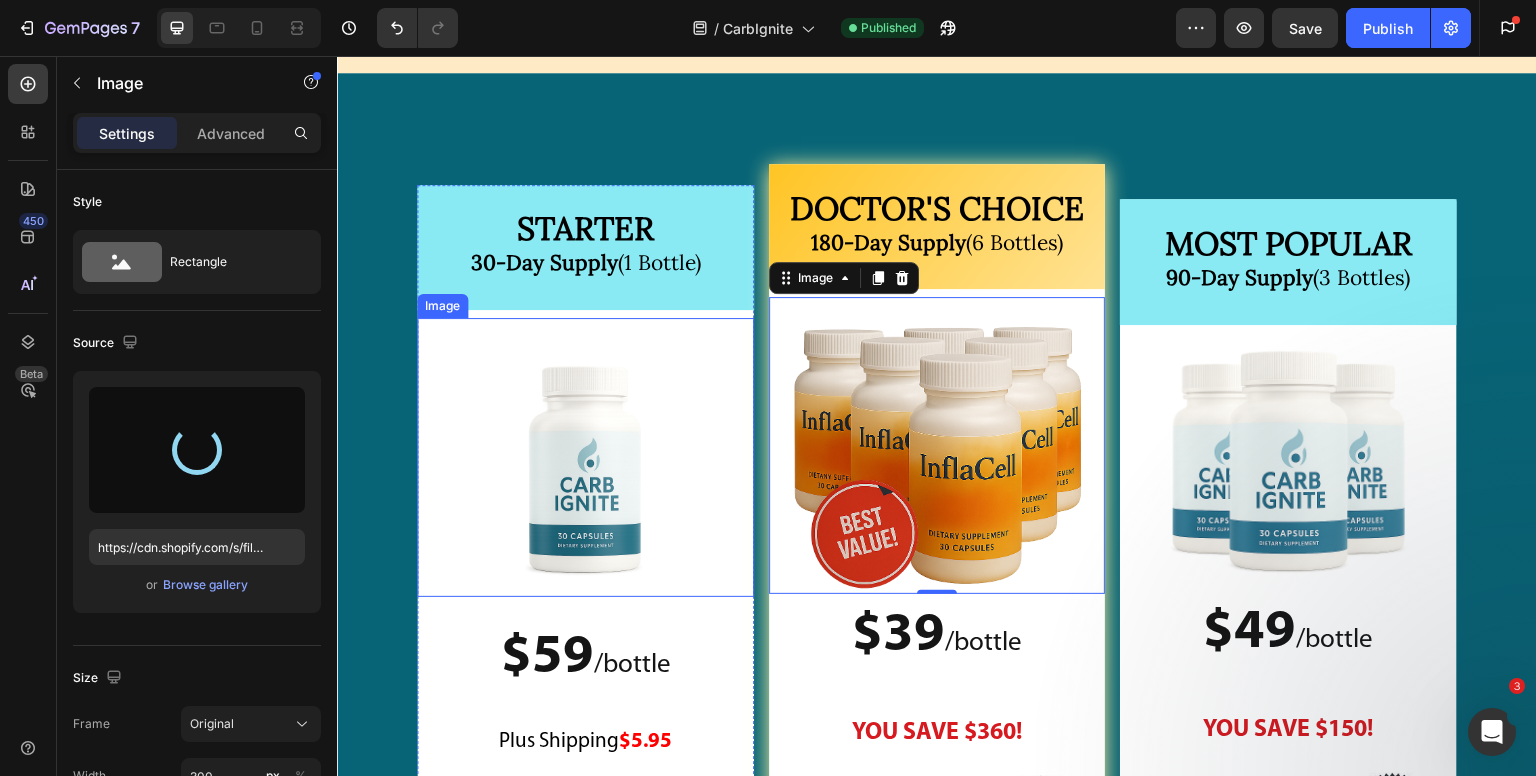 scroll, scrollTop: 27108, scrollLeft: 0, axis: vertical 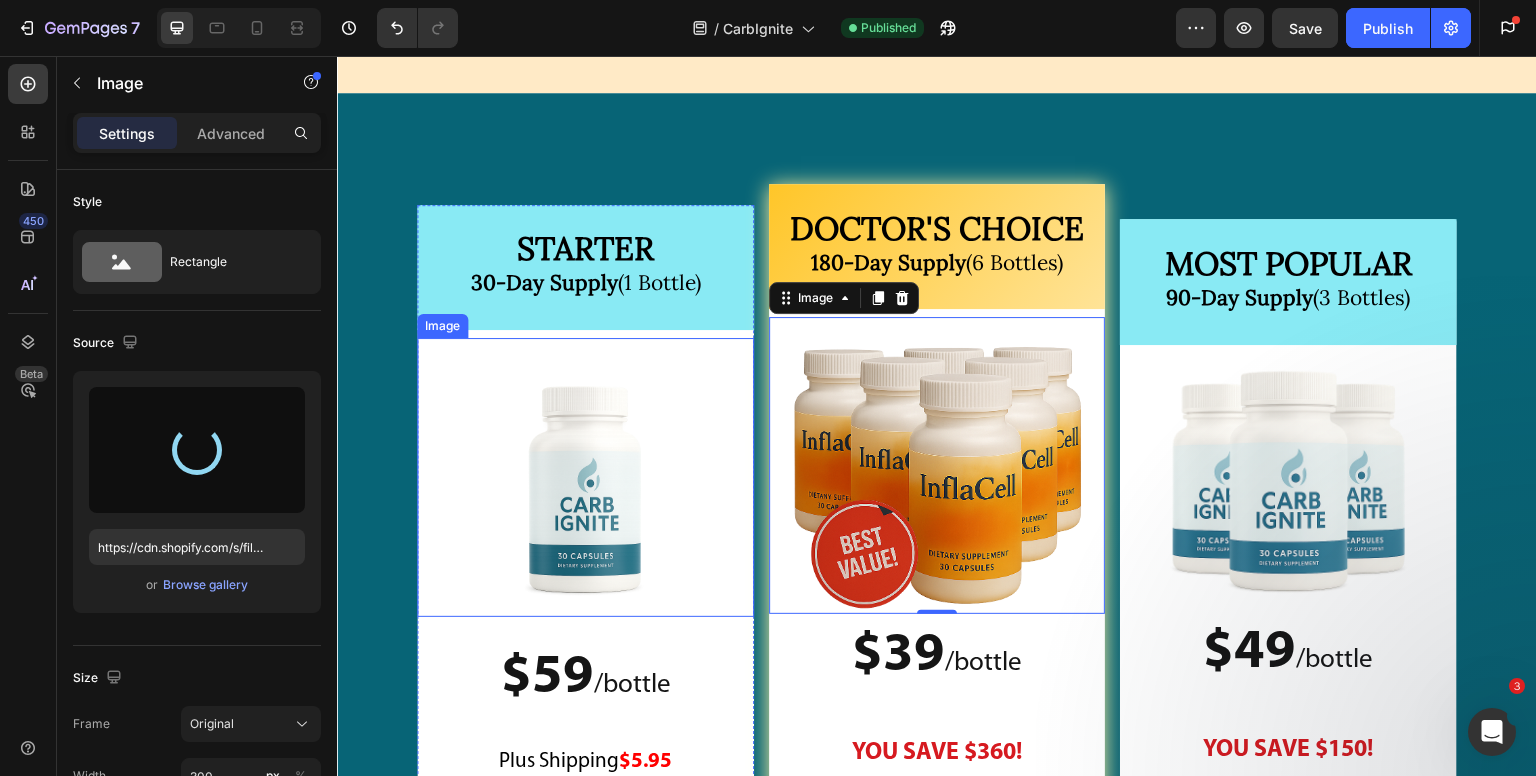 type on "https://cdn.shopify.com/s/files/1/0739/7831/4982/files/gempages_559266108683584333-726243f7-a5cf-4833-9bb8-9047daea606c.png" 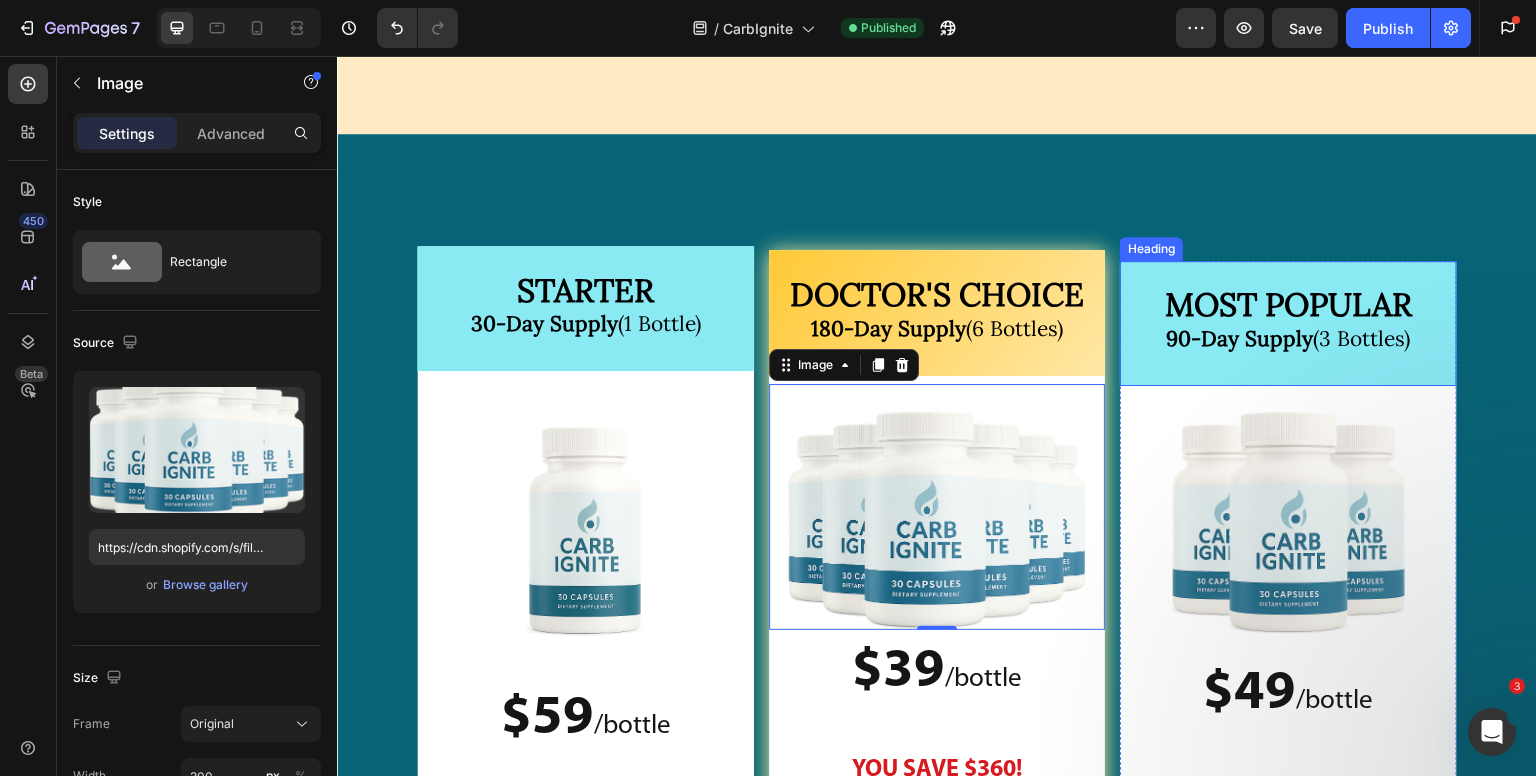 scroll, scrollTop: 27108, scrollLeft: 0, axis: vertical 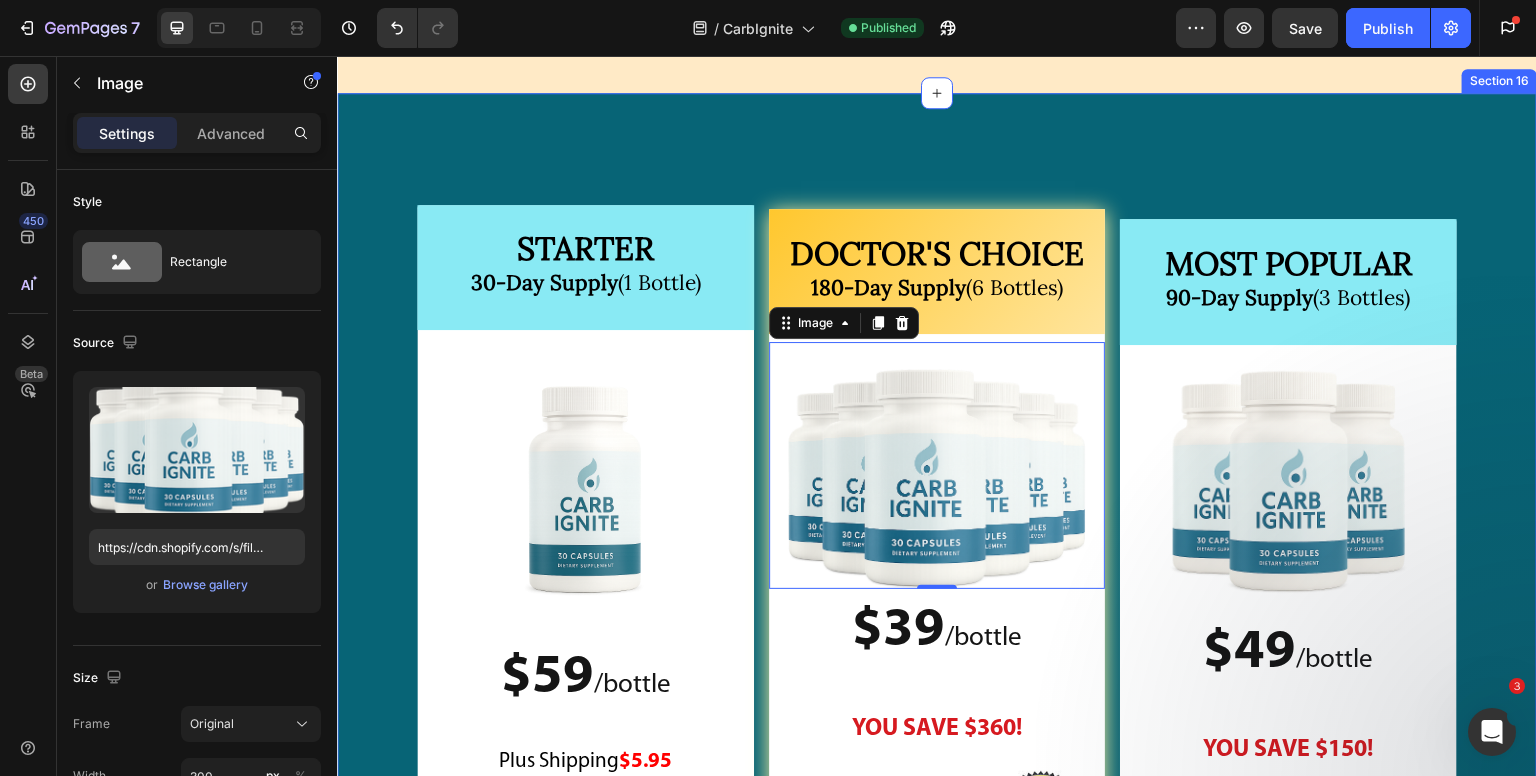 click on "STARTER 30-Day Supply  (1 Bottle)   Heading Image $49 / bottle Text Block $49 /bottle Text Block YOU SAVE $150! Text Block Image Image $297 Text Block $147 Text Block Row Row DOCTOR'S CHOICE 180-Day Supply  (6 Bottles)   Heading Image   0 $39 / bottle Text Block $39 /bottle Text Block YOU SAVE $360! Text Block Image Image $594 Text Block $234 Text Block Row Row Row Section 16" at bounding box center [937, 604] 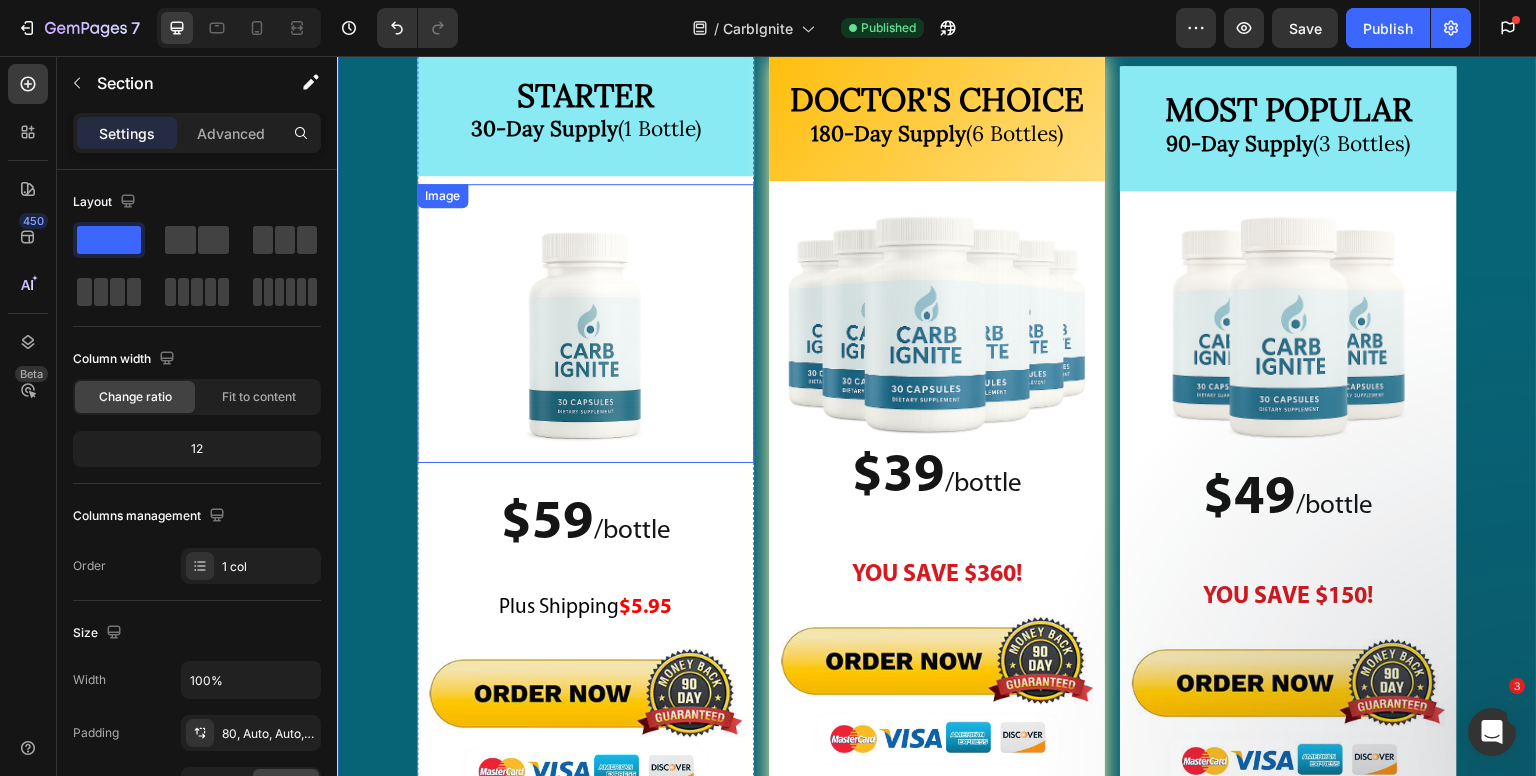 scroll, scrollTop: 27308, scrollLeft: 0, axis: vertical 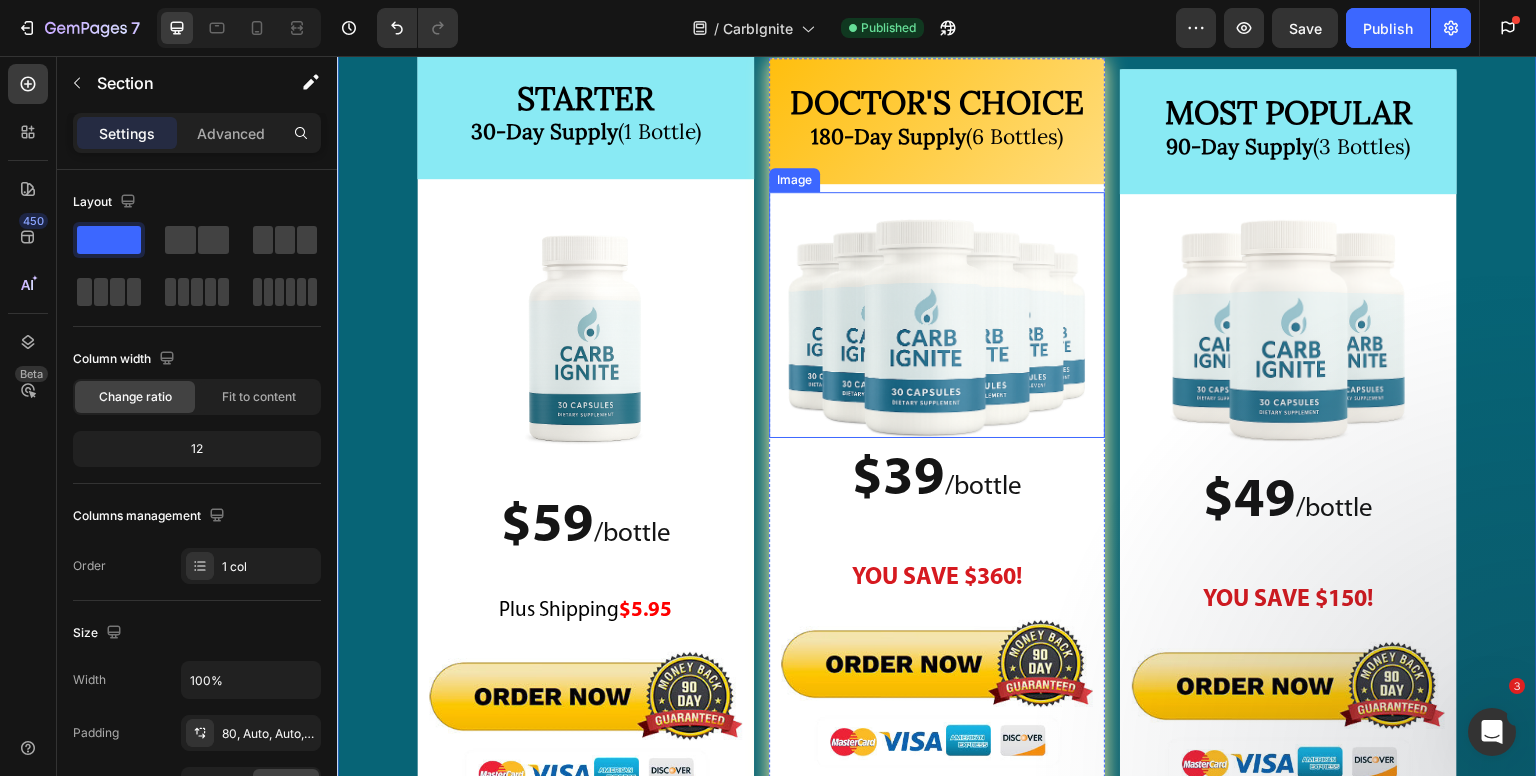 click at bounding box center (937, 327) 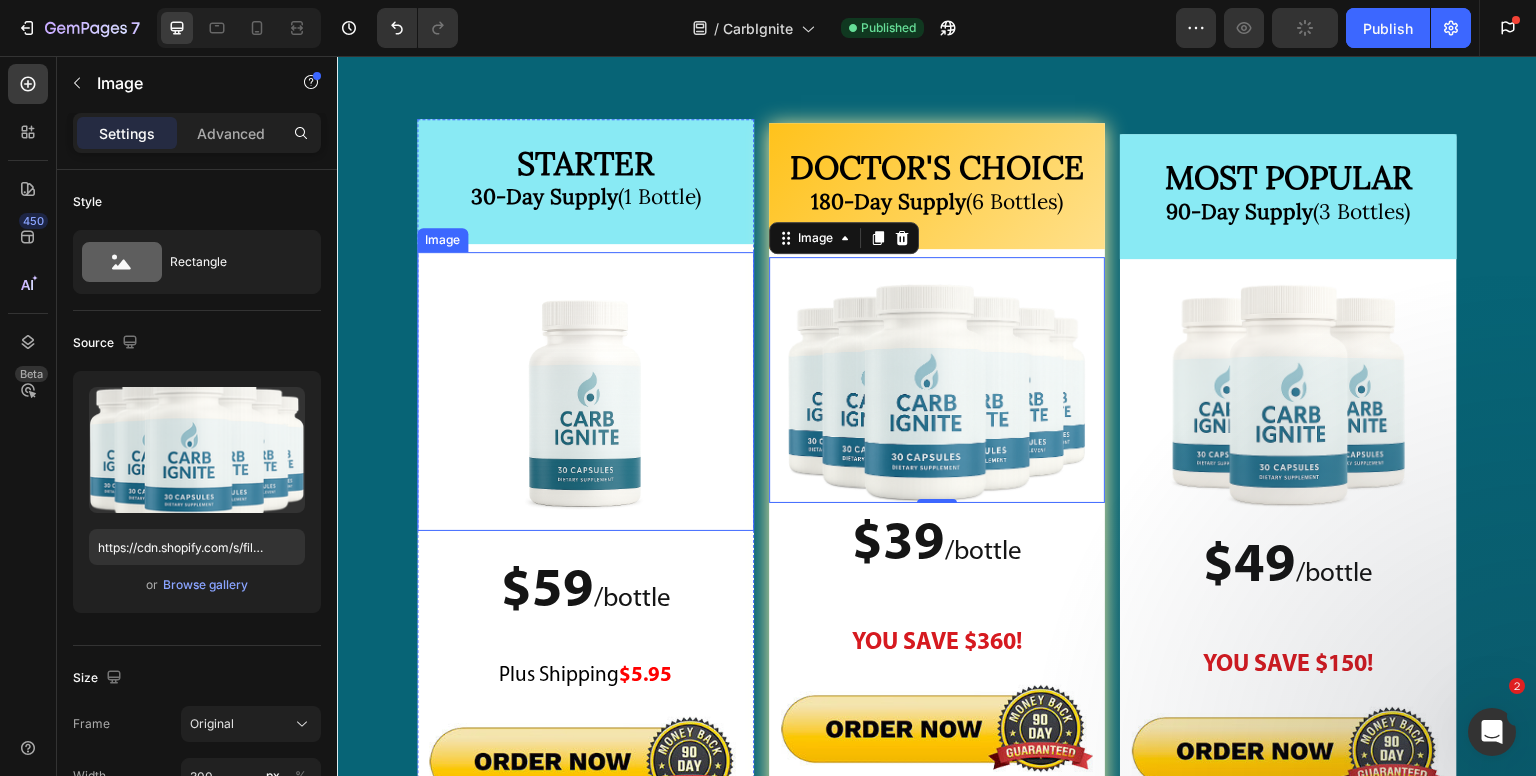 scroll, scrollTop: 27208, scrollLeft: 0, axis: vertical 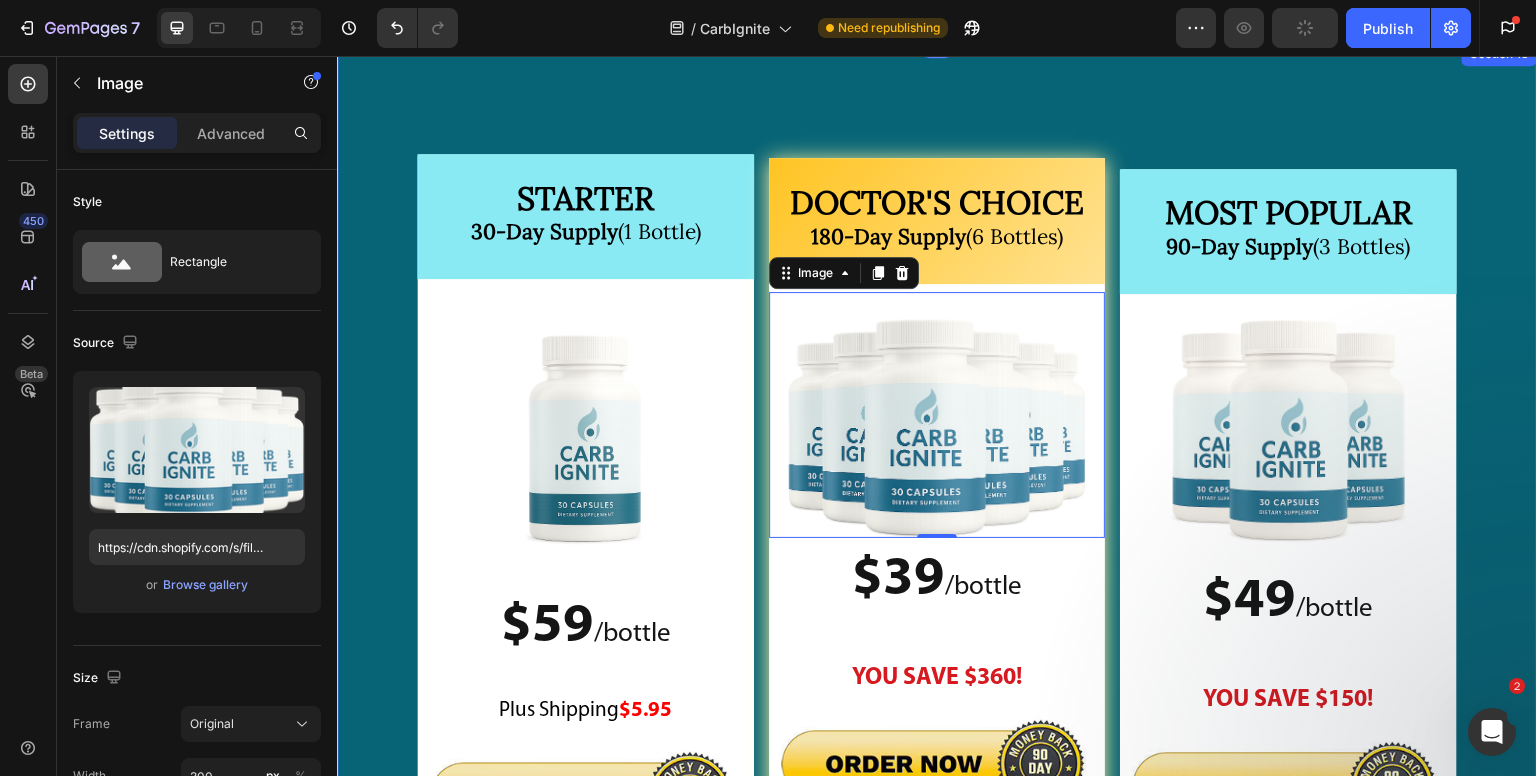 click on "STARTER 30-Day Supply  (1 Bottle)   Heading Image $49 / bottle Text Block $49 /bottle Text Block YOU SAVE $150! Text Block Image Image $297 Text Block $147 Text Block Row Row DOCTOR'S CHOICE 180-Day Supply  (6 Bottles)   Heading Image   0 $39 / bottle Text Block $39 /bottle Text Block YOU SAVE $360! Text Block Image Image $594 Text Block $234 Text Block Row Row Row Section 16" at bounding box center [937, 553] 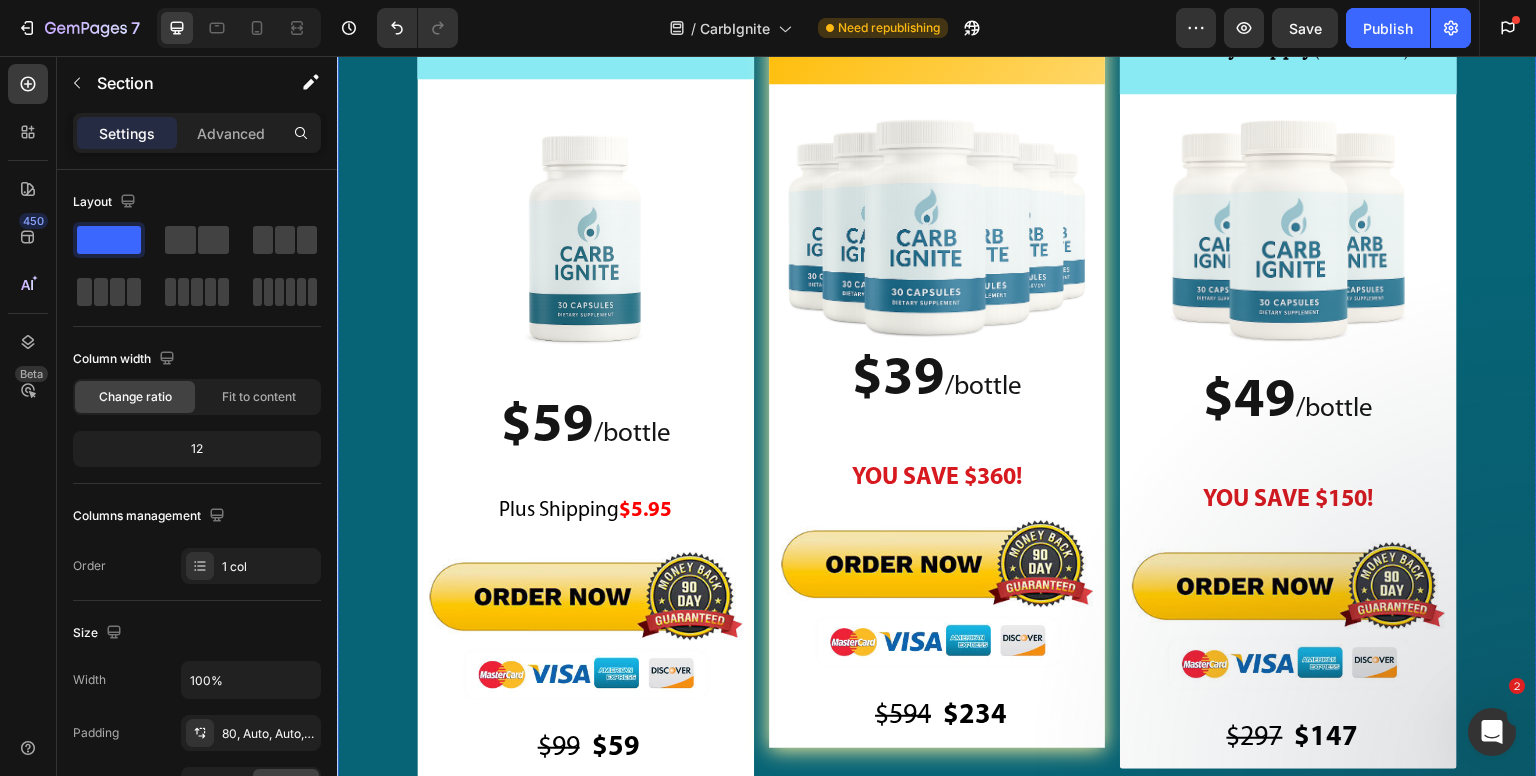 scroll, scrollTop: 27308, scrollLeft: 0, axis: vertical 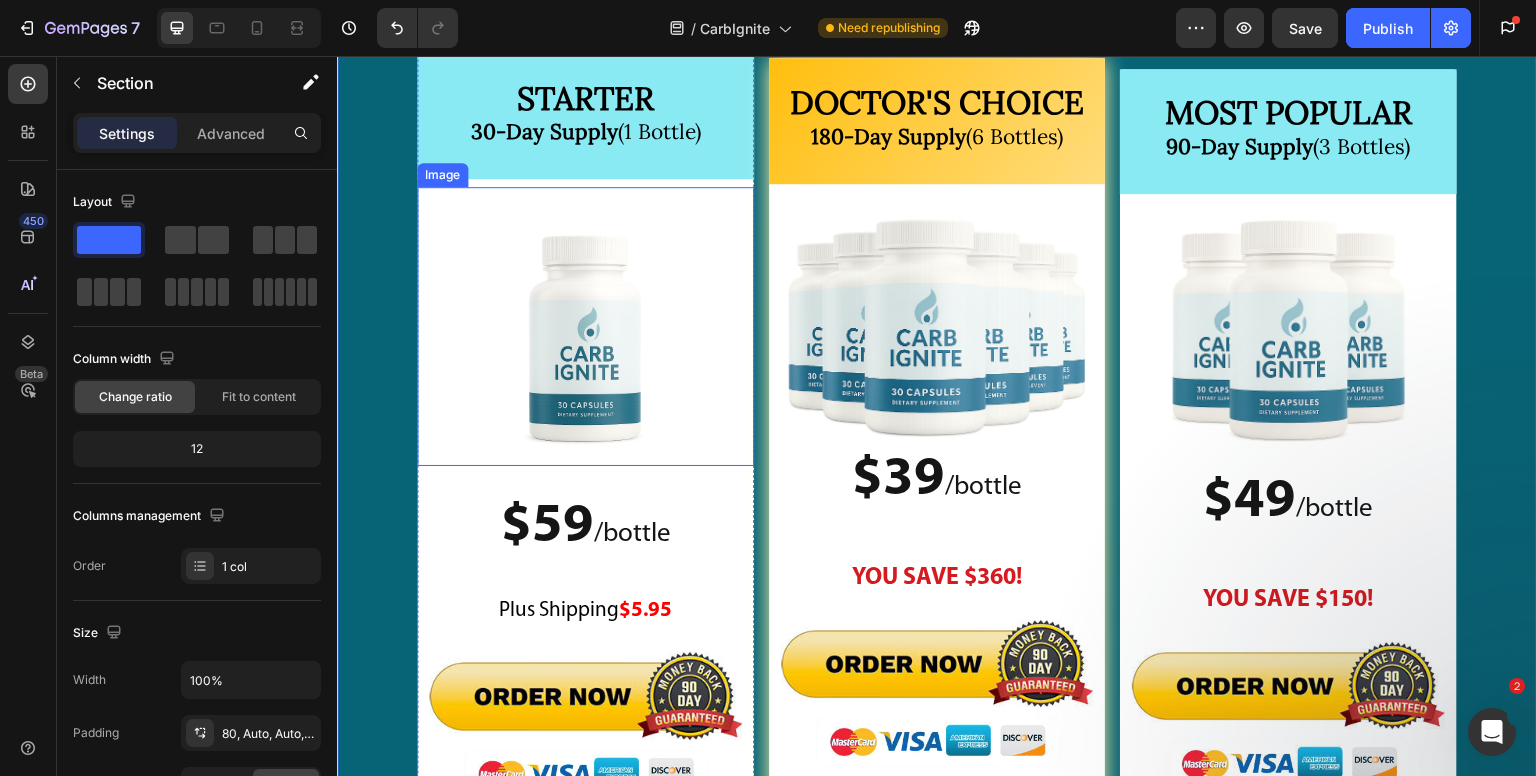 click at bounding box center (585, 338) 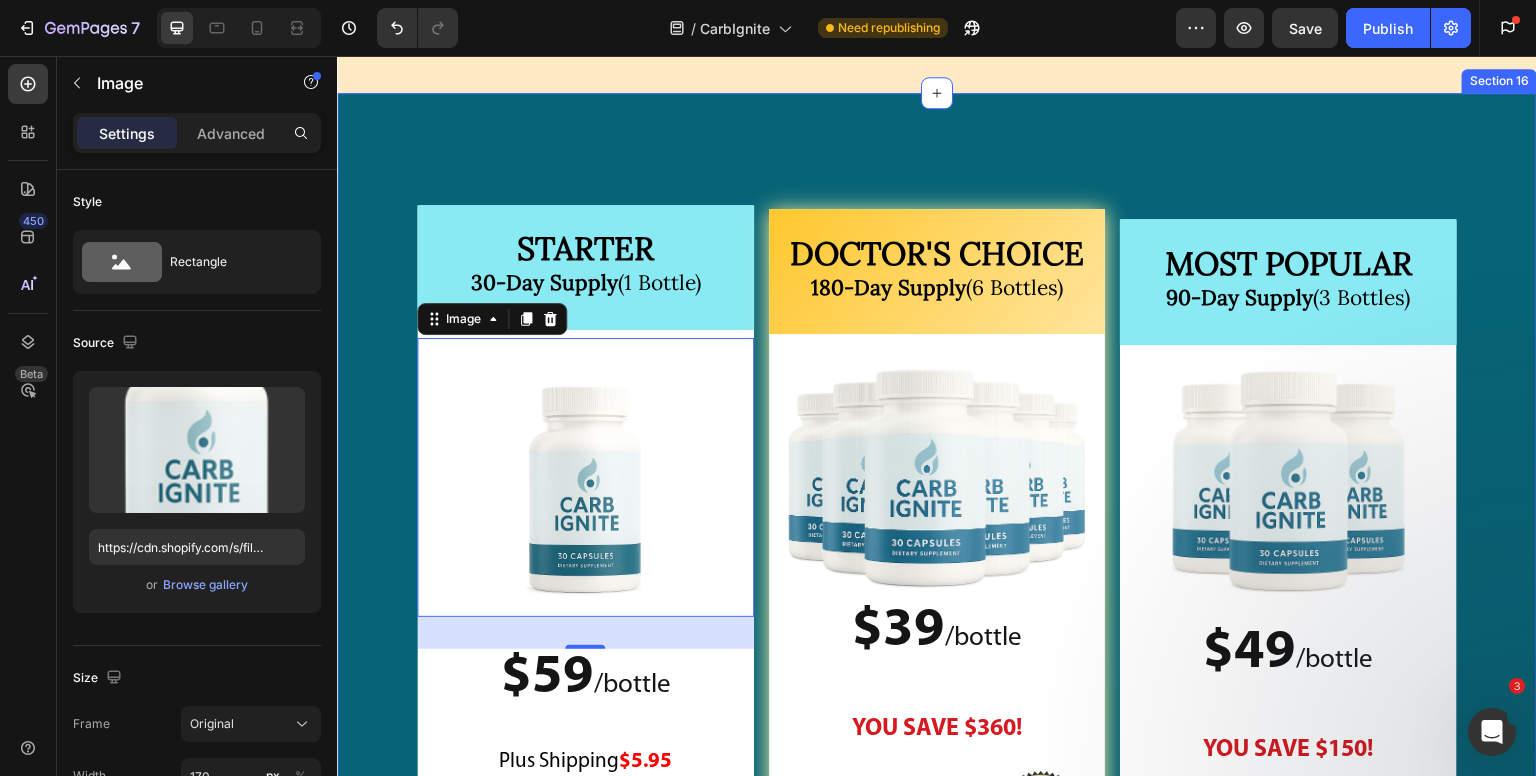 click on "STARTER 30-Day Supply  (1 Bottle)   Heading Image   32 $59 / bottle Text Block $59 /bottle Text Block Plus Shipping  $5.95 Text Block Image Row Image $99 Text Block $59 Text Block Row Row MOST POPULAR 90-Day Supply  (3 Bottles)   Heading Image $49 / bottle Text Block $49 /bottle Text Block YOU SAVE $150! Text Block Image Image $297 Text Block $147 Text Block Row Row DOCTOR'S CHOICE 180-Day Supply  (6 Bottles)   Heading Image $39 / bottle Text Block $39 /bottle Text Block YOU SAVE $360! Text Block Image Image $594 Text Block $234 Text Block Row Row Row Section 16" at bounding box center (937, 604) 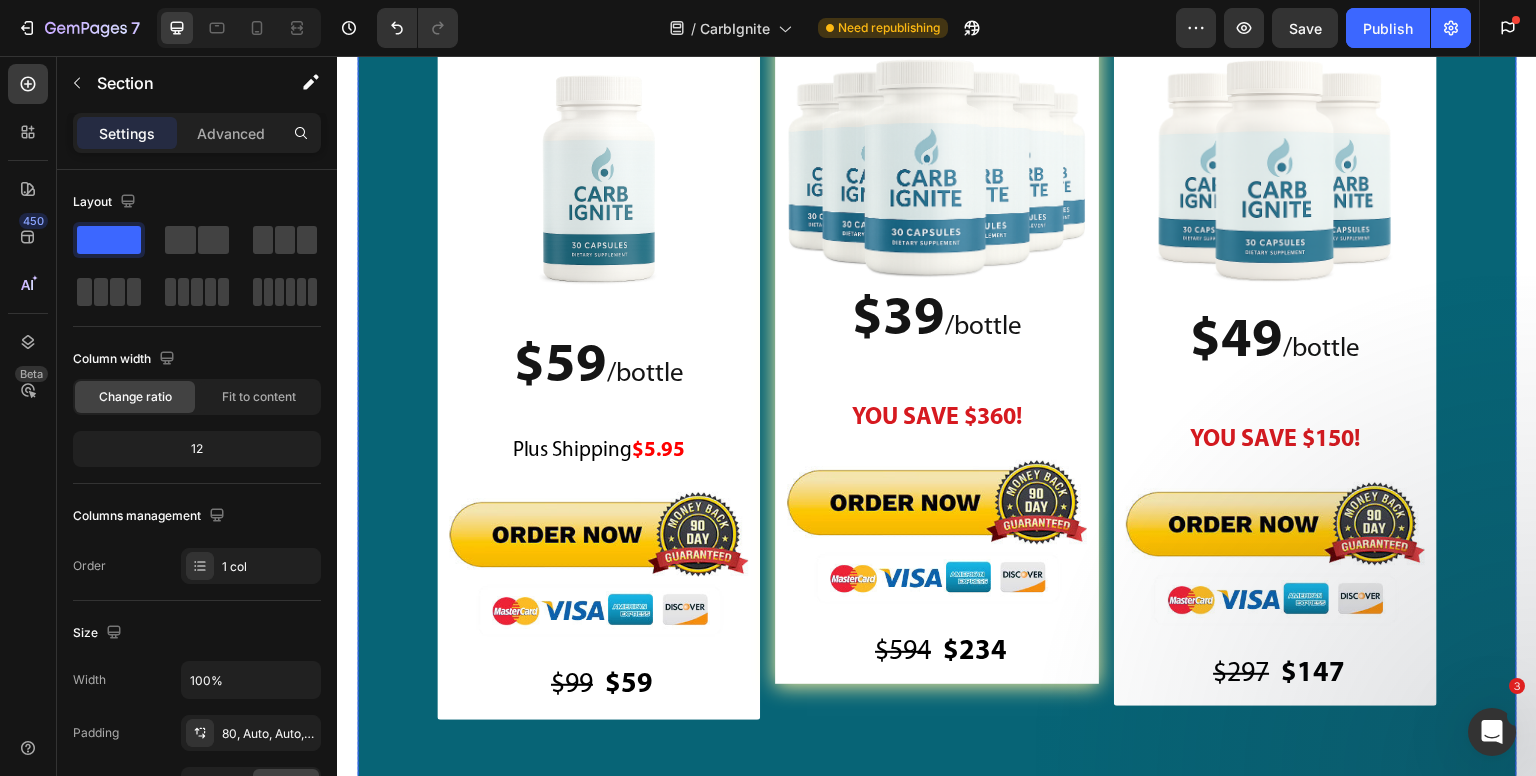 scroll, scrollTop: 27408, scrollLeft: 0, axis: vertical 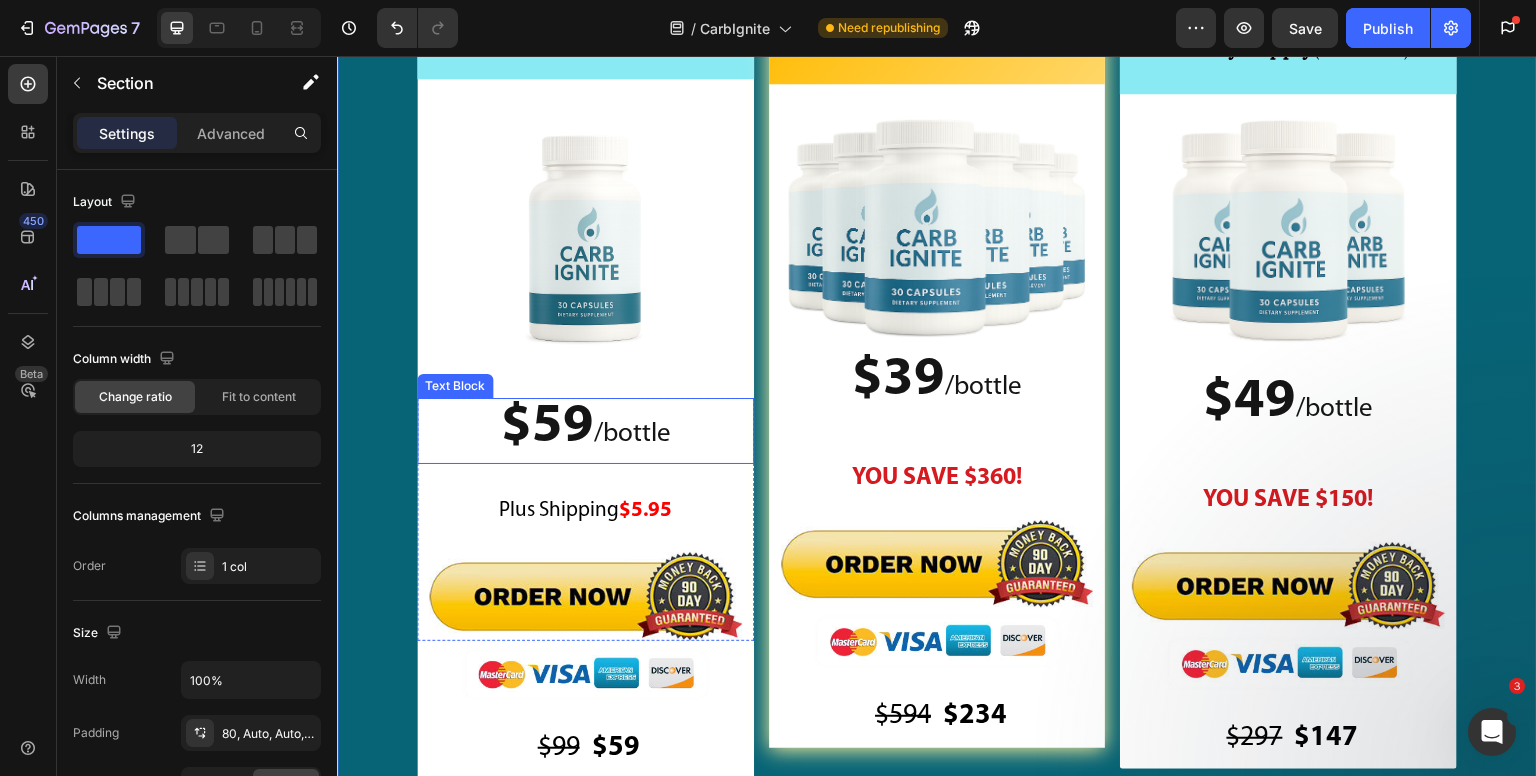click on "/bottle" at bounding box center [631, 434] 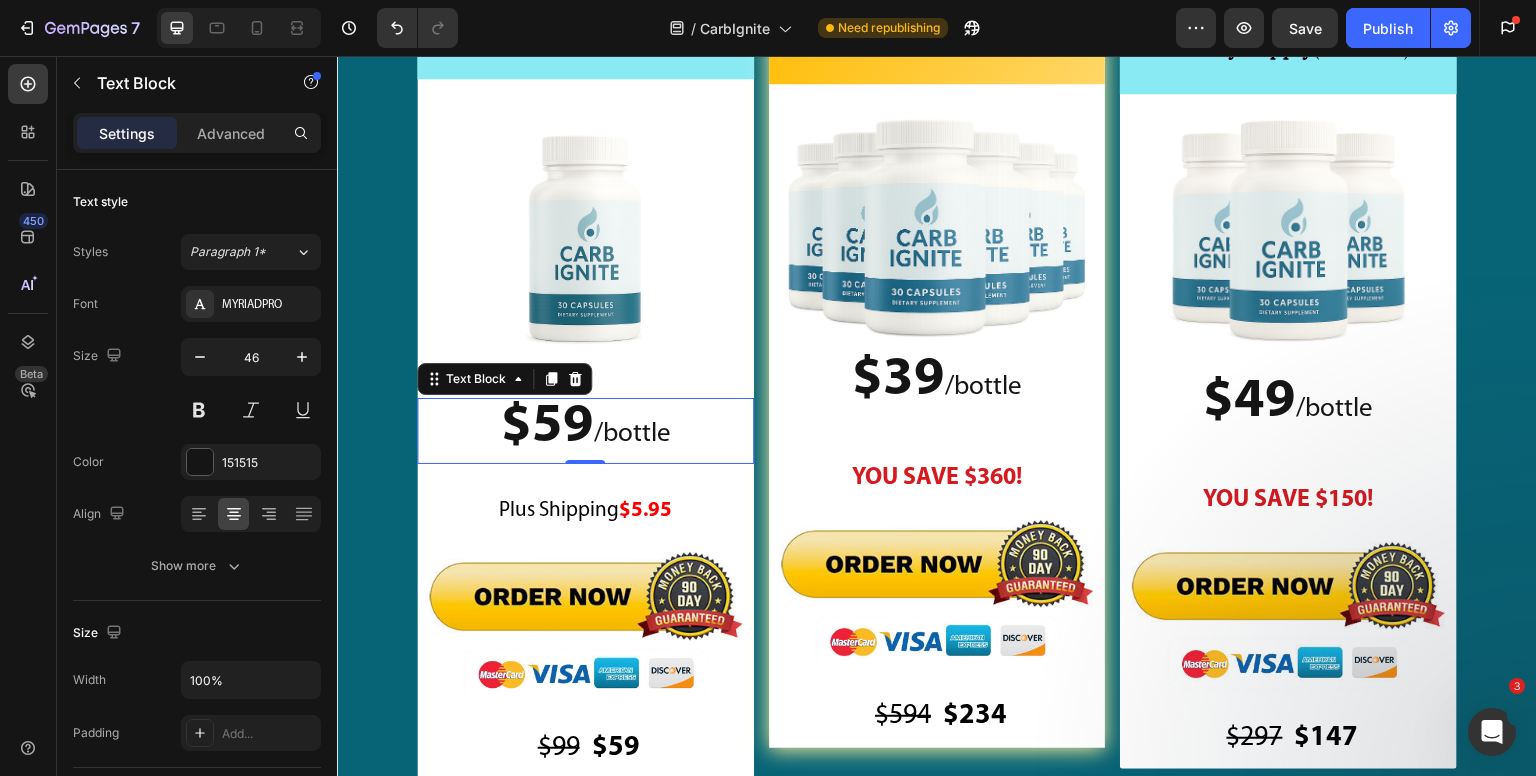 click on "/bottle" at bounding box center (631, 434) 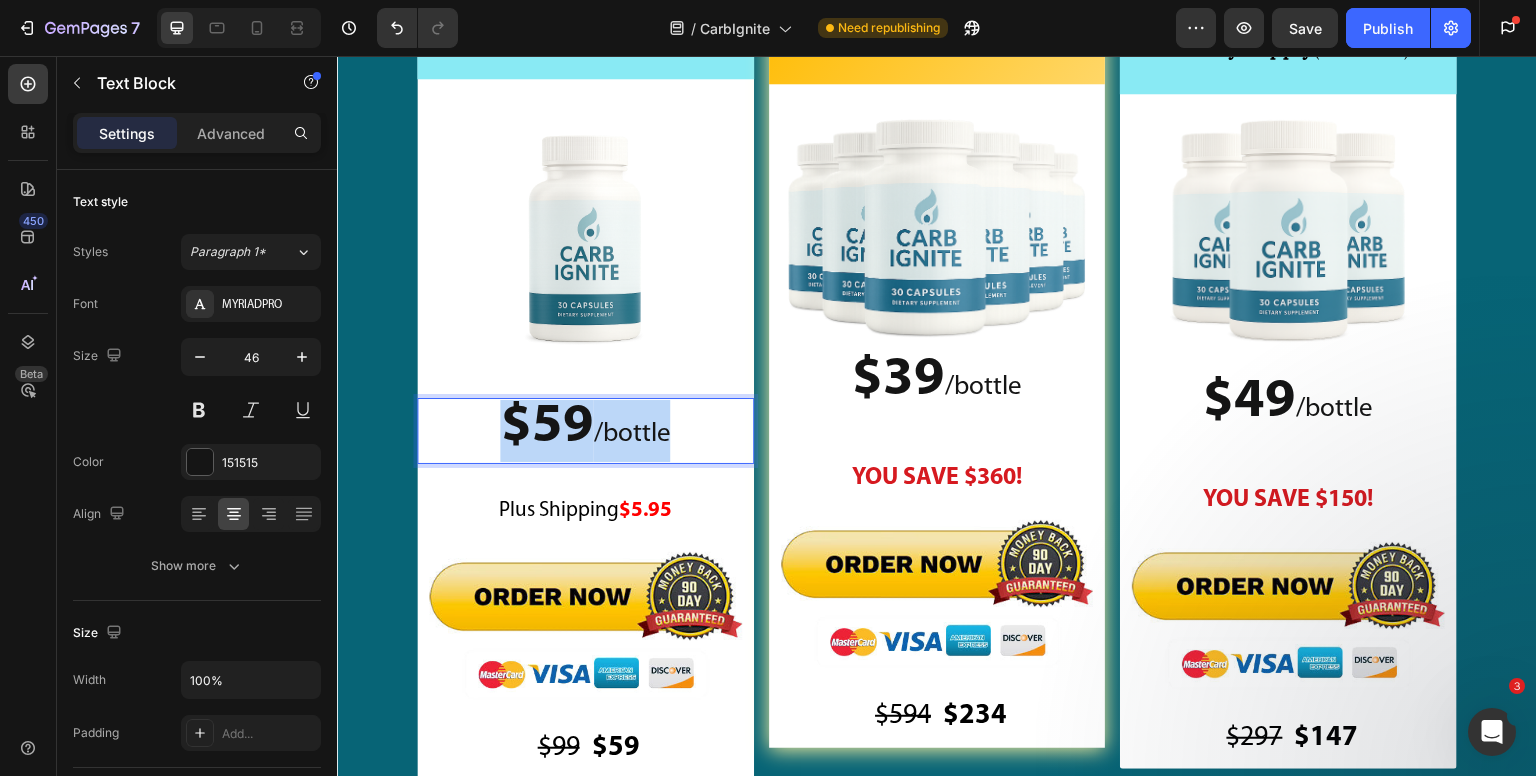 click on "/bottle" at bounding box center [631, 434] 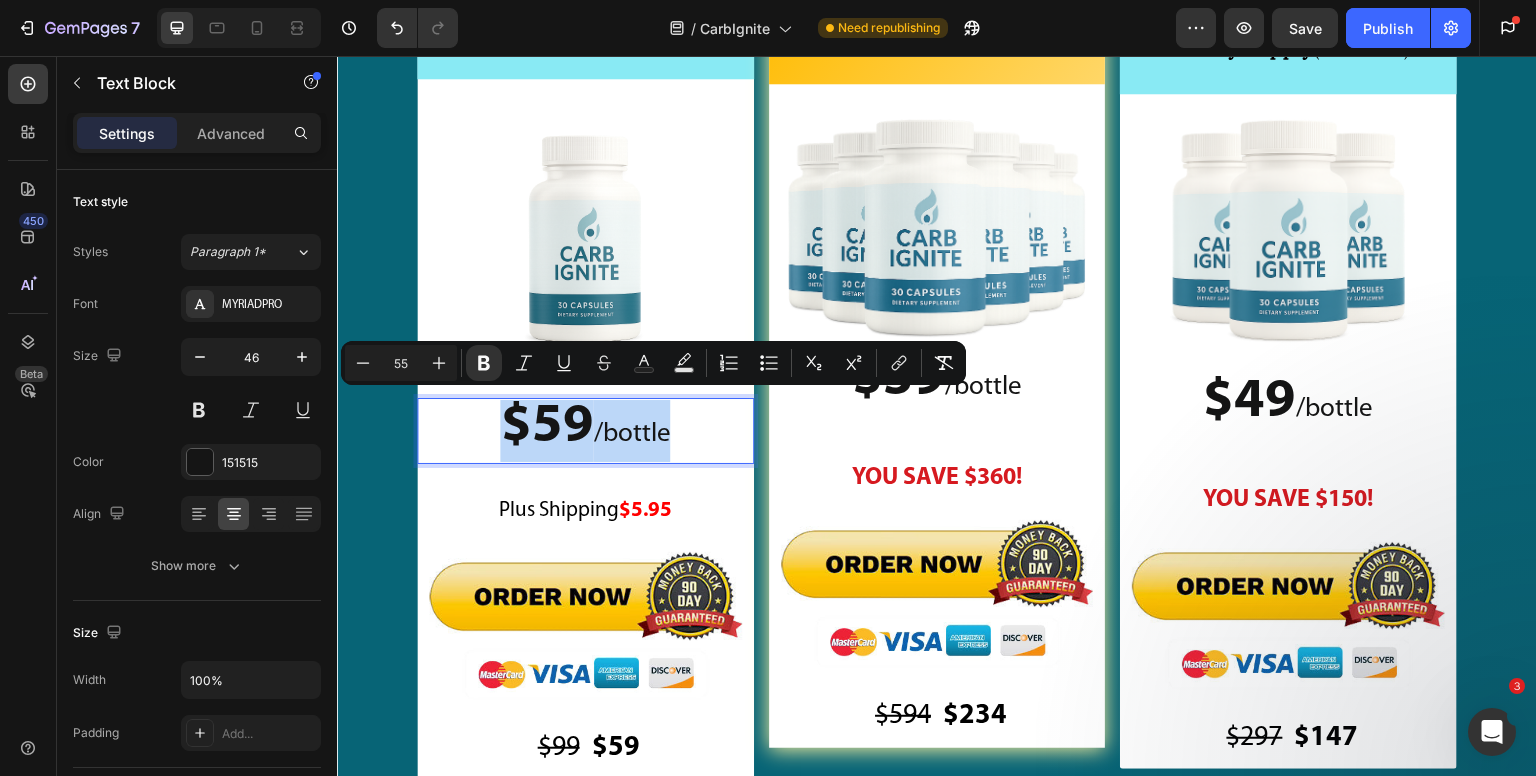 click on "/bottle" at bounding box center (631, 434) 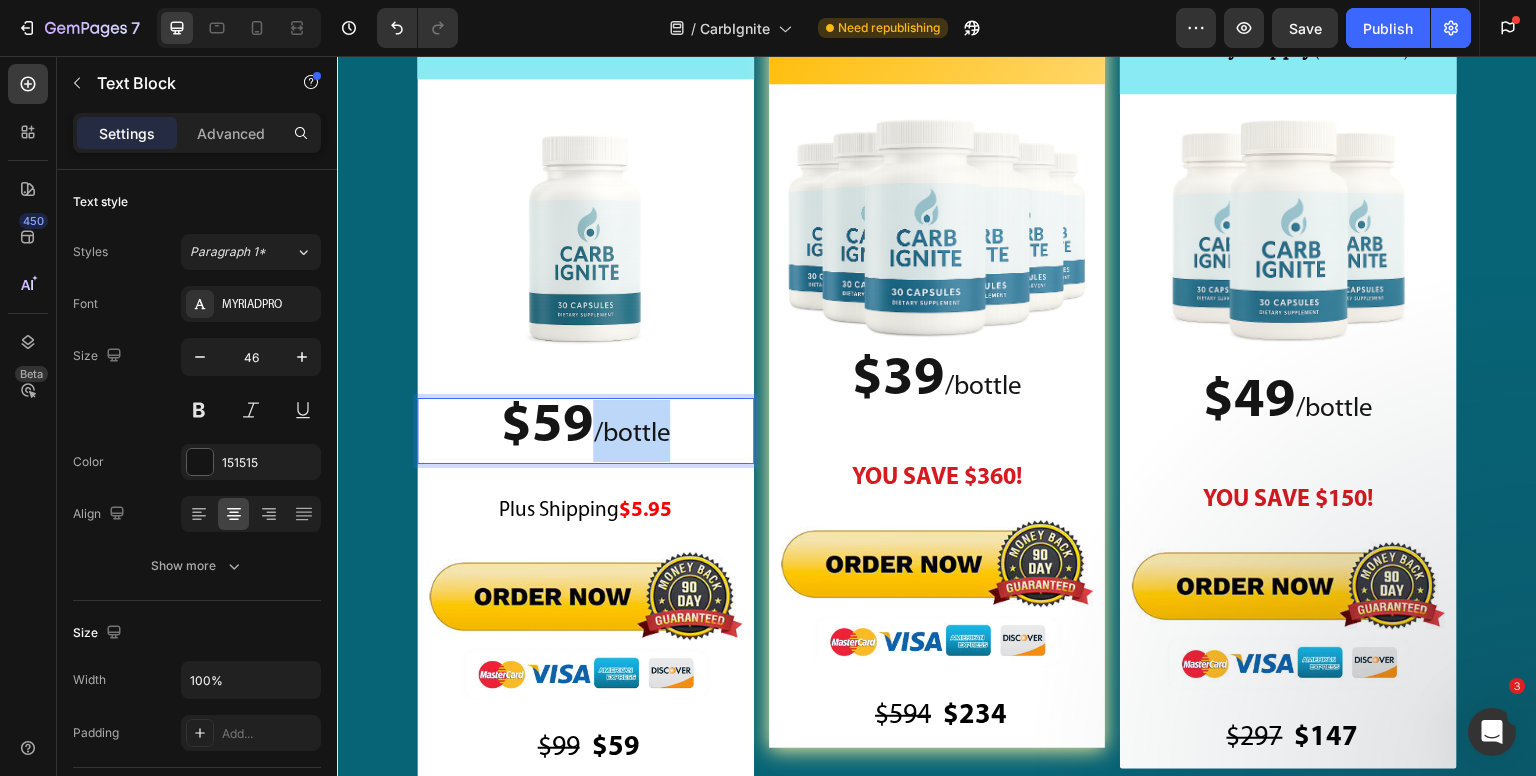drag, startPoint x: 680, startPoint y: 441, endPoint x: 593, endPoint y: 442, distance: 87.005745 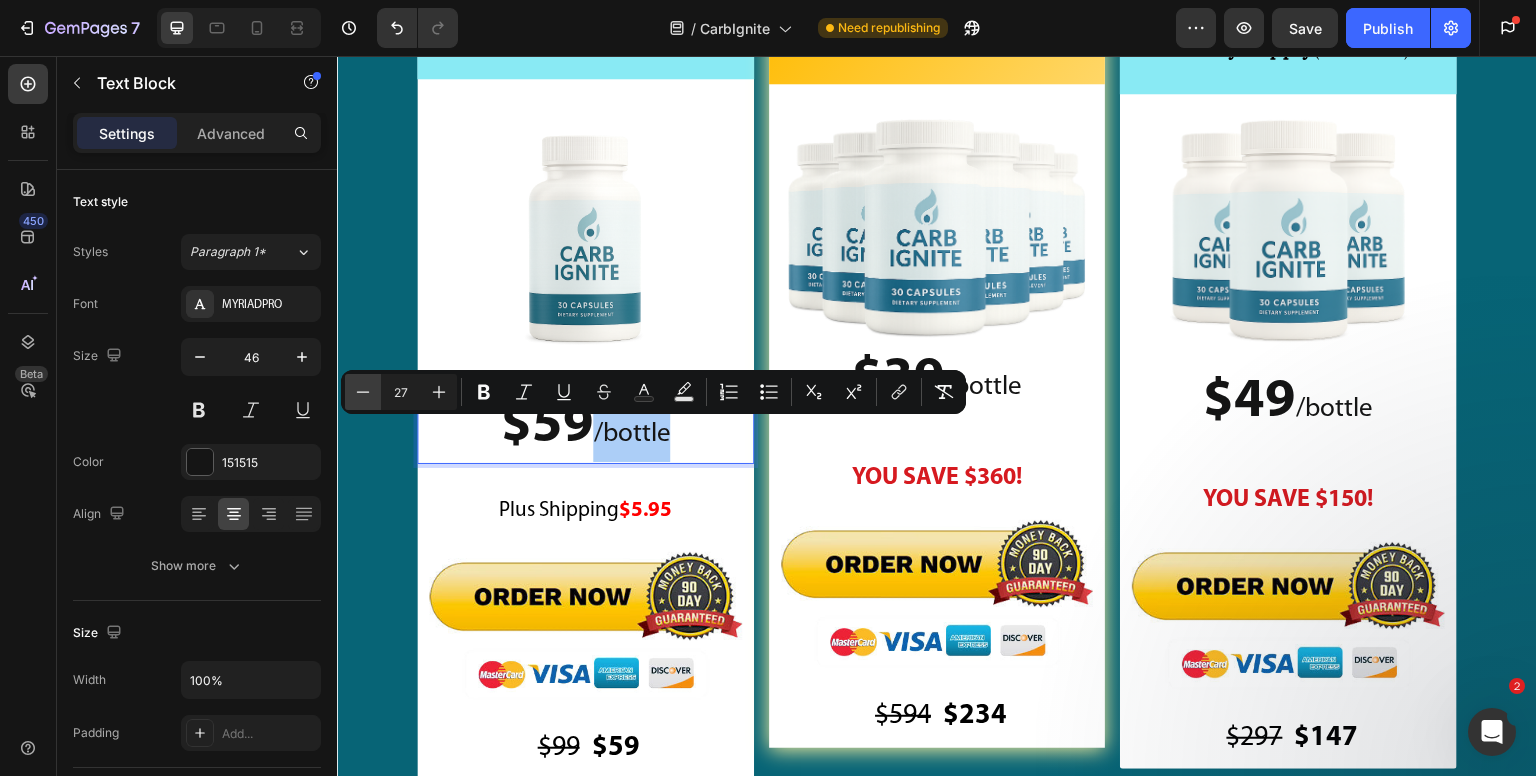 click 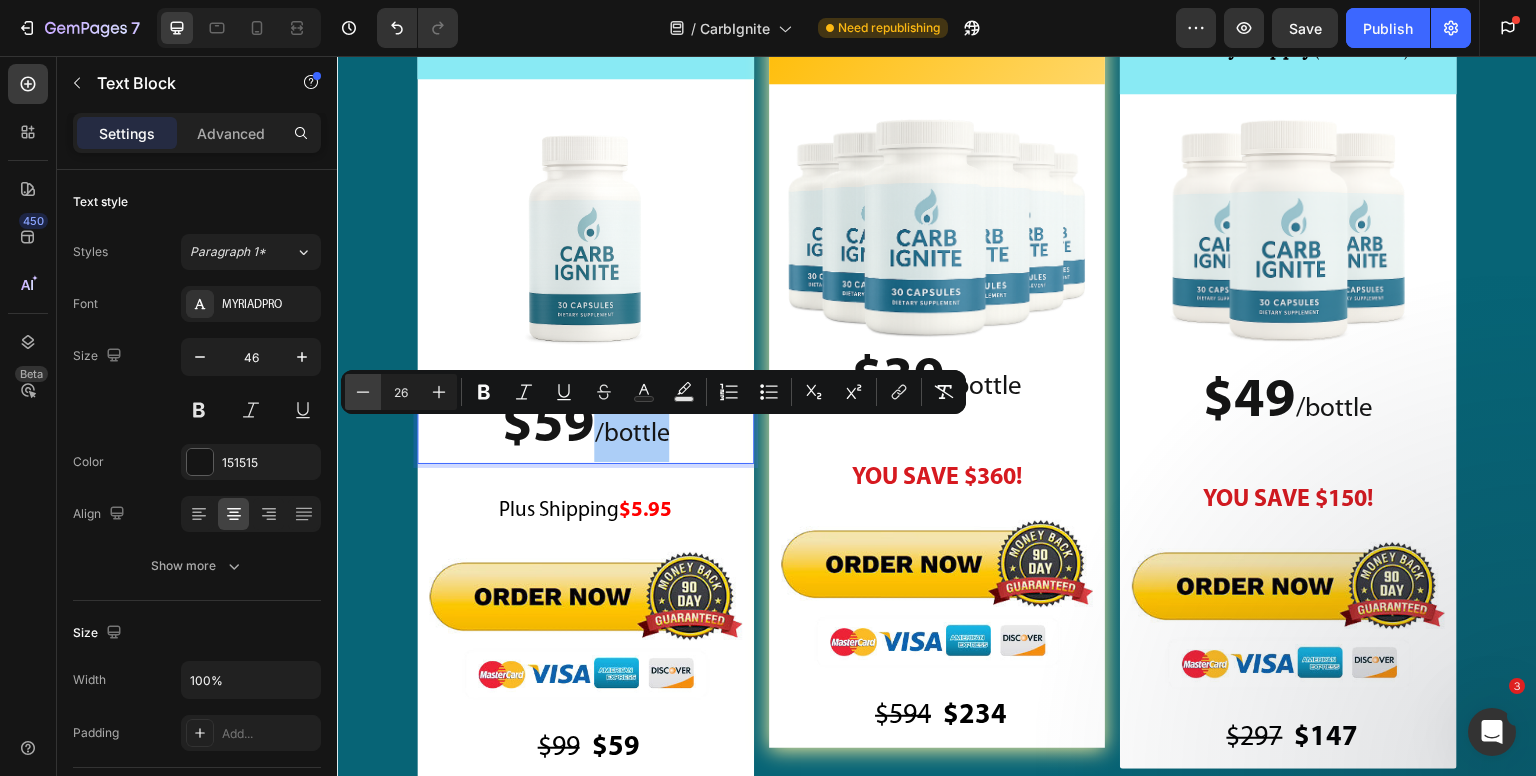 click 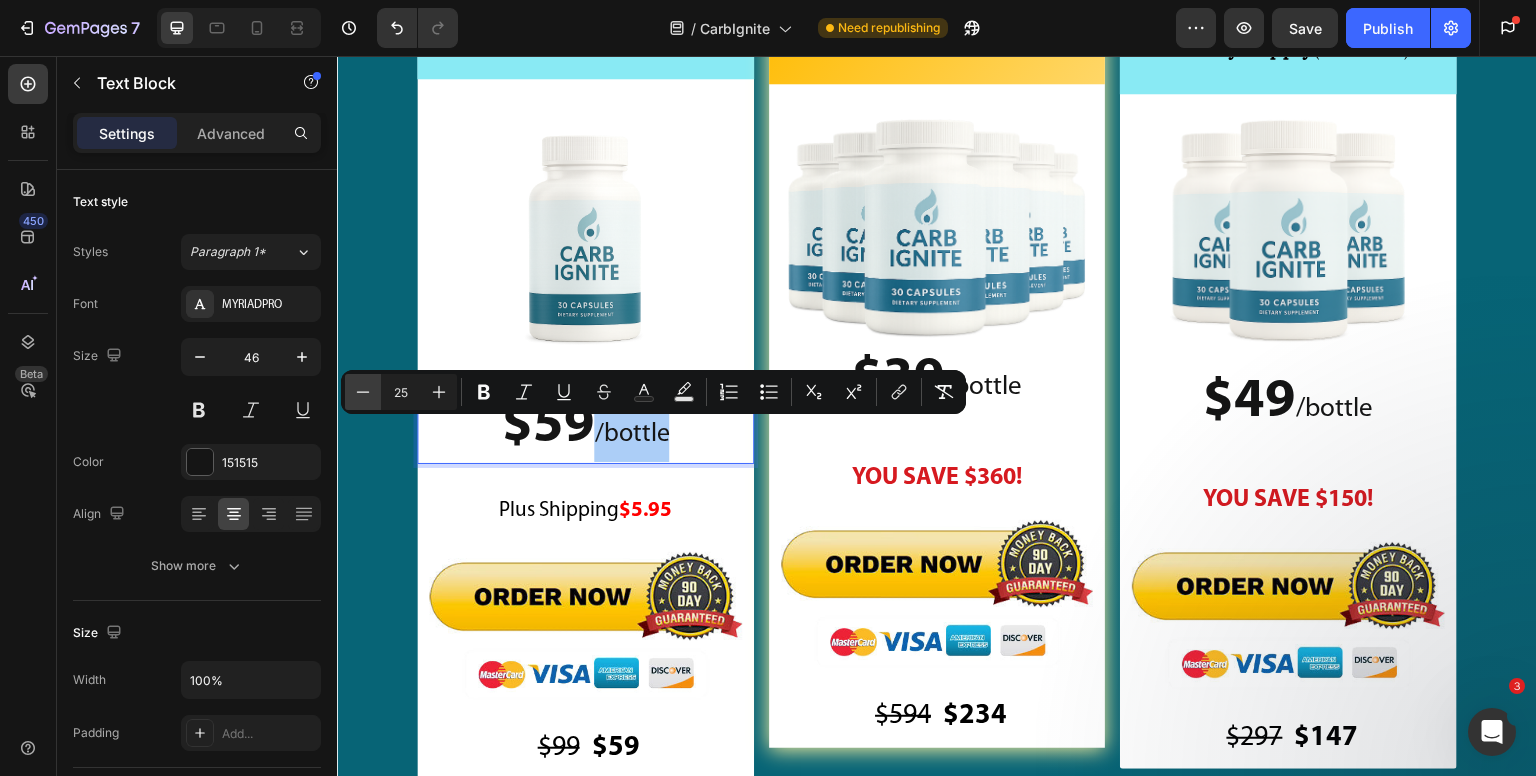 click 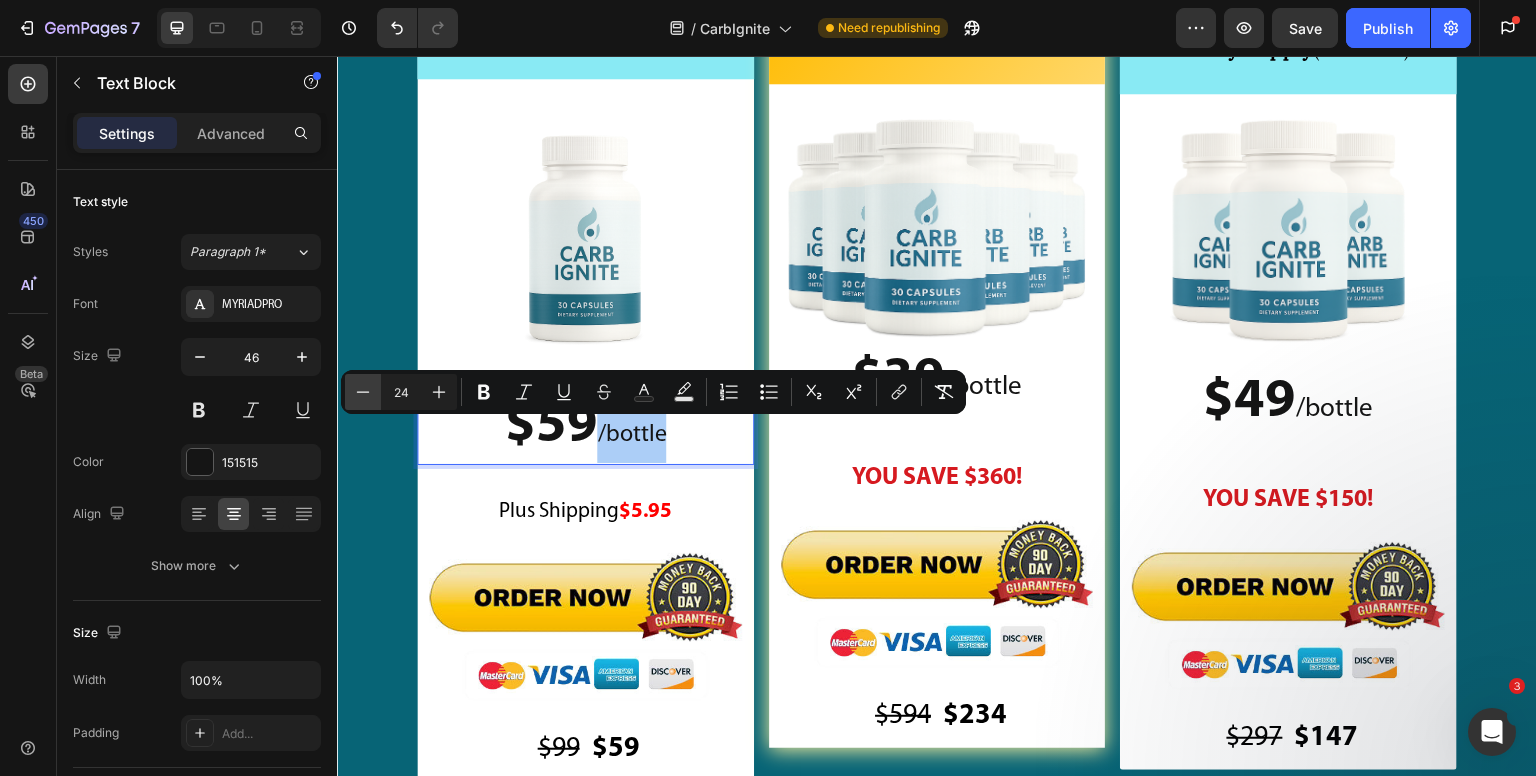 click 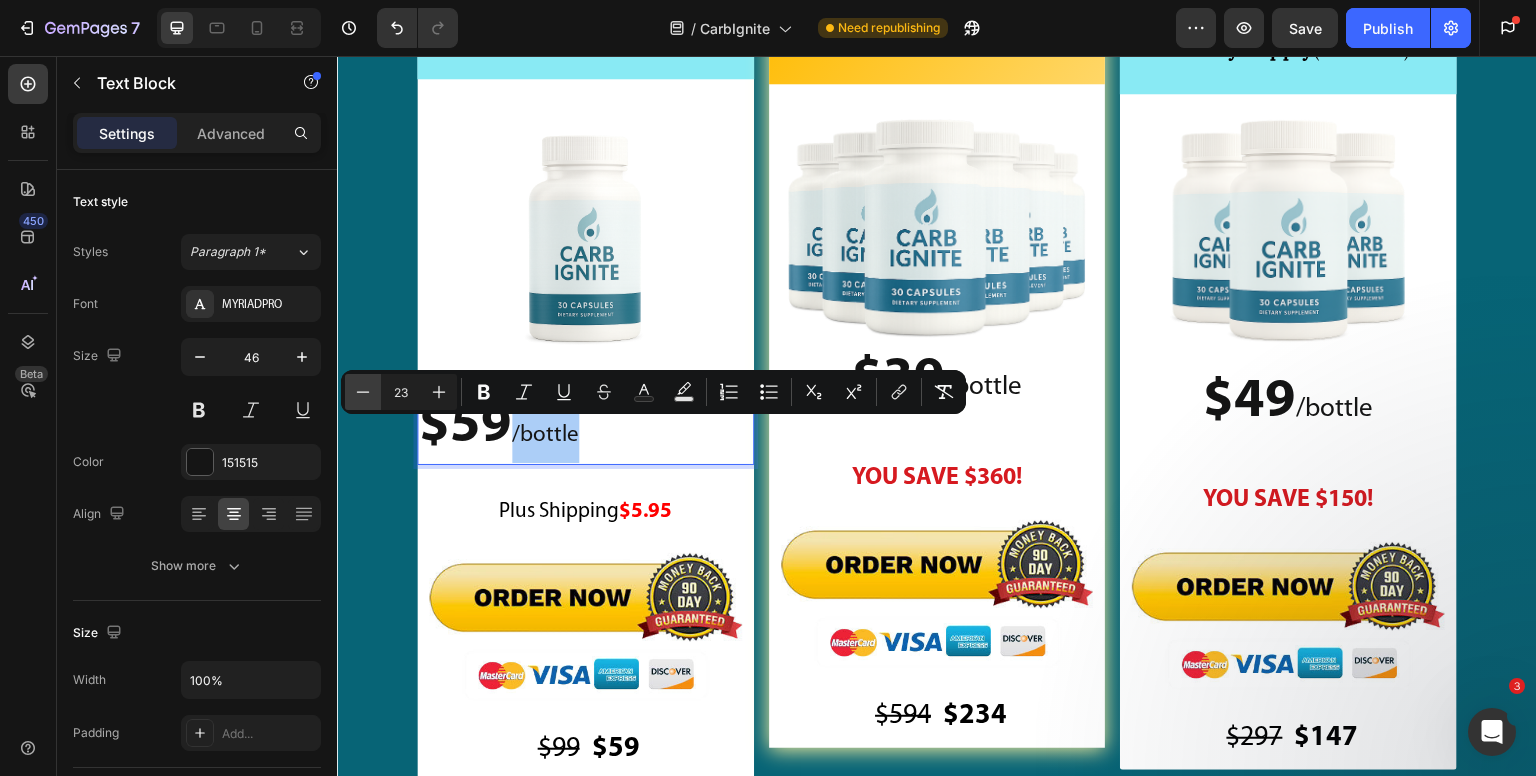 click 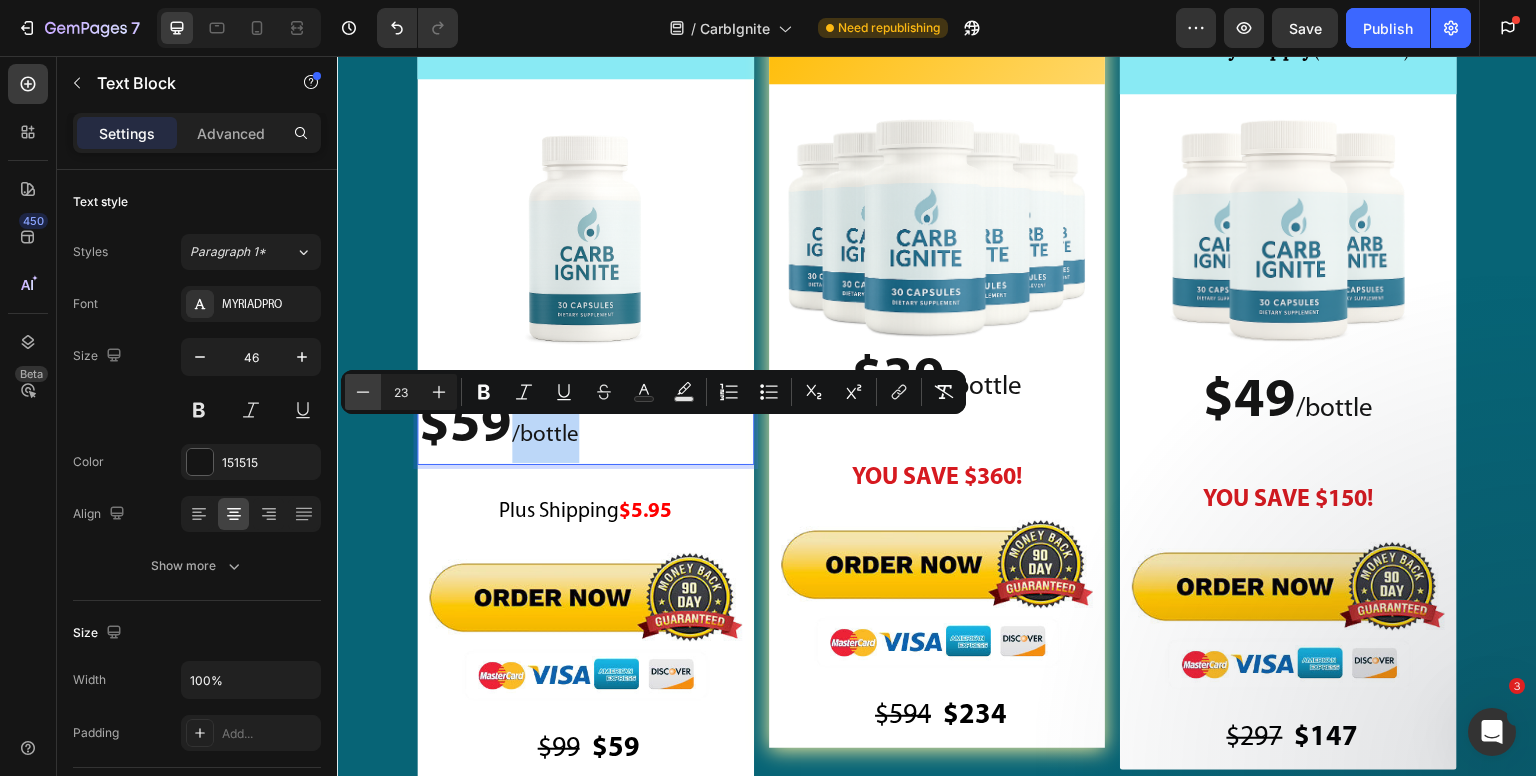 type on "22" 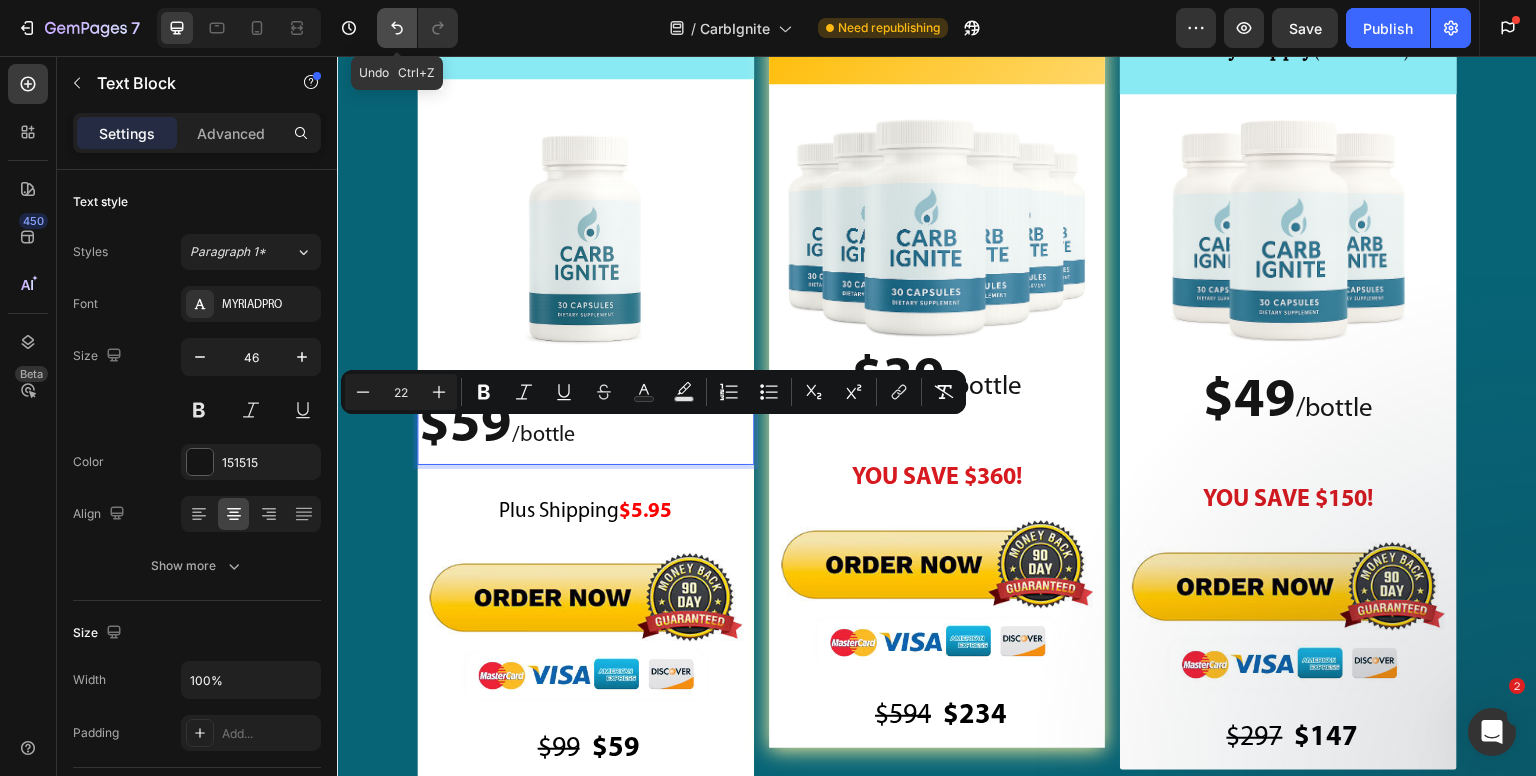 click 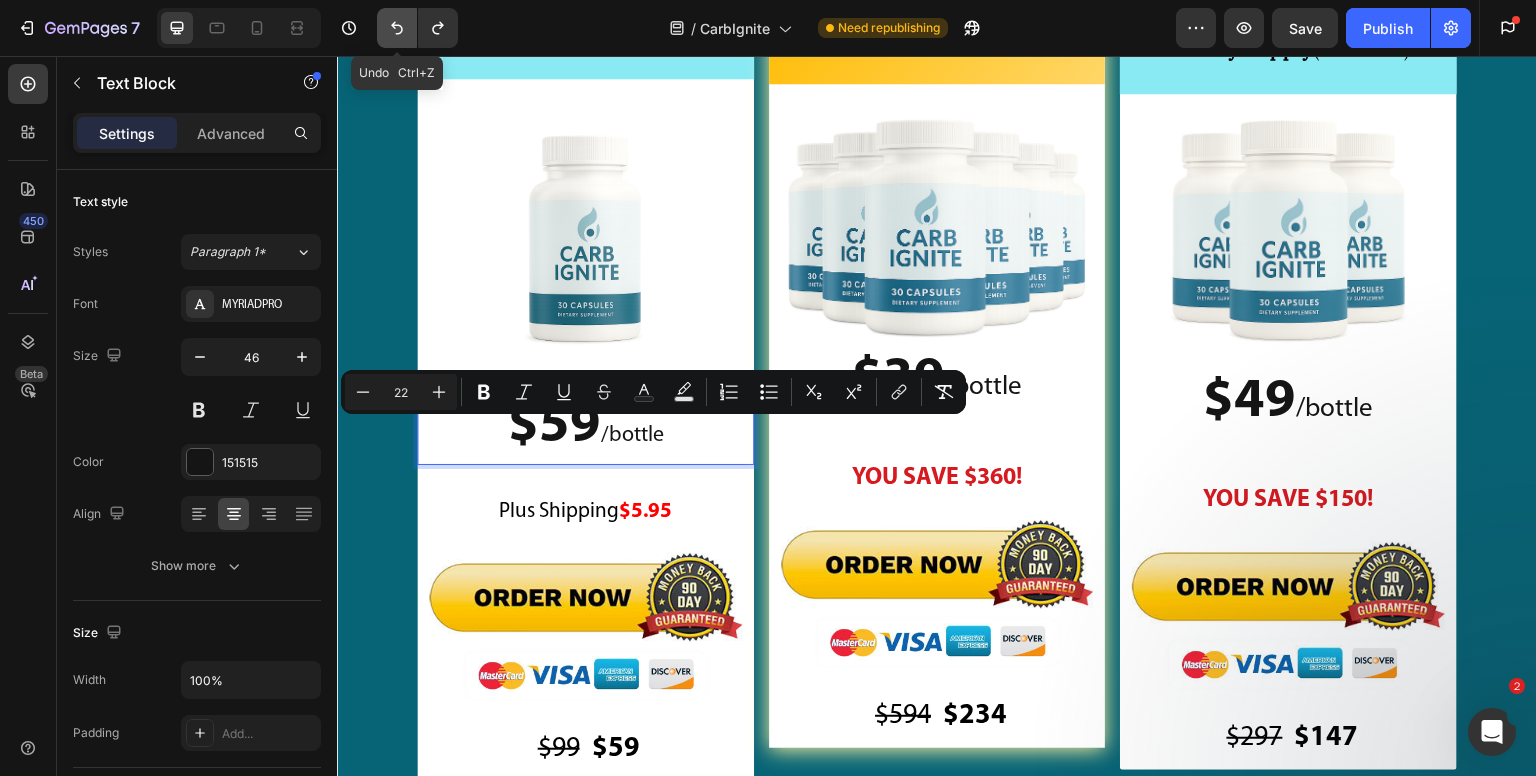 click 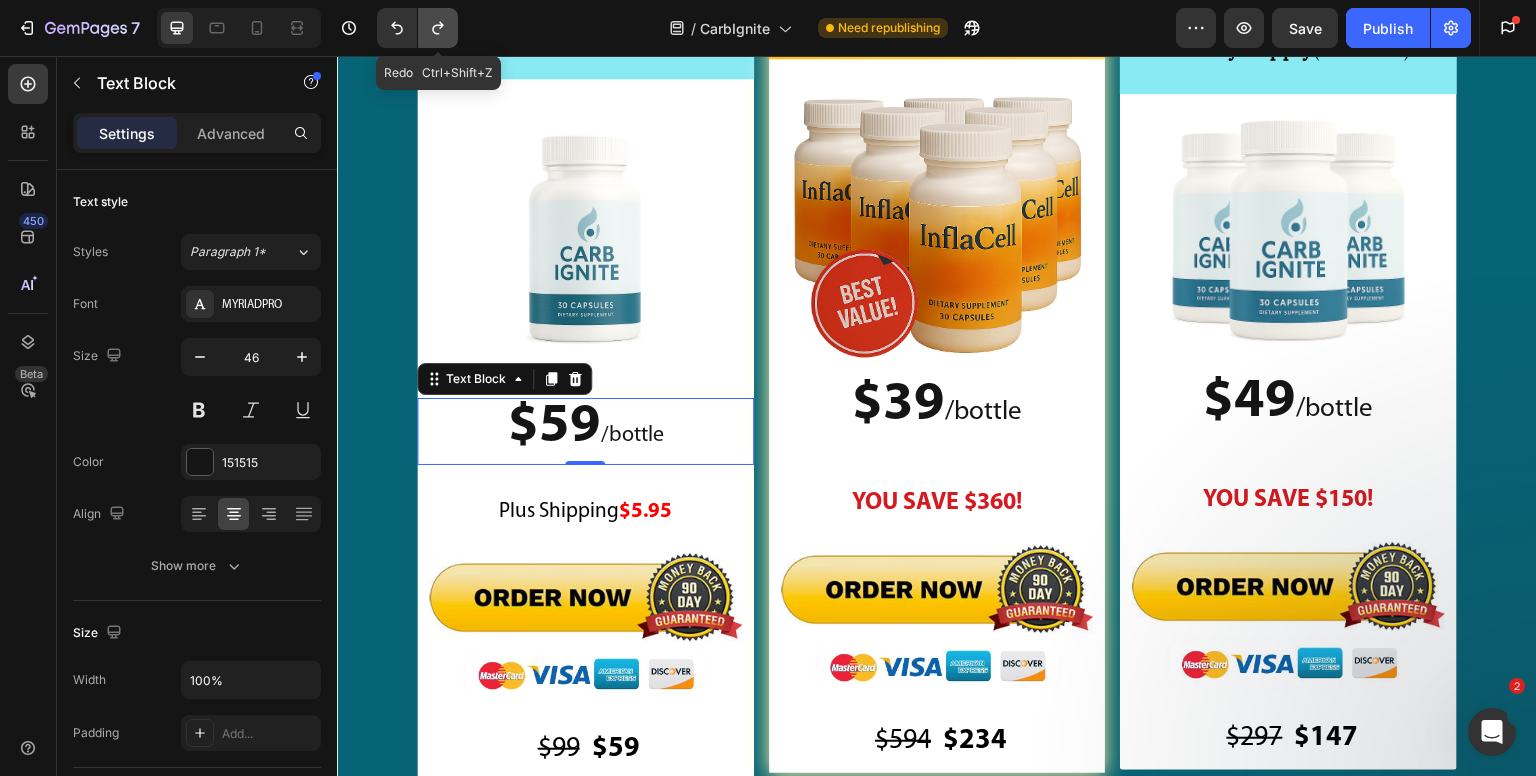 click 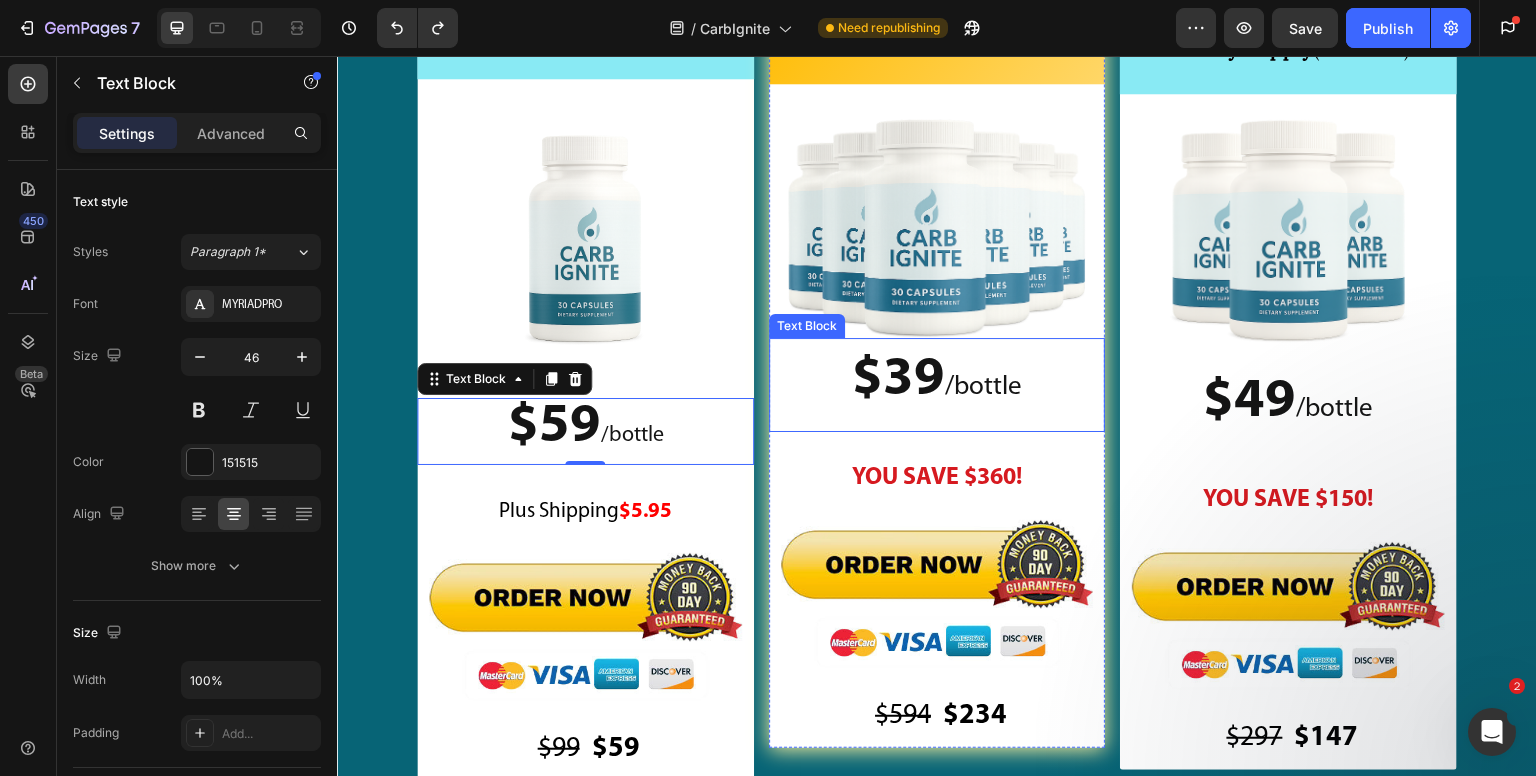 click on "/bottle" at bounding box center [983, 387] 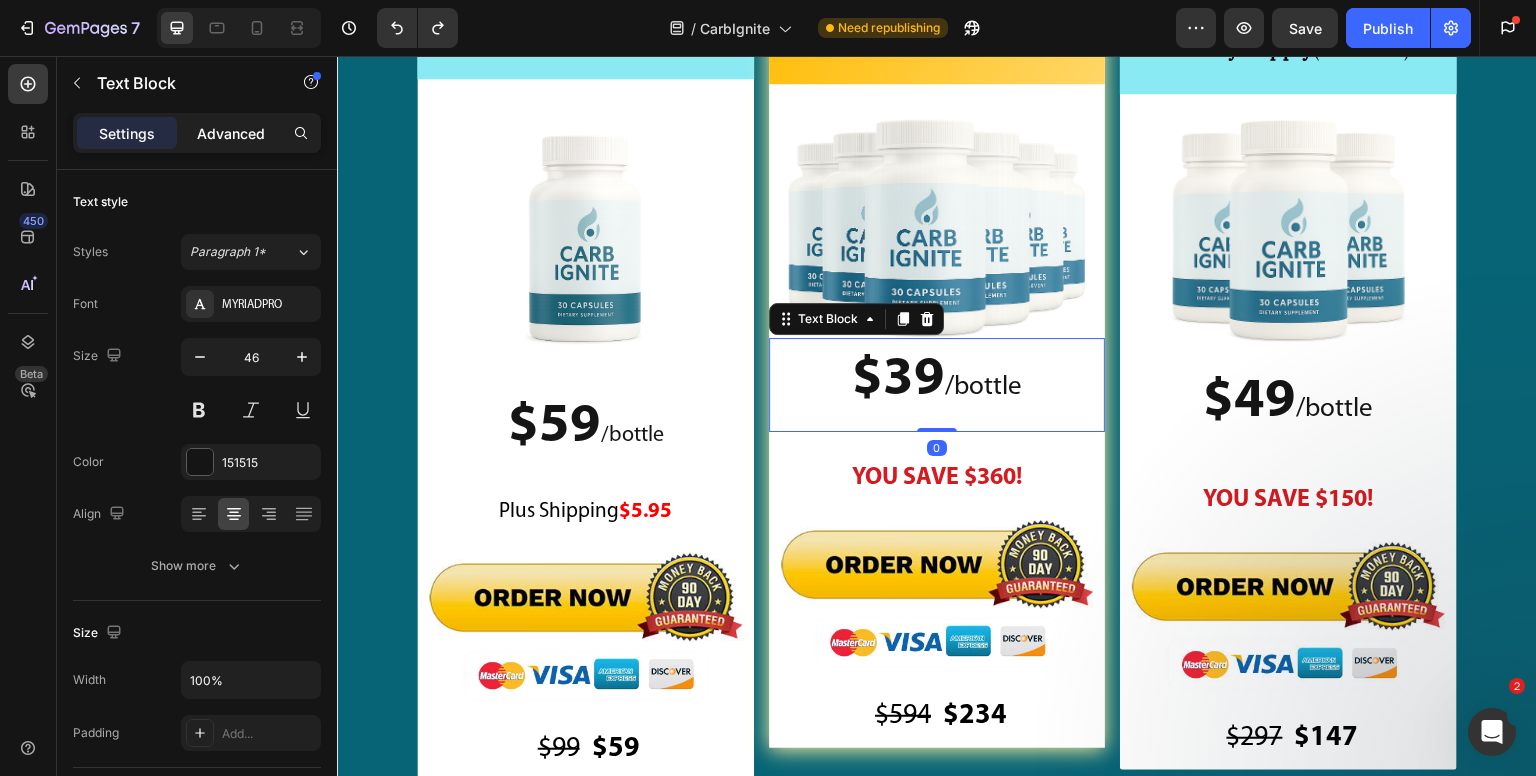 click on "Advanced" at bounding box center (231, 133) 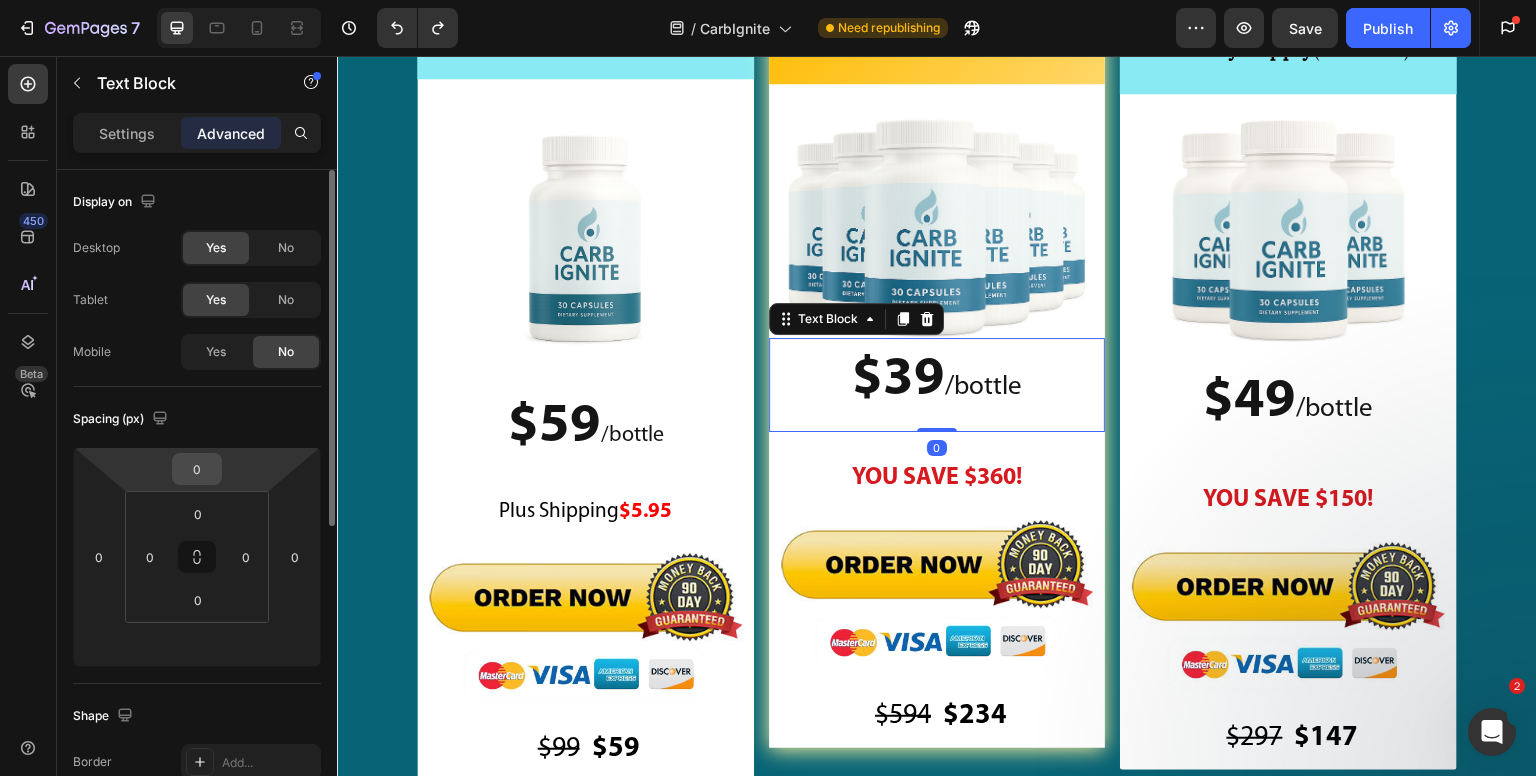 click on "0" at bounding box center (197, 469) 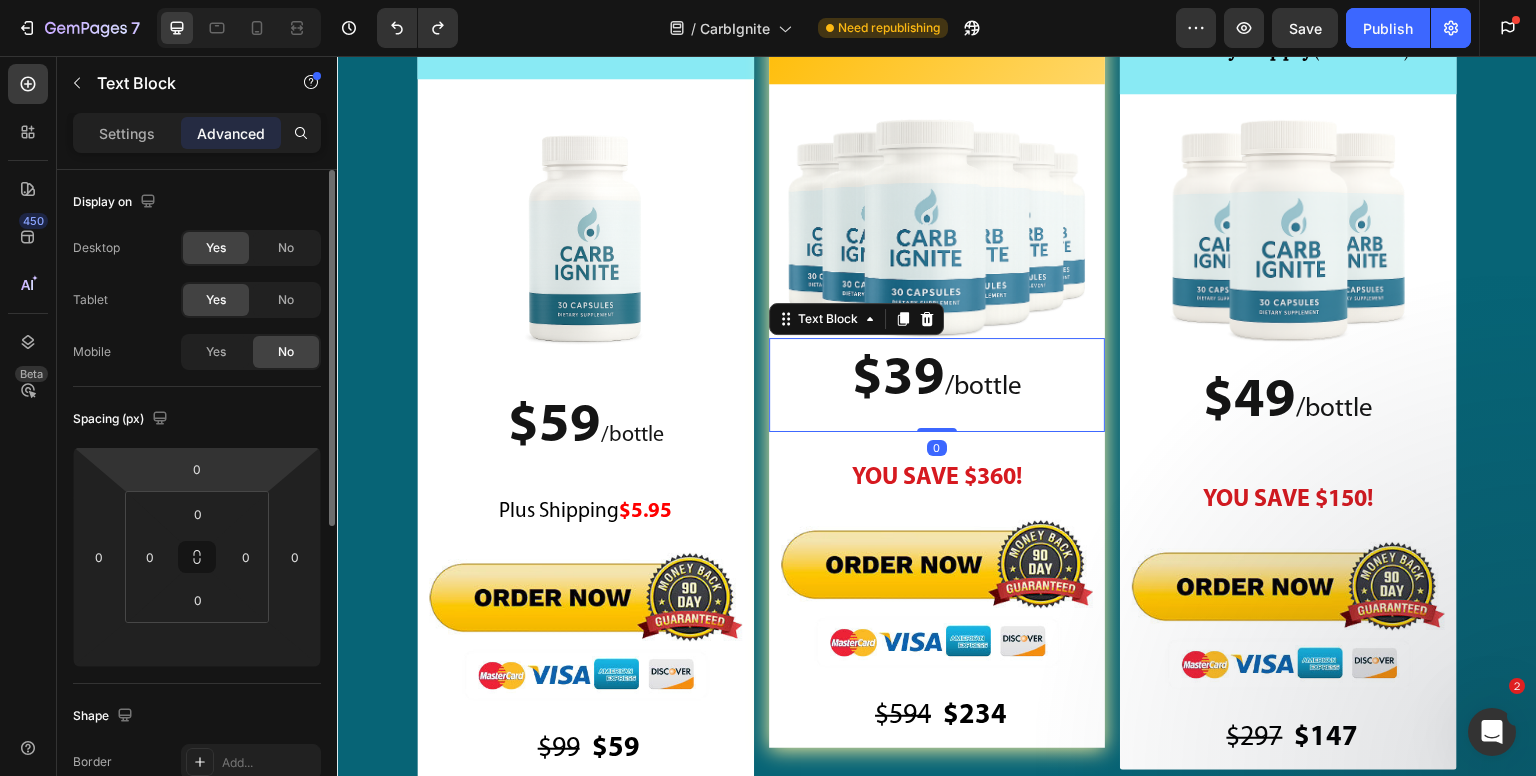 type 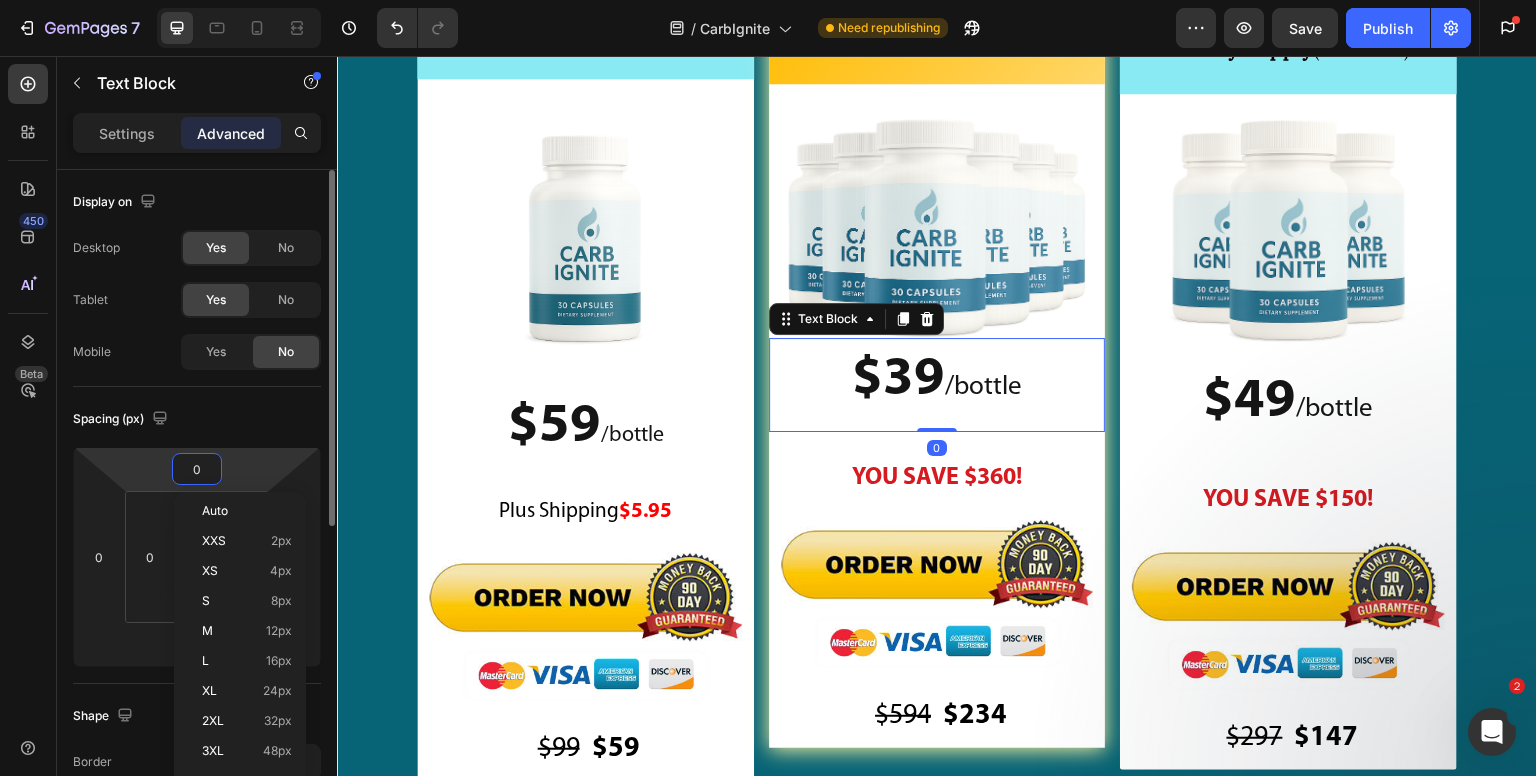 scroll, scrollTop: 100, scrollLeft: 0, axis: vertical 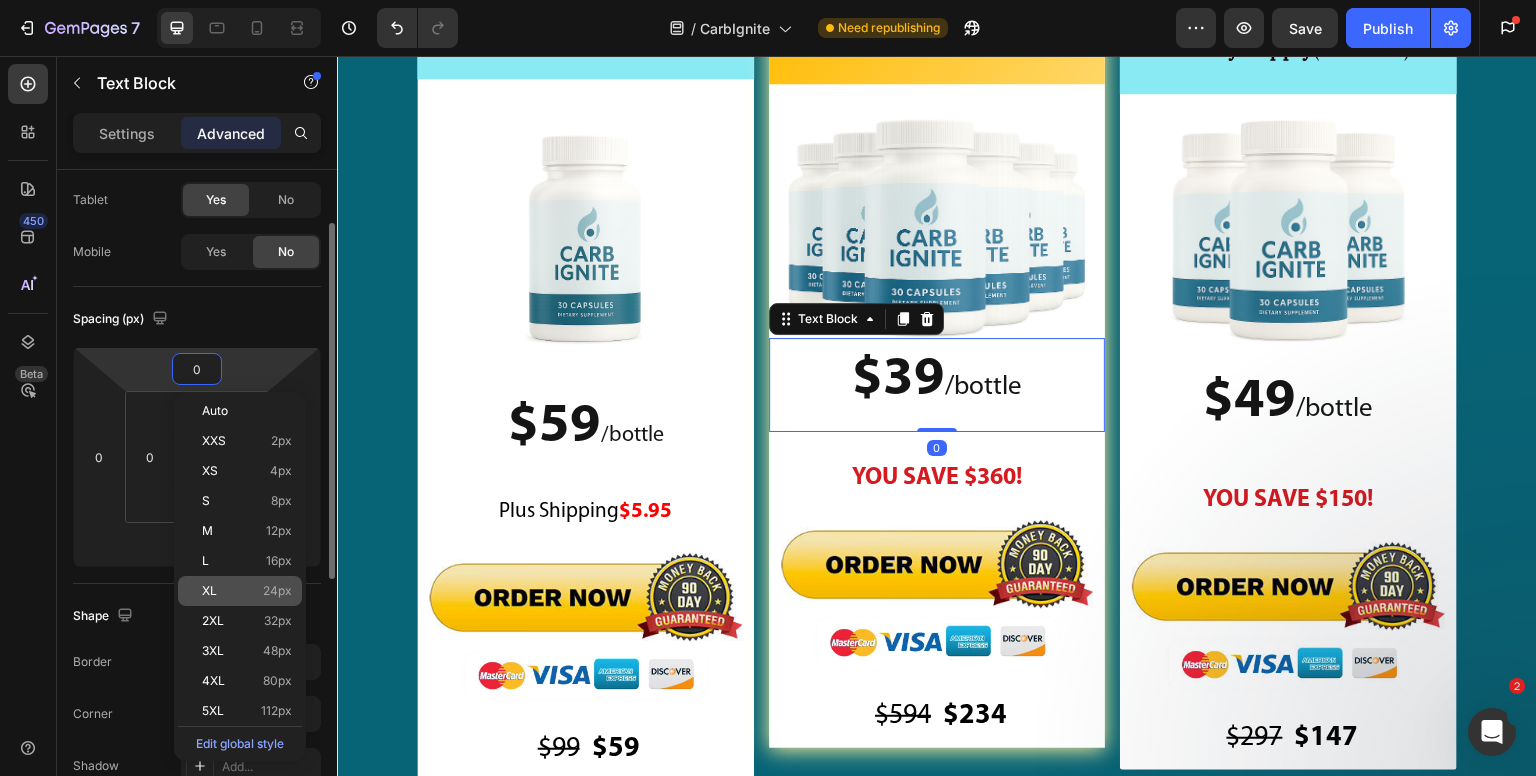 click on "XL 24px" at bounding box center (247, 591) 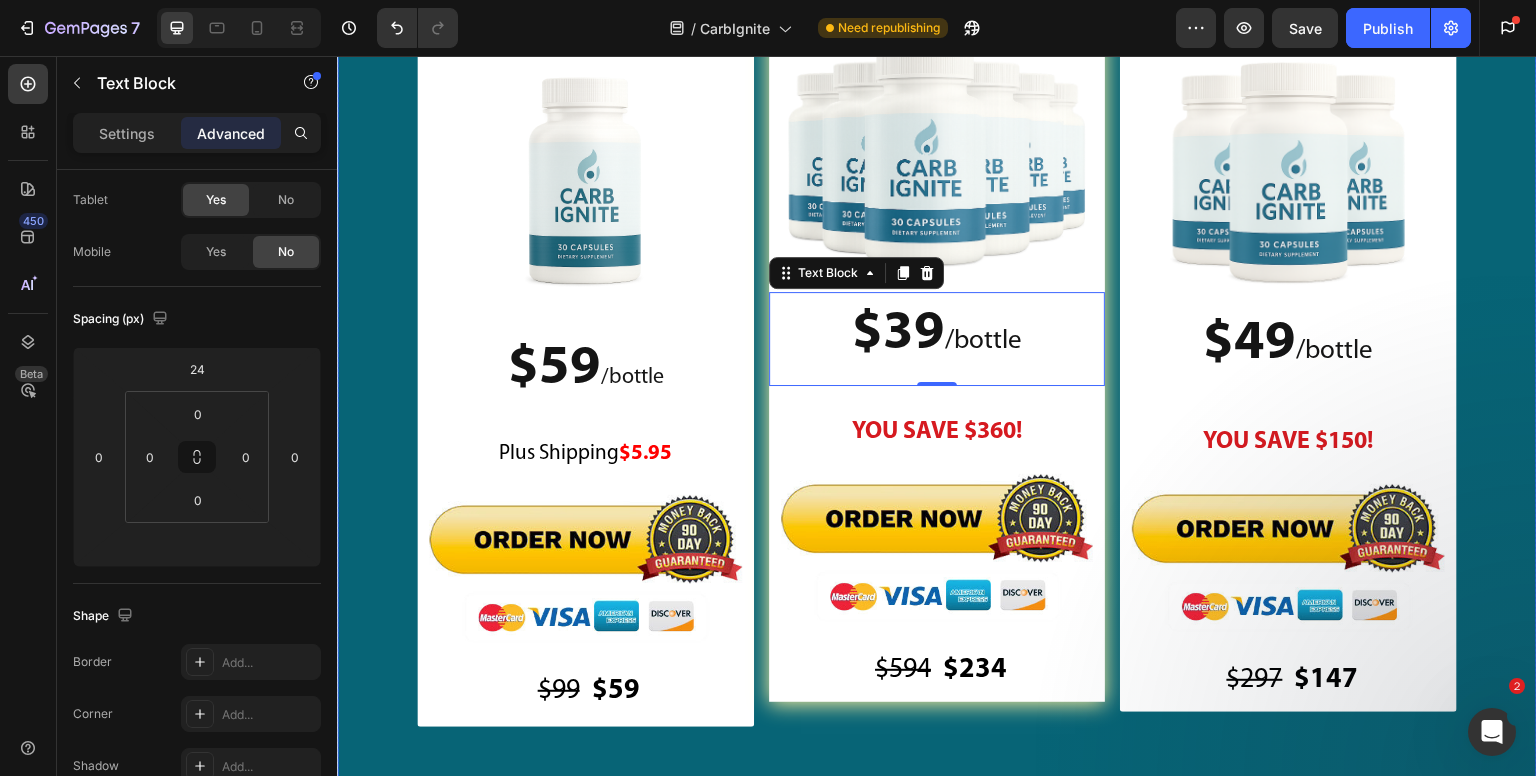 scroll, scrollTop: 27608, scrollLeft: 0, axis: vertical 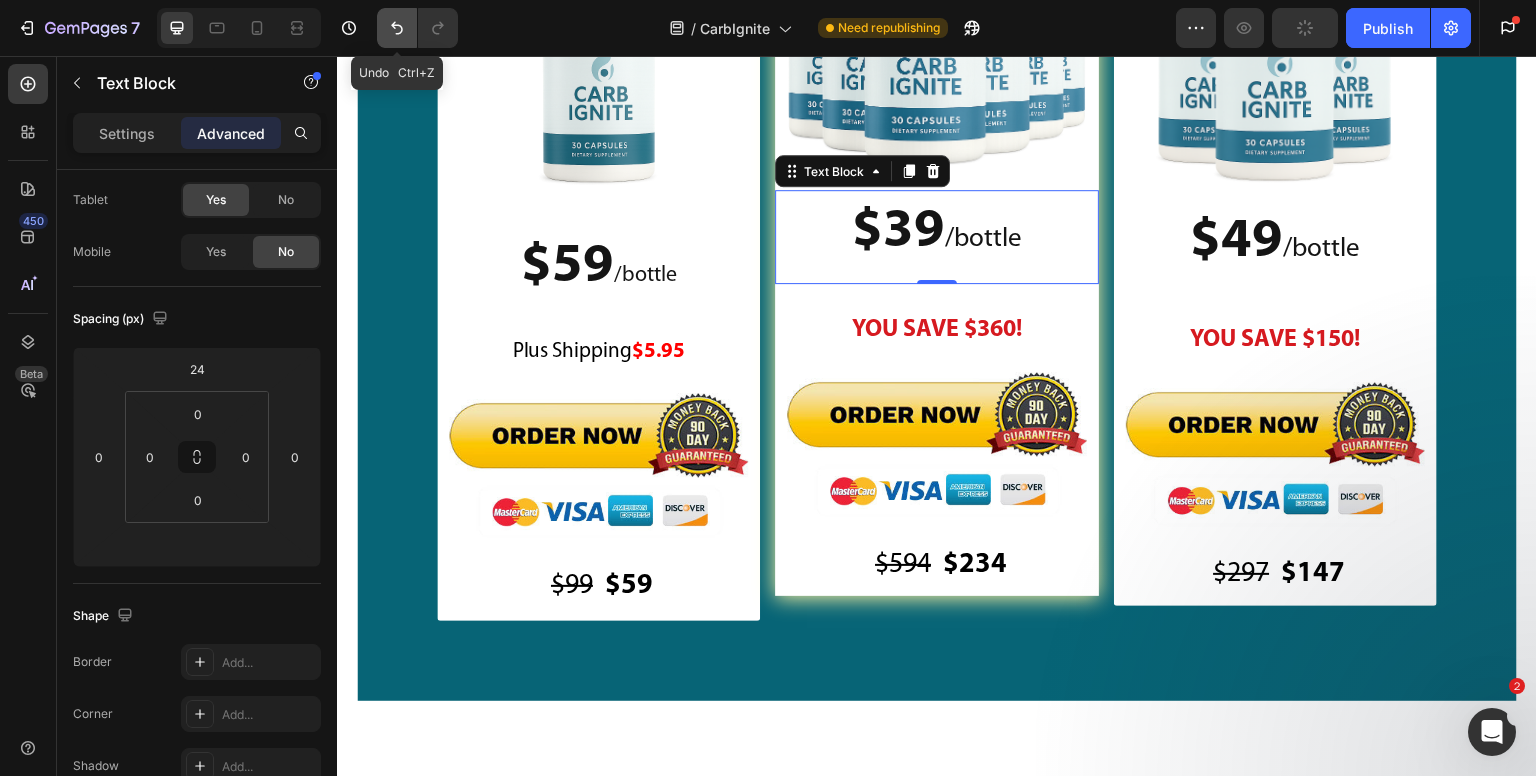 drag, startPoint x: 397, startPoint y: 36, endPoint x: 197, endPoint y: 40, distance: 200.04 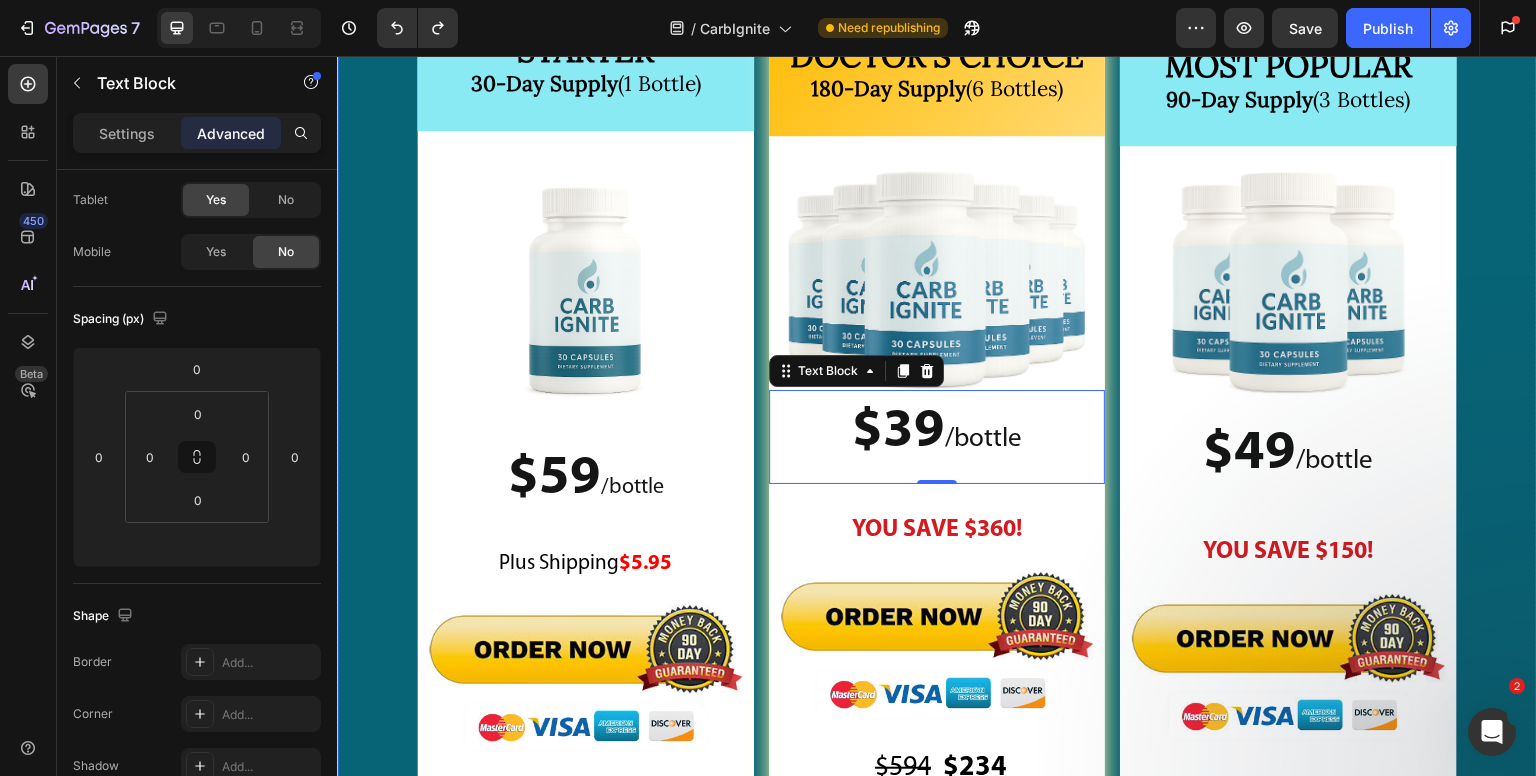 scroll, scrollTop: 27508, scrollLeft: 0, axis: vertical 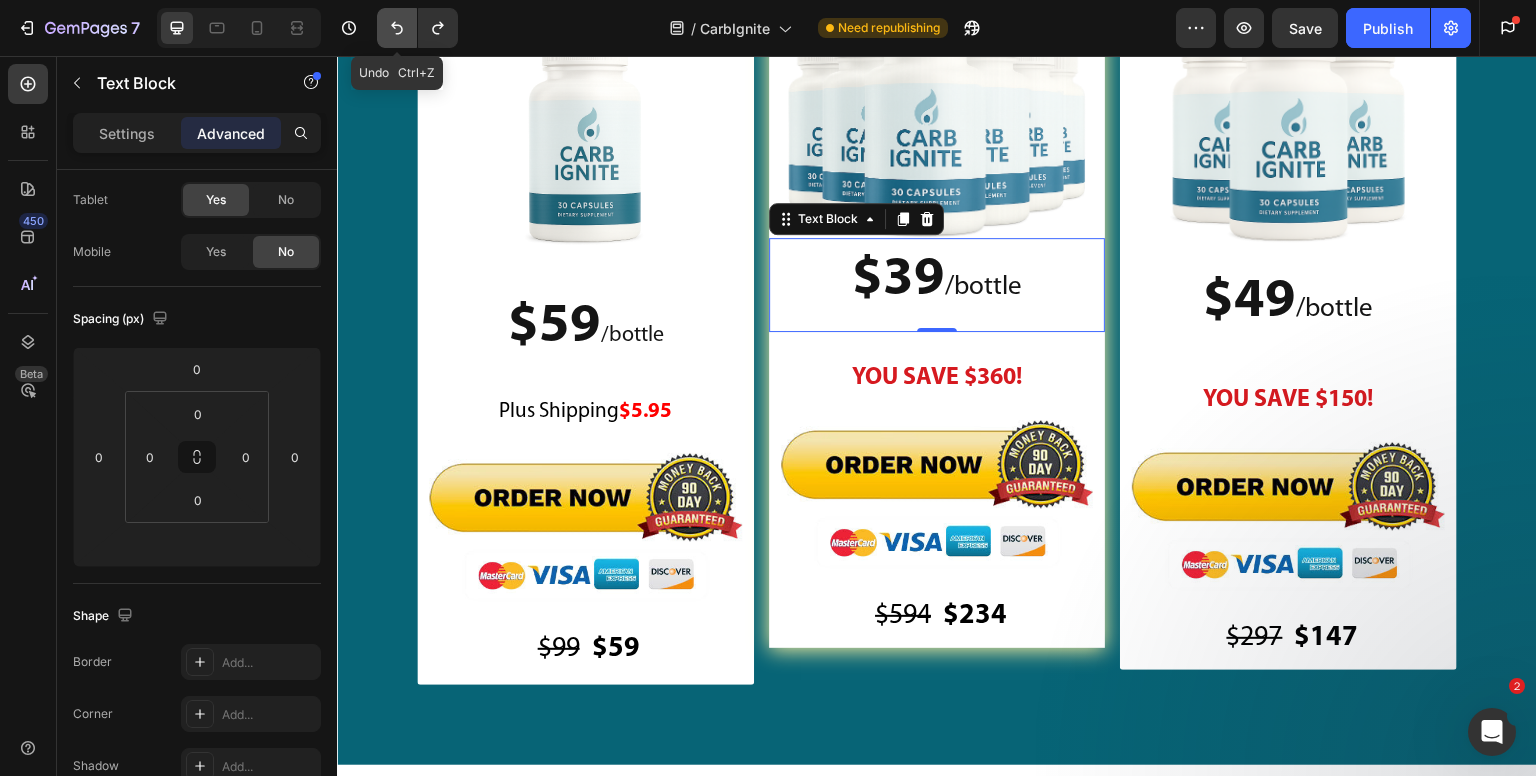click 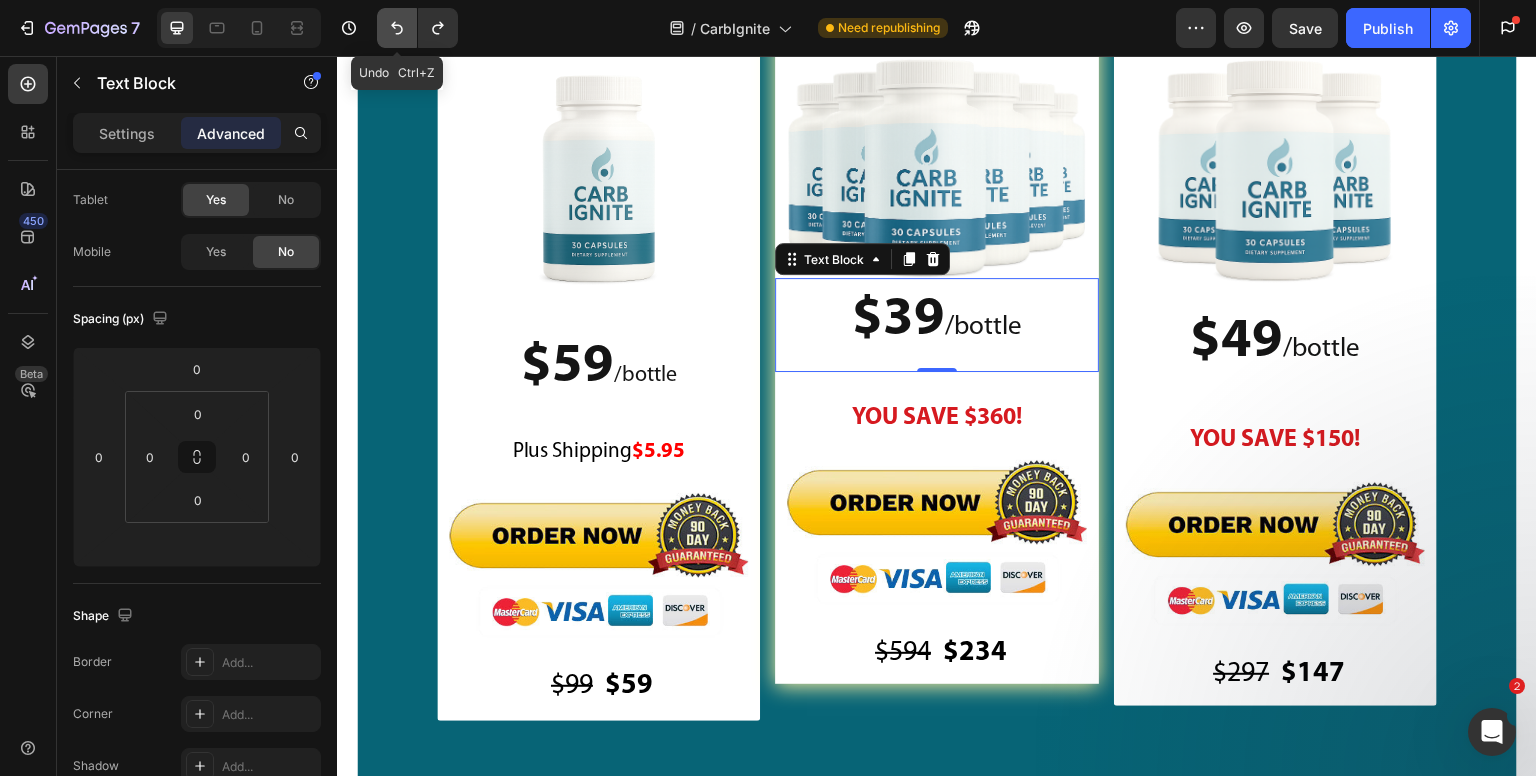 click 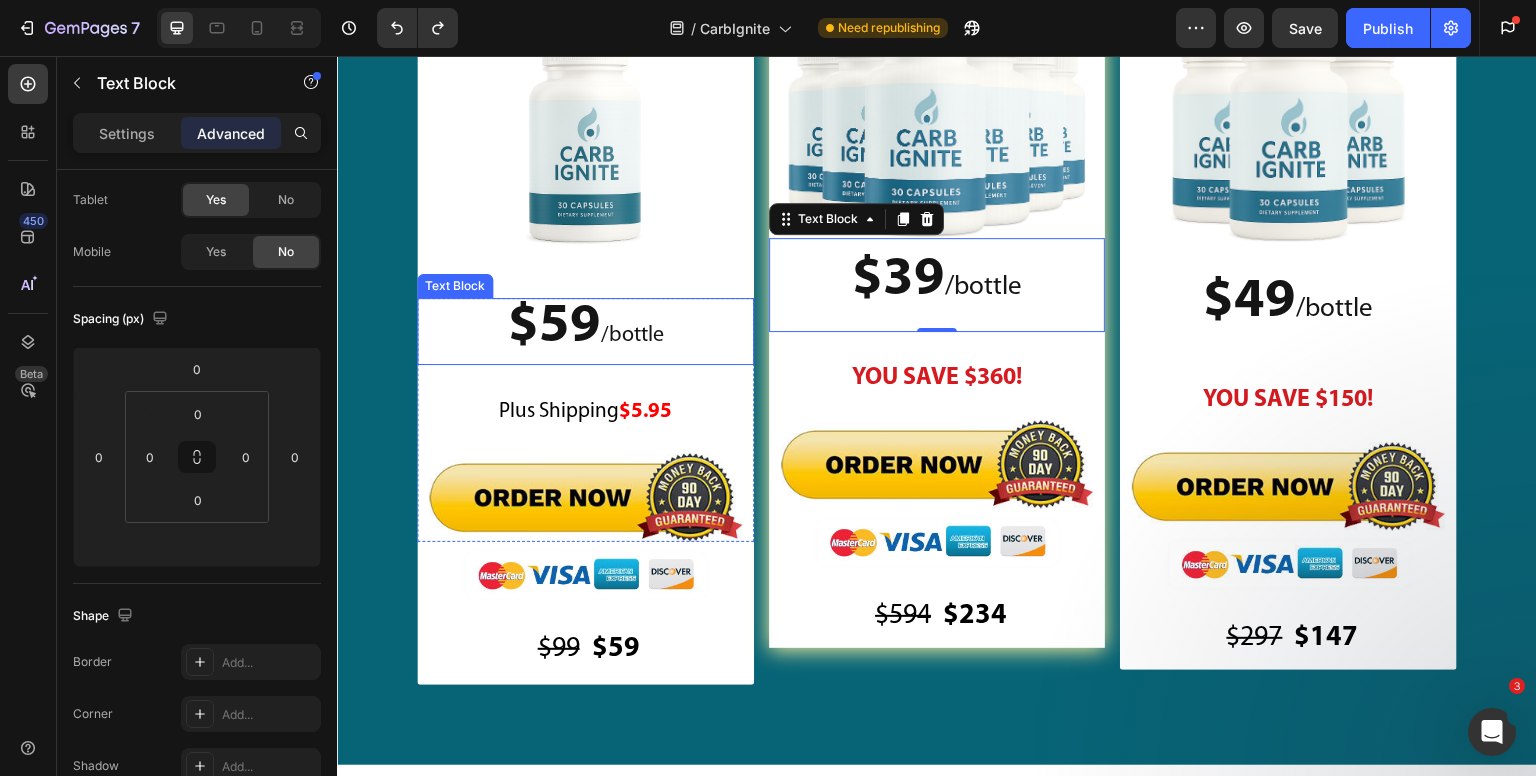 click on "$59 /bottle" at bounding box center [585, 331] 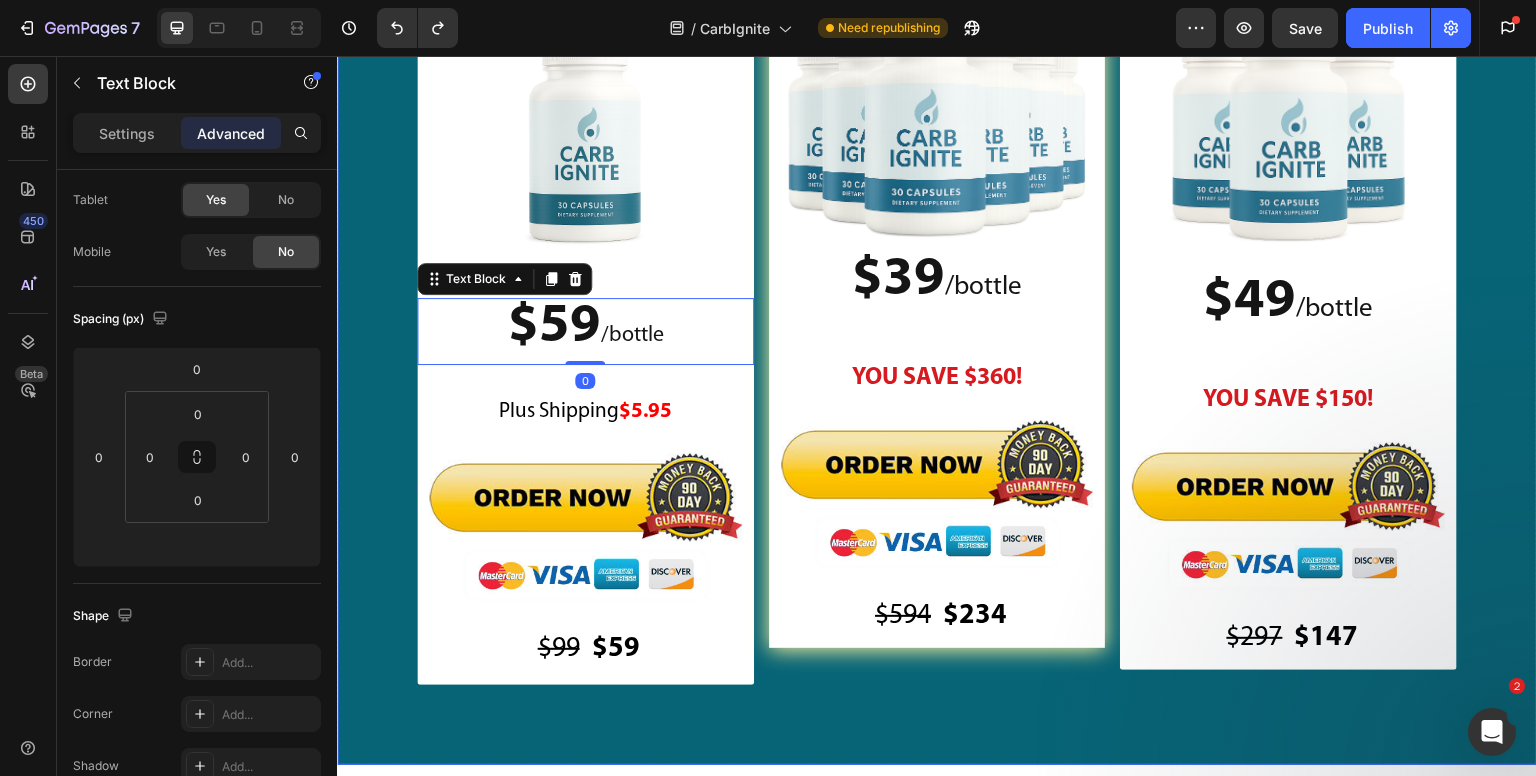 click on "STARTER 30-Day Supply  (1 Bottle)   Heading Image $59 / bottle Text Block $59 /bottle Text Block   0 Plus Shipping  $5.95 Text Block Image Row Image $99 Text Block $59 Text Block Row Row MOST POPULAR 90-Day Supply  (3 Bottles)   Heading Image $49 / bottle Text Block $49 /bottle Text Block YOU SAVE $150! Text Block Image Image $297 Text Block $147 Text Block Row Row DOCTOR'S CHOICE 180-Day Supply  (6 Bottles)   Heading Image $39 / bottle Text Block $39 /bottle Text Block YOU SAVE $360! Text Block Image Image $594 Text Block $234 Text Block Row Row Row" at bounding box center (937, 293) 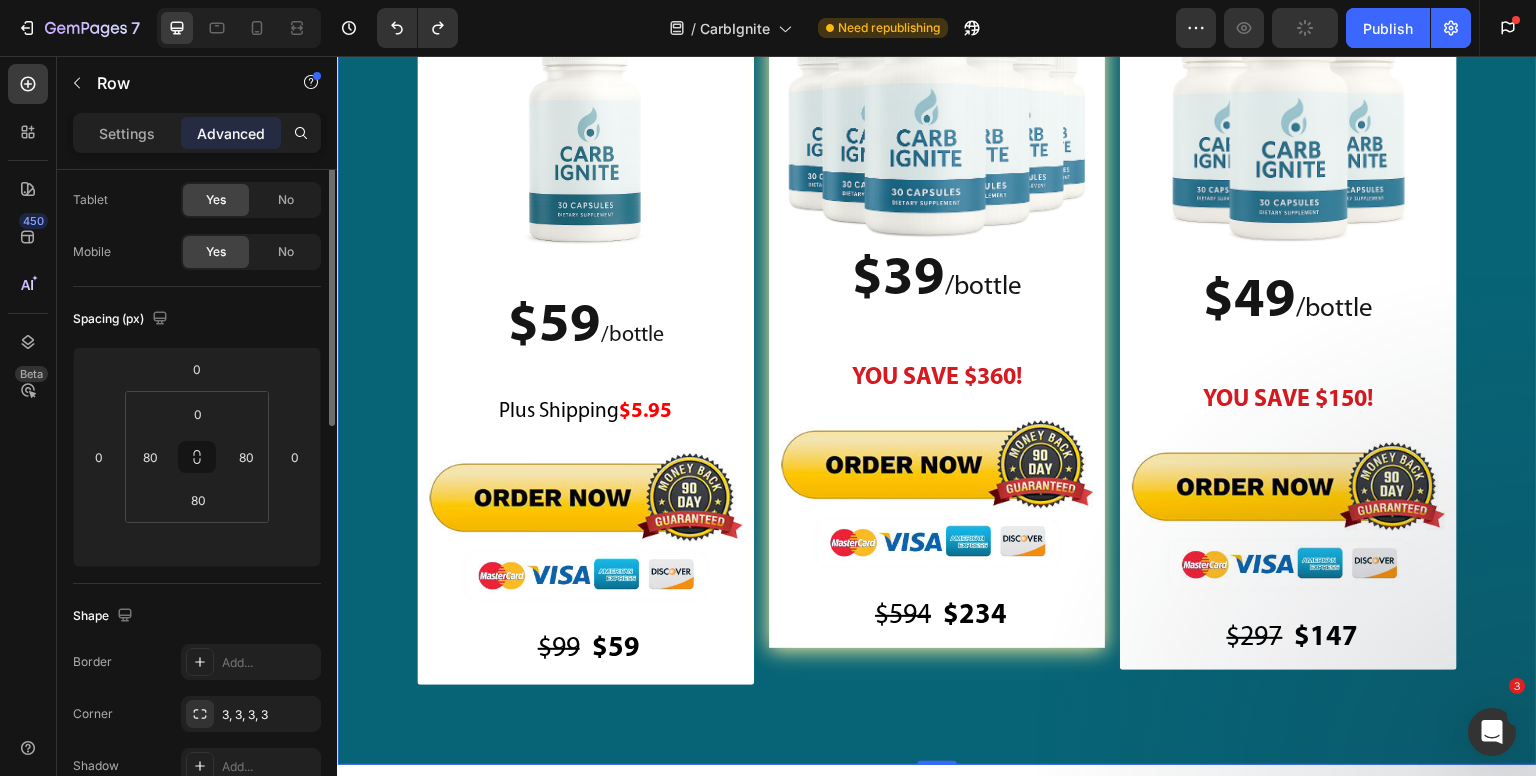 scroll, scrollTop: 0, scrollLeft: 0, axis: both 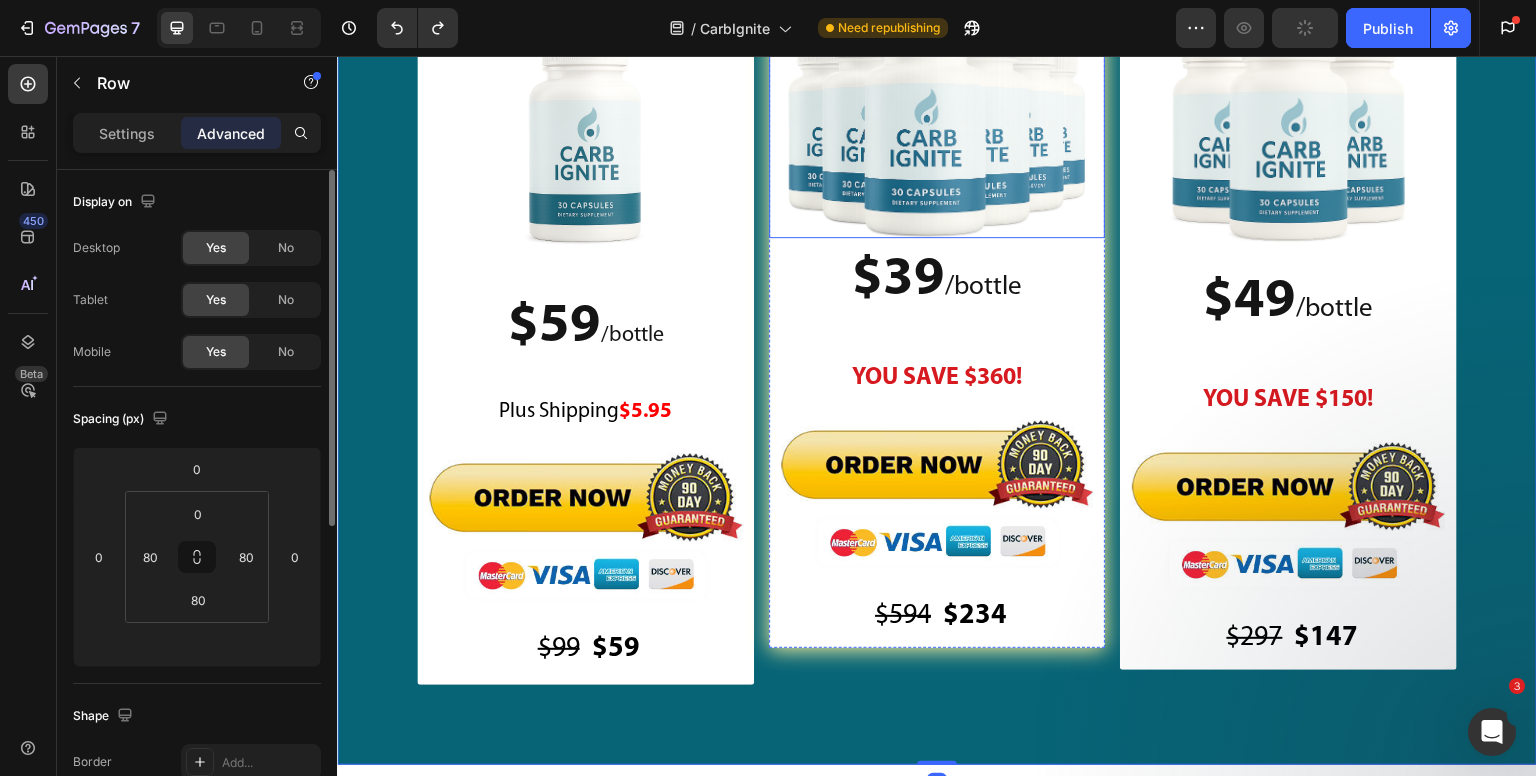 click at bounding box center [937, 127] 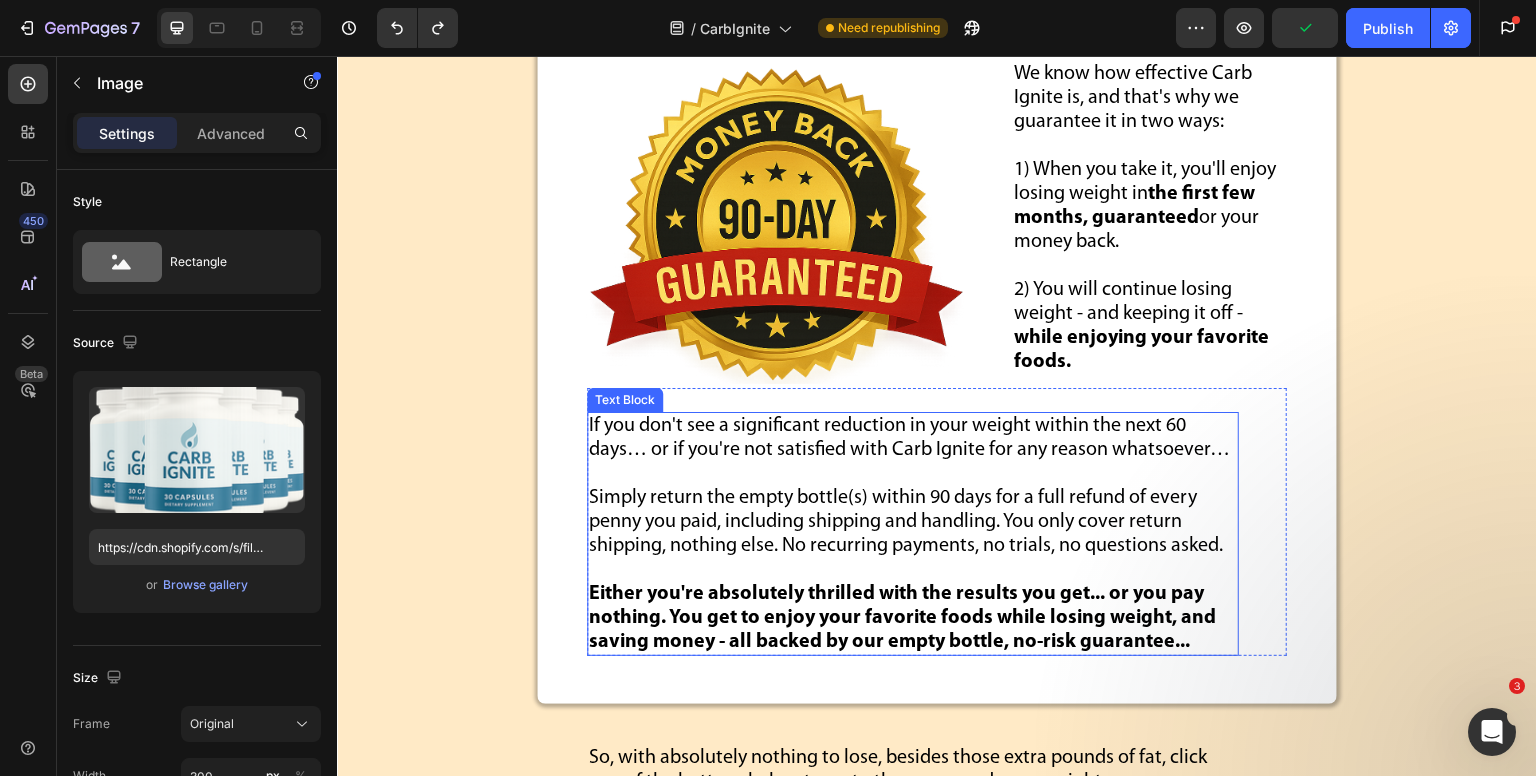click on "We know how effective Carb Ignite is, and that's why we guarantee it in two ways:" at bounding box center [1150, 98] 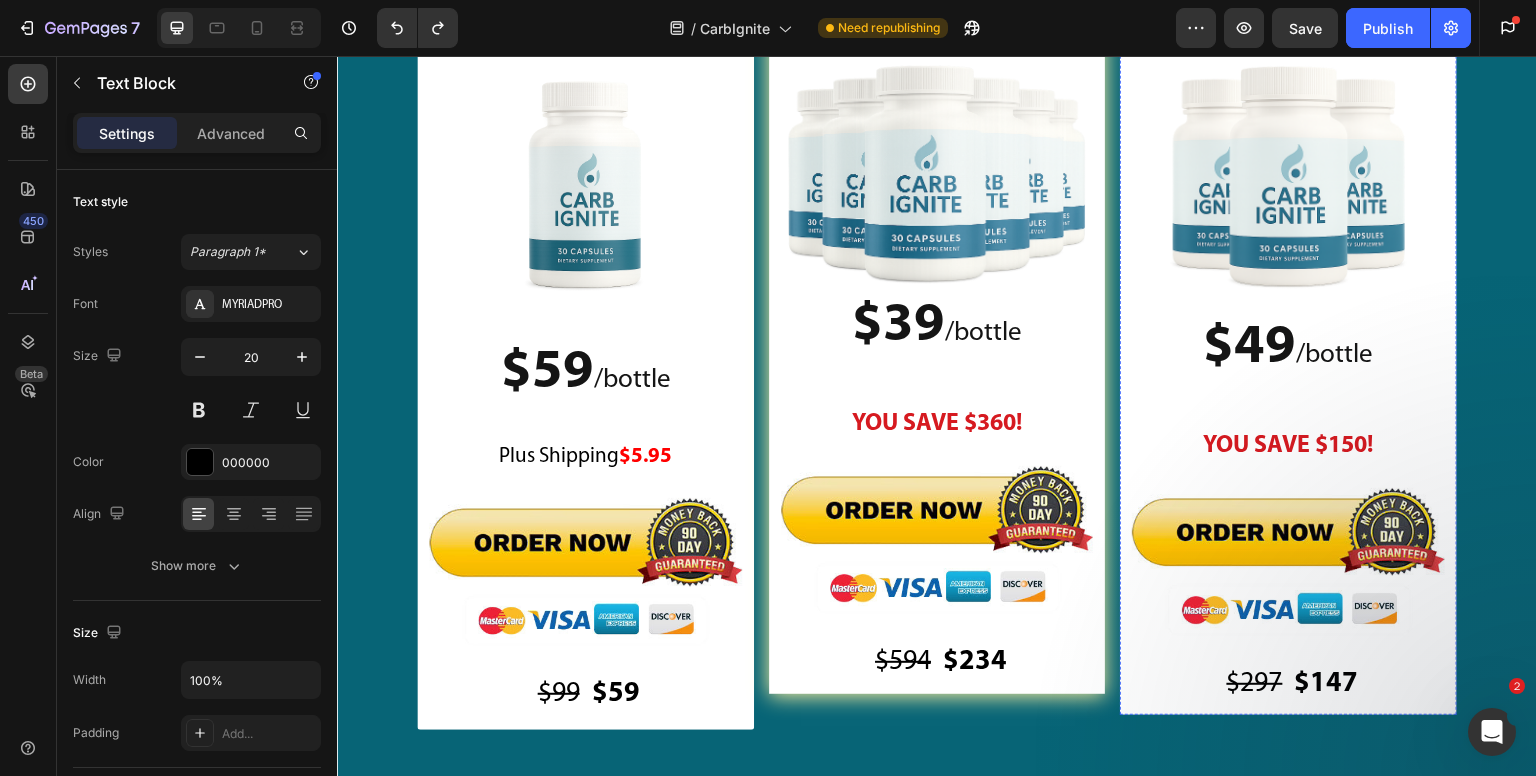 scroll, scrollTop: 27352, scrollLeft: 0, axis: vertical 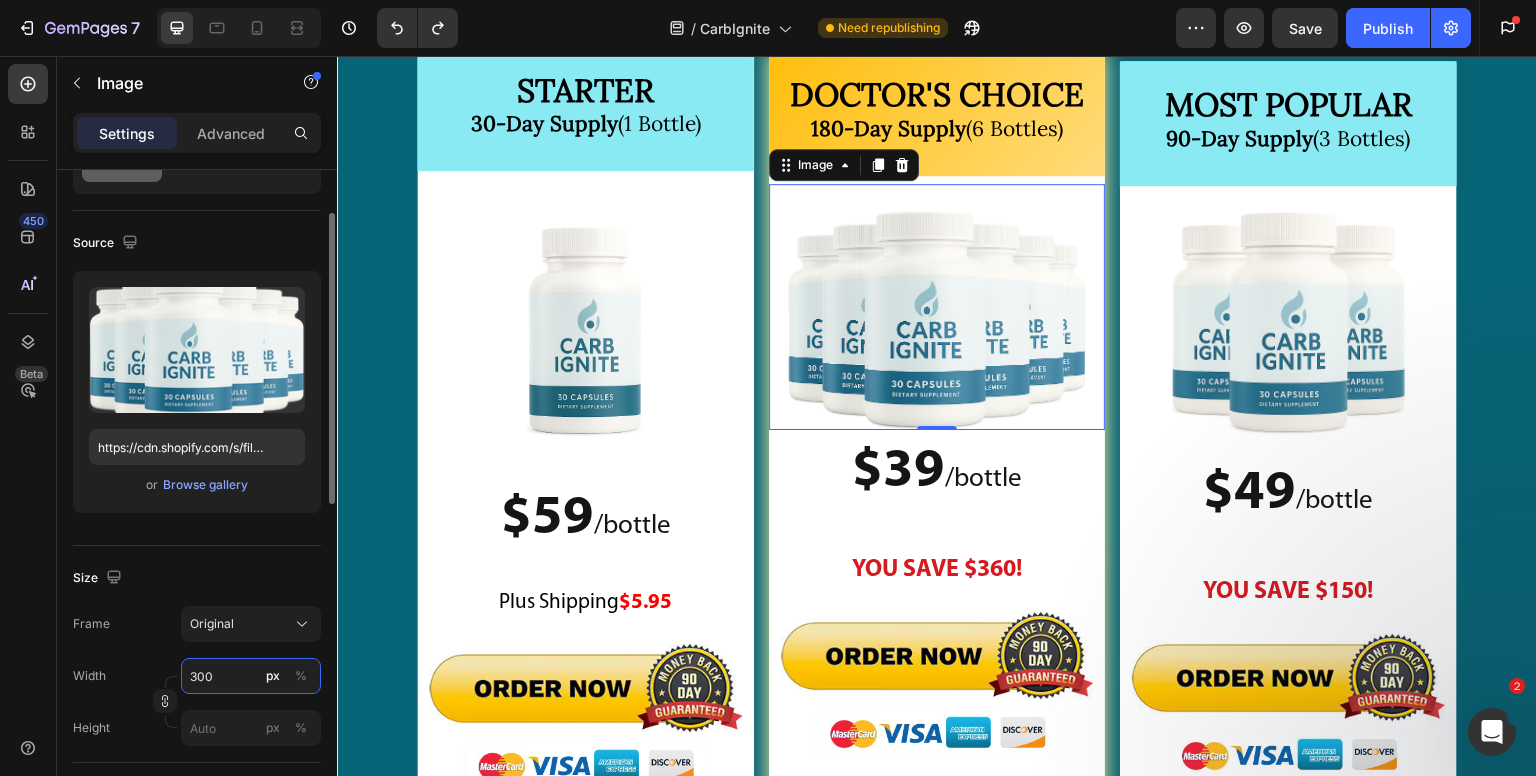 click on "300" at bounding box center (251, 676) 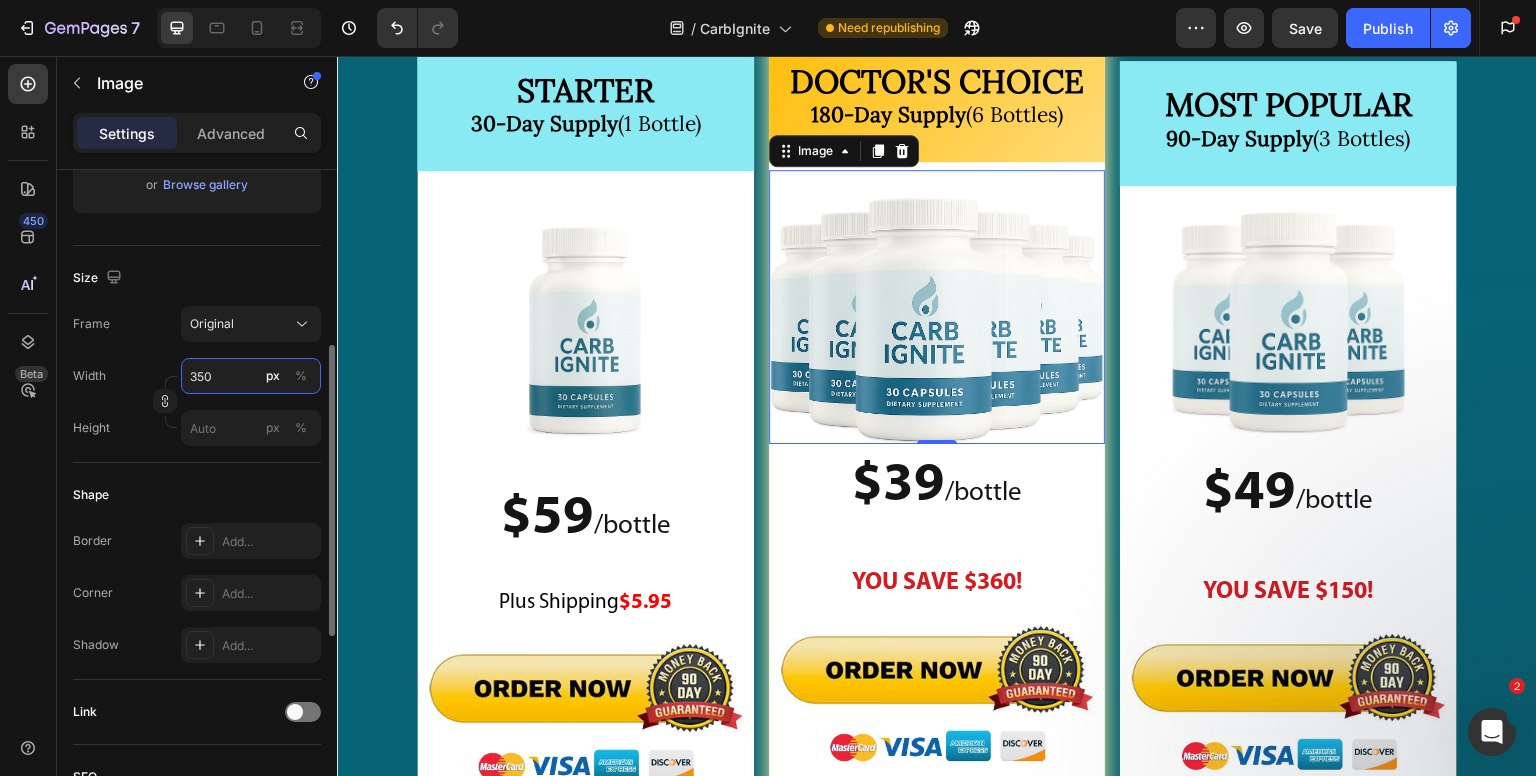 scroll, scrollTop: 100, scrollLeft: 0, axis: vertical 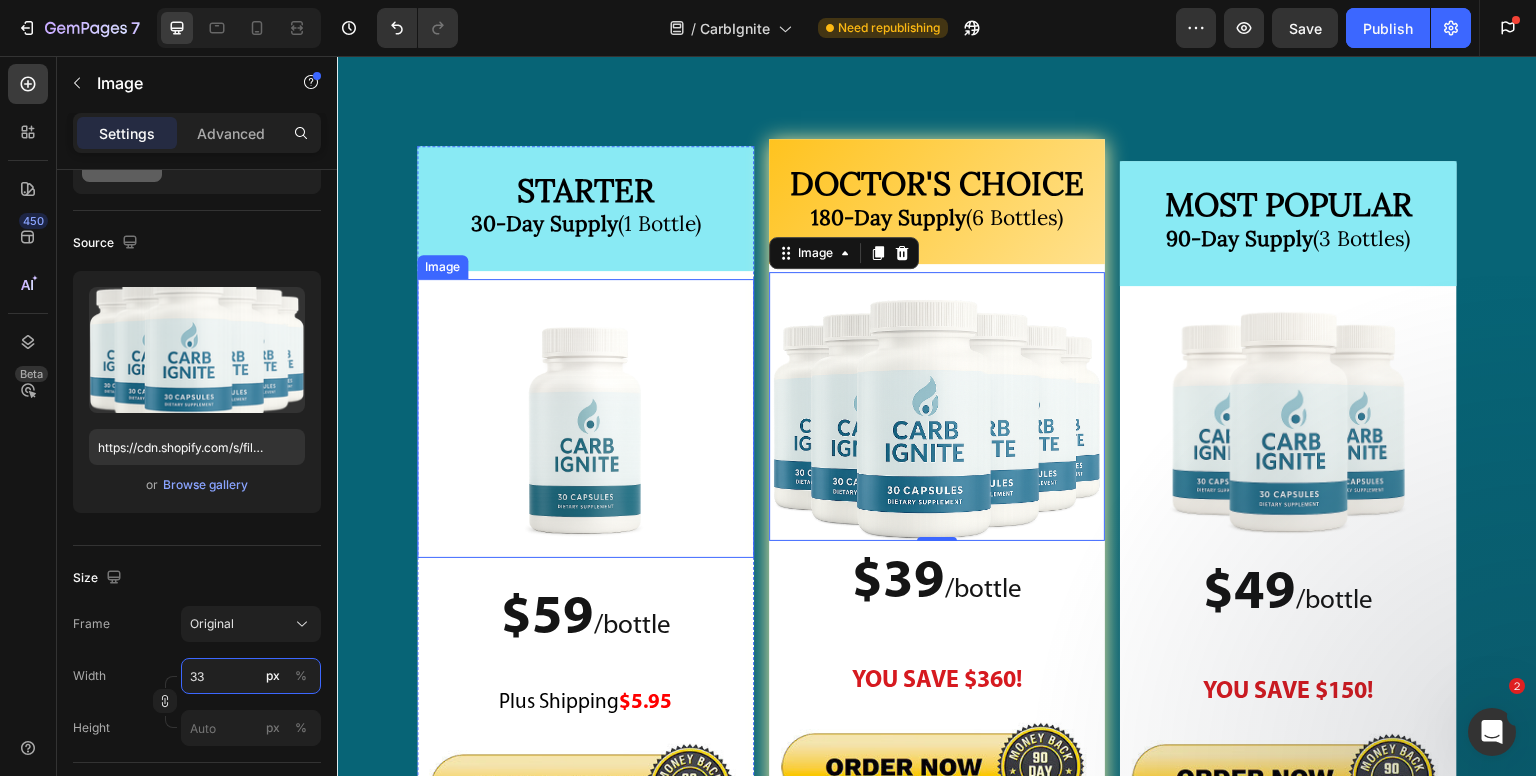 type on "3" 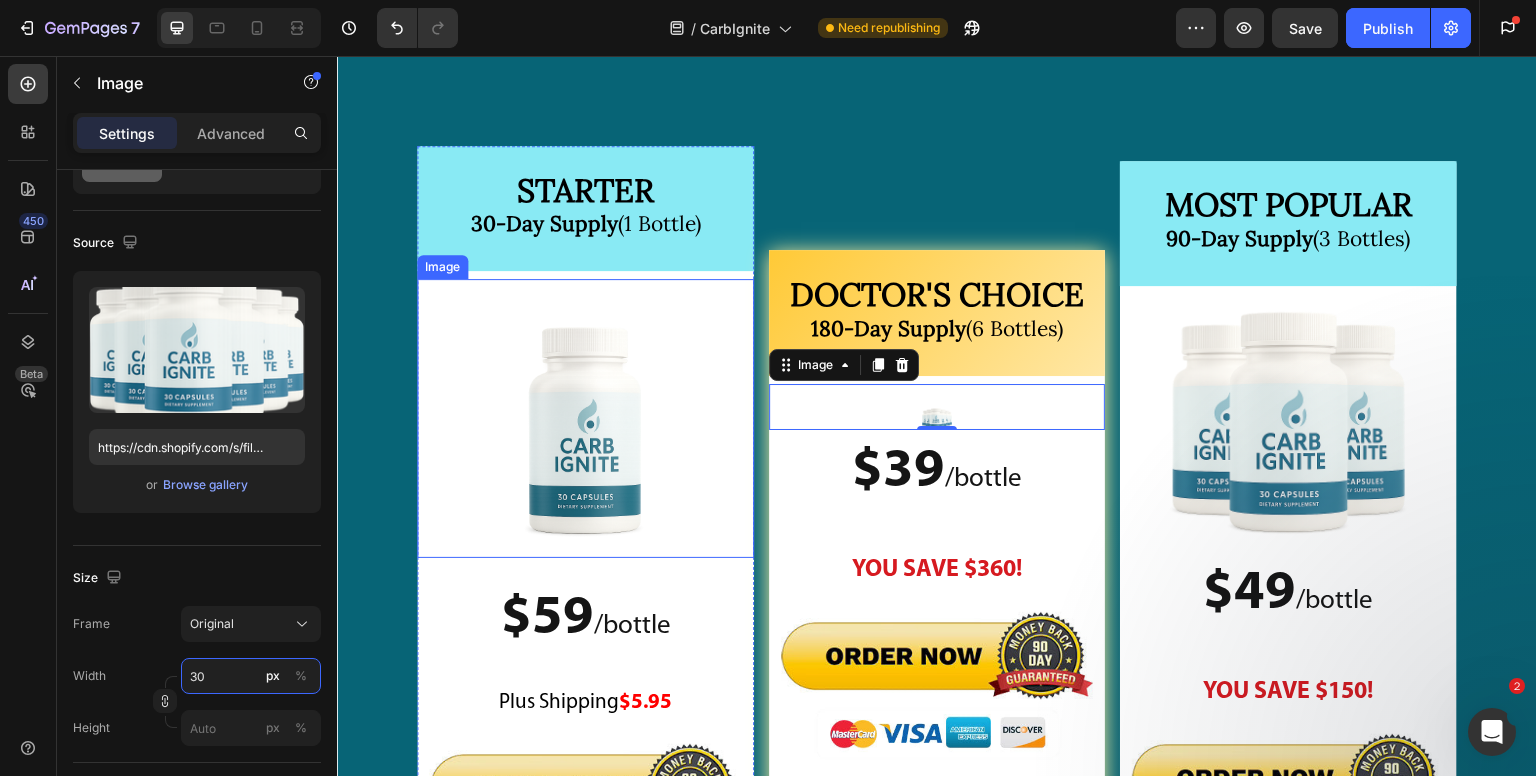 type on "3" 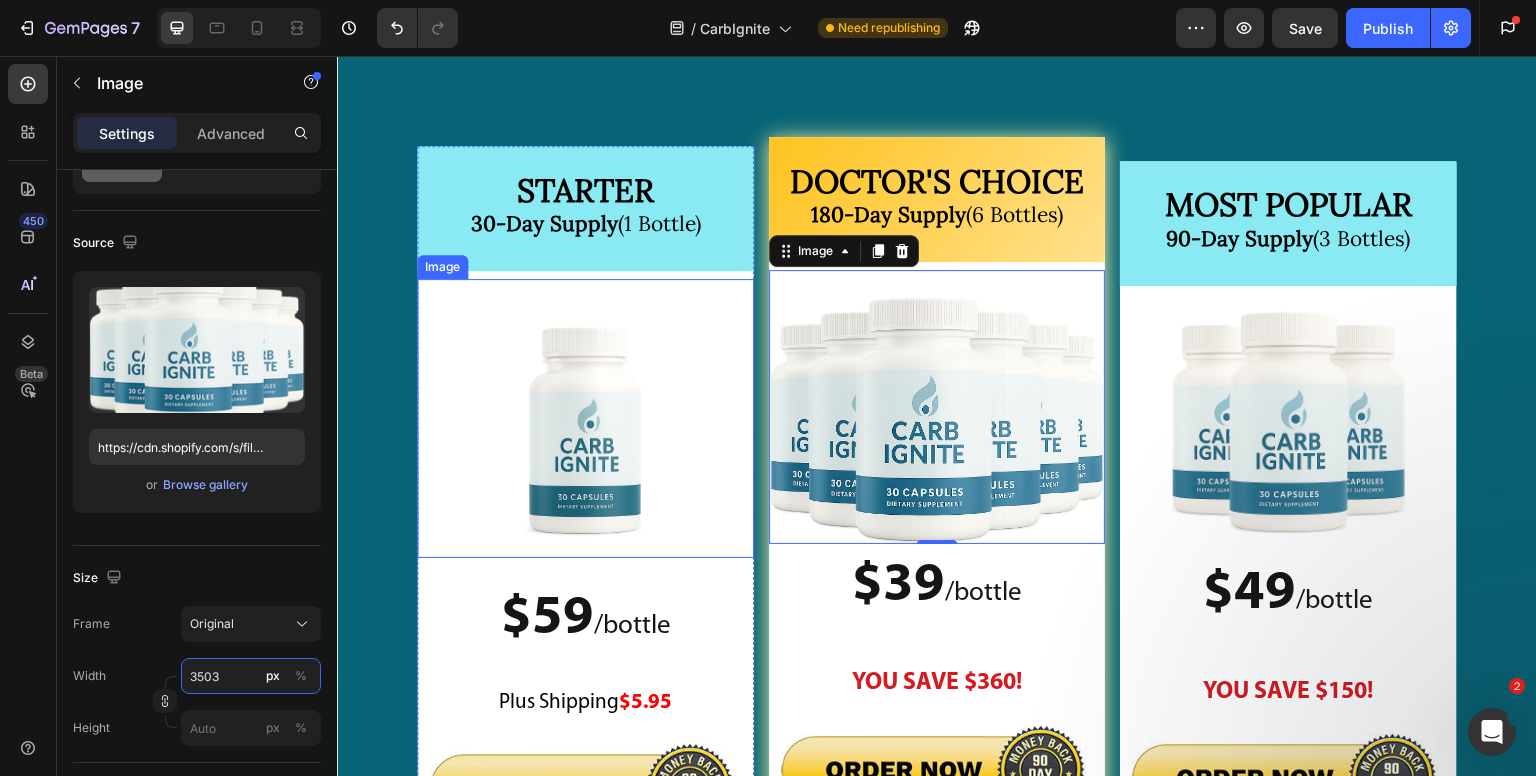 type on "300" 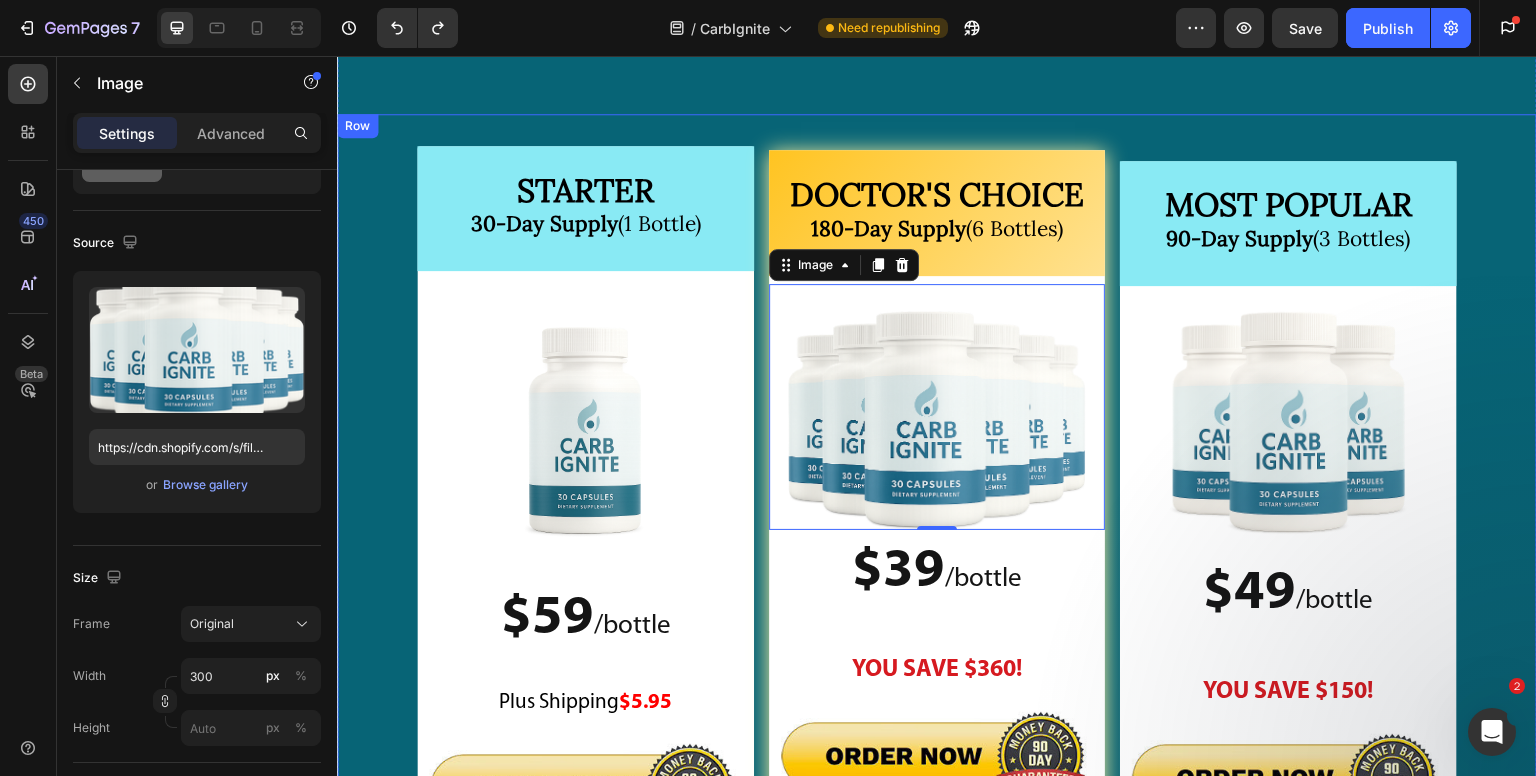 click on "MOST POPULAR 90-Day Supply   (3 Bottles)   Heading Image $49 / bottle Text Block $49 /bottle Text Block YOU SAVE $150! Text Block Image Image $297 Text Block $147 Text Block Row Row" at bounding box center [1288, 545] 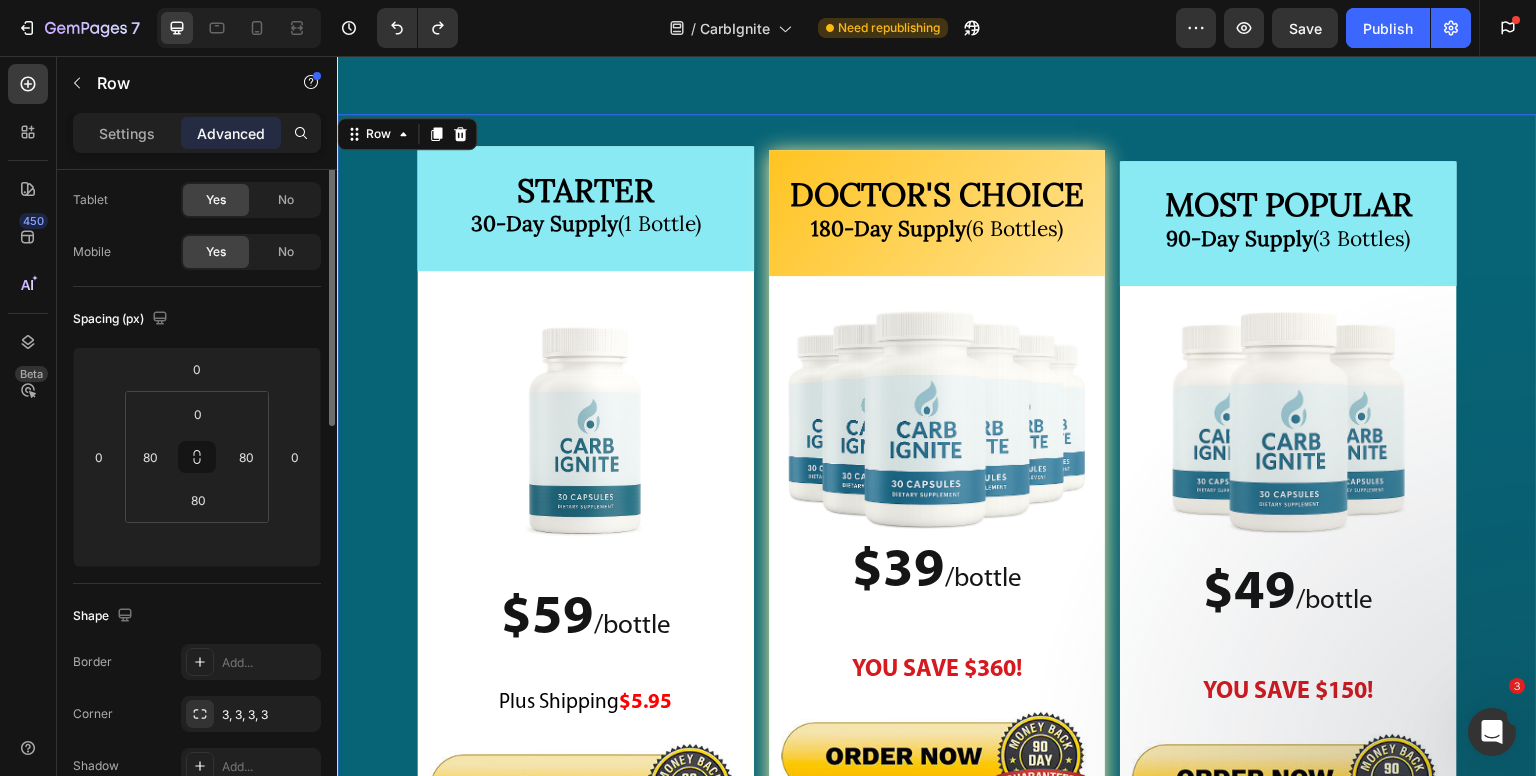 scroll, scrollTop: 0, scrollLeft: 0, axis: both 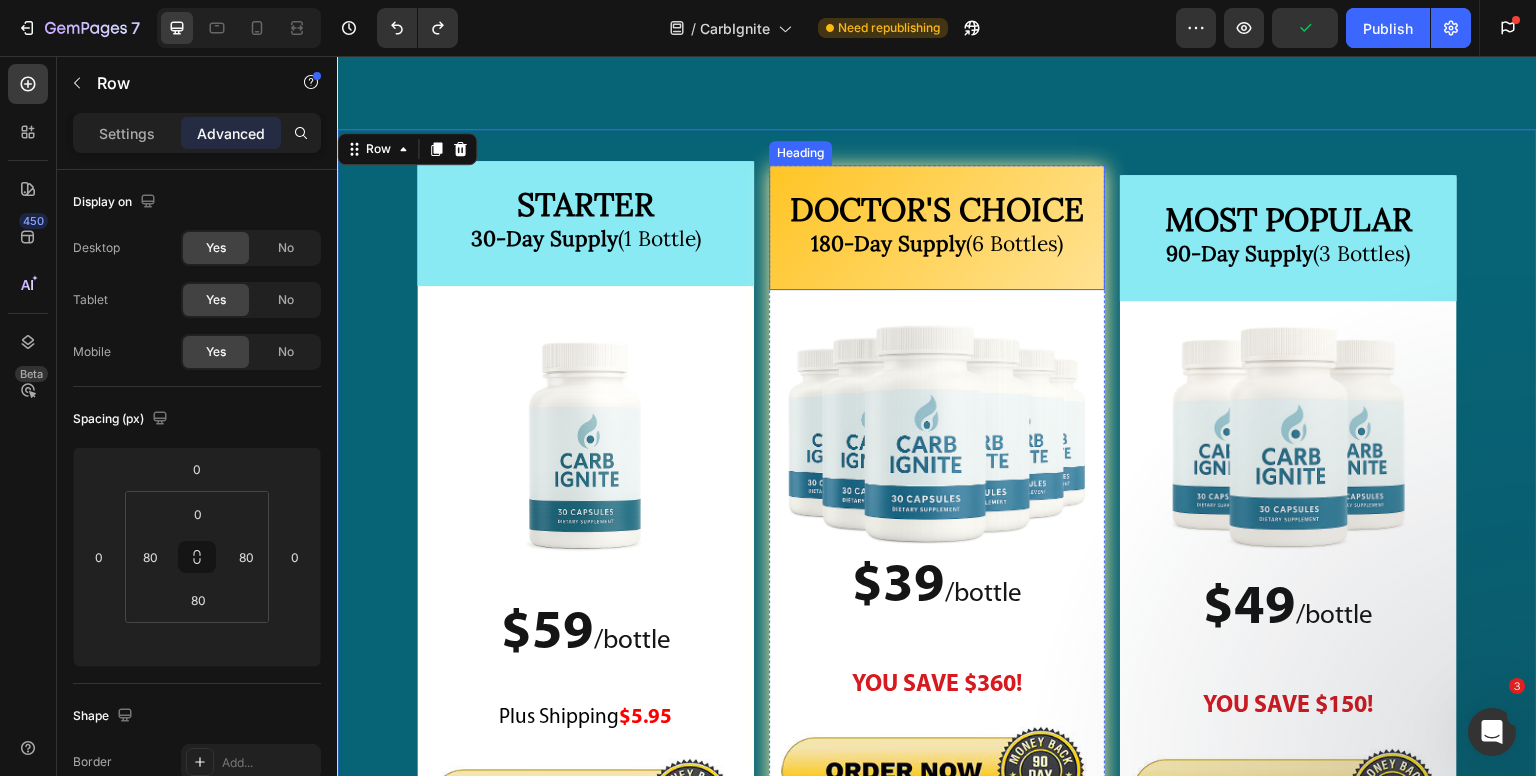 click on "DOCTOR'S CHOICE 180-Day Supply  (6 Bottles)" at bounding box center [937, 227] 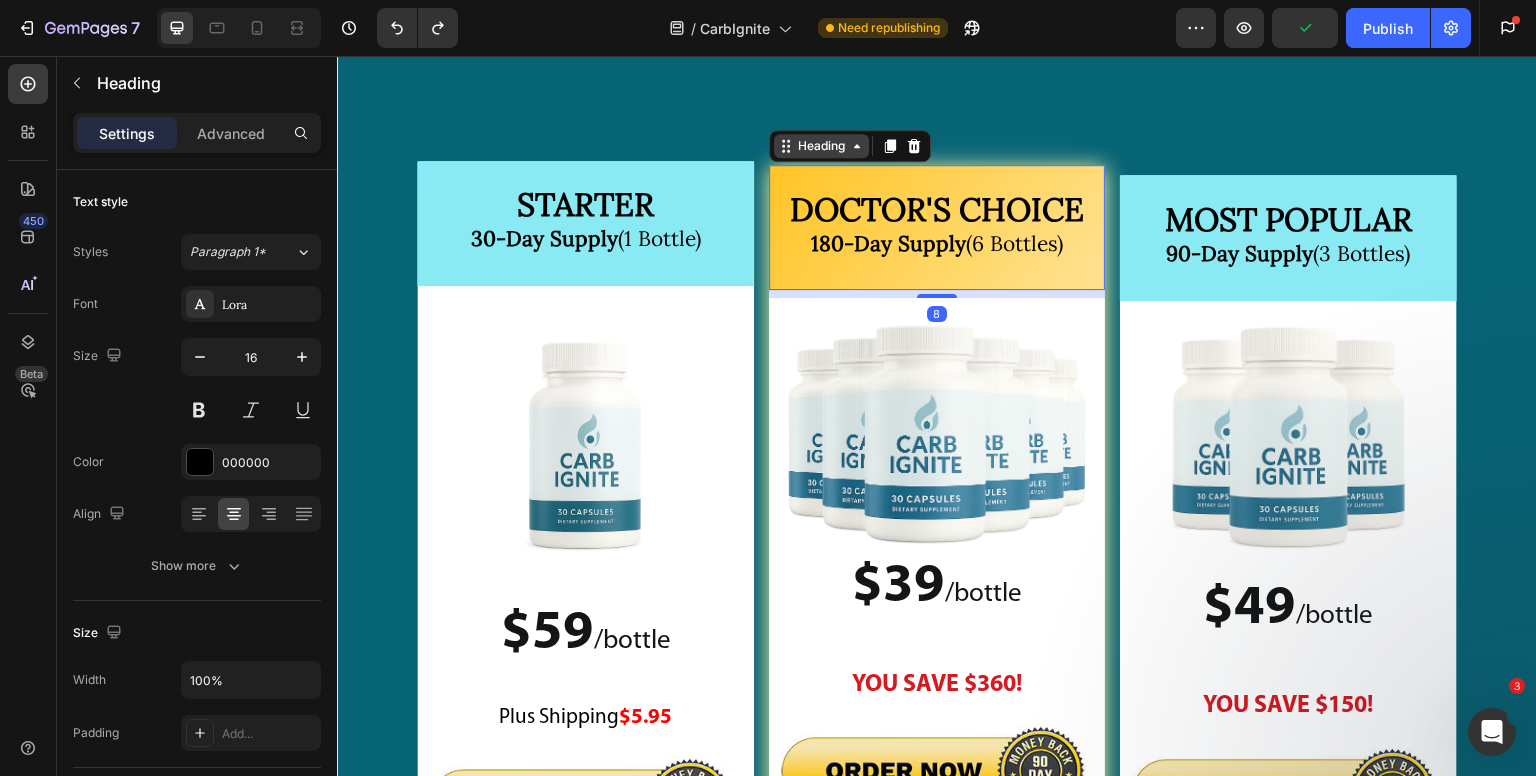 click on "Heading" at bounding box center [821, 146] 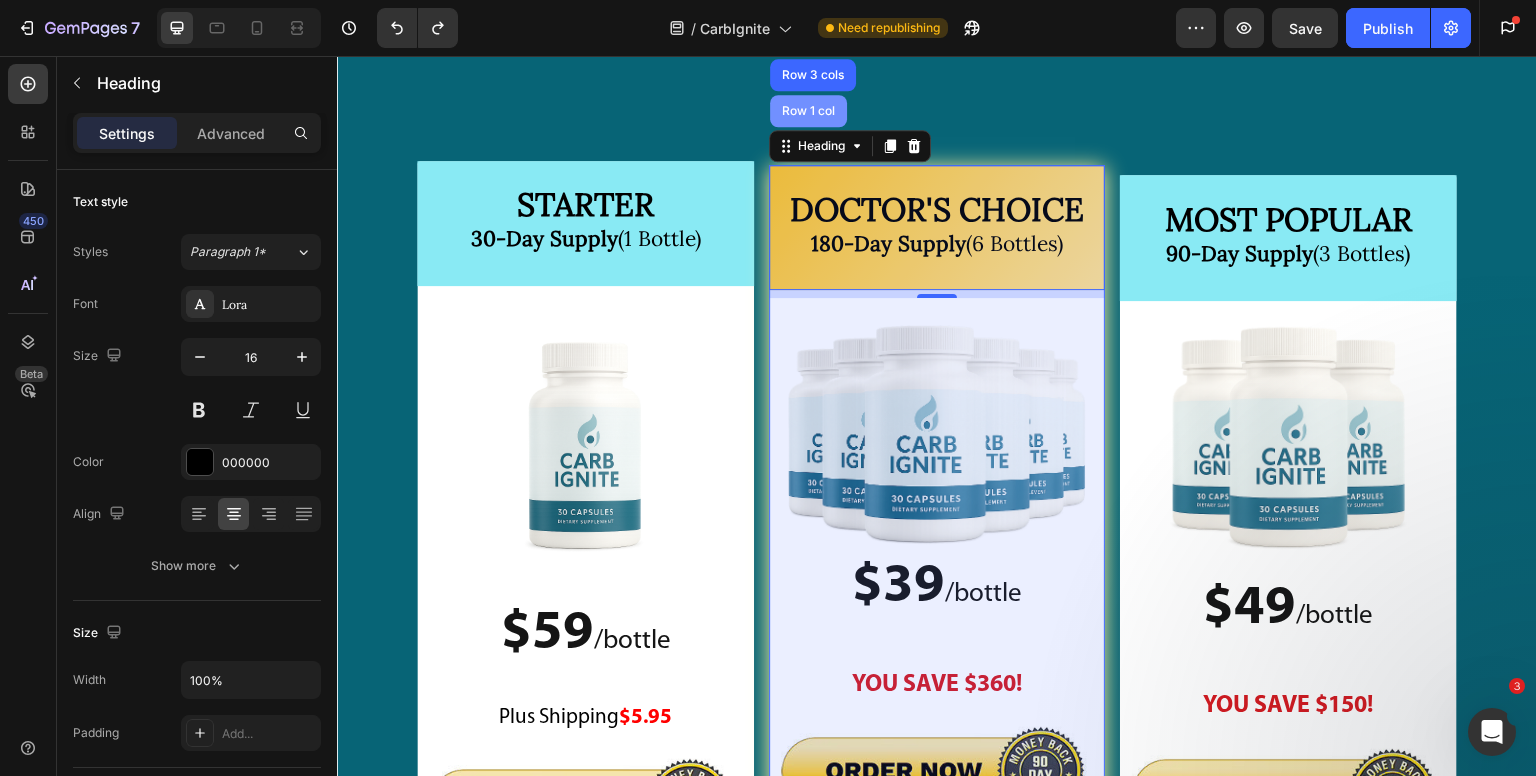 click on "Row 1 col" at bounding box center [808, 111] 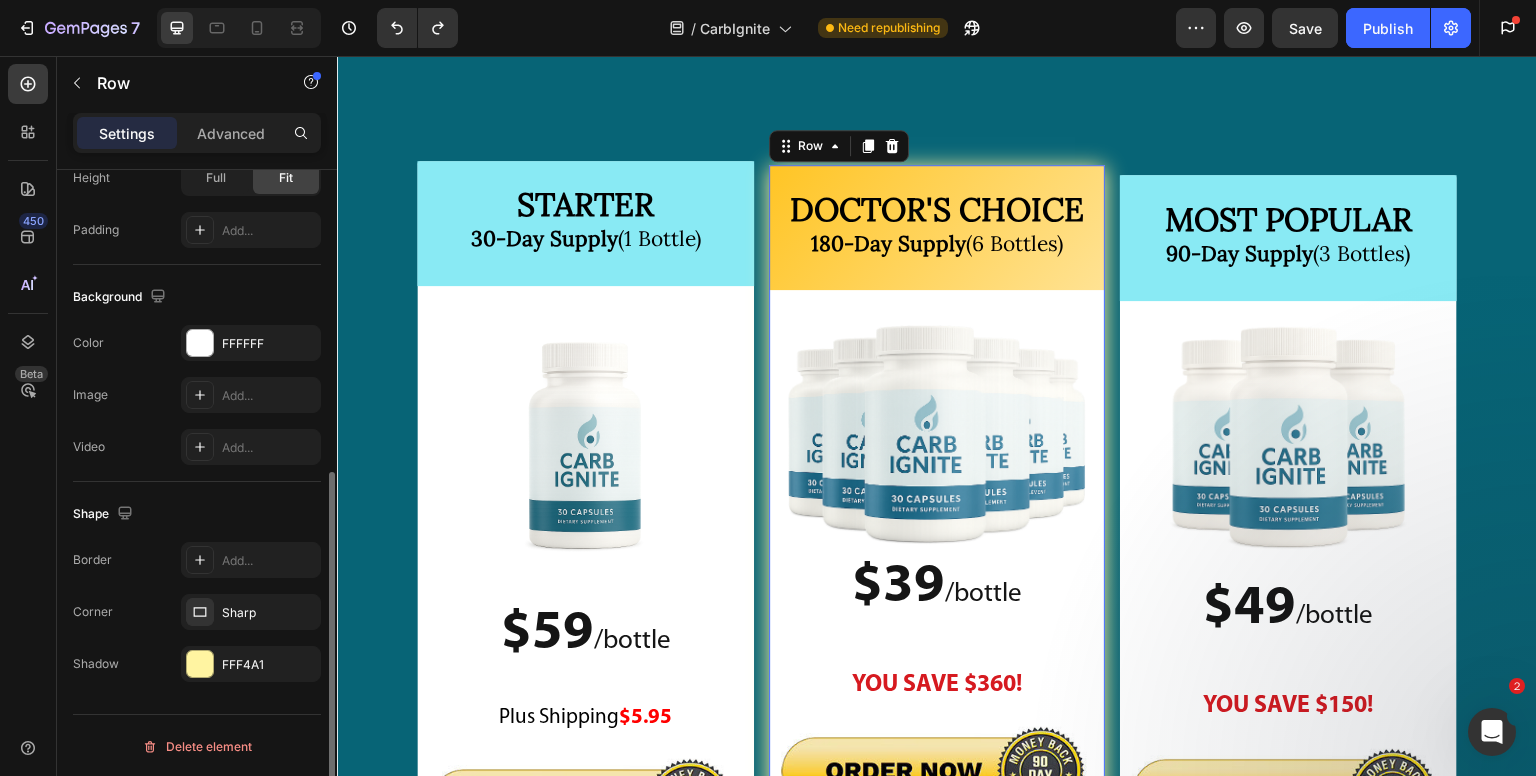 scroll, scrollTop: 455, scrollLeft: 0, axis: vertical 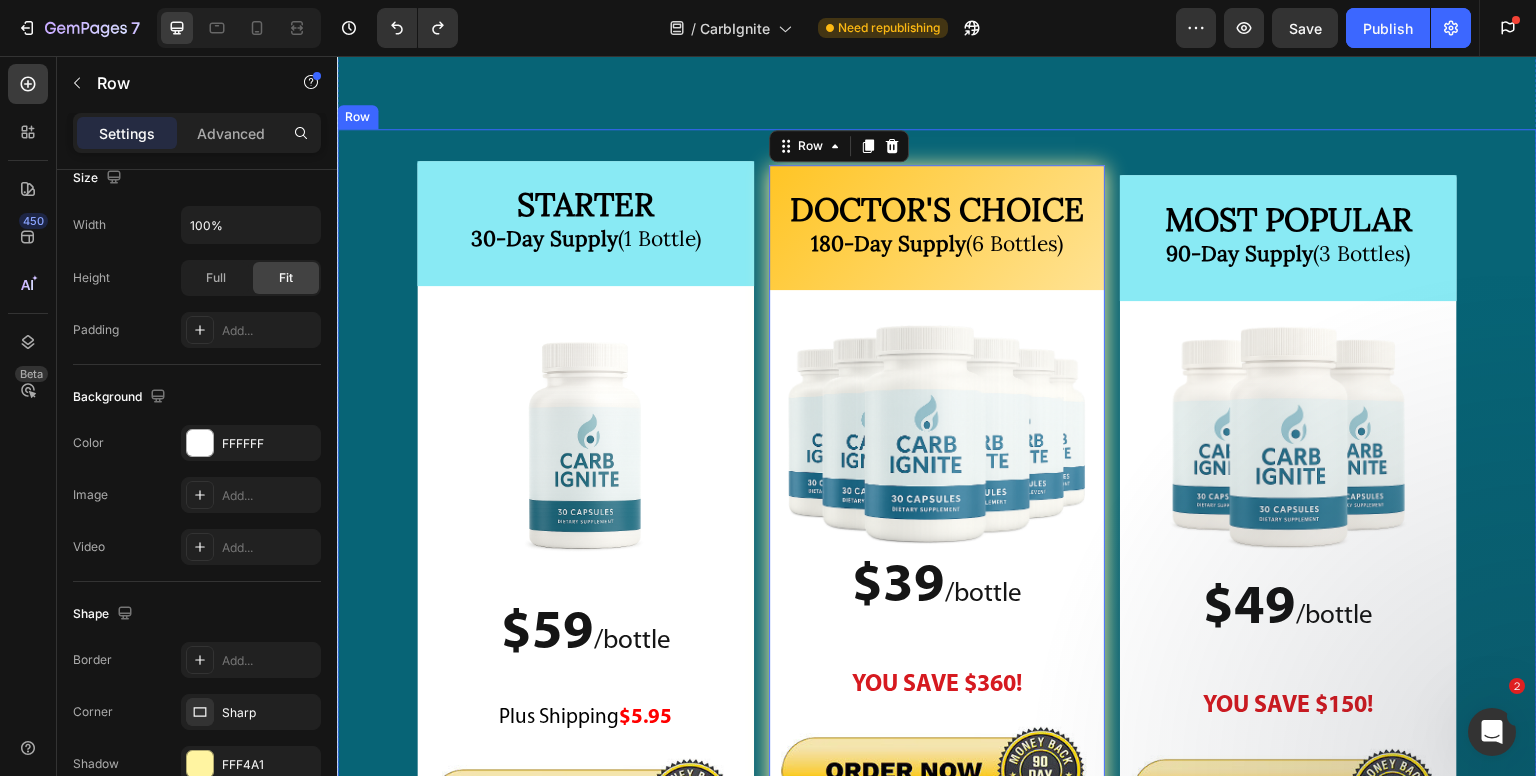 click on "STARTER 30-Day Supply  (1 Bottle)   Heading Image $59 / bottle Text Block $59 /bottle Text Block Plus Shipping  $5.95 Text Block Image Row Image $99 Text Block $59 Text Block Row Row MOST POPULAR 90-Day Supply  (3 Bottles)   Heading Image $49 / bottle Text Block $49 /bottle Text Block YOU SAVE $150! Text Block Image Image $297 Text Block $147 Text Block Row Row DOCTOR'S CHOICE 180-Day Supply  (6 Bottles)   Heading Image $39 / bottle Text Block $39 /bottle Text Block YOU SAVE $360! Text Block Image Image $594 Text Block $234 Text Block Row Row   0 Row" at bounding box center [937, 600] 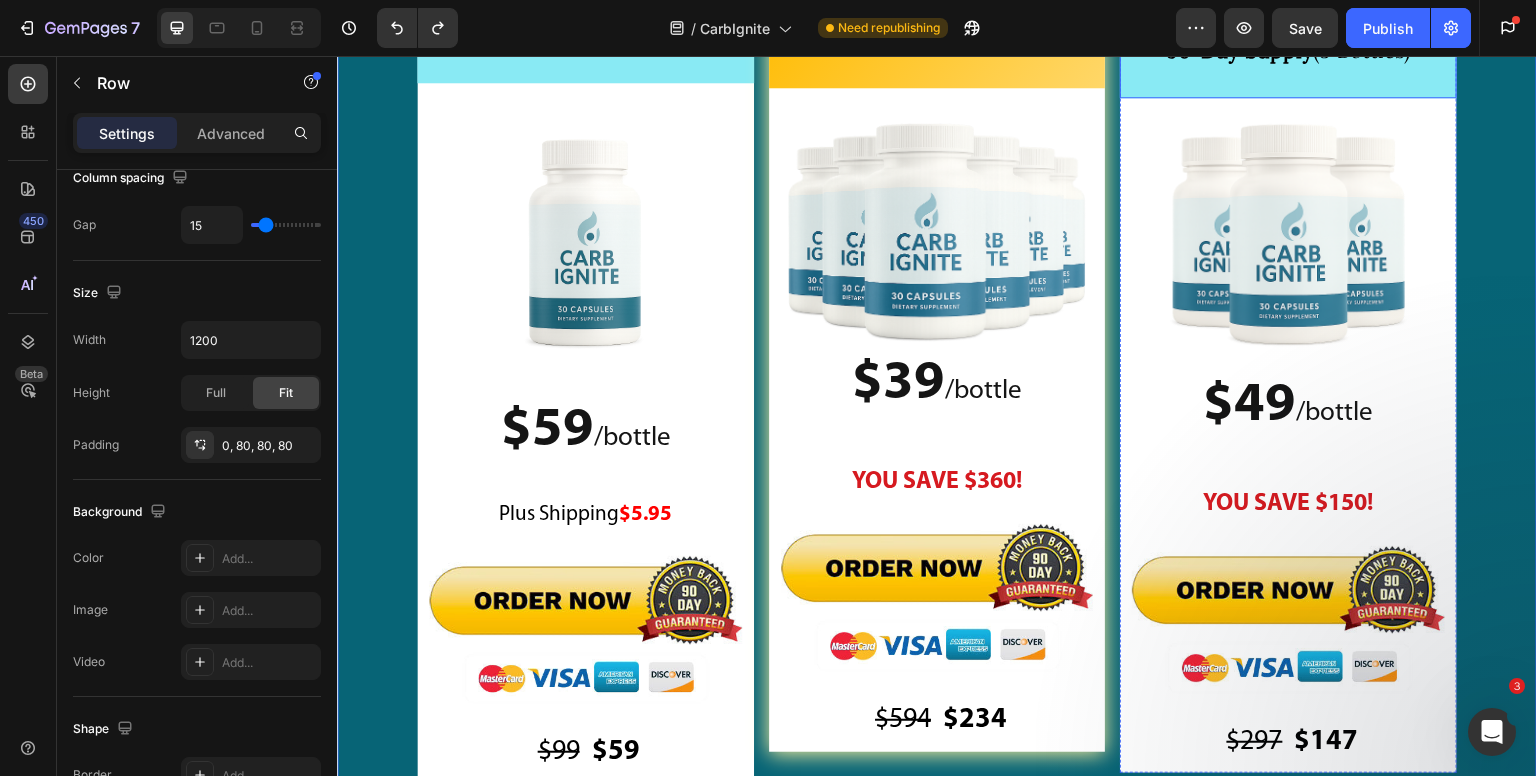 scroll, scrollTop: 27452, scrollLeft: 0, axis: vertical 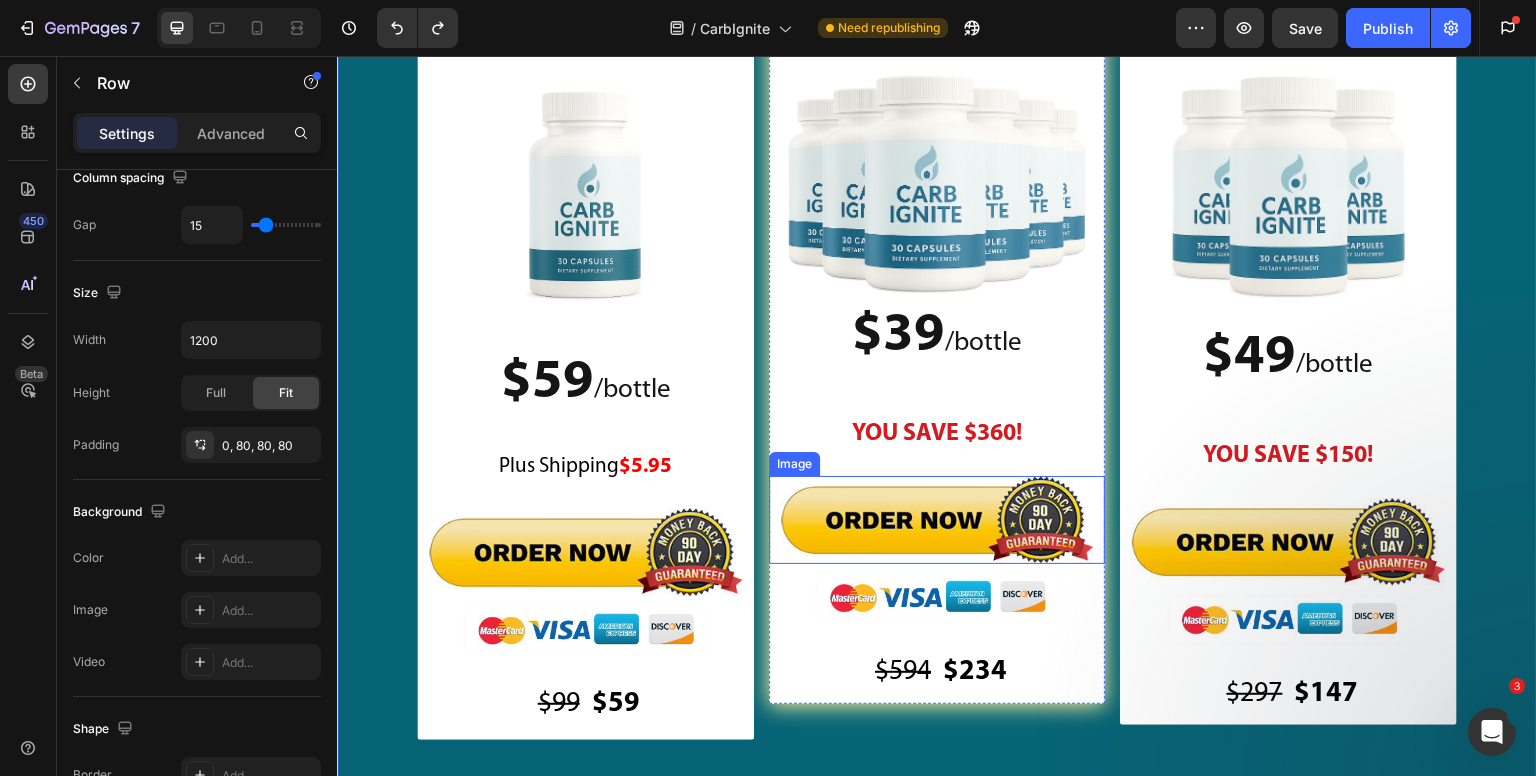 click at bounding box center [937, 520] 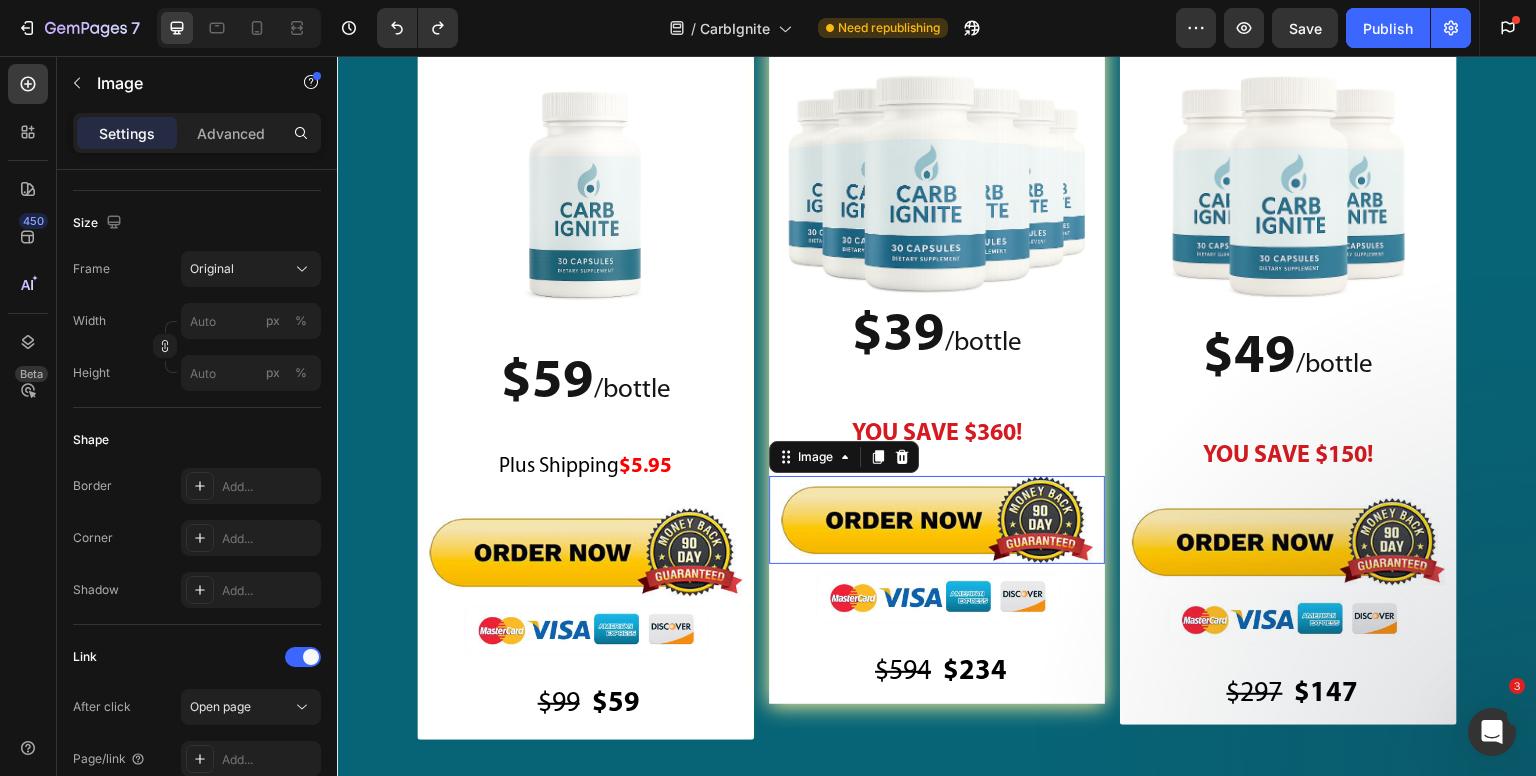 scroll, scrollTop: 0, scrollLeft: 0, axis: both 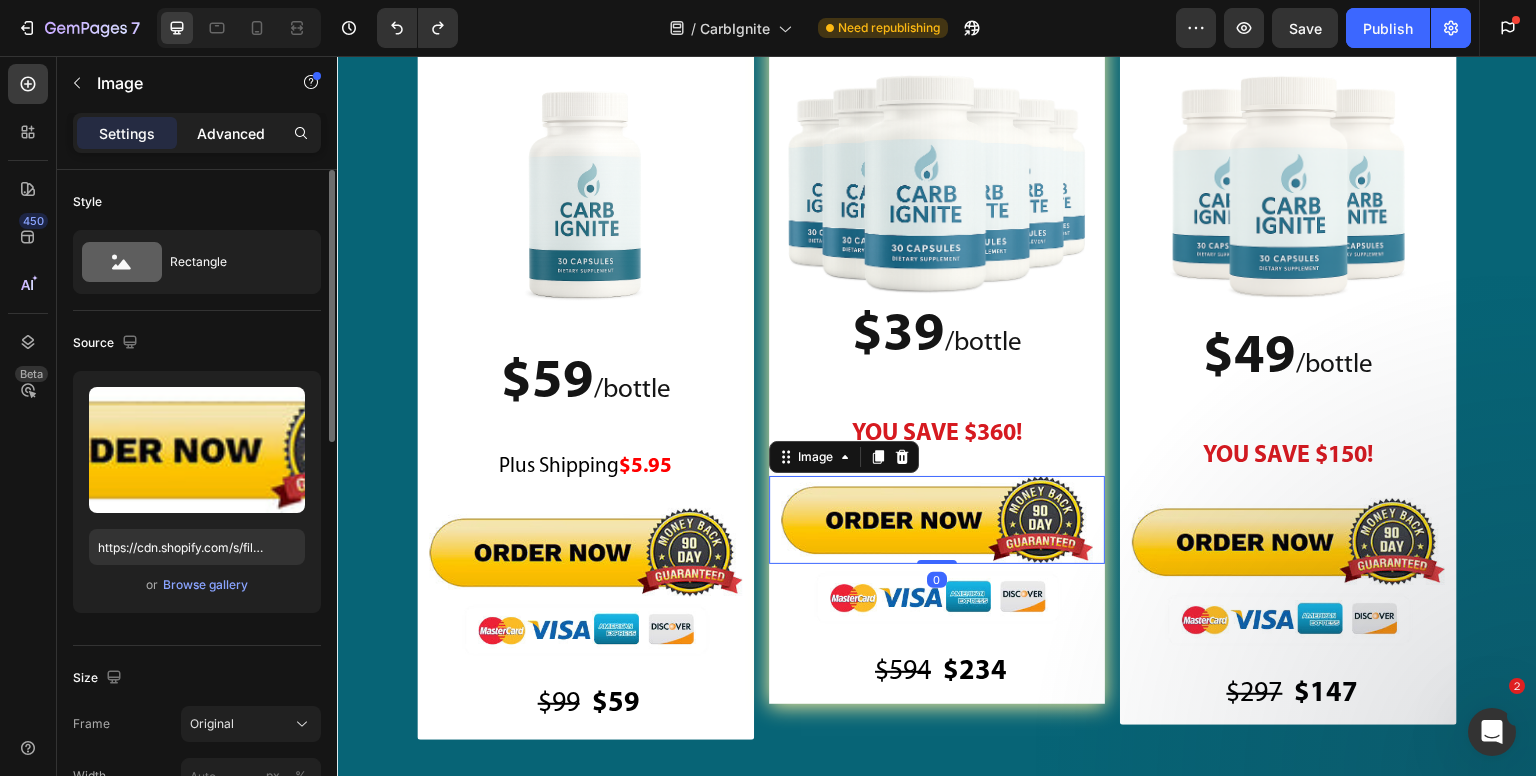 click on "Advanced" at bounding box center [231, 133] 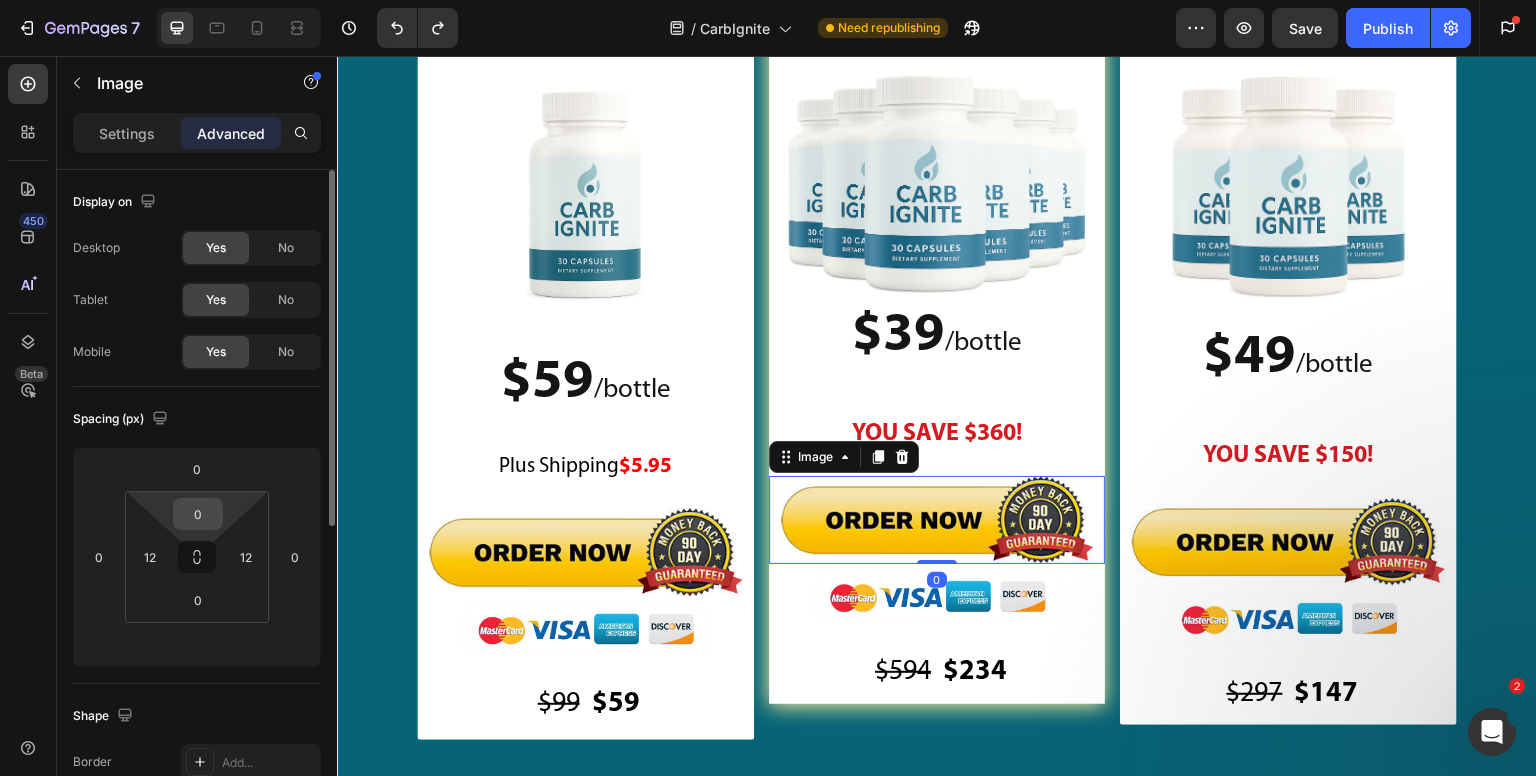 click on "0" at bounding box center [198, 514] 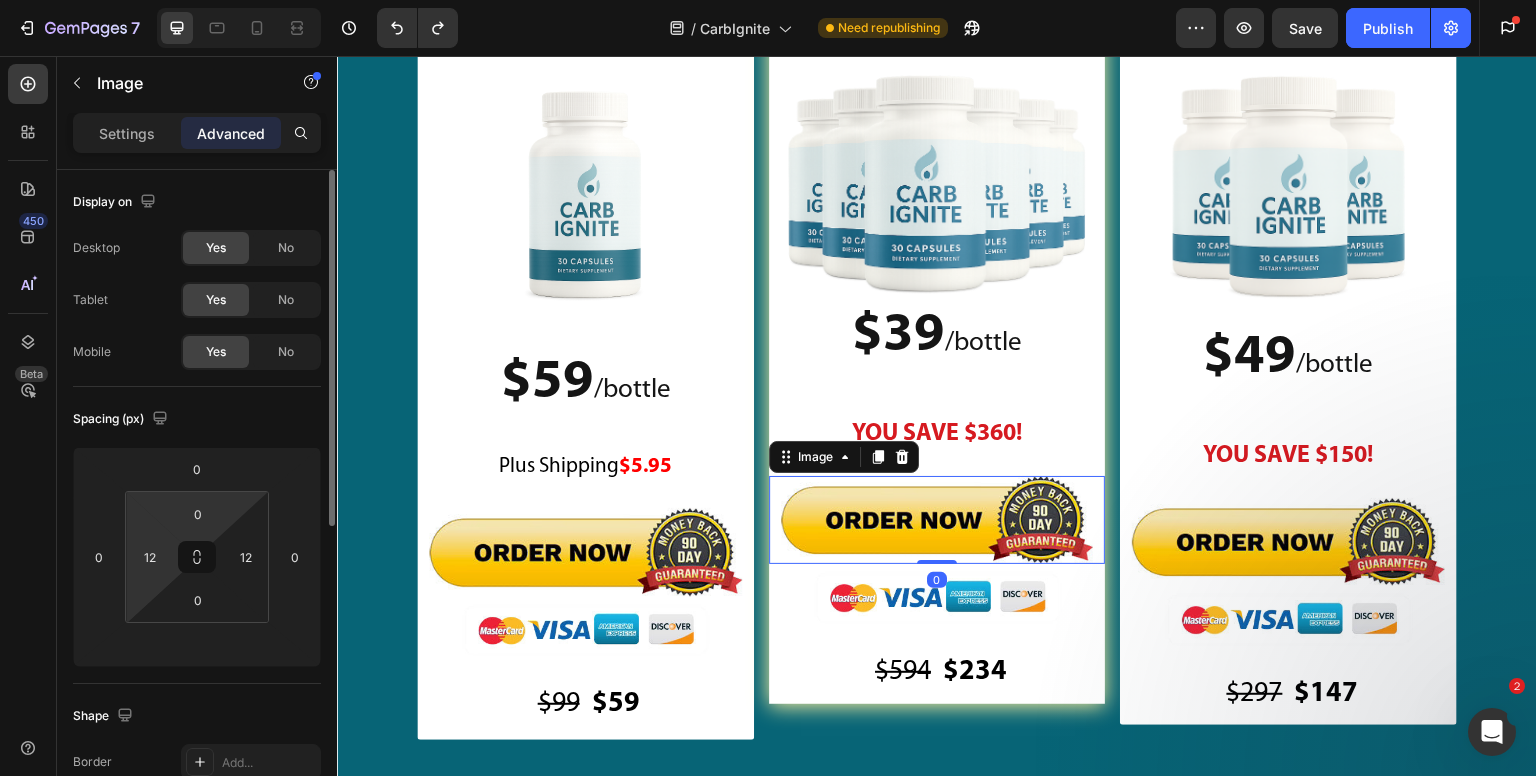 type 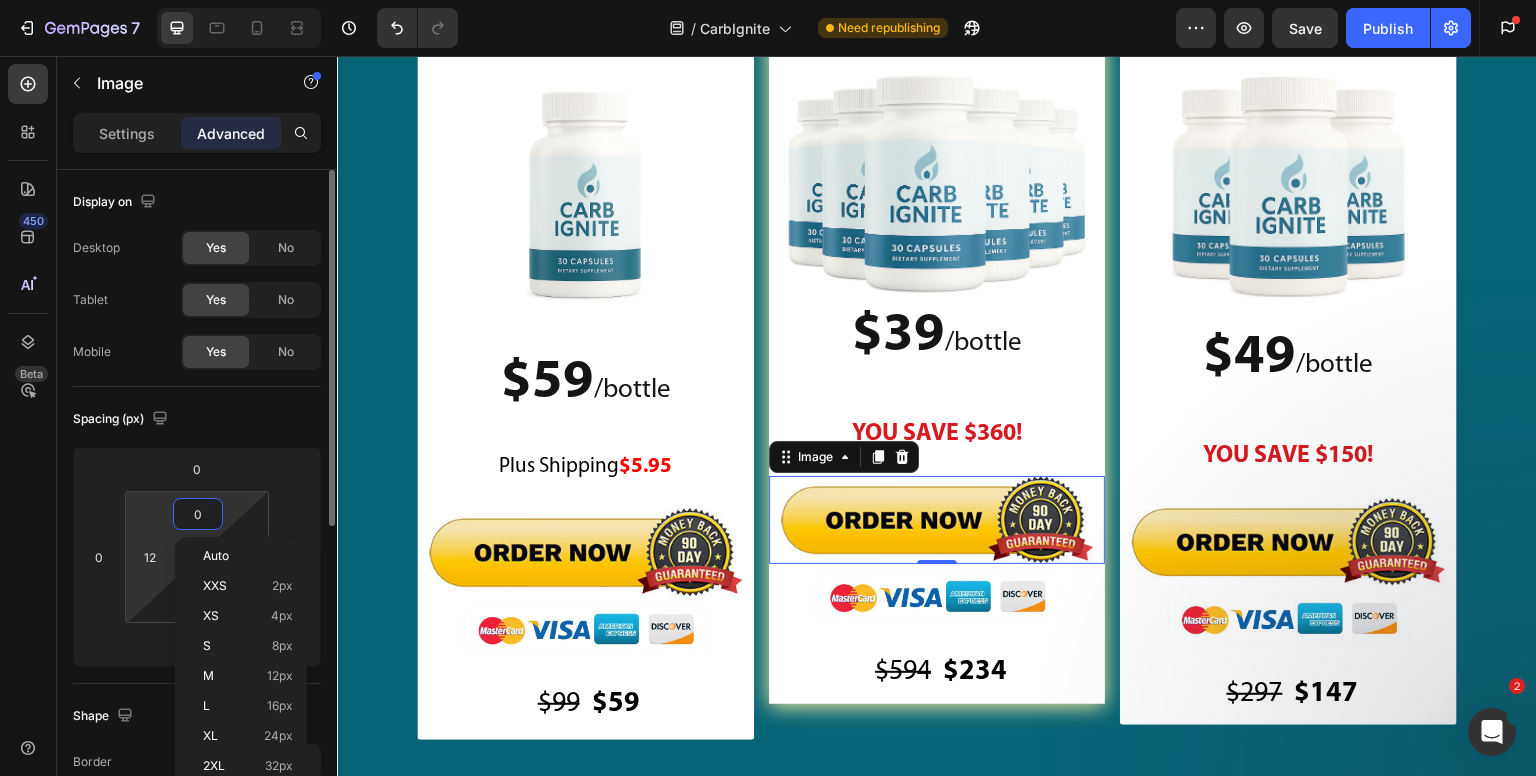 scroll, scrollTop: 100, scrollLeft: 0, axis: vertical 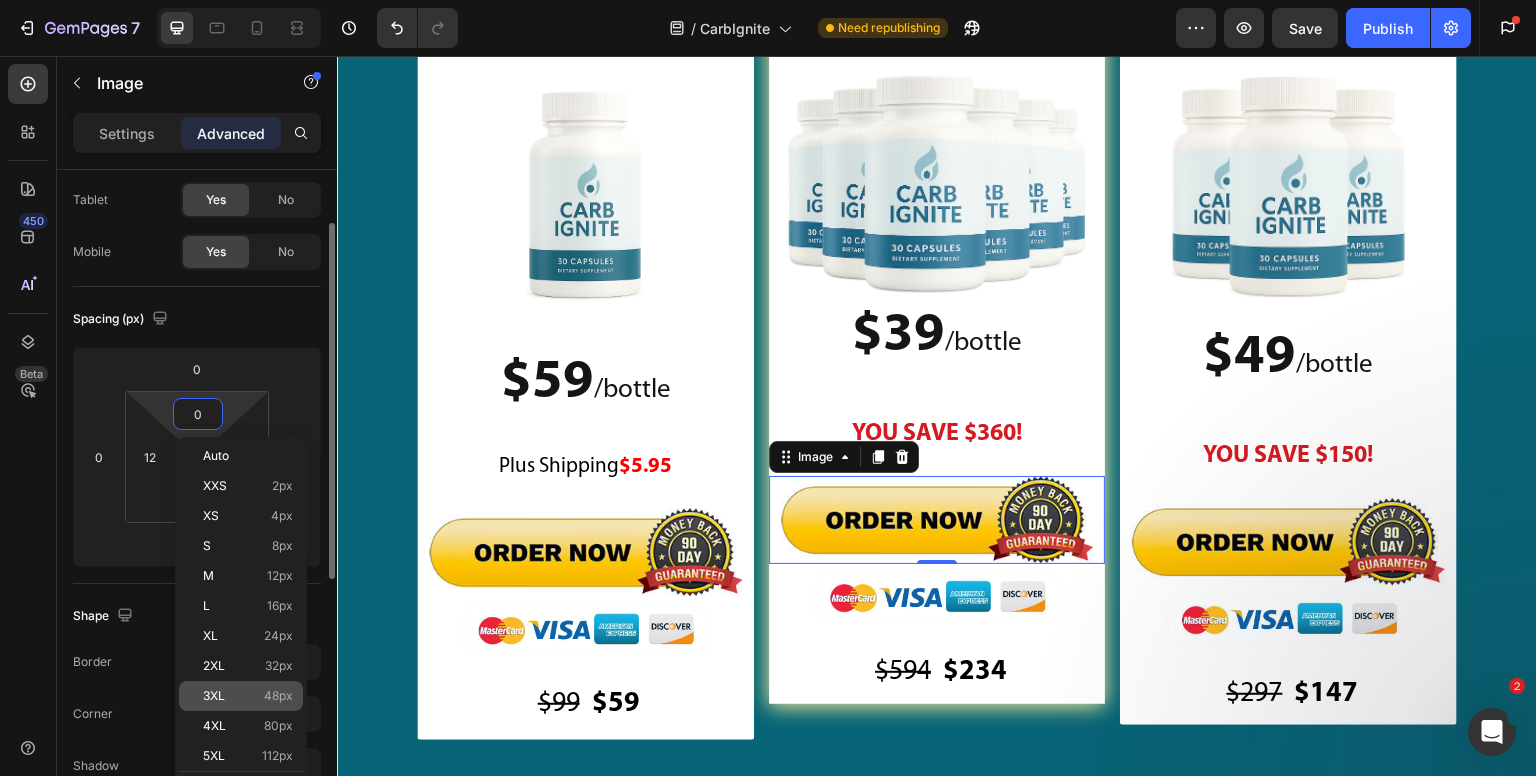 click on "3XL 48px" at bounding box center [248, 696] 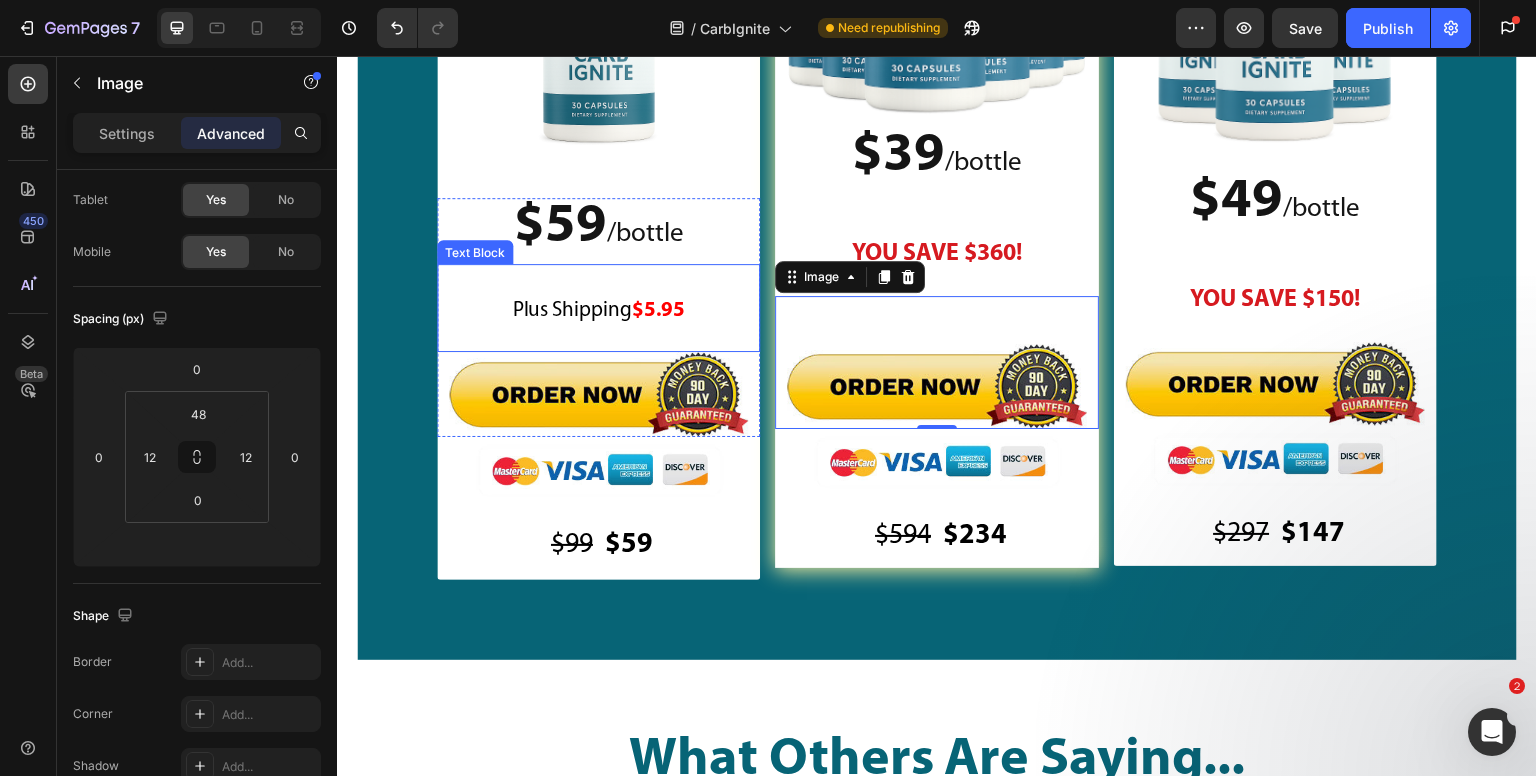 scroll, scrollTop: 27660, scrollLeft: 0, axis: vertical 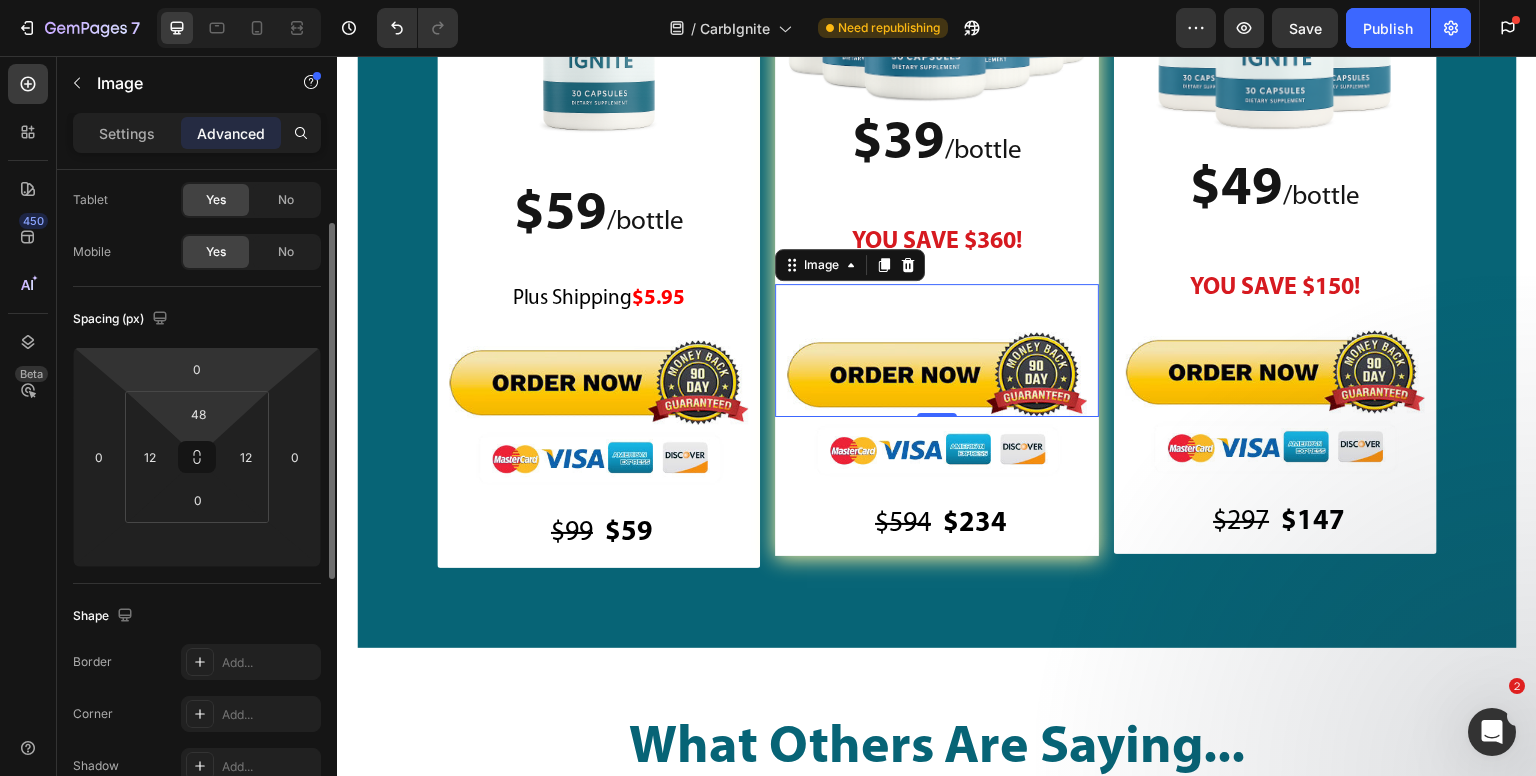 click on "7   Version history   /   CarbIgnite Need republishing Preview   Save     Publish   Get started 2 of 3 complete Insert template from library Import products from Shopify Design with blank page 450 Beta text Sections(30) Elements(8) Text
Heading
Text Block Media
Video Banner
Hero Banner
Hero Banner
Hero Banner
Hero Banner Parallax Interactive
Marquee Image Settings Advanced Display on" at bounding box center [768, 0] 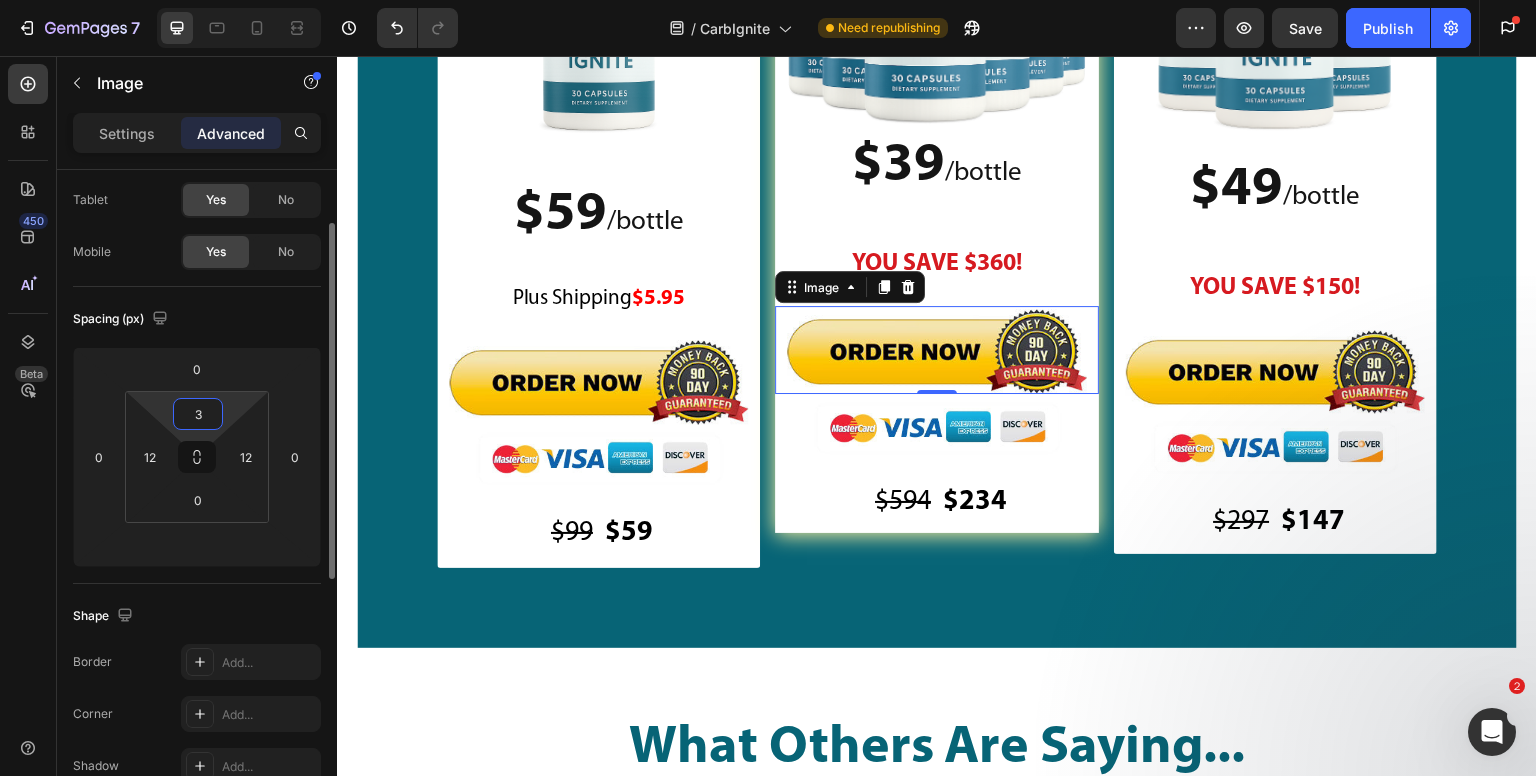 click on "3" at bounding box center [198, 414] 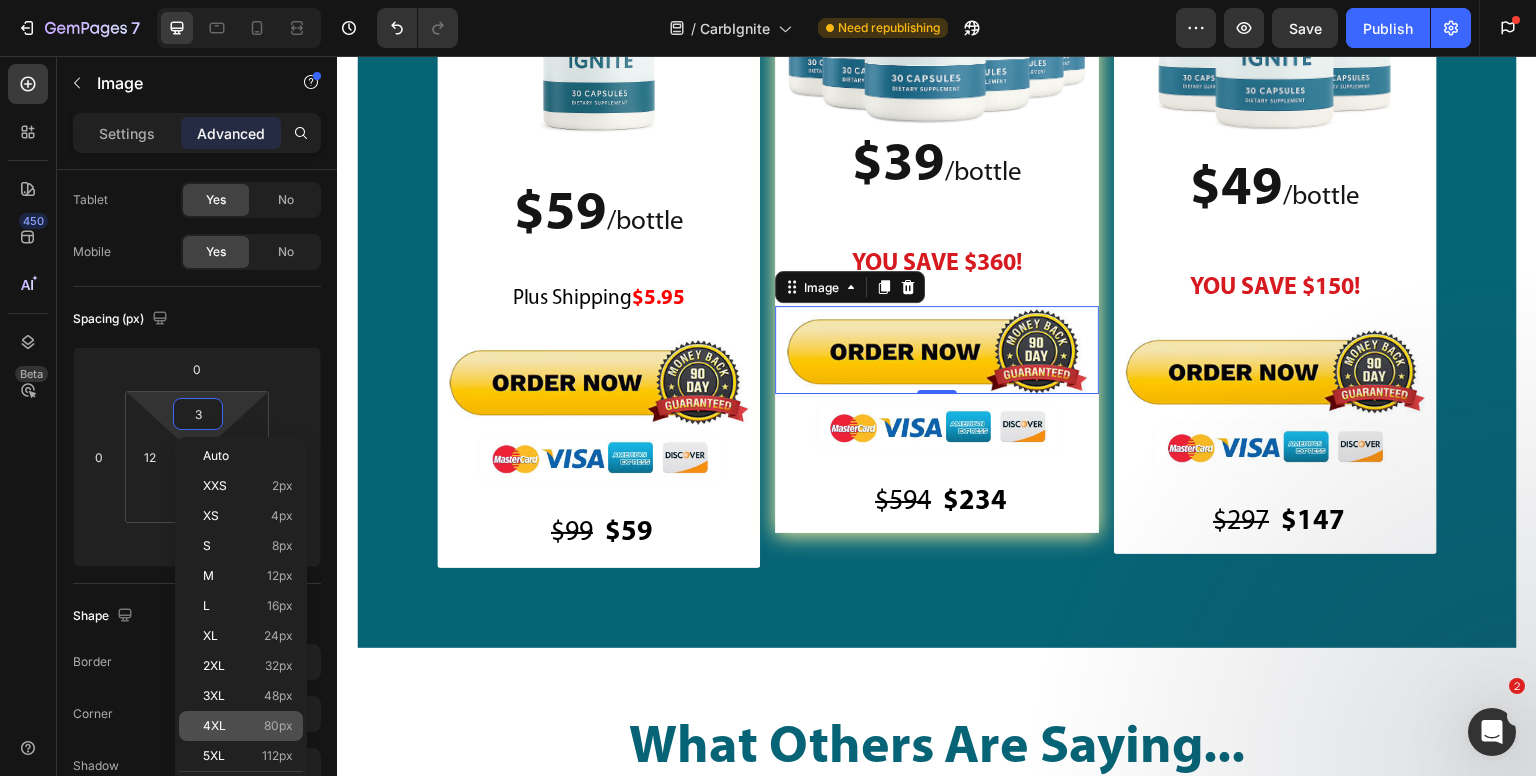 click on "4XL 80px" at bounding box center [248, 726] 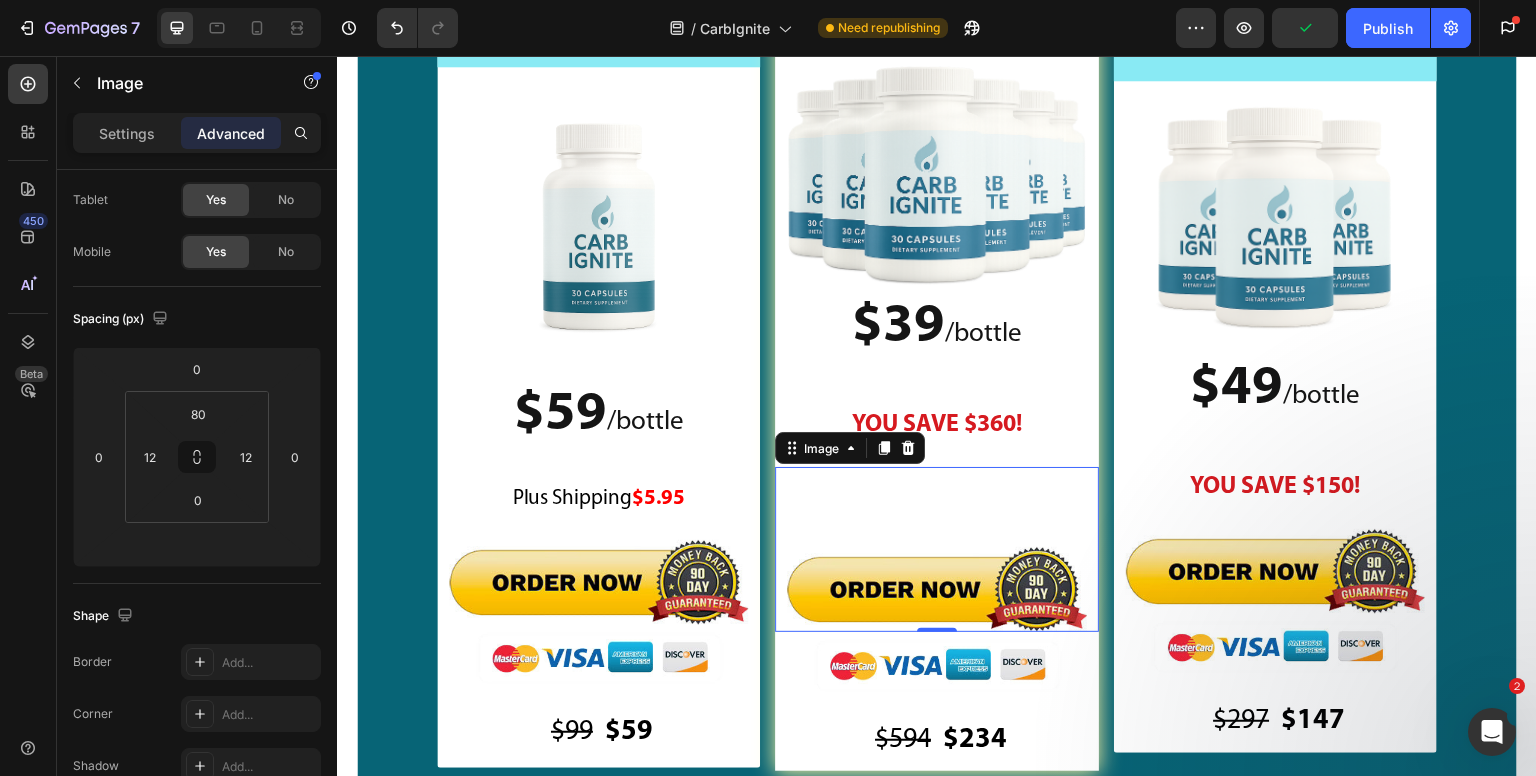 scroll, scrollTop: 27764, scrollLeft: 0, axis: vertical 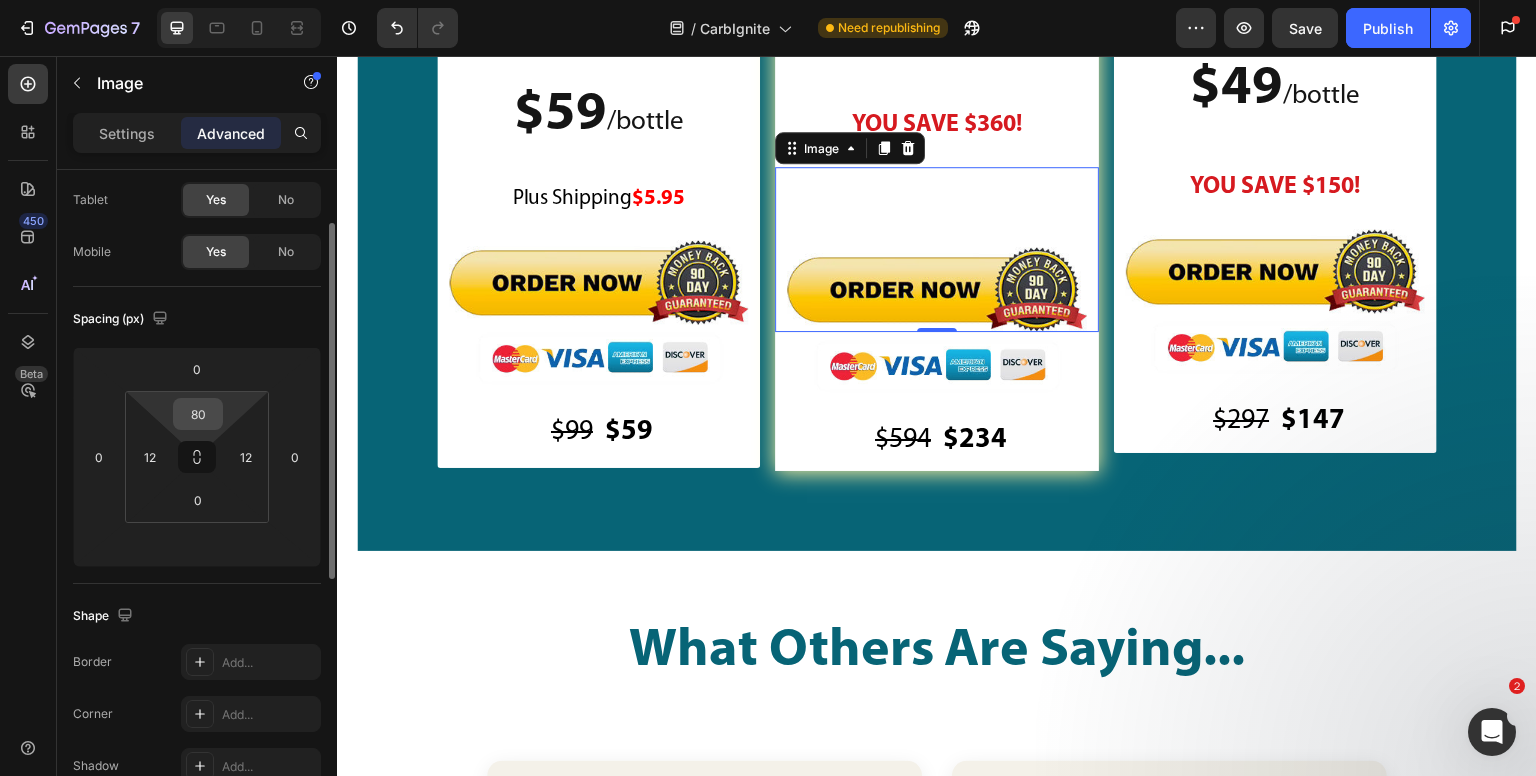 click on "80" at bounding box center [198, 414] 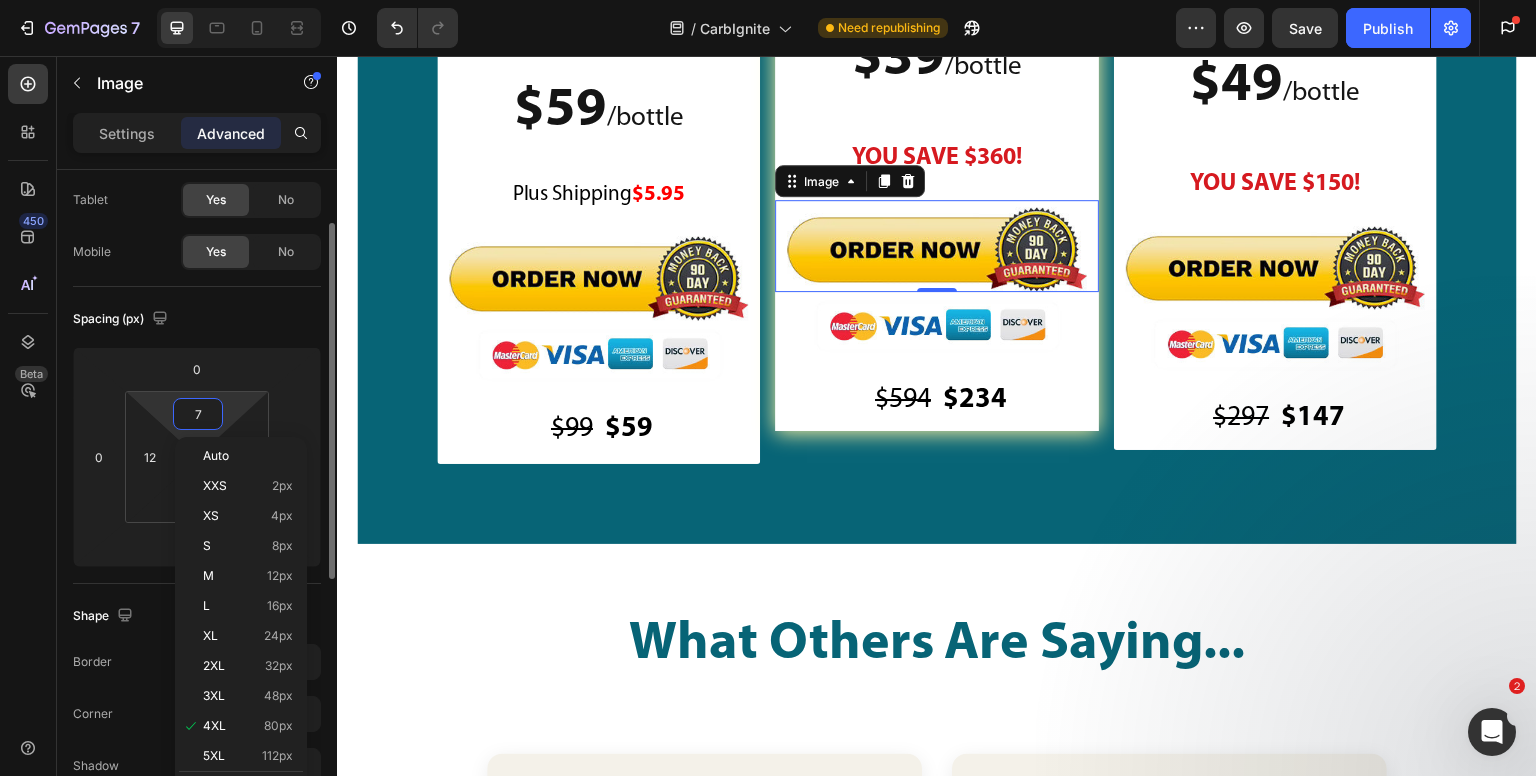 scroll, scrollTop: 27761, scrollLeft: 0, axis: vertical 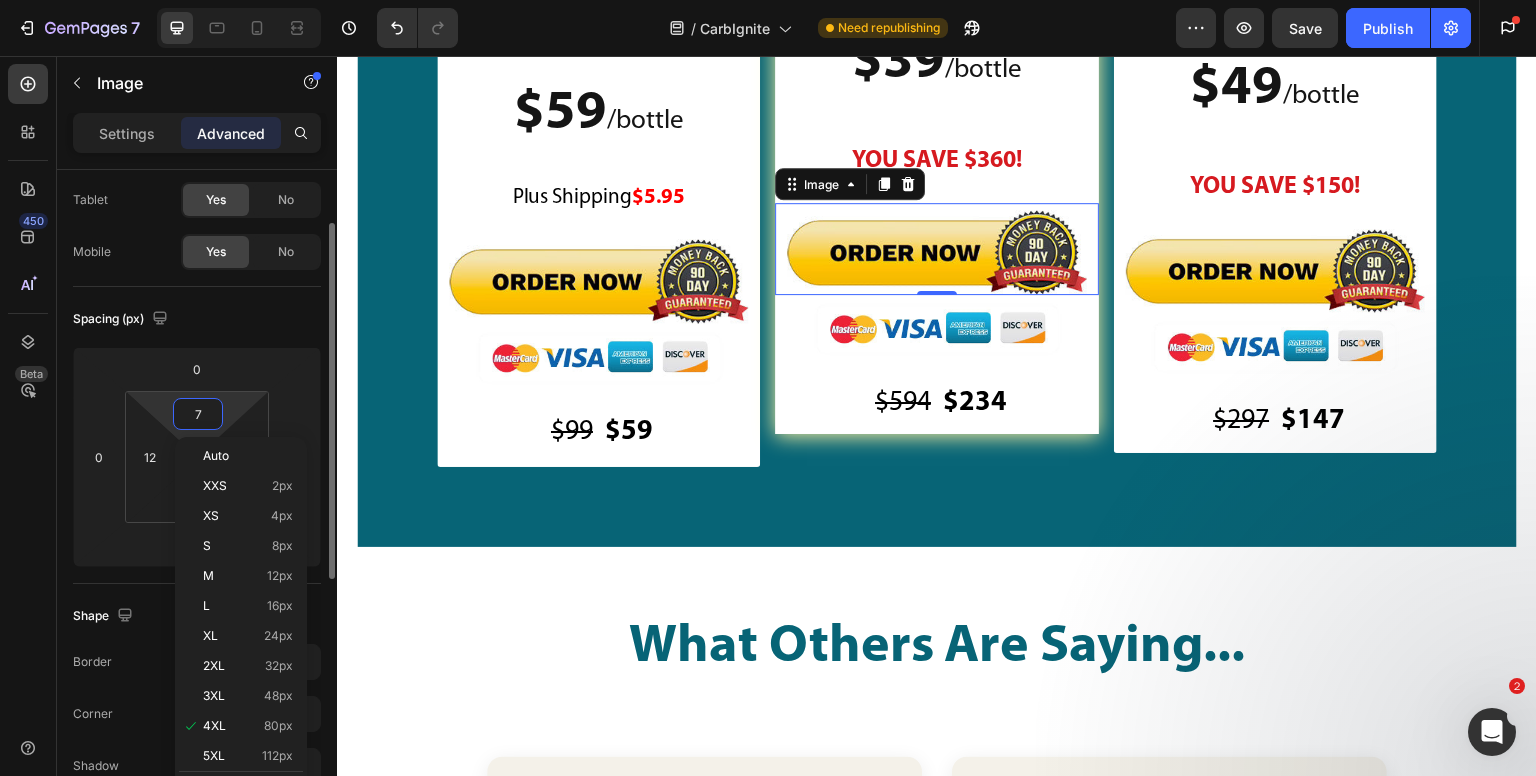 type on "75" 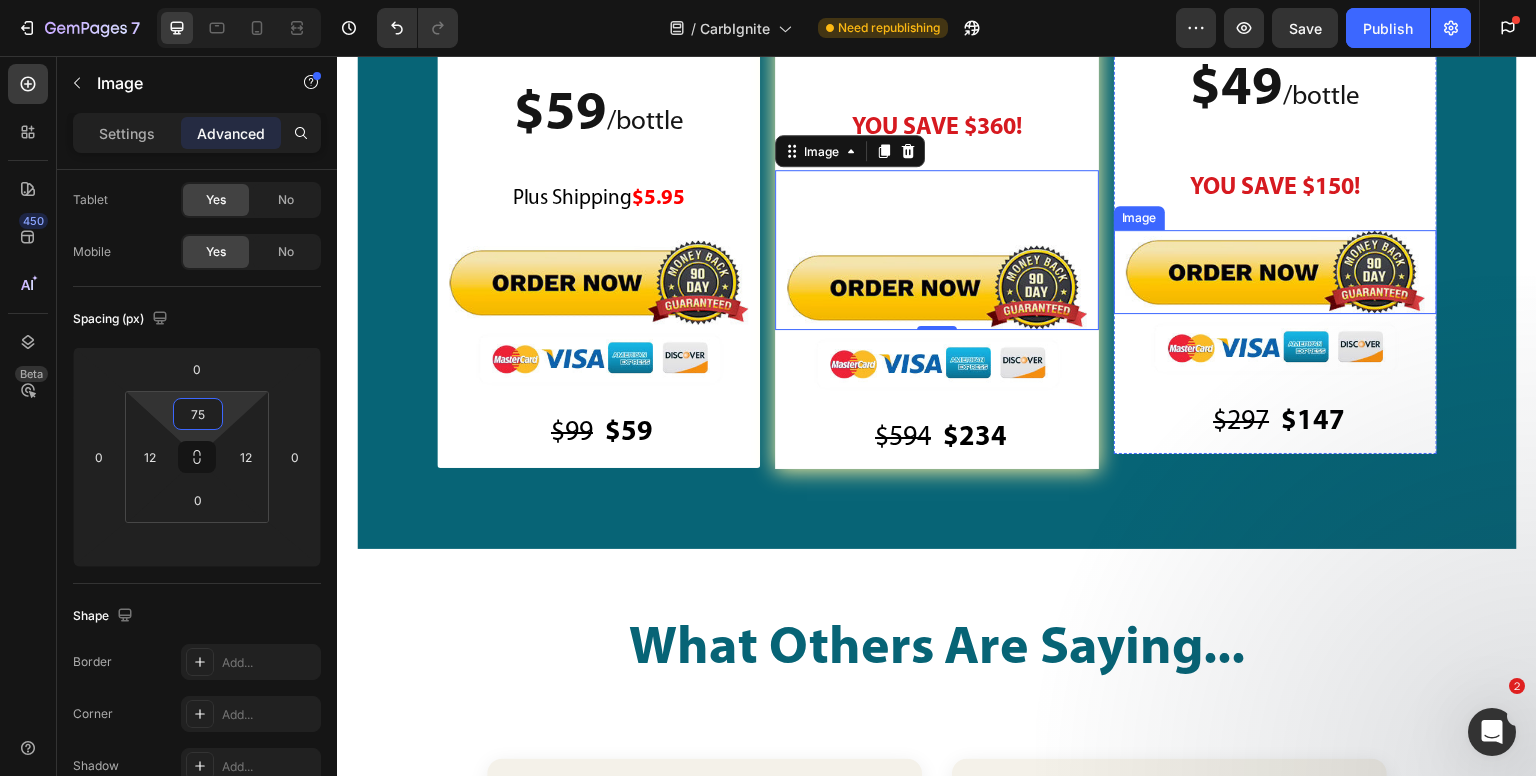 click at bounding box center [1275, 272] 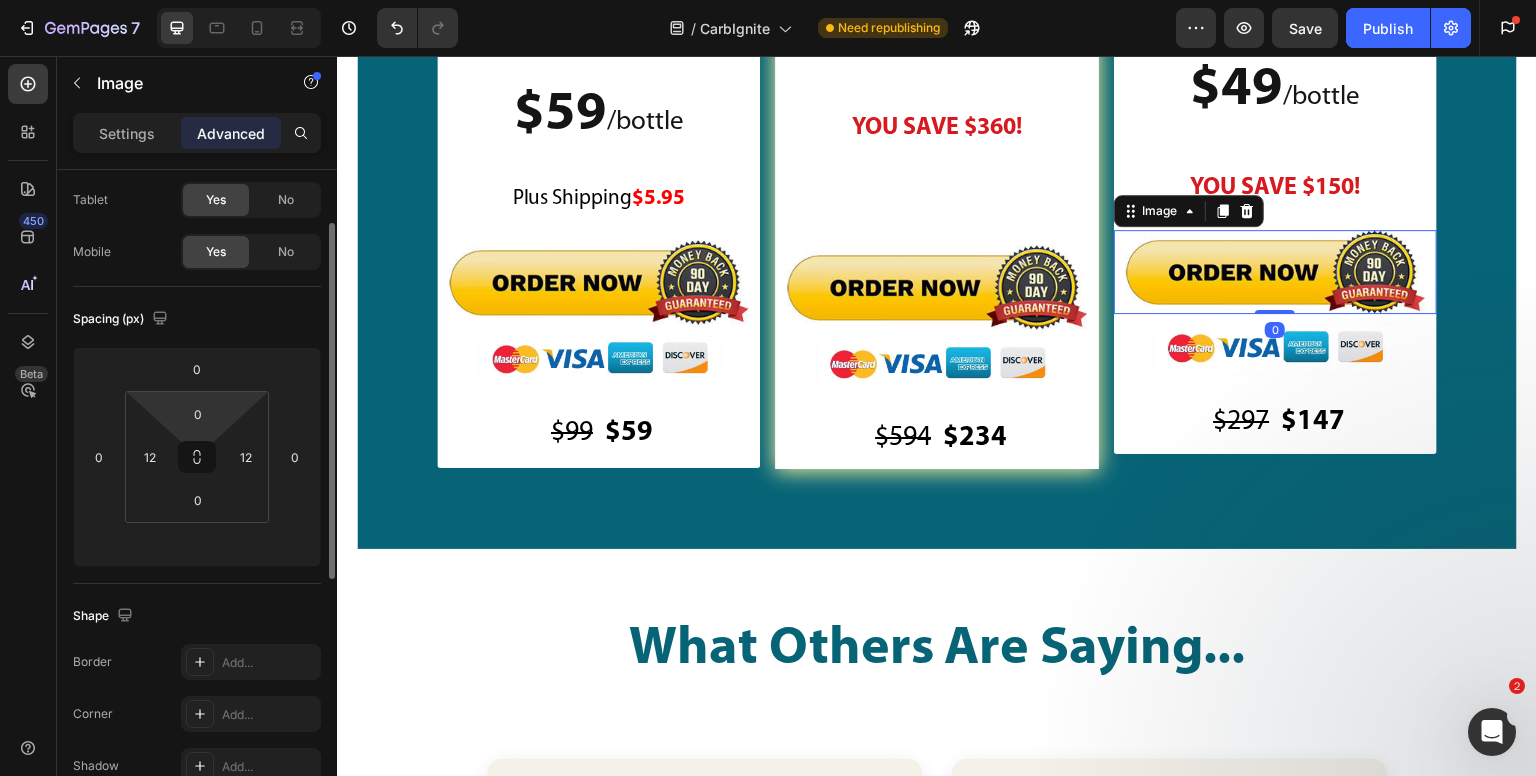 click on "7   Version history   /   CarbIgnite Need republishing Preview   Save     Publish   Get started 2 of 3 complete Insert template from library Import products from Shopify Design with blank page 450 Beta text Sections(30) Elements(8) Text
Heading
Text Block Media
Video Banner
Hero Banner
Hero Banner
Hero Banner
Hero Banner Parallax Interactive
Marquee Image Settings Advanced Display on" at bounding box center (768, 0) 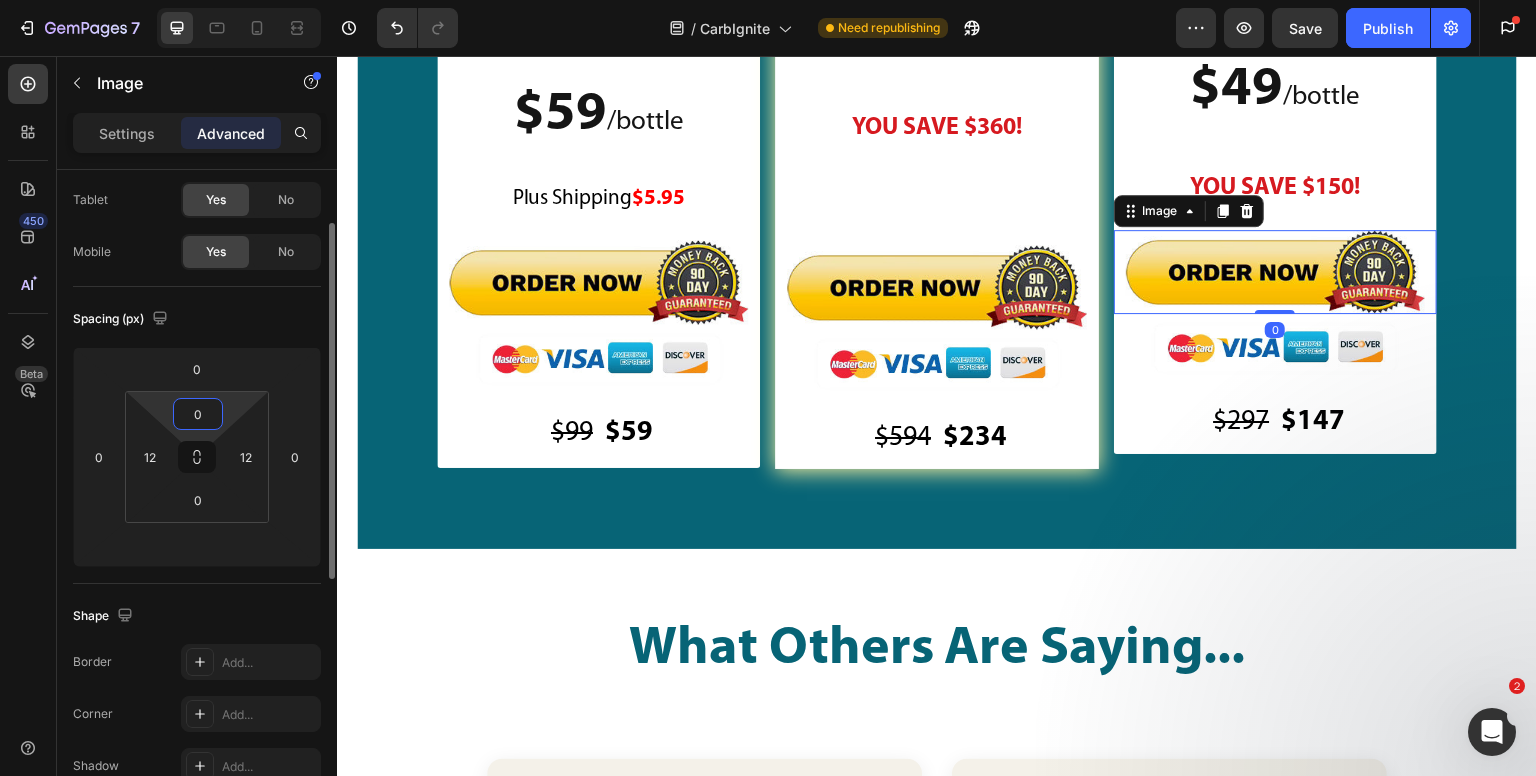 click on "0" at bounding box center (198, 414) 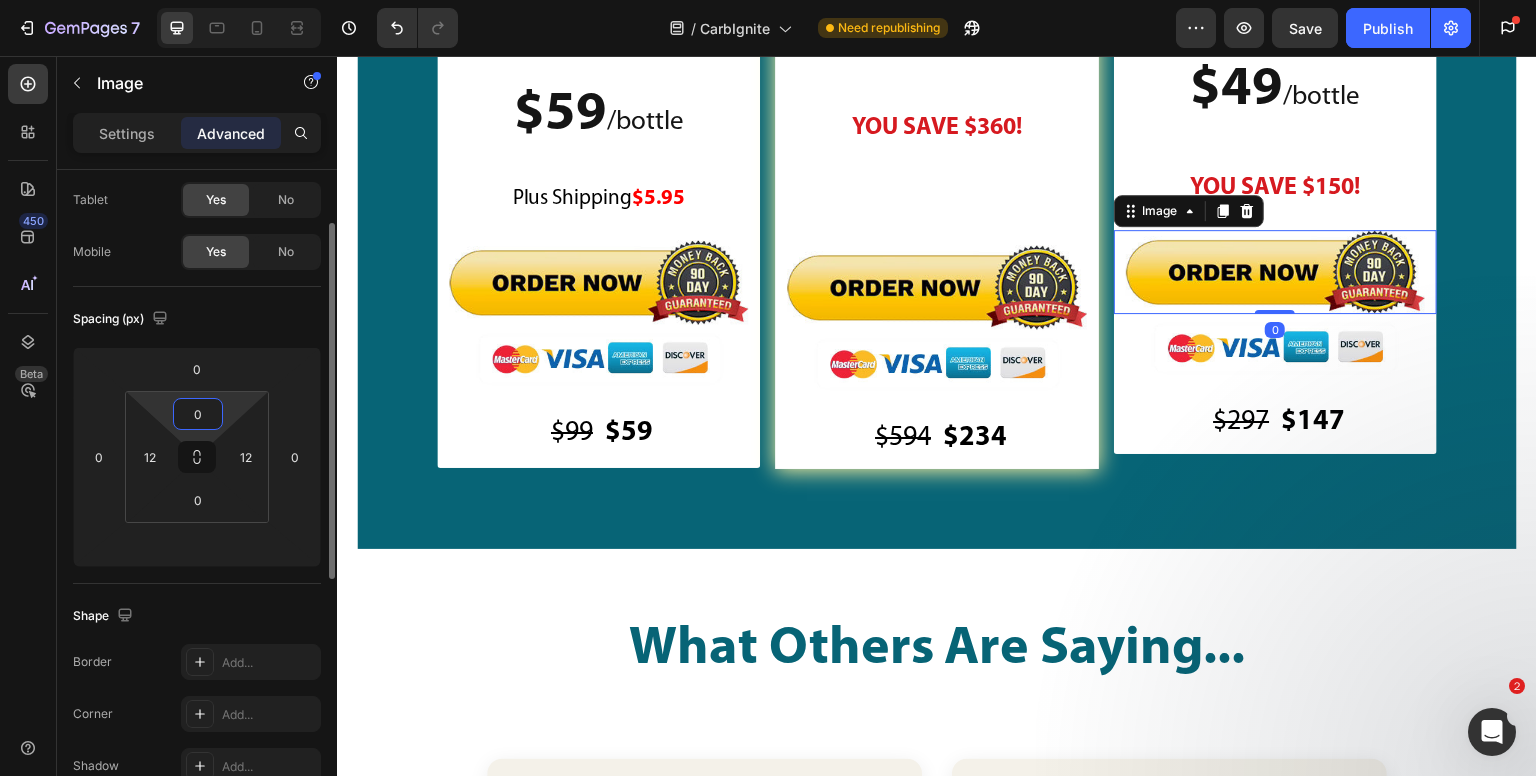 type 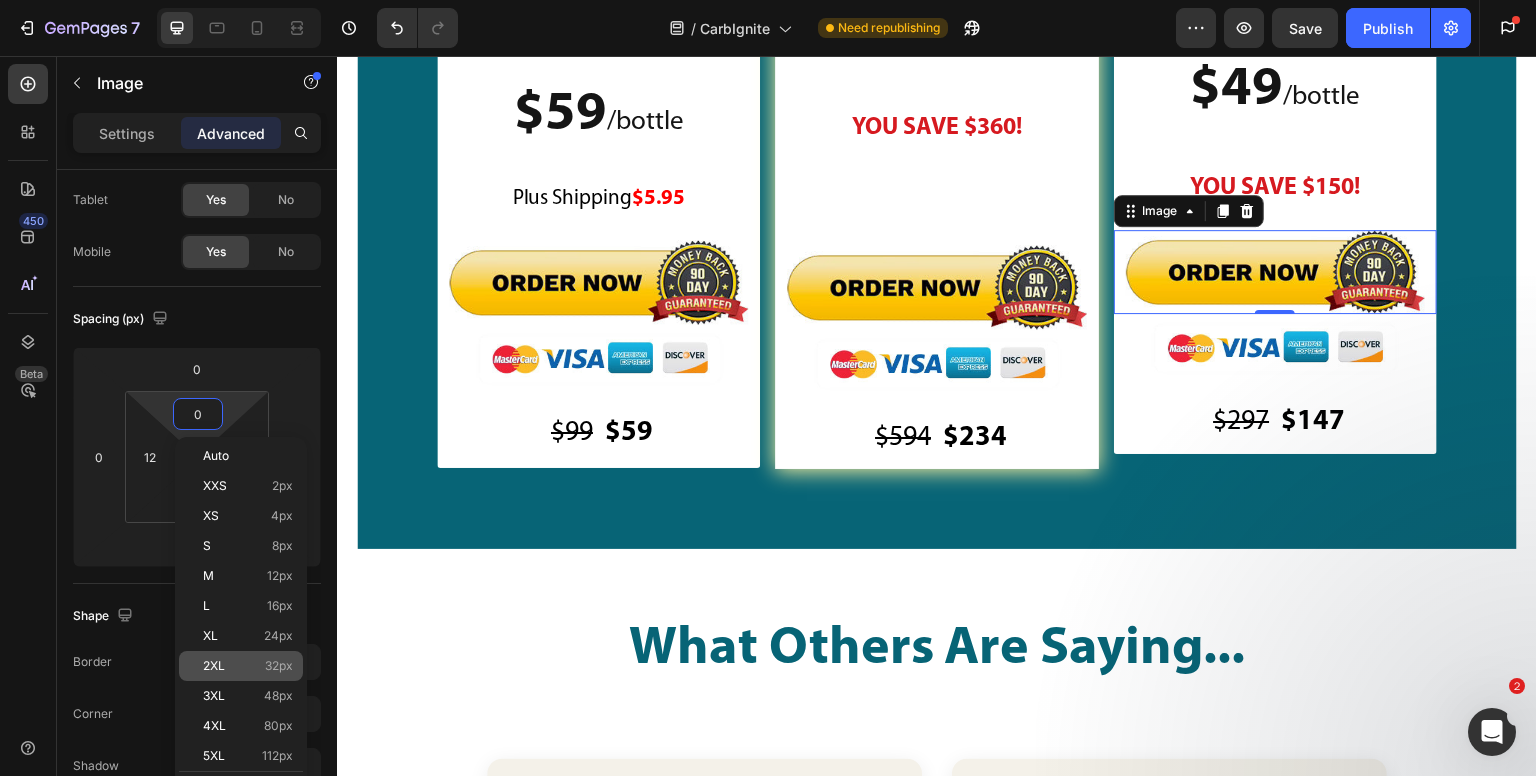 click on "32px" at bounding box center [279, 666] 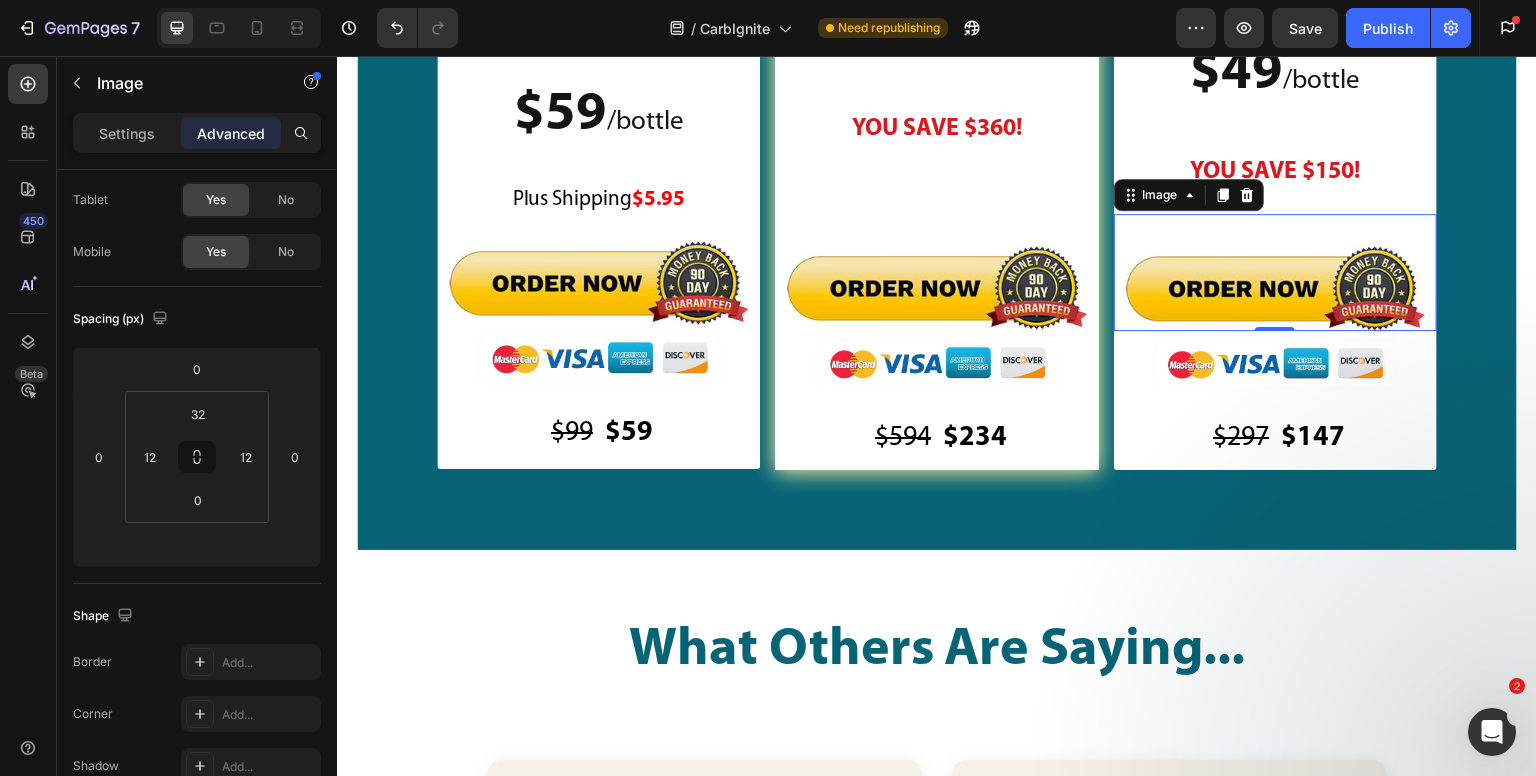 scroll, scrollTop: 27762, scrollLeft: 0, axis: vertical 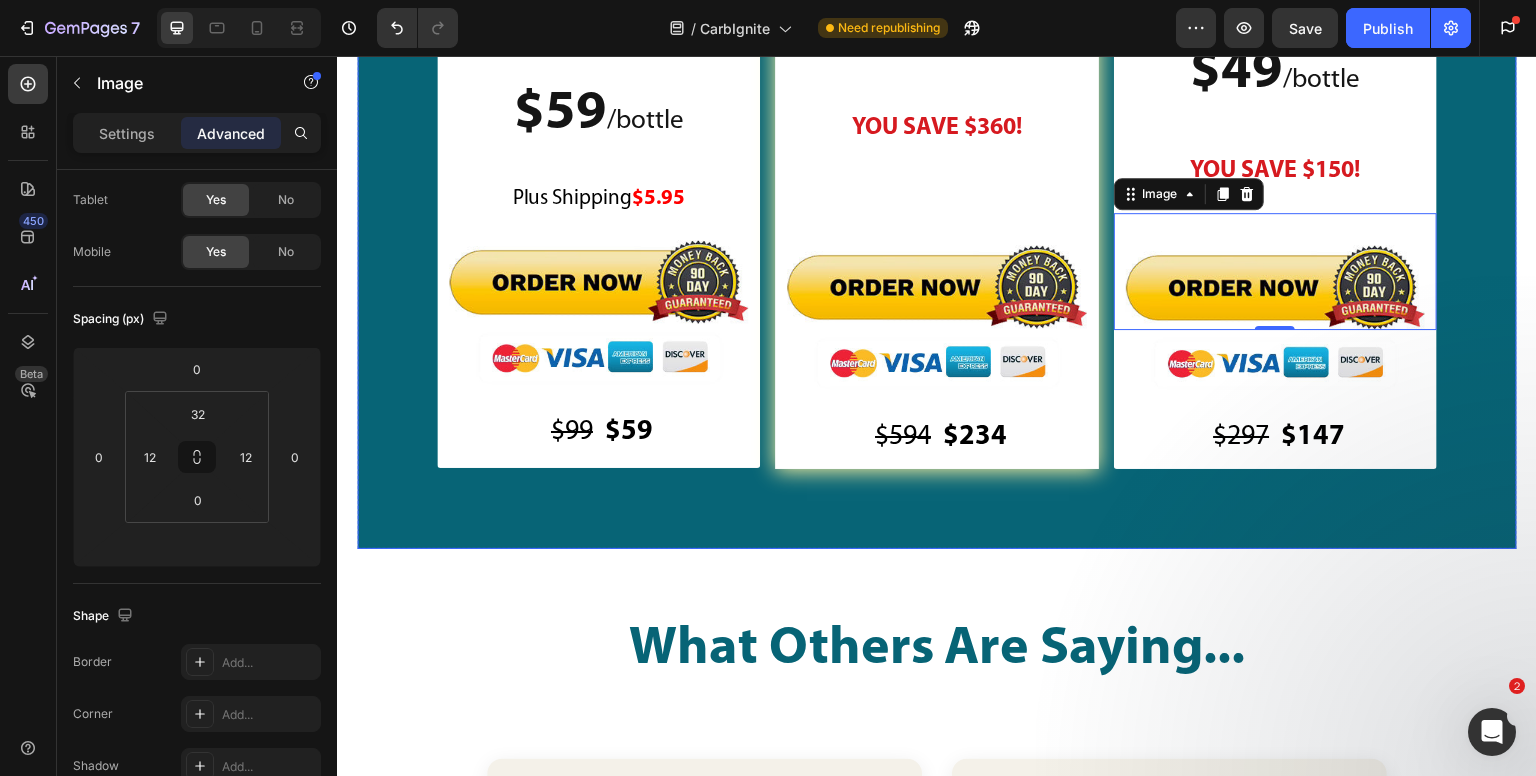 click on "STARTER 30-Day Supply  (1 Bottle)  Heading Image $59 / bottle Text Block $59 /bottle Text Block Plus Shipping  $5.95 Text Block Image Row Image $99 Text Block $59 Text Block Row Row MOST POPULAR 90-Day Supply  (3 Bottles)  Heading Image $49 / bottle Text Block $49 /bottle Text Block YOU SAVE $150! Text Block Image   0 Image $297 Text Block $147 Text Block Row Row DOCTOR'S CHOICE 180-Day Supply  (6 Bottles)  Heading Image $39 / bottle Text Block $39 /bottle Text Block YOU SAVE $360! Text Block Image Image $594 Text Block $234 Text Block Row Row Row" at bounding box center (937, 78) 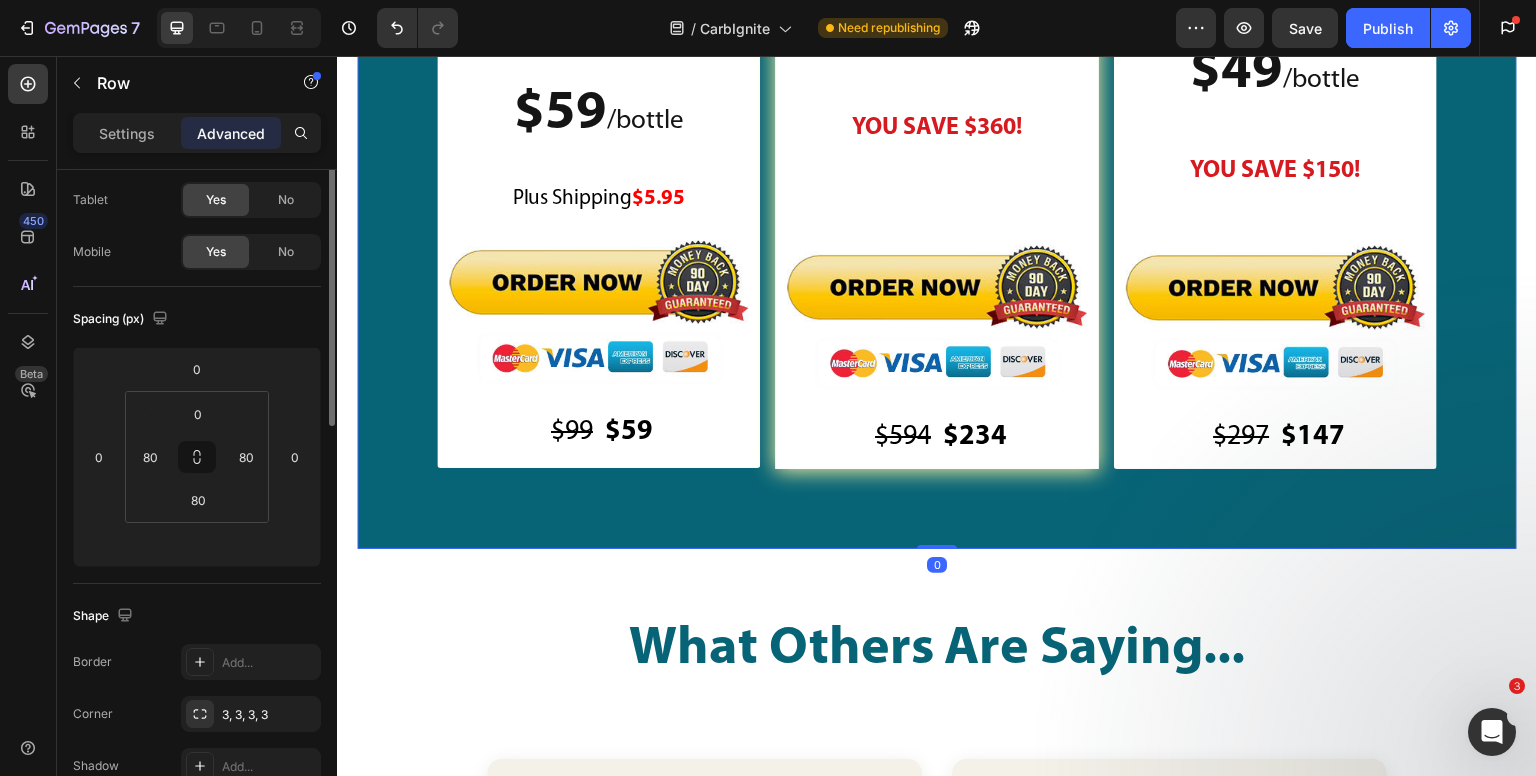 scroll, scrollTop: 0, scrollLeft: 0, axis: both 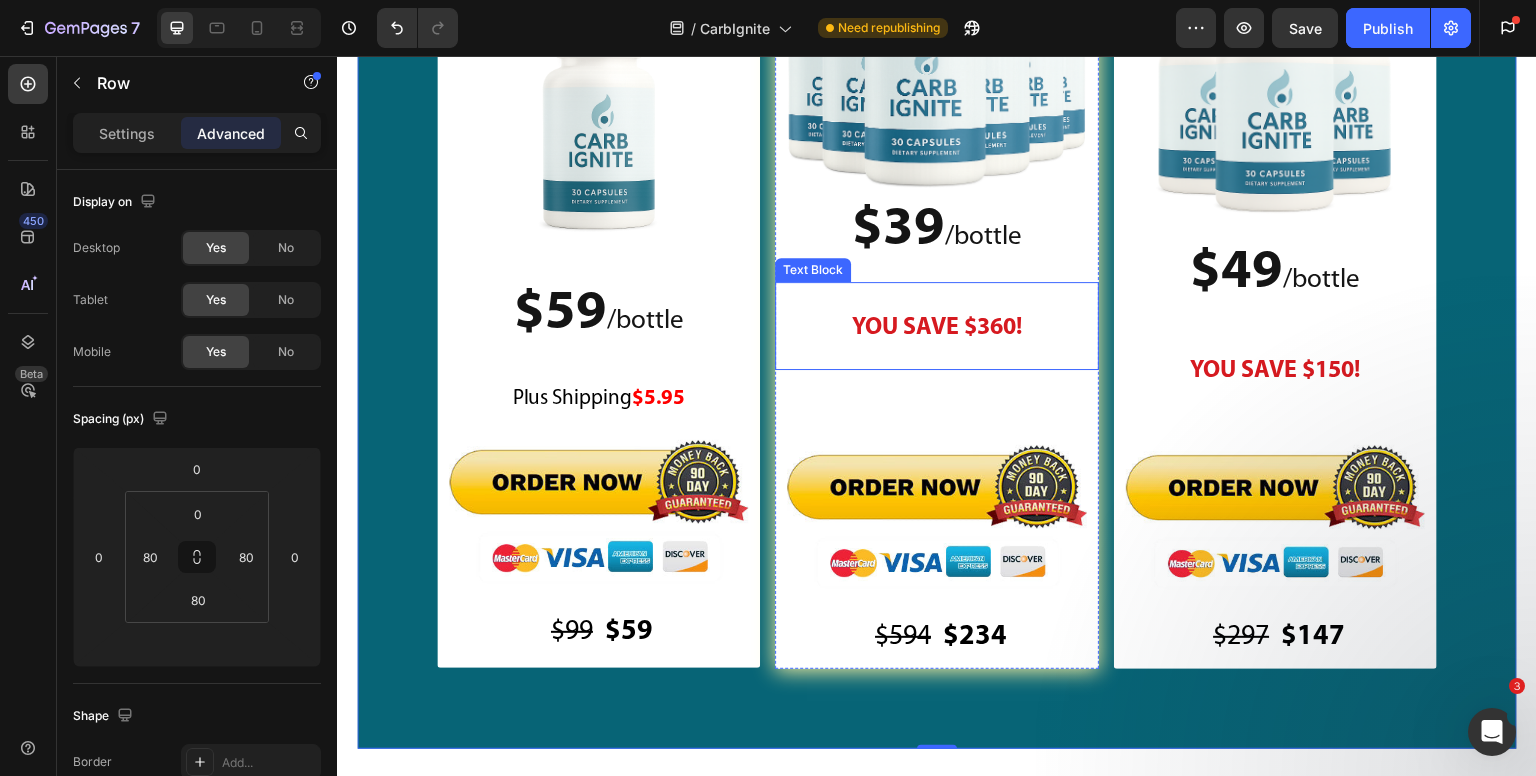 click on "YOU SAVE $360!" at bounding box center [937, 328] 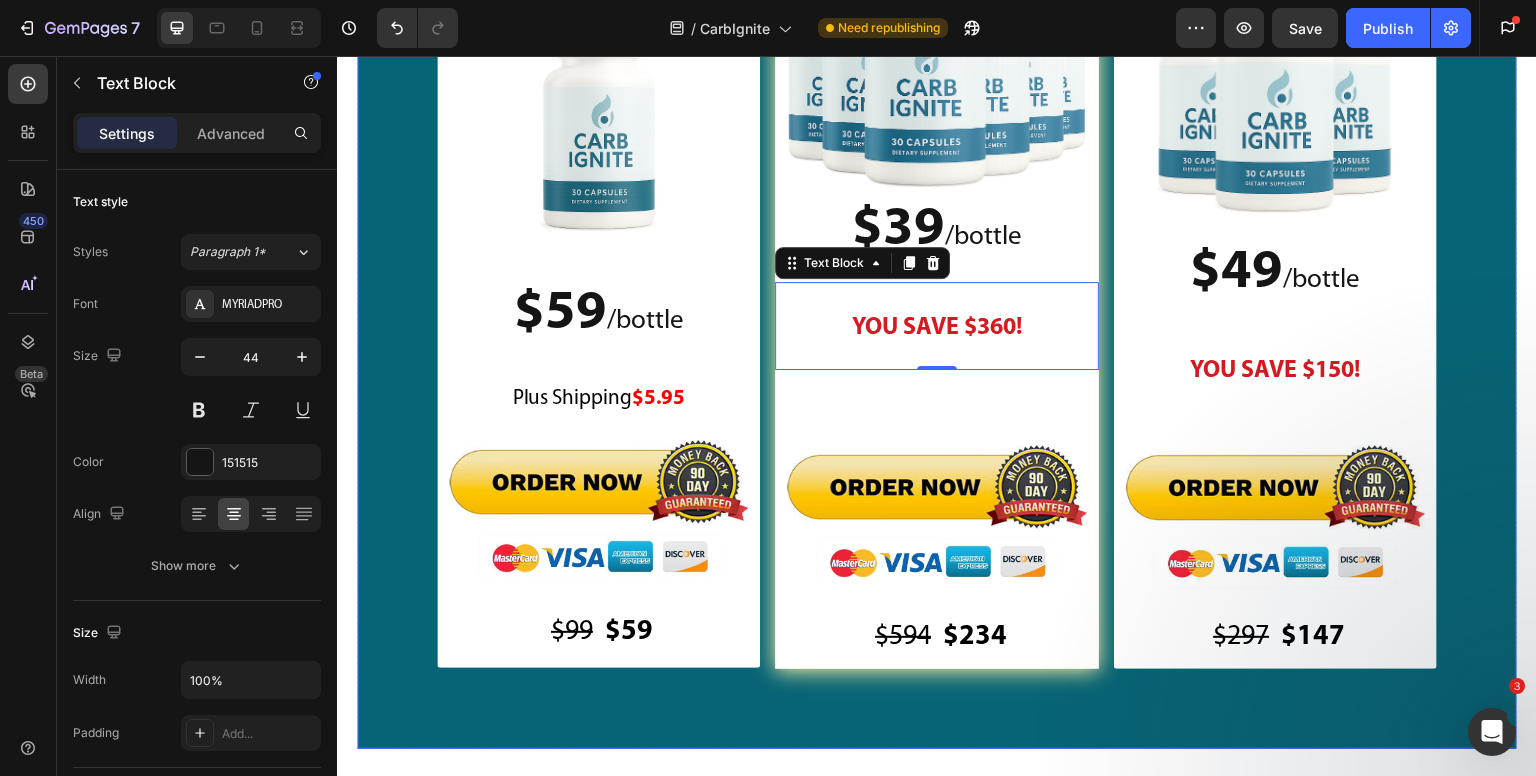 click on "STARTER 30-Day Supply   (1 Bottle)   Heading Image $59 / bottle Text Block $59 /bottle Text Block Plus Shipping   $5.95 Text Block Image Row Image $99 Text Block $59 Text Block Row Row MOST POPULAR 90-Day Supply   (3 Bottles)   Heading Image $49 / bottle Text Block $49 /bottle Text Block YOU SAVE $150! Text Block Image Image $297 Text Block $147 Text Block Row Row DOCTOR'S CHOICE 180-Day Supply   (6 Bottles)   Heading Image $39 / bottle Text Block $39 /bottle Text Block YOU SAVE $360! Text Block   0 Image Image $594 Text Block $234 Text Block Row Row Row" at bounding box center (937, 278) 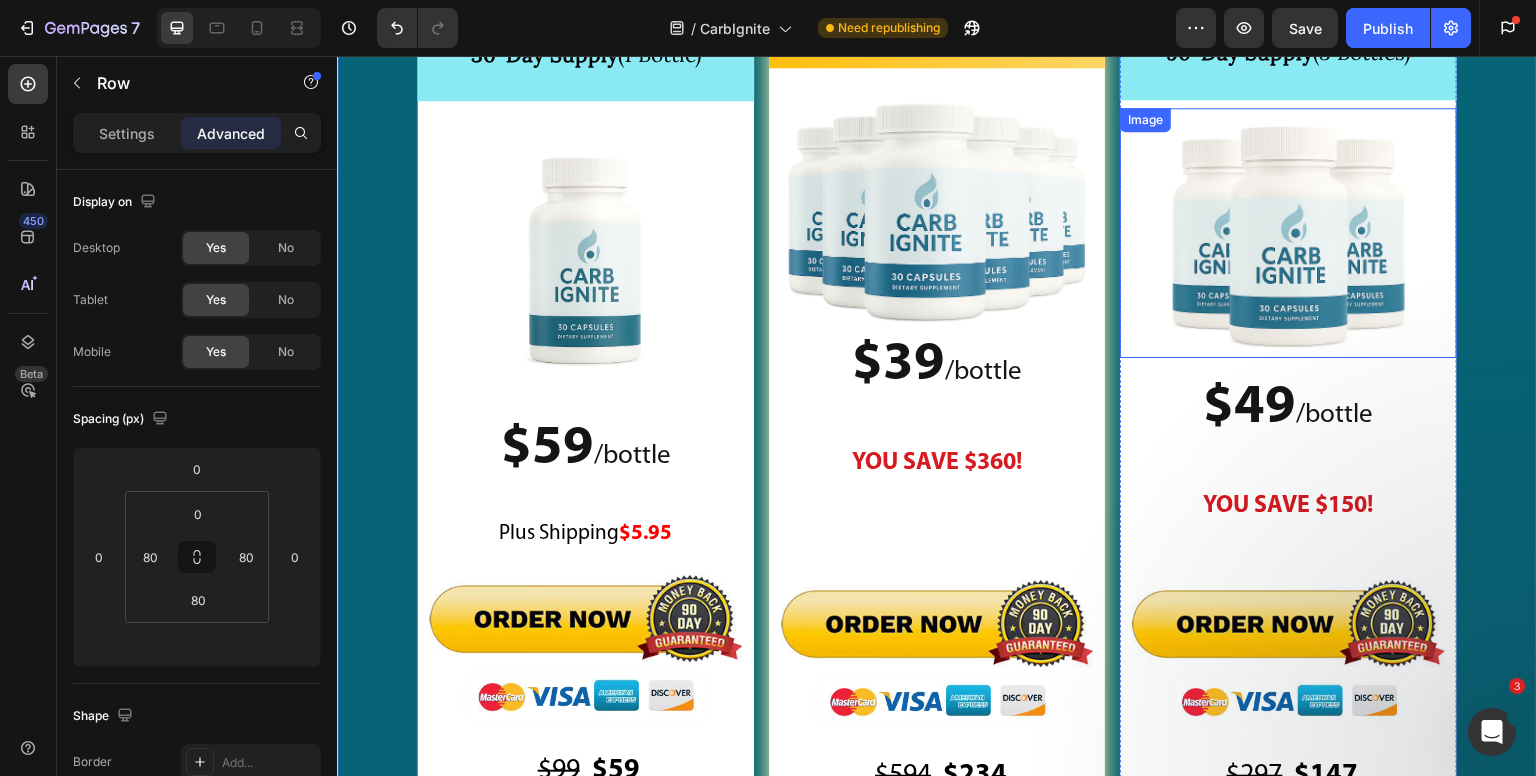scroll, scrollTop: 27262, scrollLeft: 0, axis: vertical 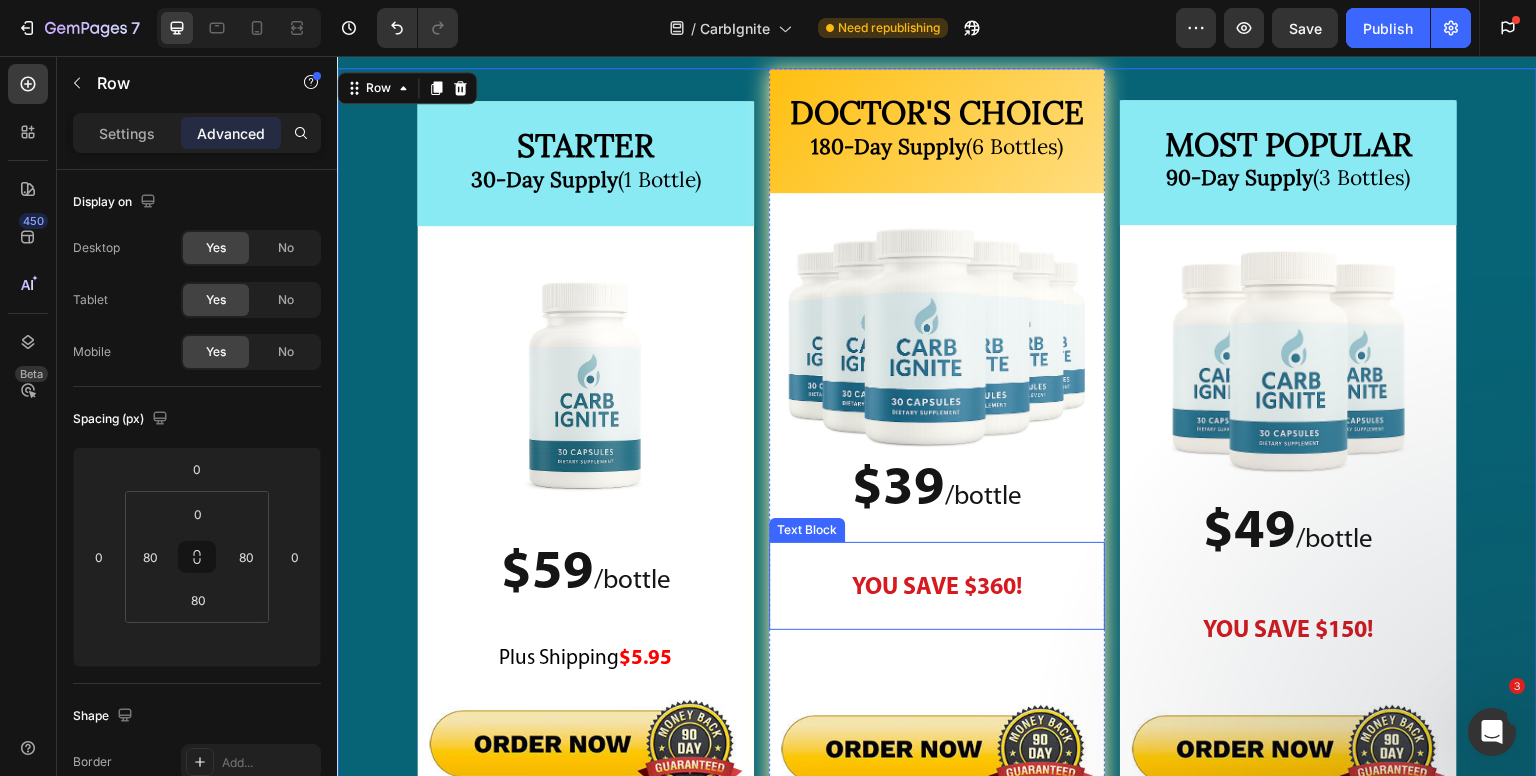 click on "YOU SAVE $360!" at bounding box center [937, 586] 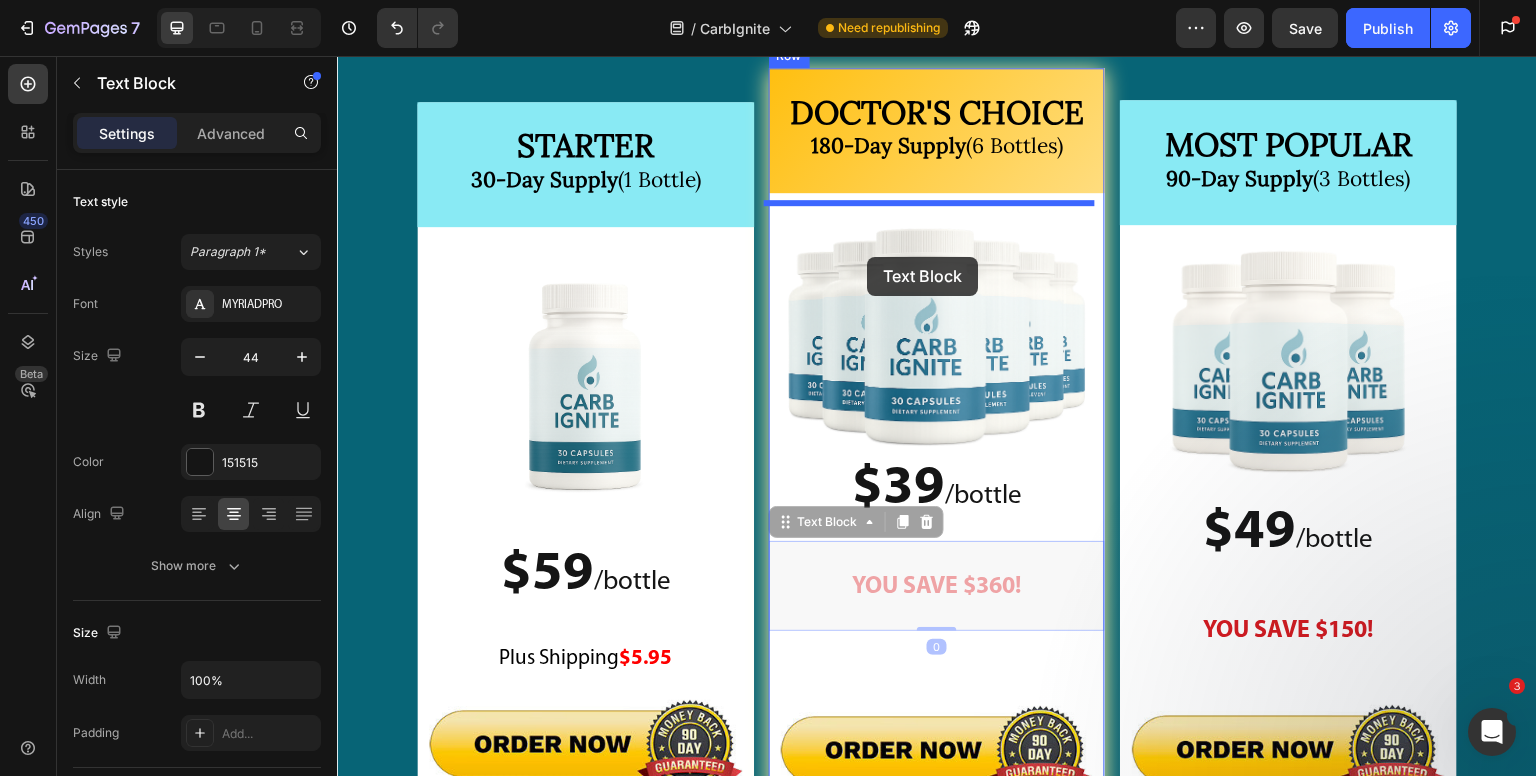 drag, startPoint x: 805, startPoint y: 528, endPoint x: 867, endPoint y: 257, distance: 278.0018 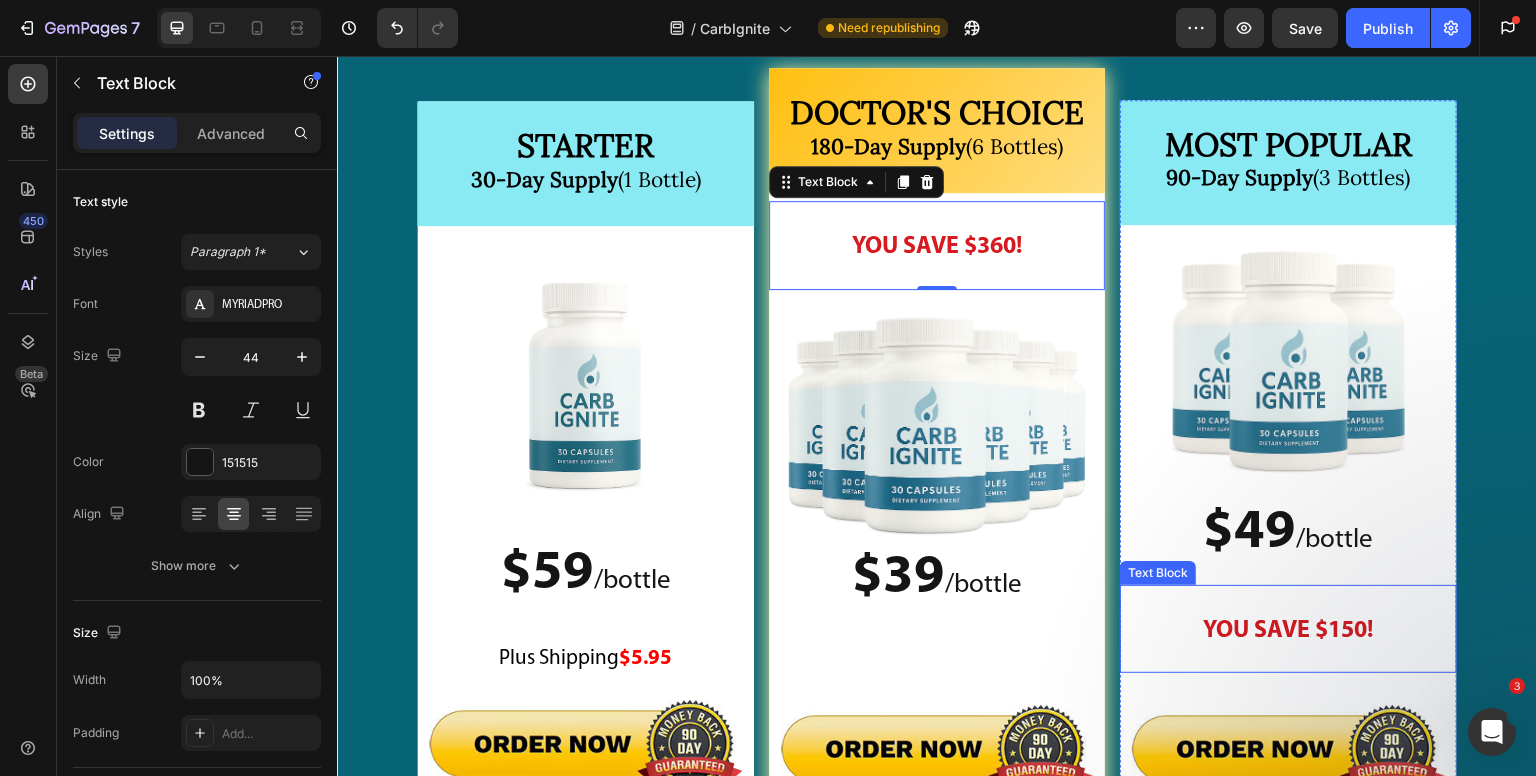 click on "YOU SAVE $150!" at bounding box center [1289, 631] 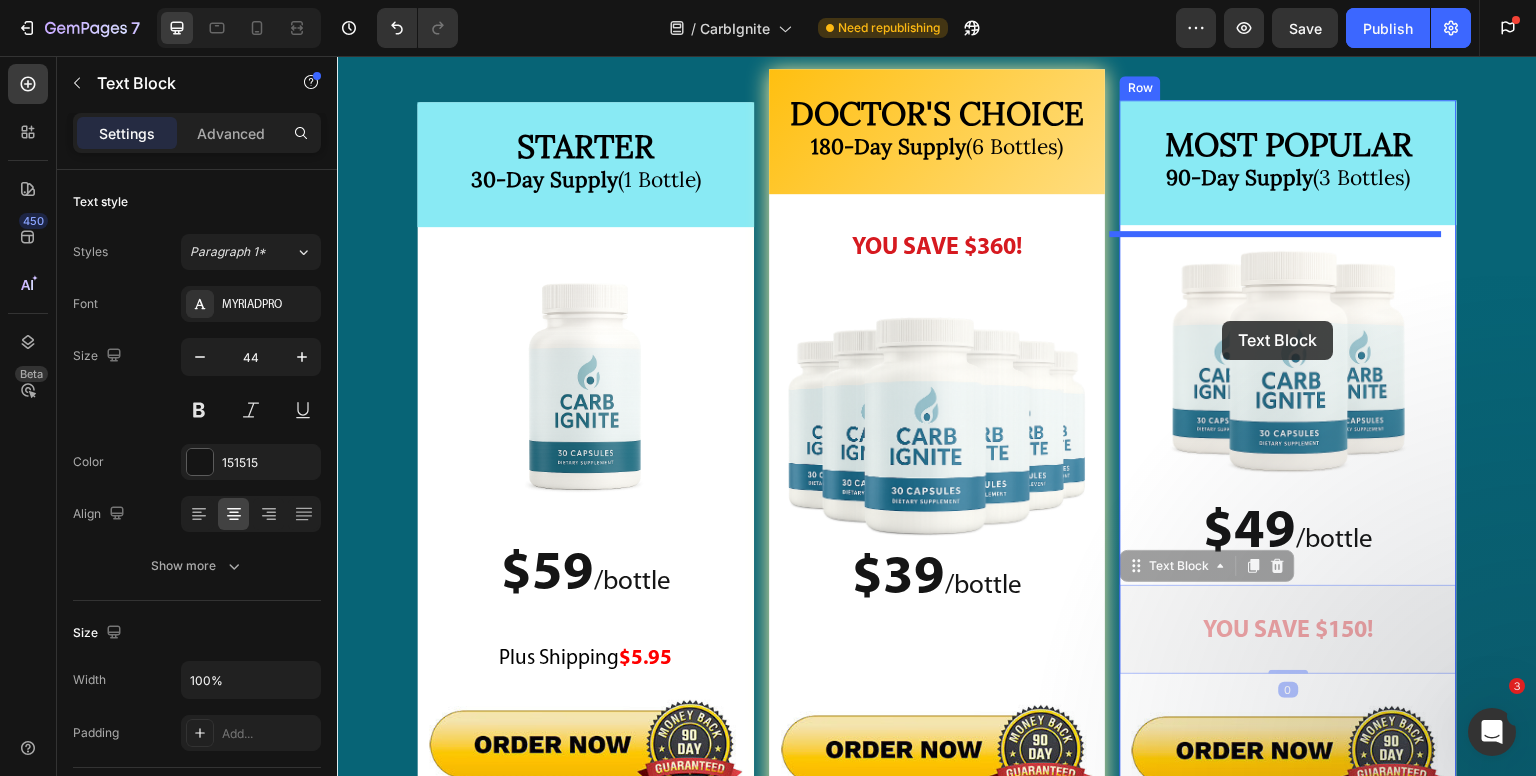 drag, startPoint x: 1183, startPoint y: 581, endPoint x: 1223, endPoint y: 318, distance: 266.02444 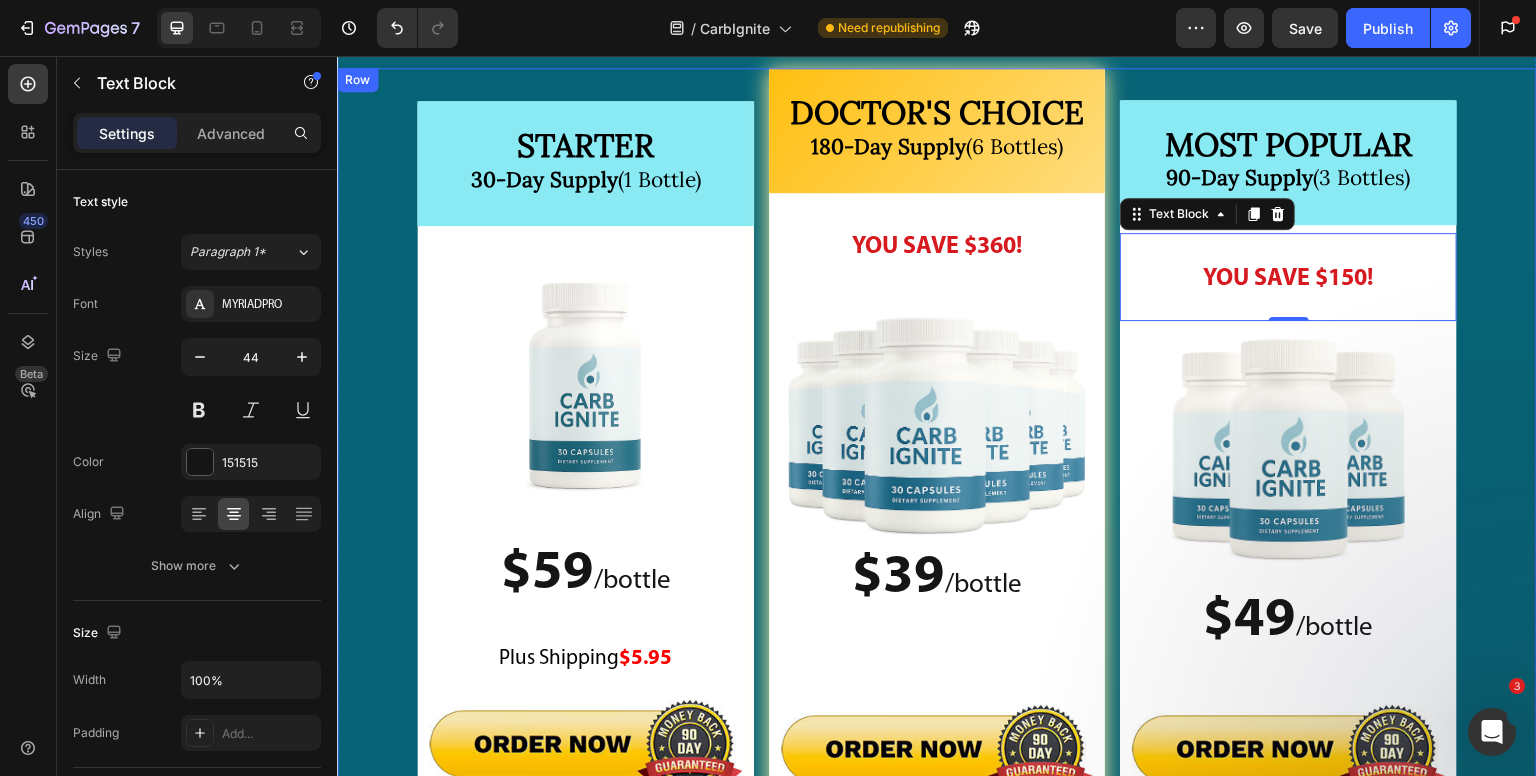 click on "STARTER 30-Day Supply   (1 Bottle)   Heading Image $59 / bottle Text Block $59 /bottle Text Block Plus Shipping   $5.95 Text Block Image Row Image $99 Text Block $59 Text Block Row Row MOST POPULAR 90-Day Supply   (3 Bottles)   Heading YOU SAVE $150! Text Block   0 Image $49 / bottle Text Block $49 /bottle Text Block Image Image $297 Text Block $147 Text Block Row Row DOCTOR'S CHOICE 180-Day Supply   (6 Bottles)   Heading YOU SAVE $360! Text Block Image $39 / bottle Text Block $39 /bottle Text Block Image Image $594 Text Block $234 Text Block Row Row Row" at bounding box center [937, 540] 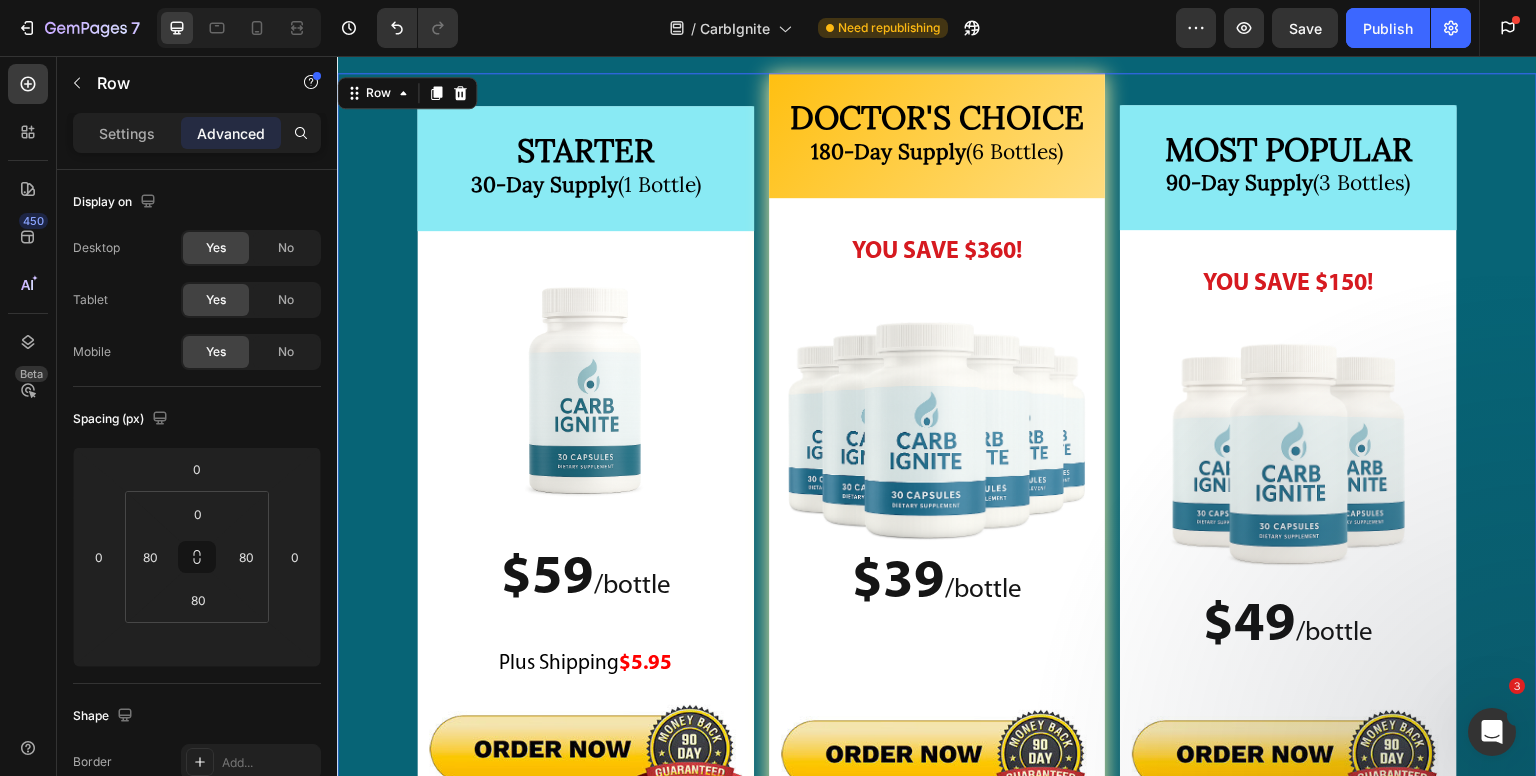 scroll, scrollTop: 27362, scrollLeft: 0, axis: vertical 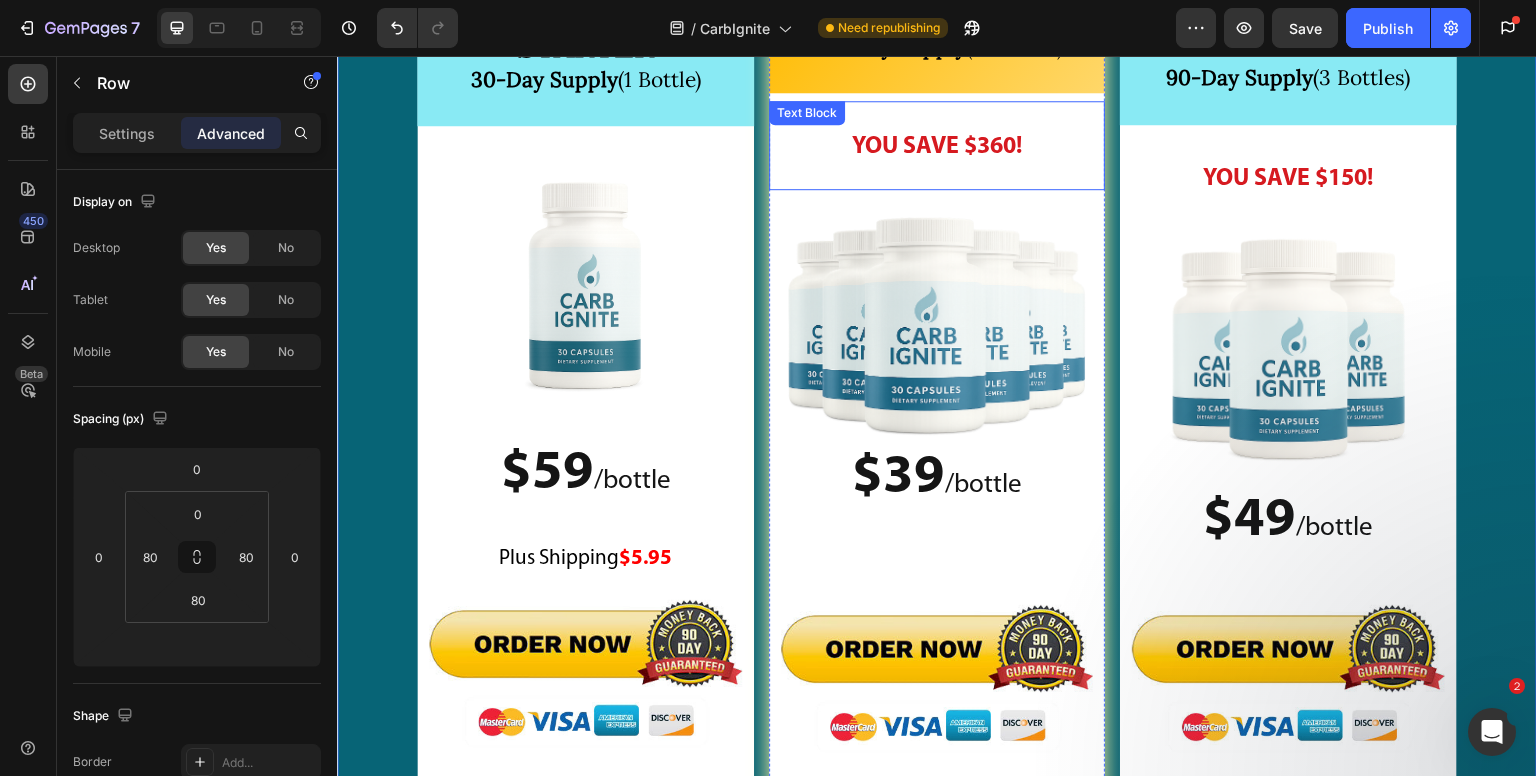 click on "YOU SAVE $360!" at bounding box center [937, 147] 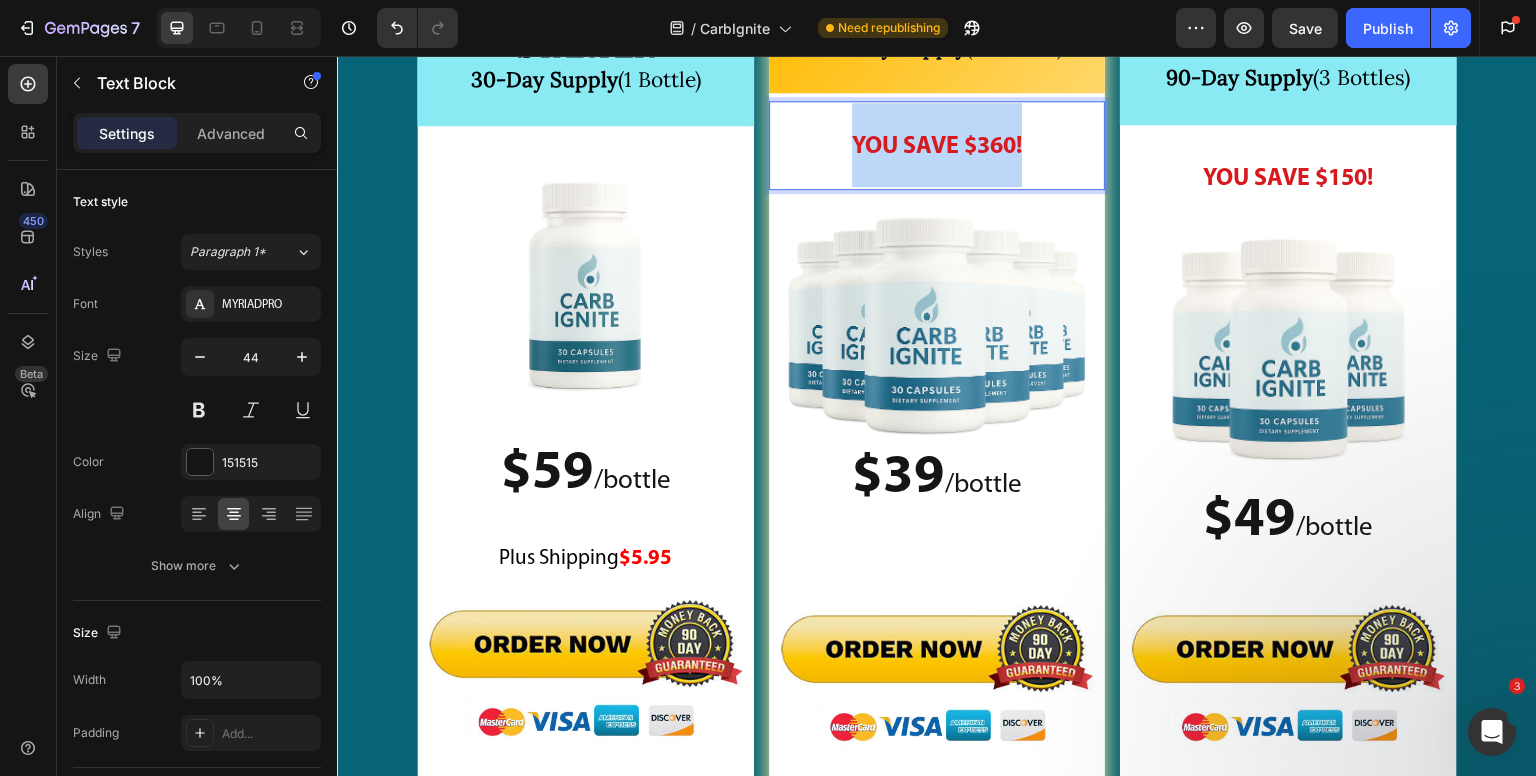 click on "YOU SAVE $360!" at bounding box center (937, 147) 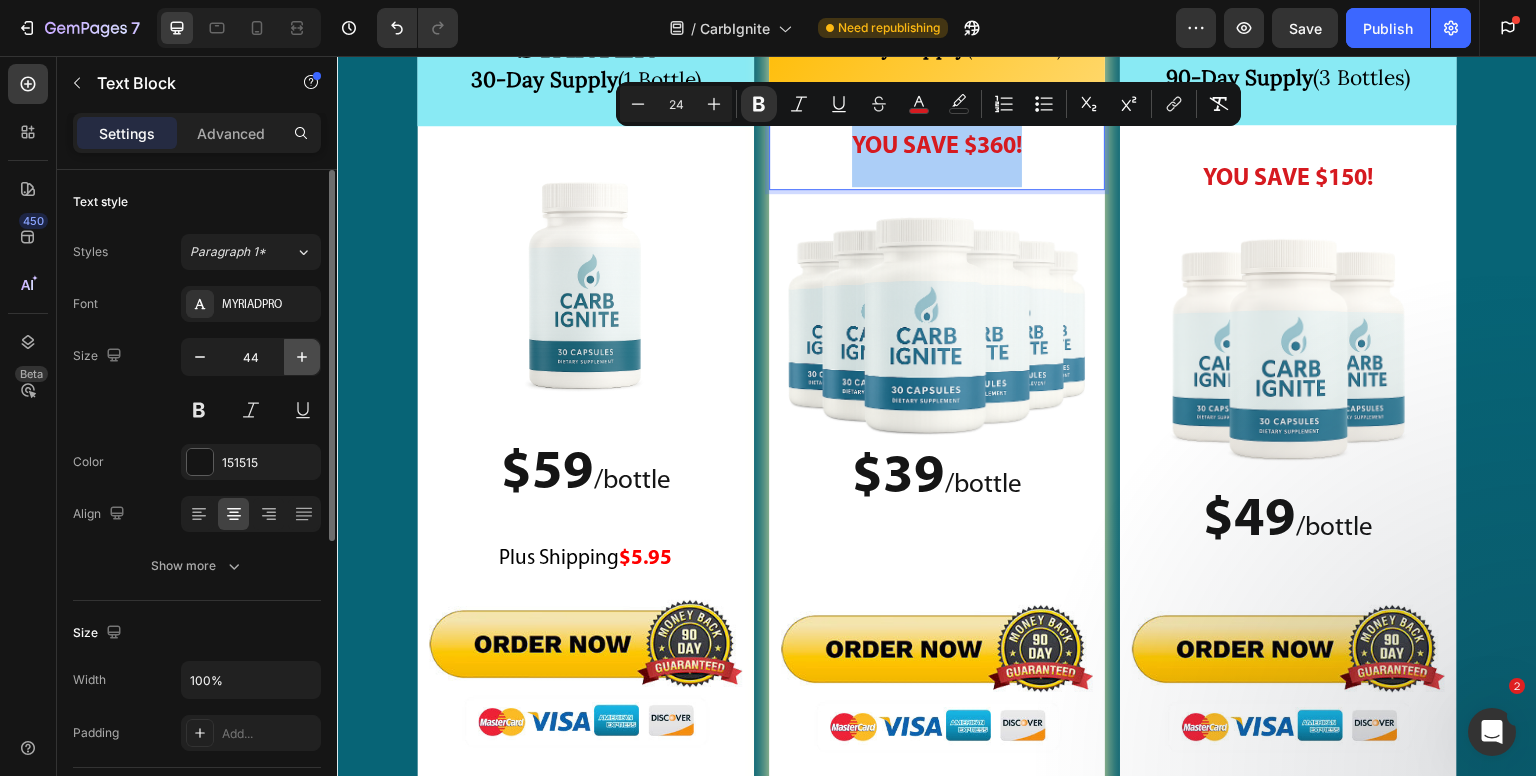 click 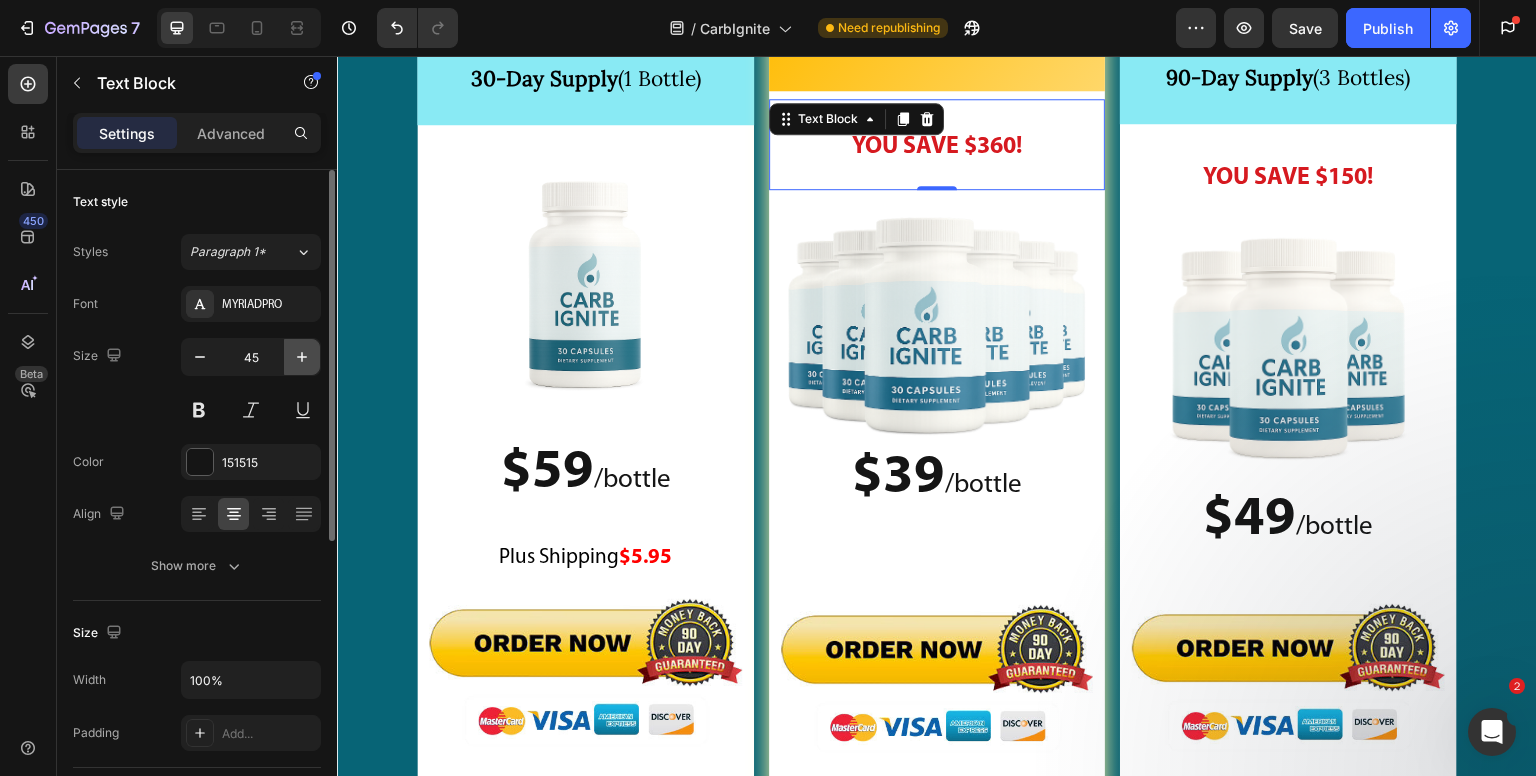 click 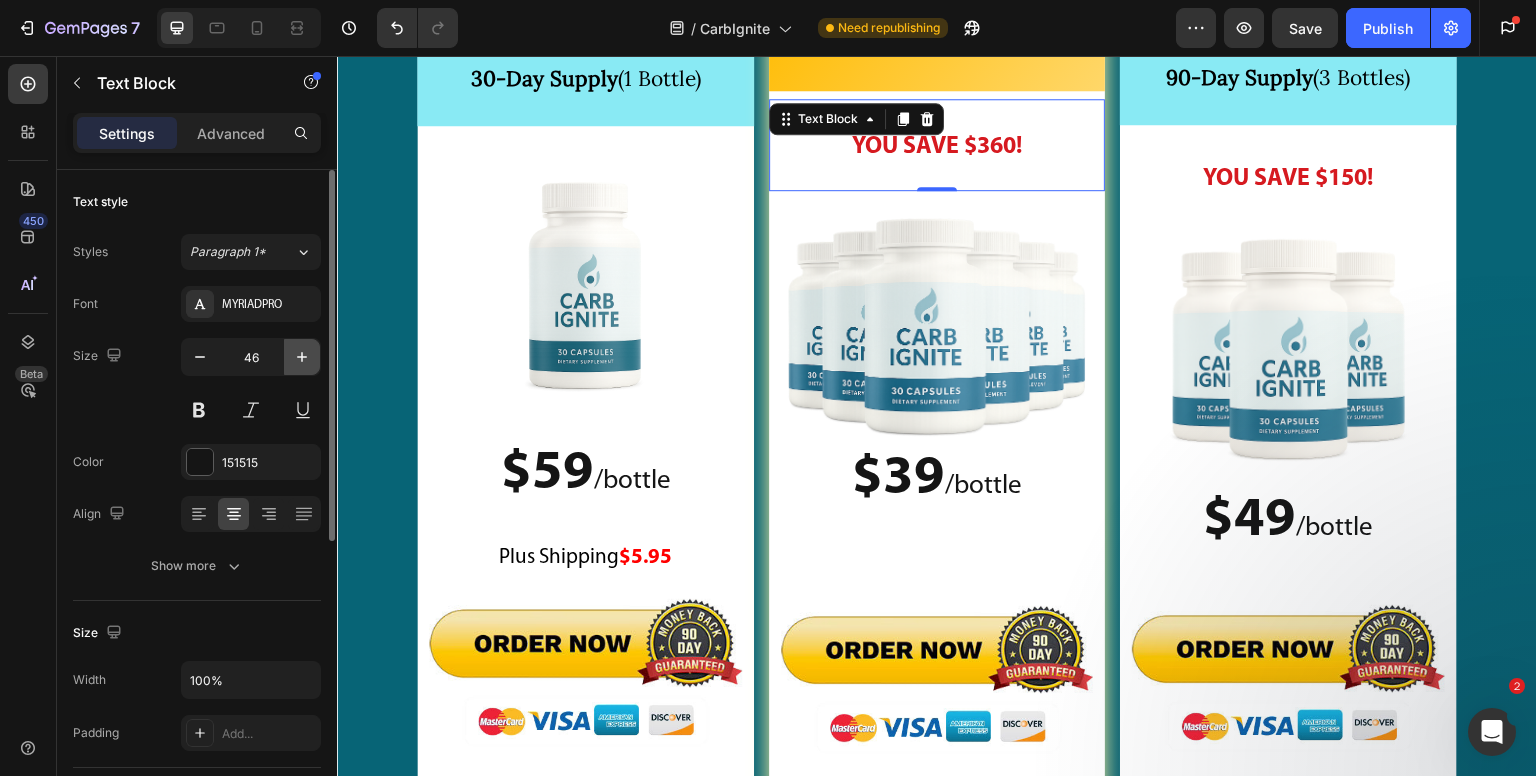 scroll, scrollTop: 27364, scrollLeft: 0, axis: vertical 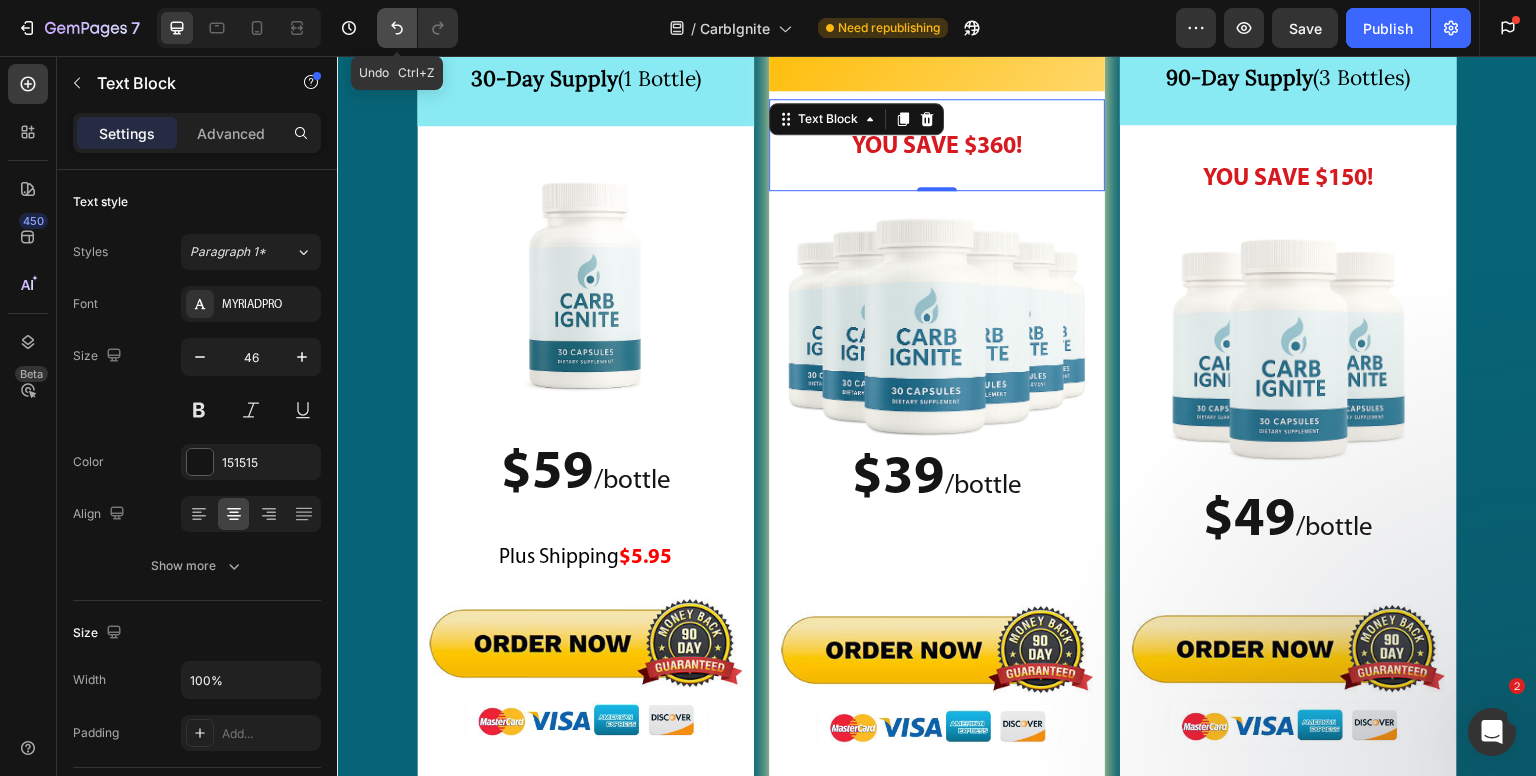 click 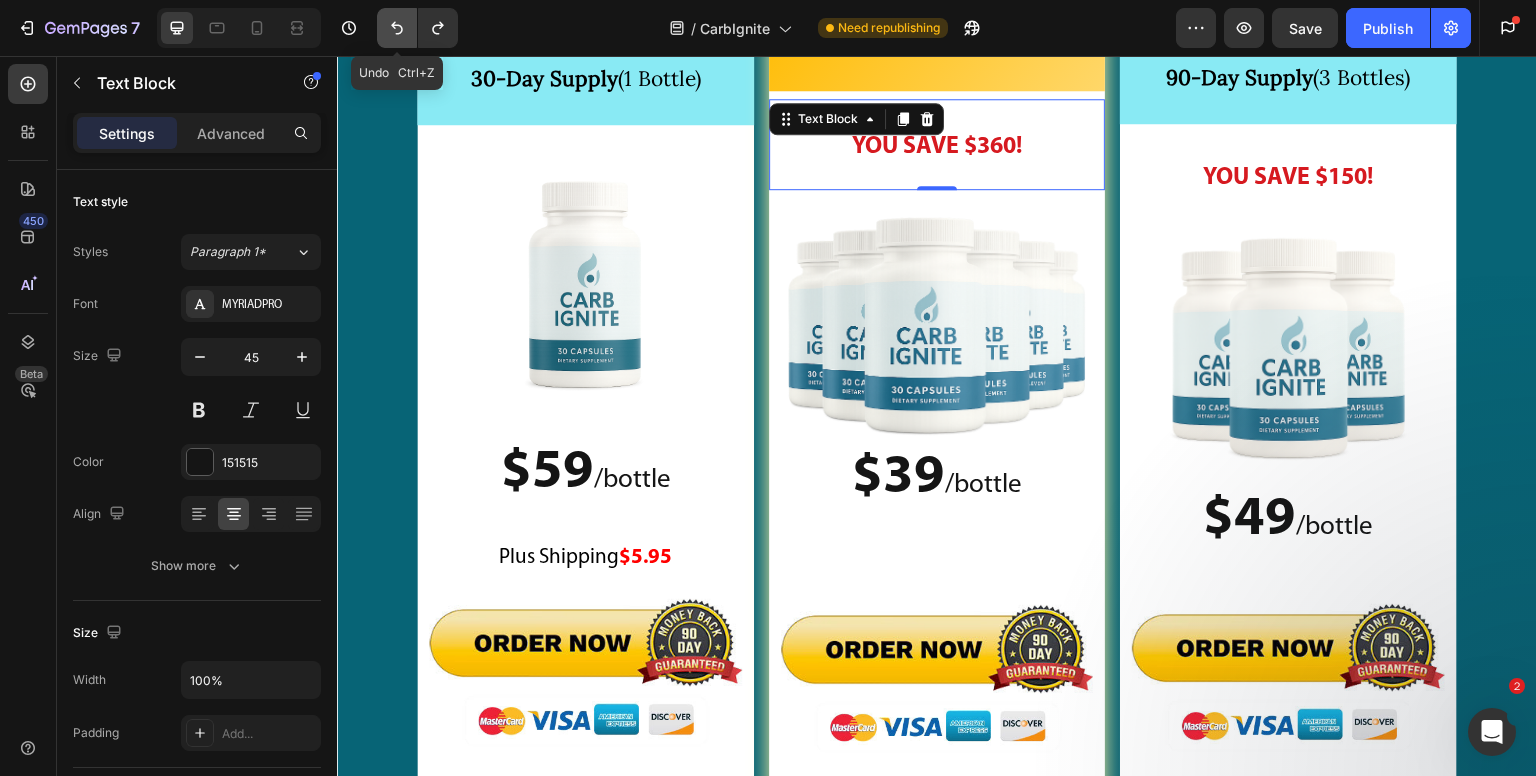 click 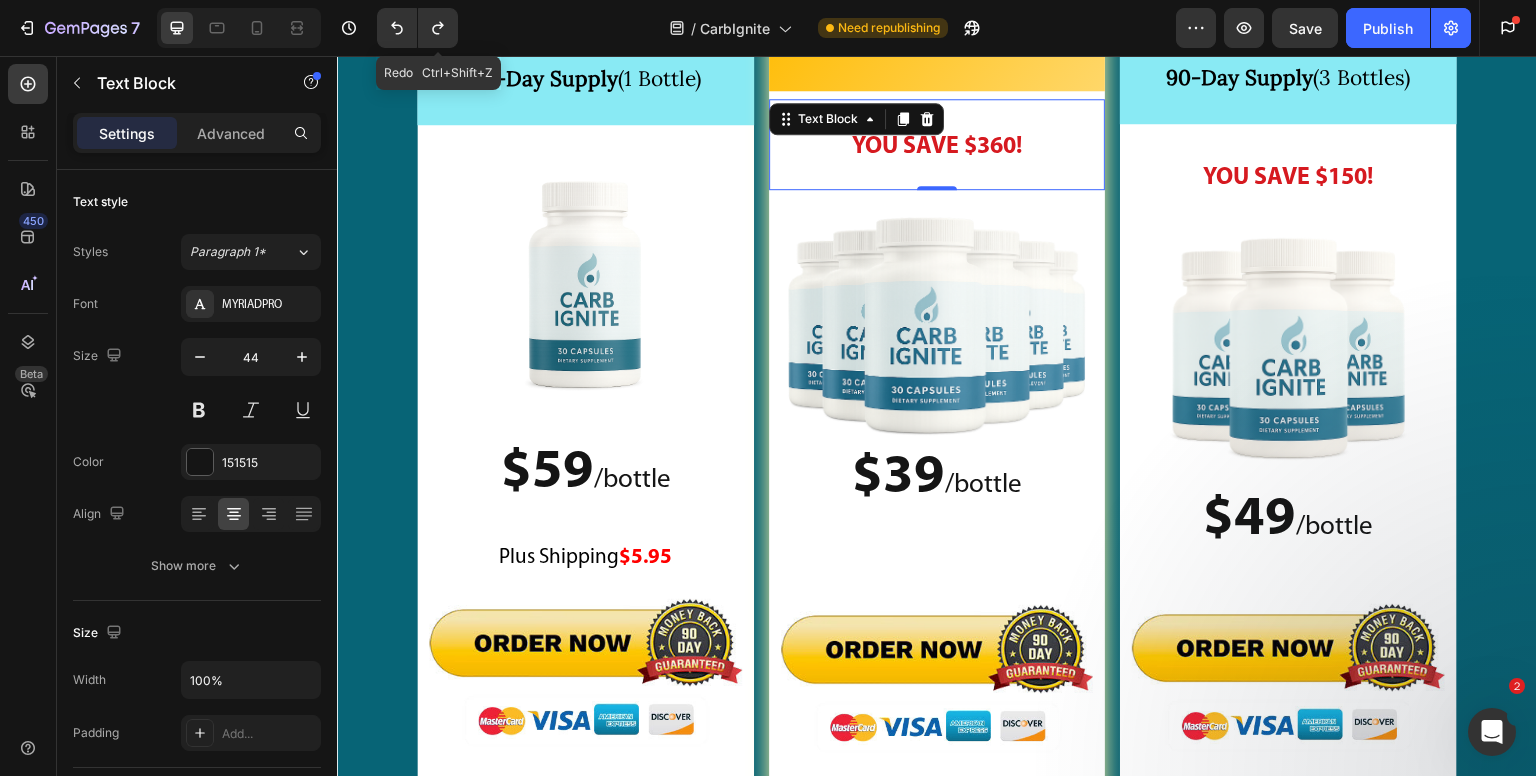 scroll, scrollTop: 27362, scrollLeft: 0, axis: vertical 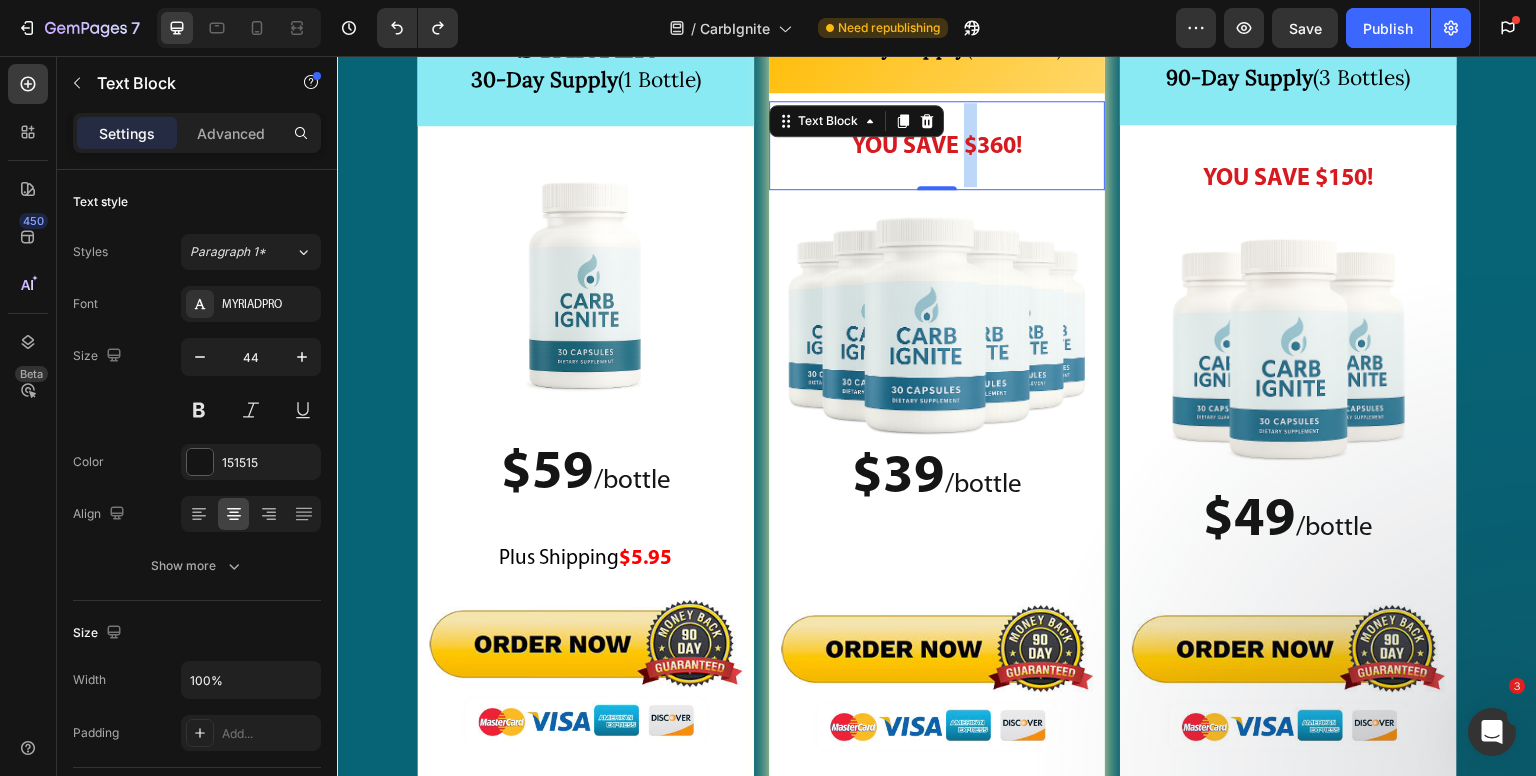 click on "YOU SAVE $360!" at bounding box center (937, 147) 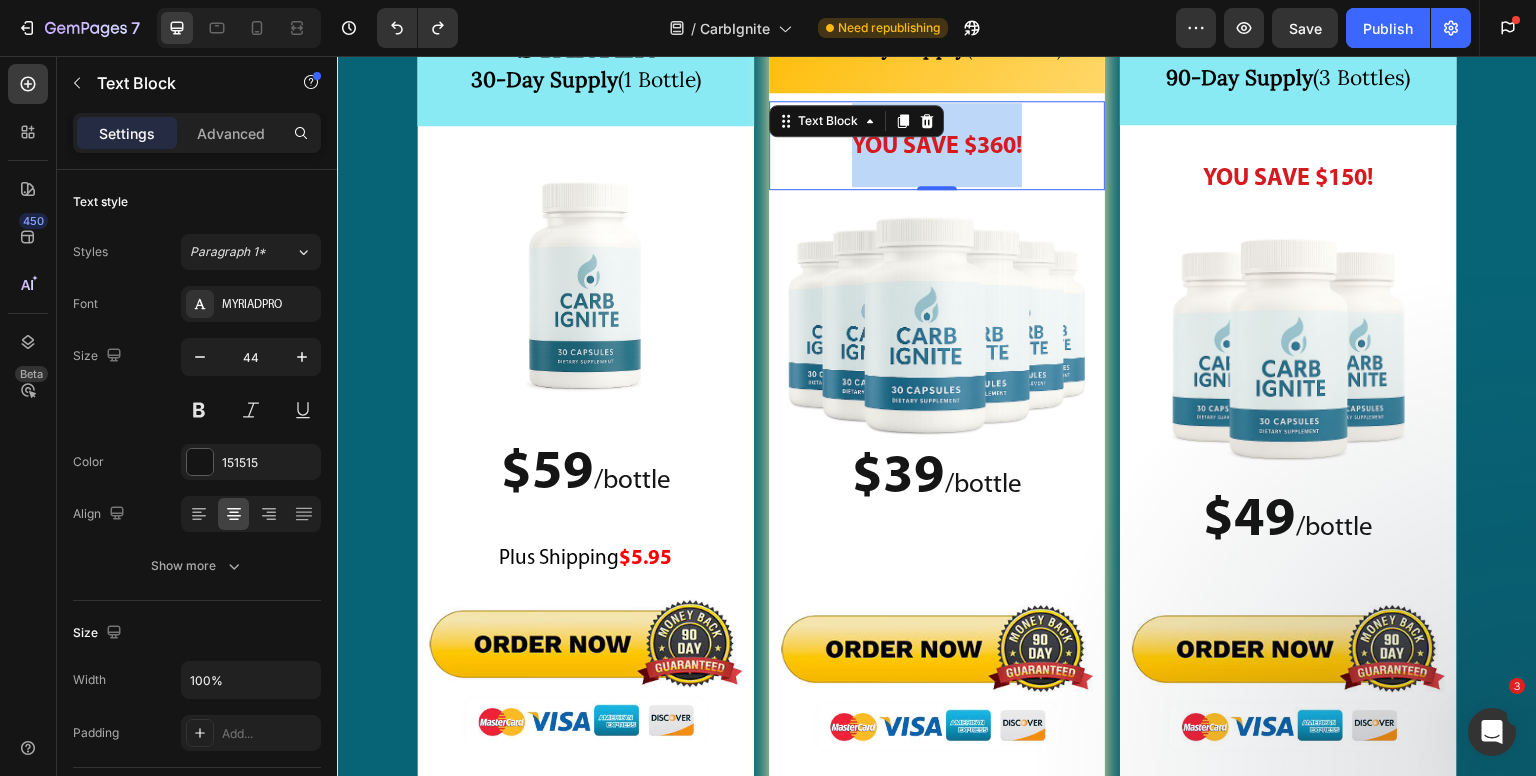 click on "YOU SAVE $360!" at bounding box center (937, 147) 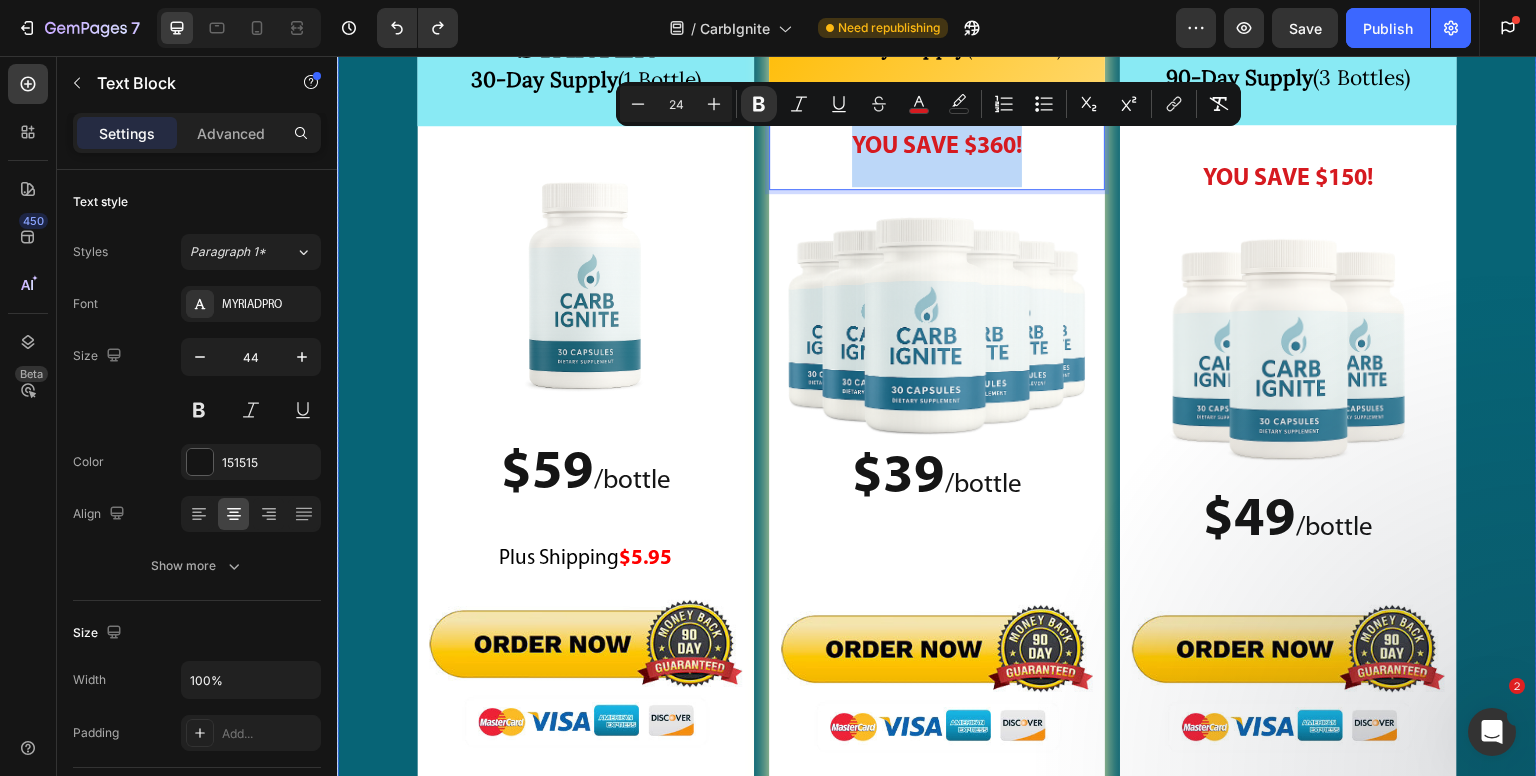 click on "STARTER 30-Day Supply   (1 Bottle)   Heading Image $59 / bottle Text Block $59 /bottle Text Block Plus Shipping   $5.95 Text Block Image Row Image $99 Text Block $59 Text Block Row Row MOST POPULAR 90-Day Supply   (3 Bottles)   Heading YOU SAVE $150! Text Block Image $49 / bottle Text Block $49 /bottle Text Block Image Image $297 Text Block $147 Text Block Row Row DOCTOR'S CHOICE 180-Day Supply   (6 Bottles)   Heading YOU SAVE $360! Text Block   0 Image $39 / bottle Text Block $39 /bottle Text Block Image Image $594 Text Block $234 Text Block Row Row Row" at bounding box center [937, 440] 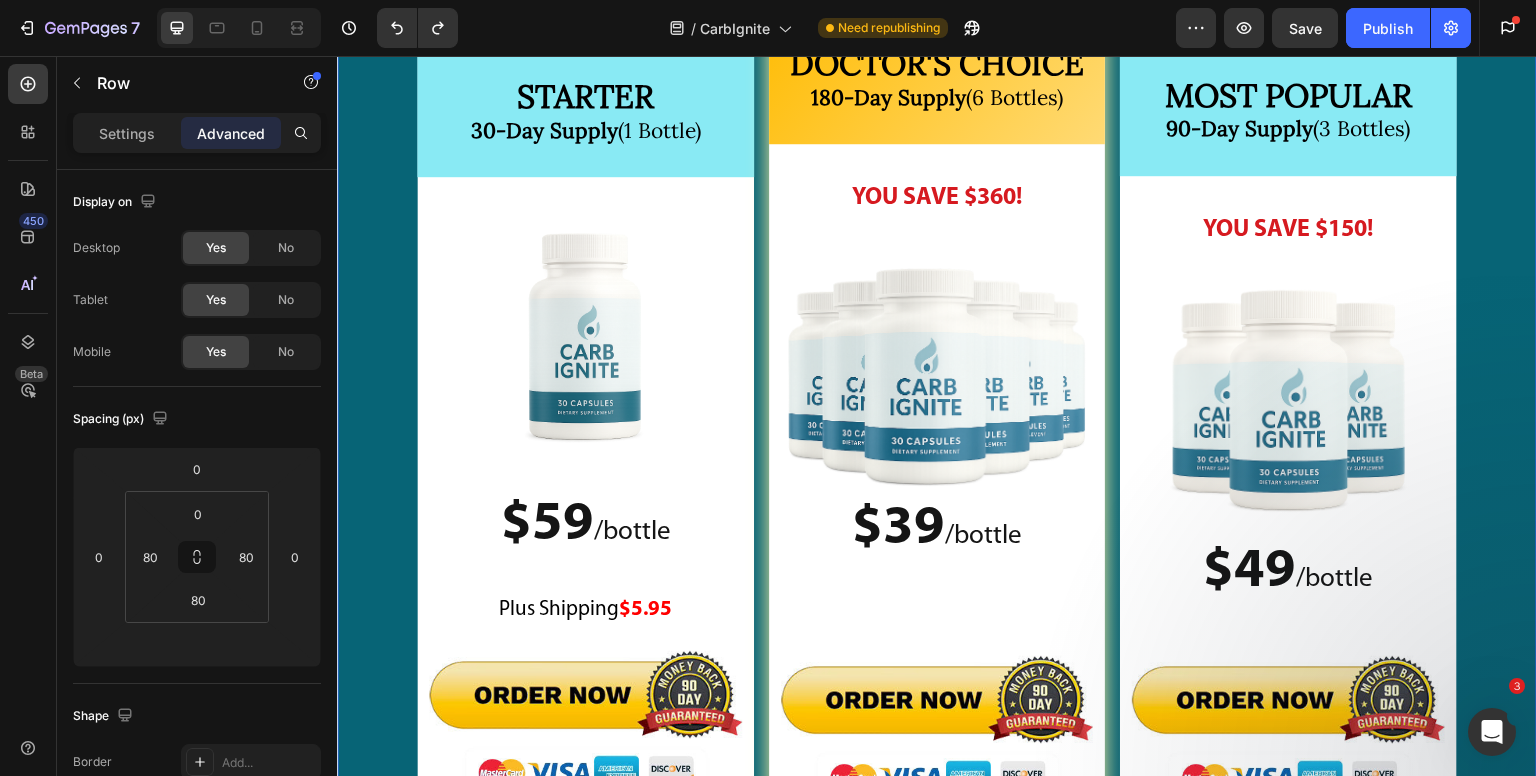 scroll, scrollTop: 27262, scrollLeft: 0, axis: vertical 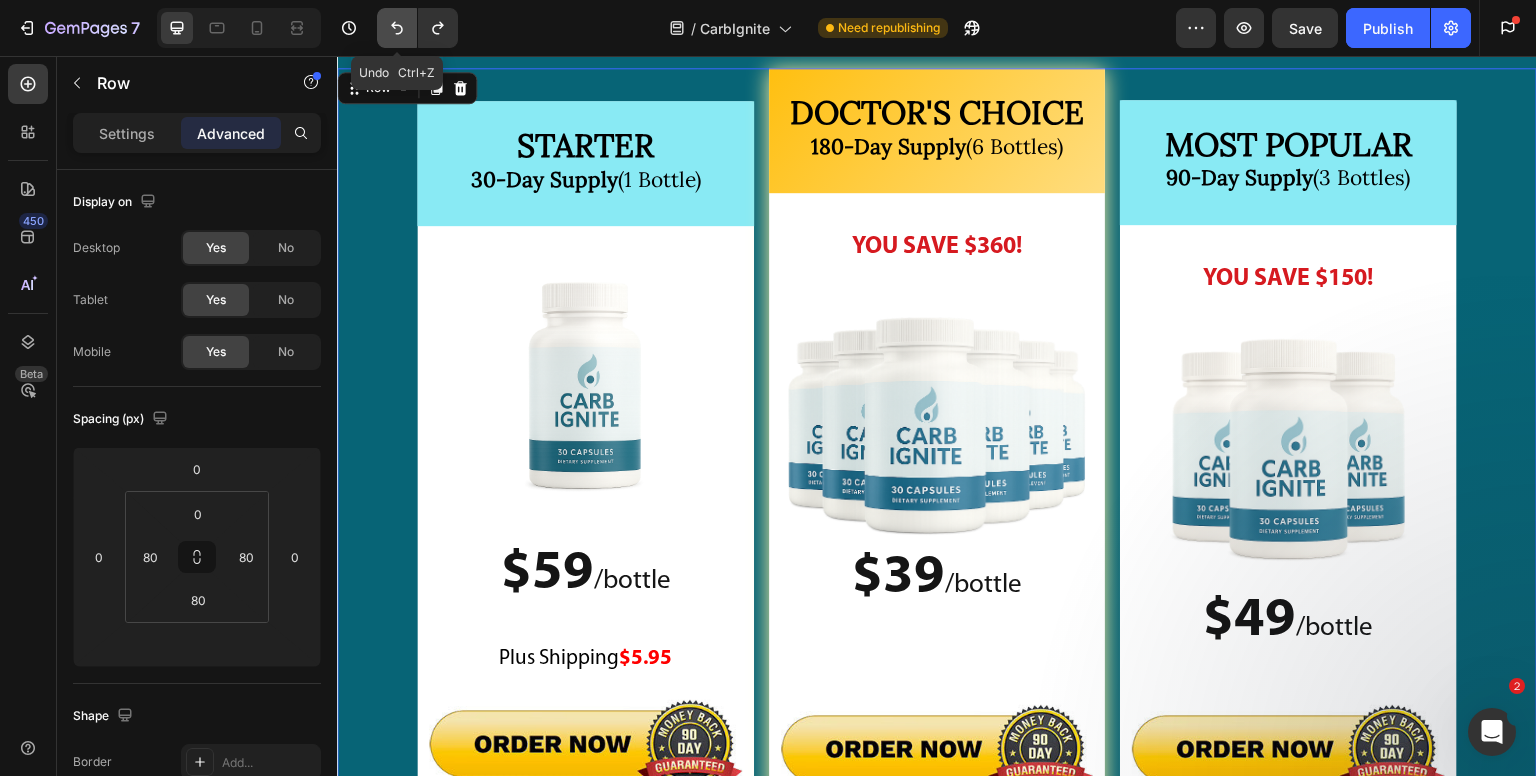 click 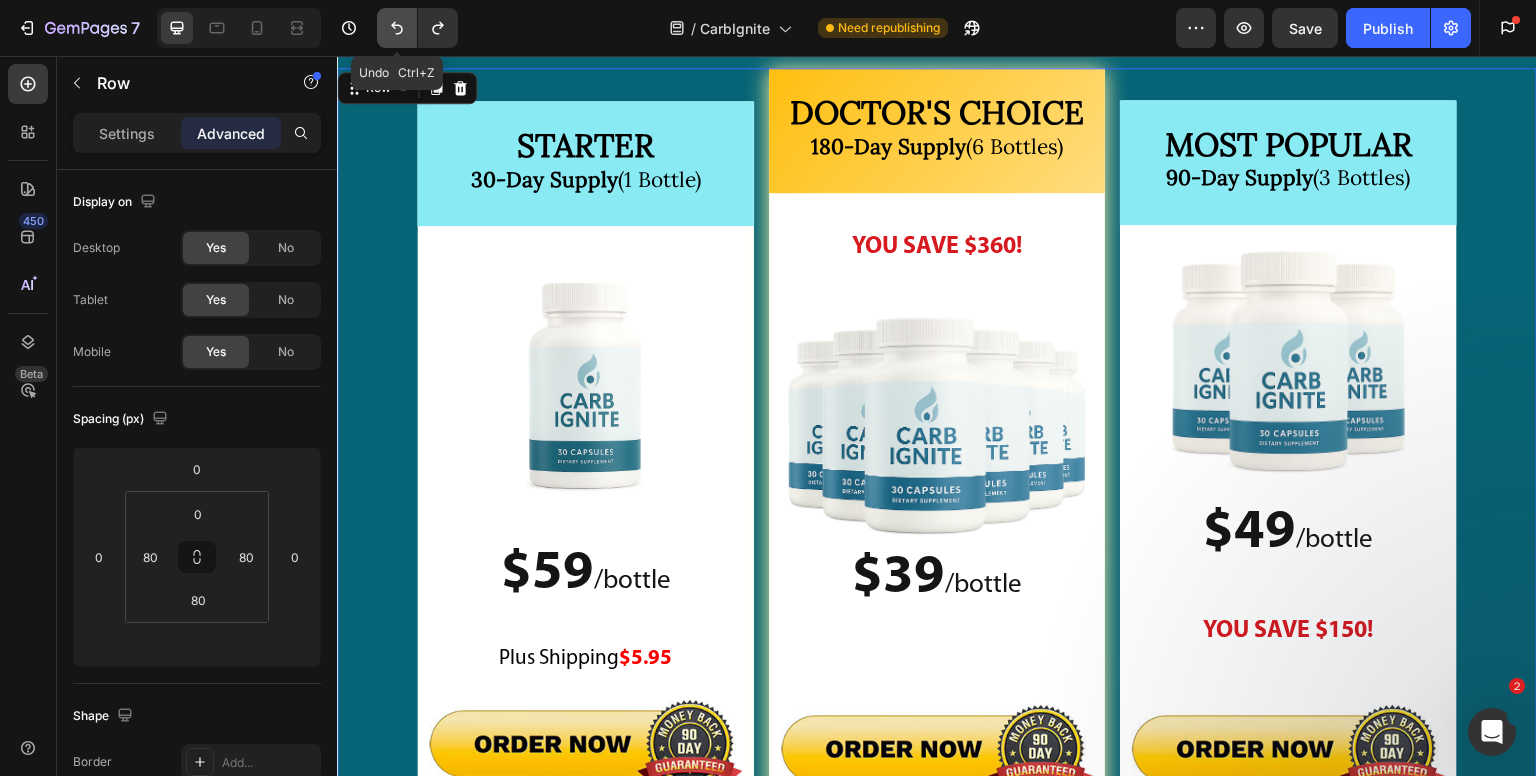 click 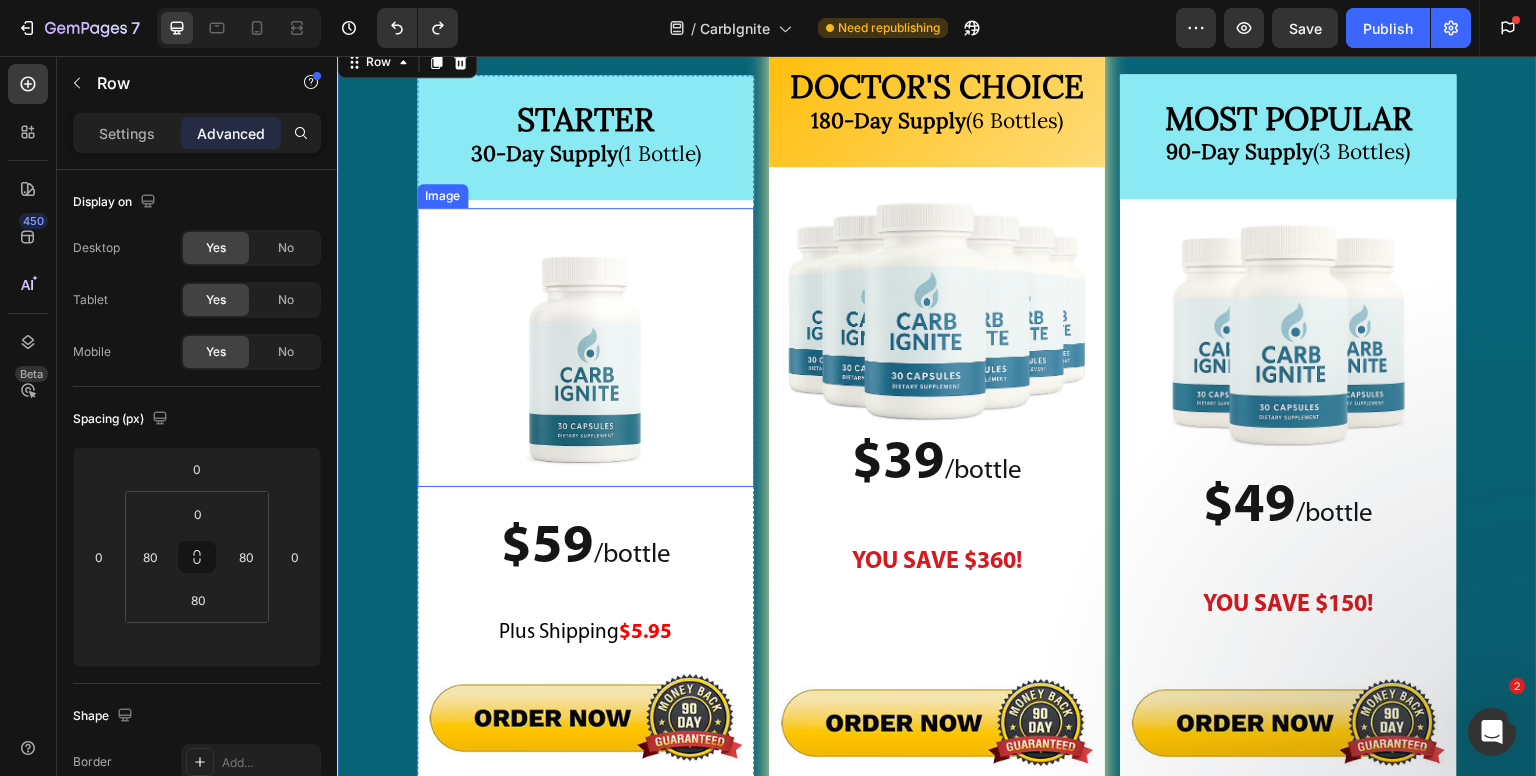 scroll, scrollTop: 27362, scrollLeft: 0, axis: vertical 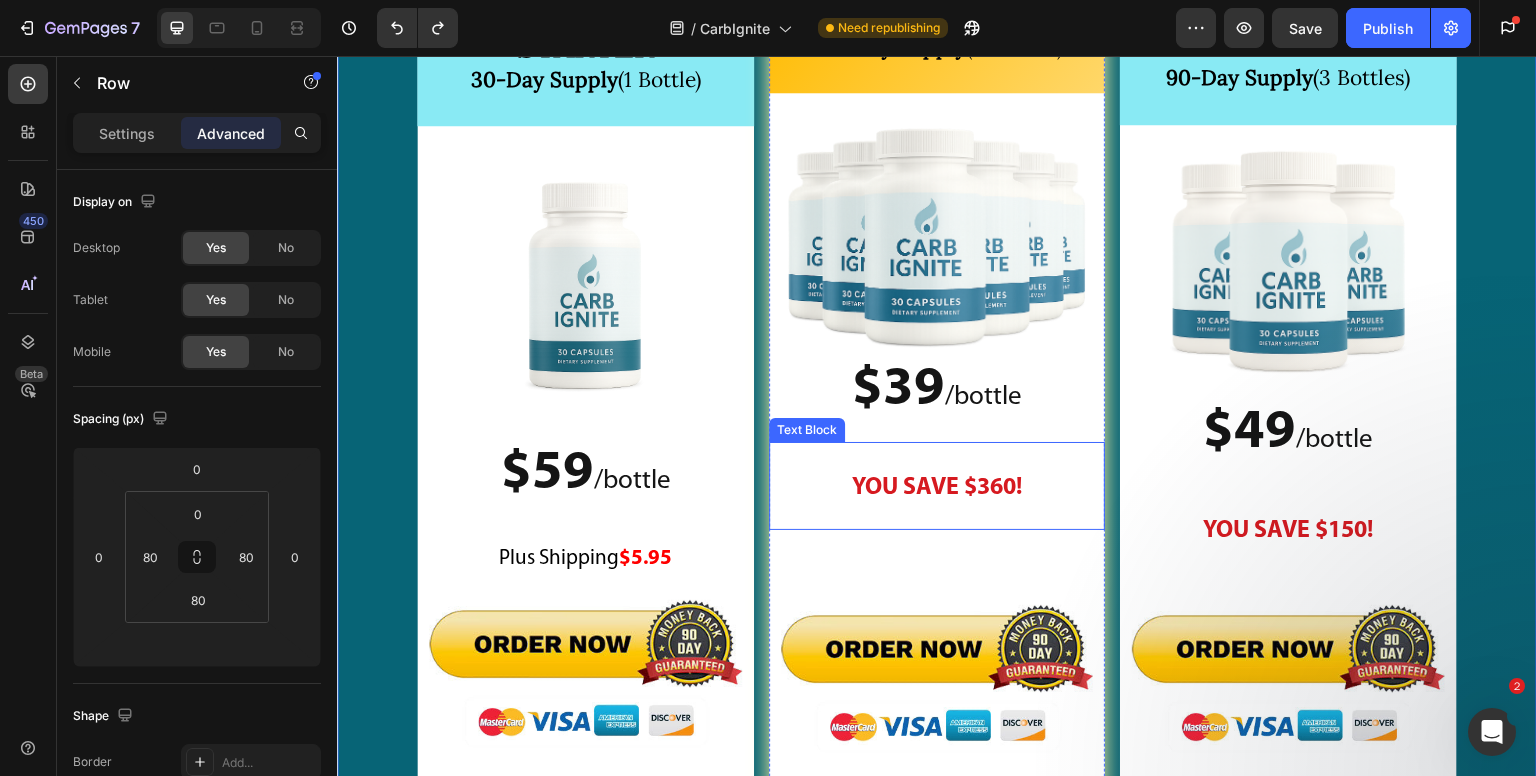 click on "YOU SAVE $360!" at bounding box center [937, 488] 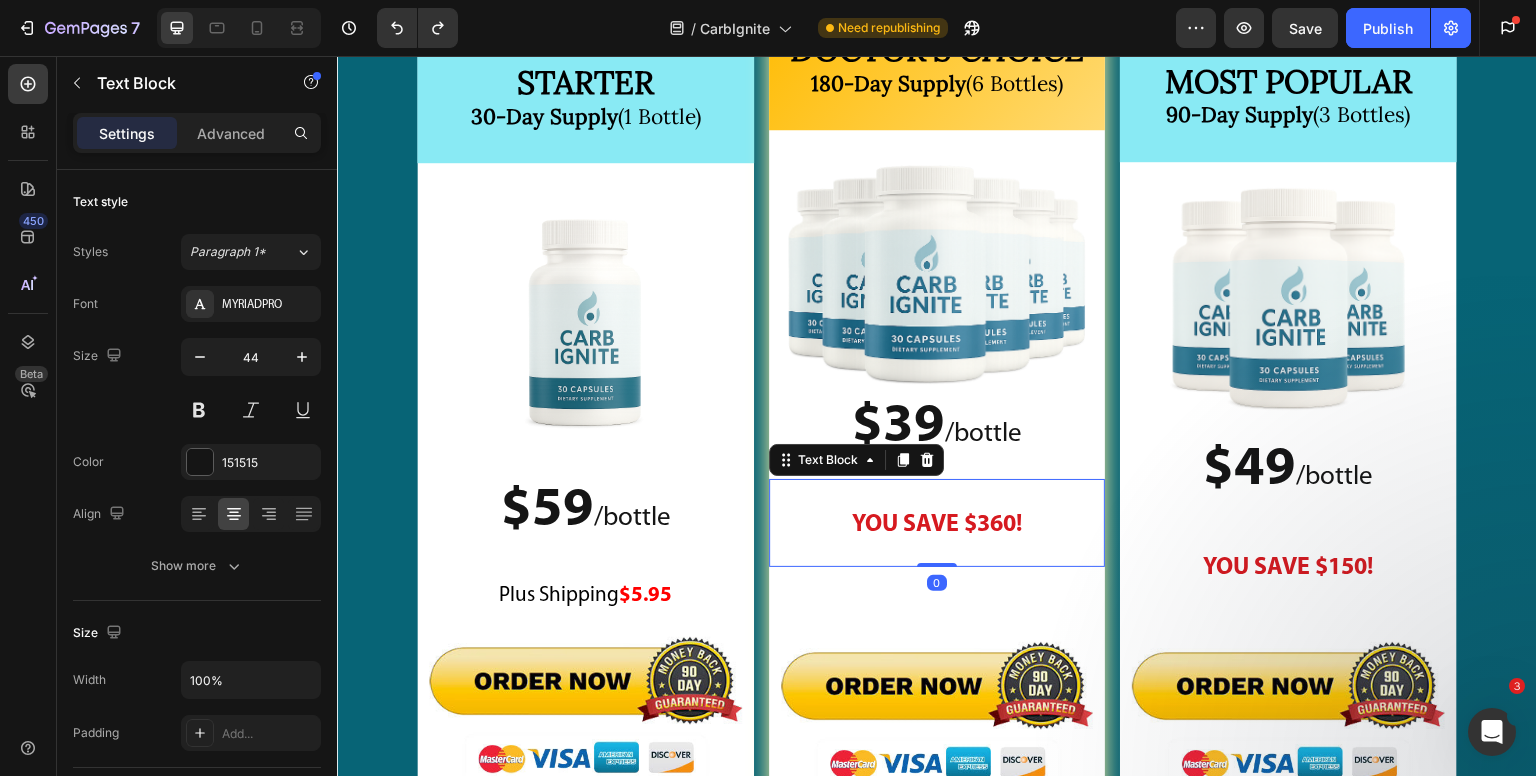 scroll, scrollTop: 27262, scrollLeft: 0, axis: vertical 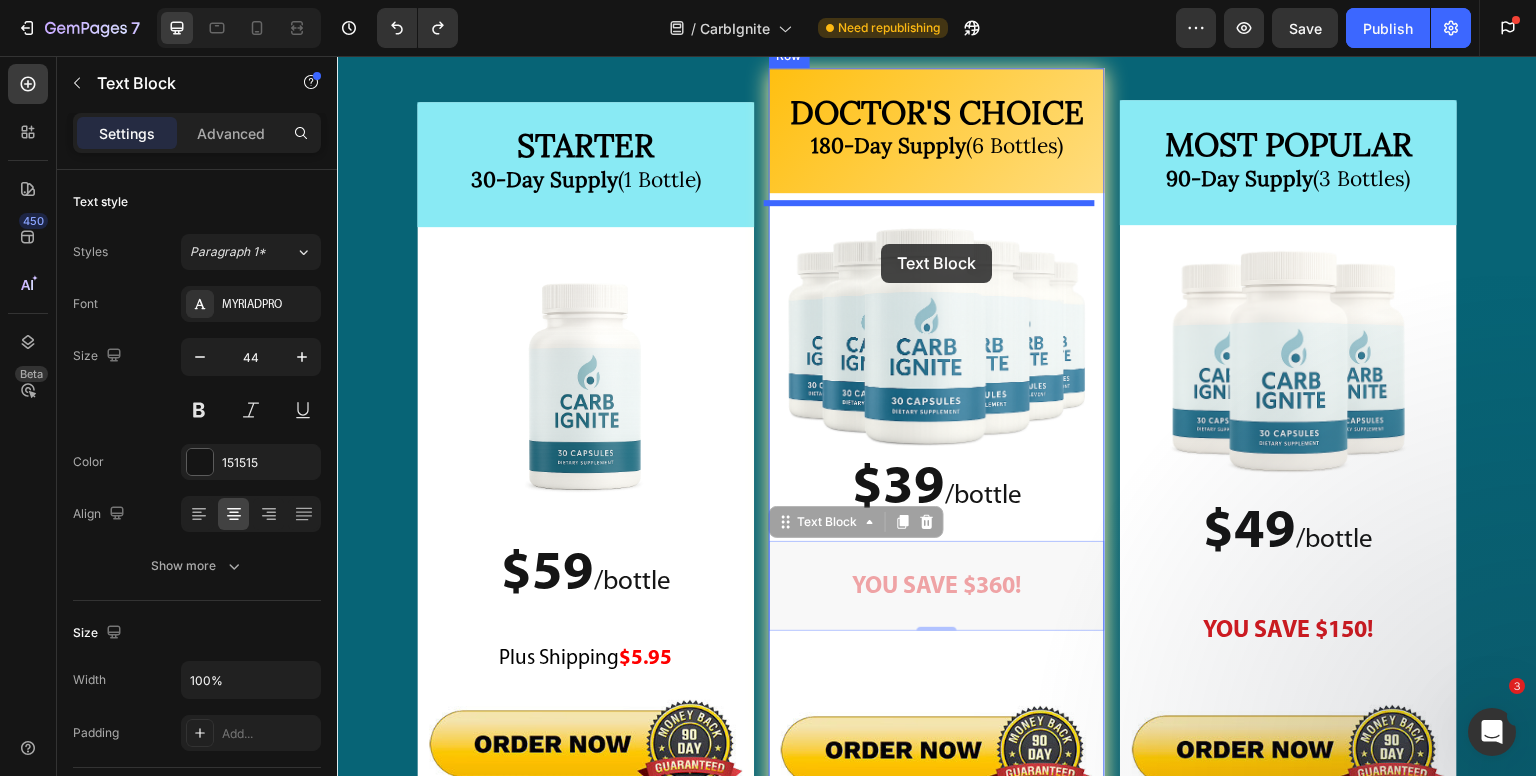 drag, startPoint x: 829, startPoint y: 527, endPoint x: 881, endPoint y: 244, distance: 287.73773 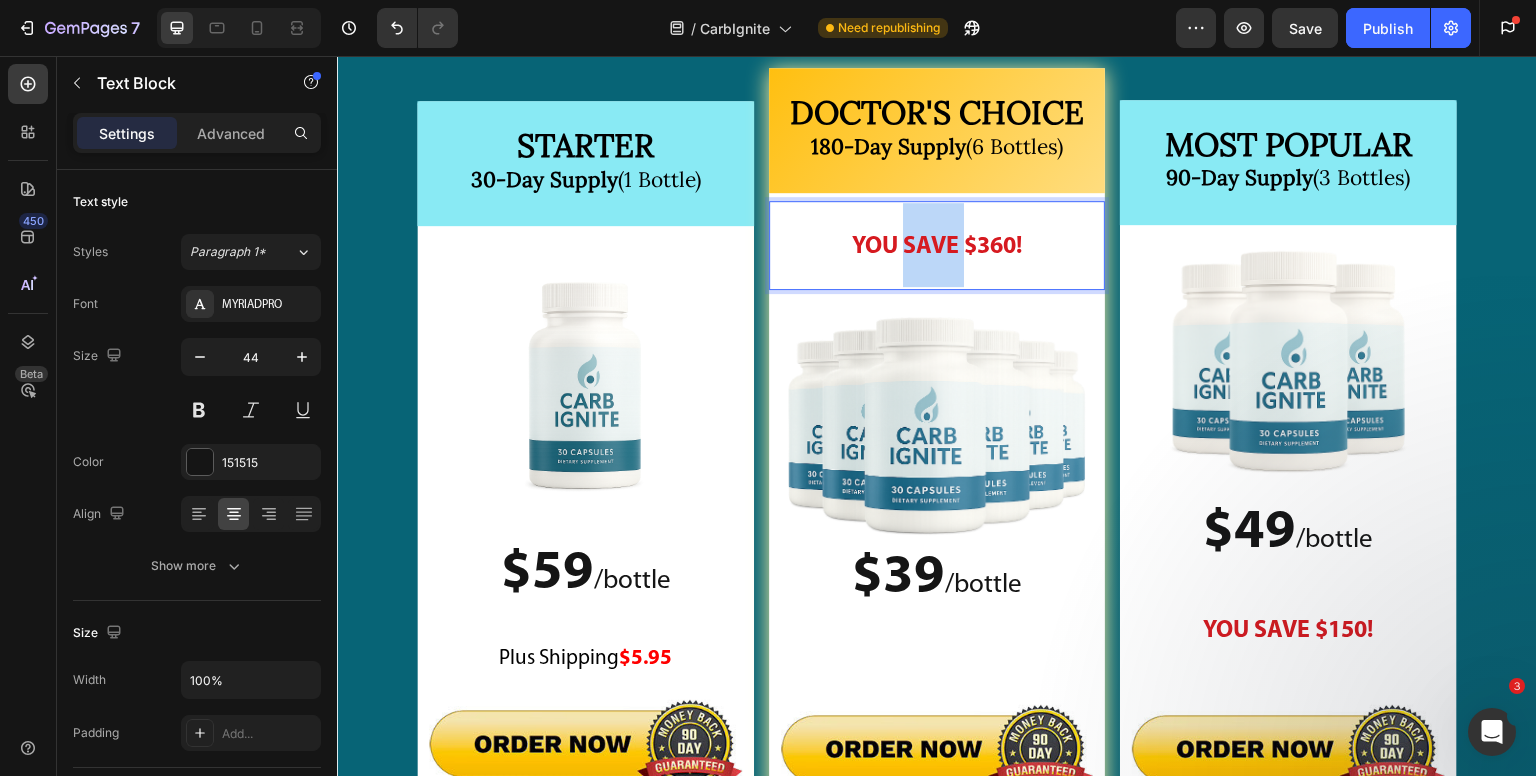 click on "YOU SAVE $360!" at bounding box center [937, 247] 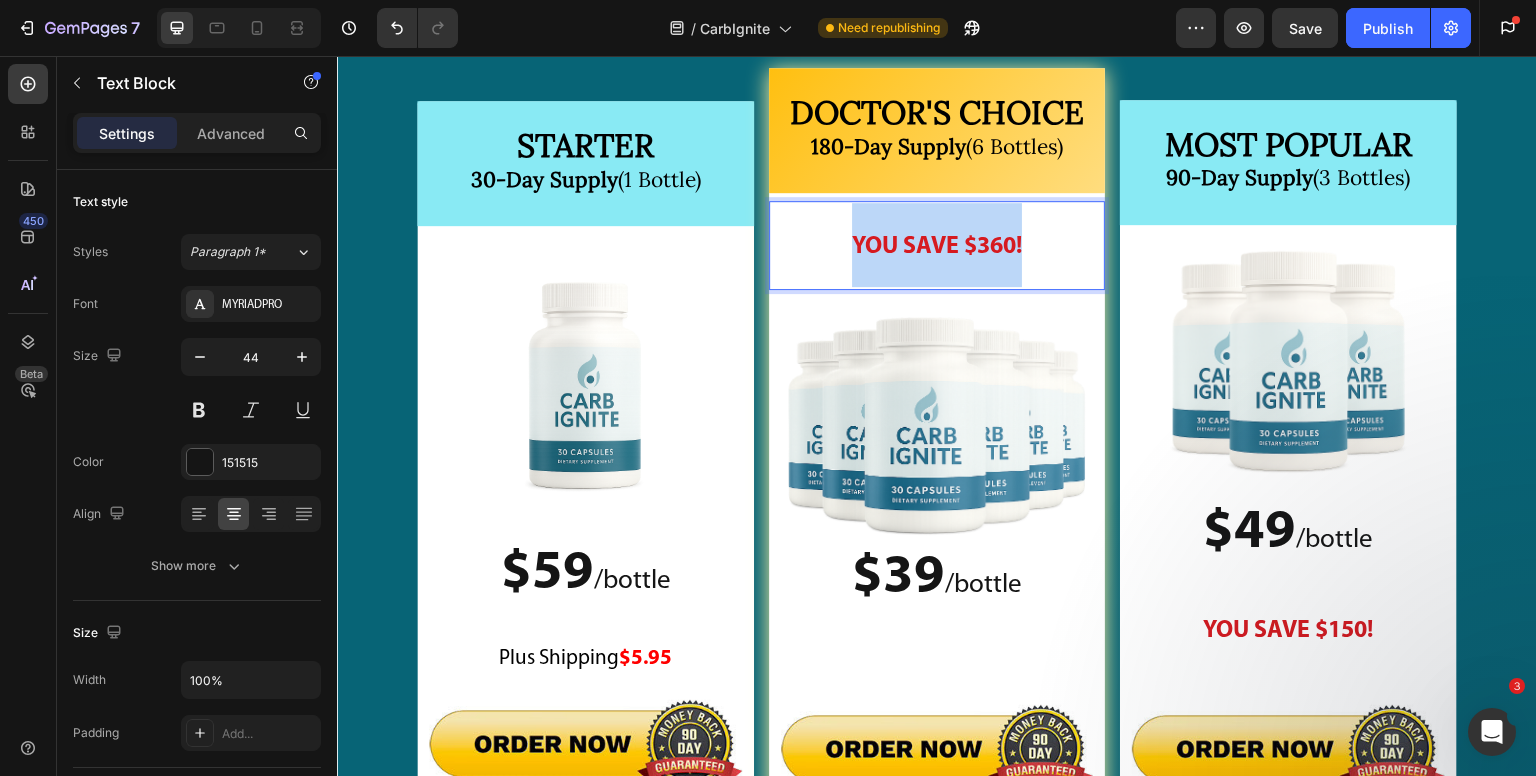click on "YOU SAVE $360!" at bounding box center (937, 247) 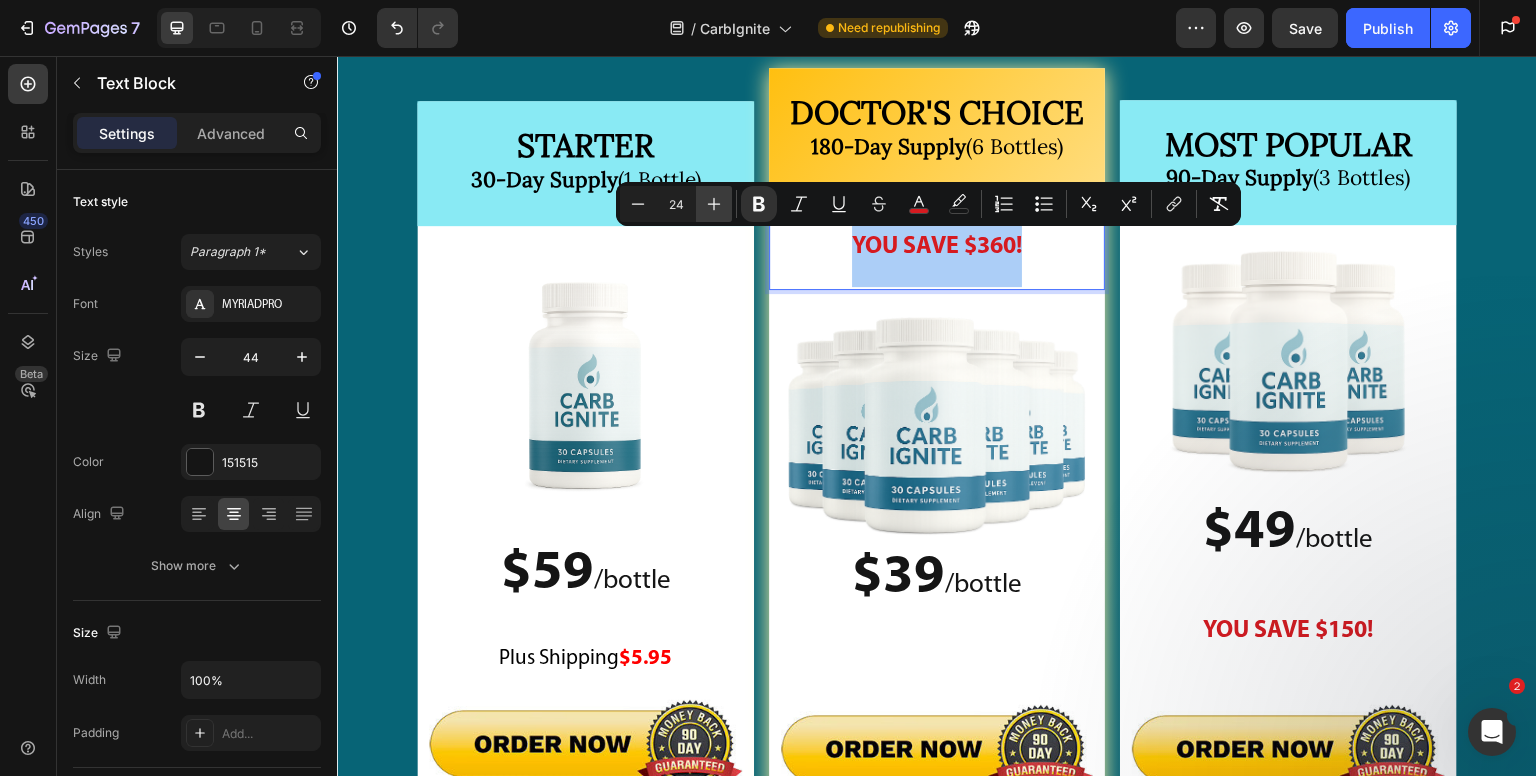 click on "Plus" at bounding box center (714, 204) 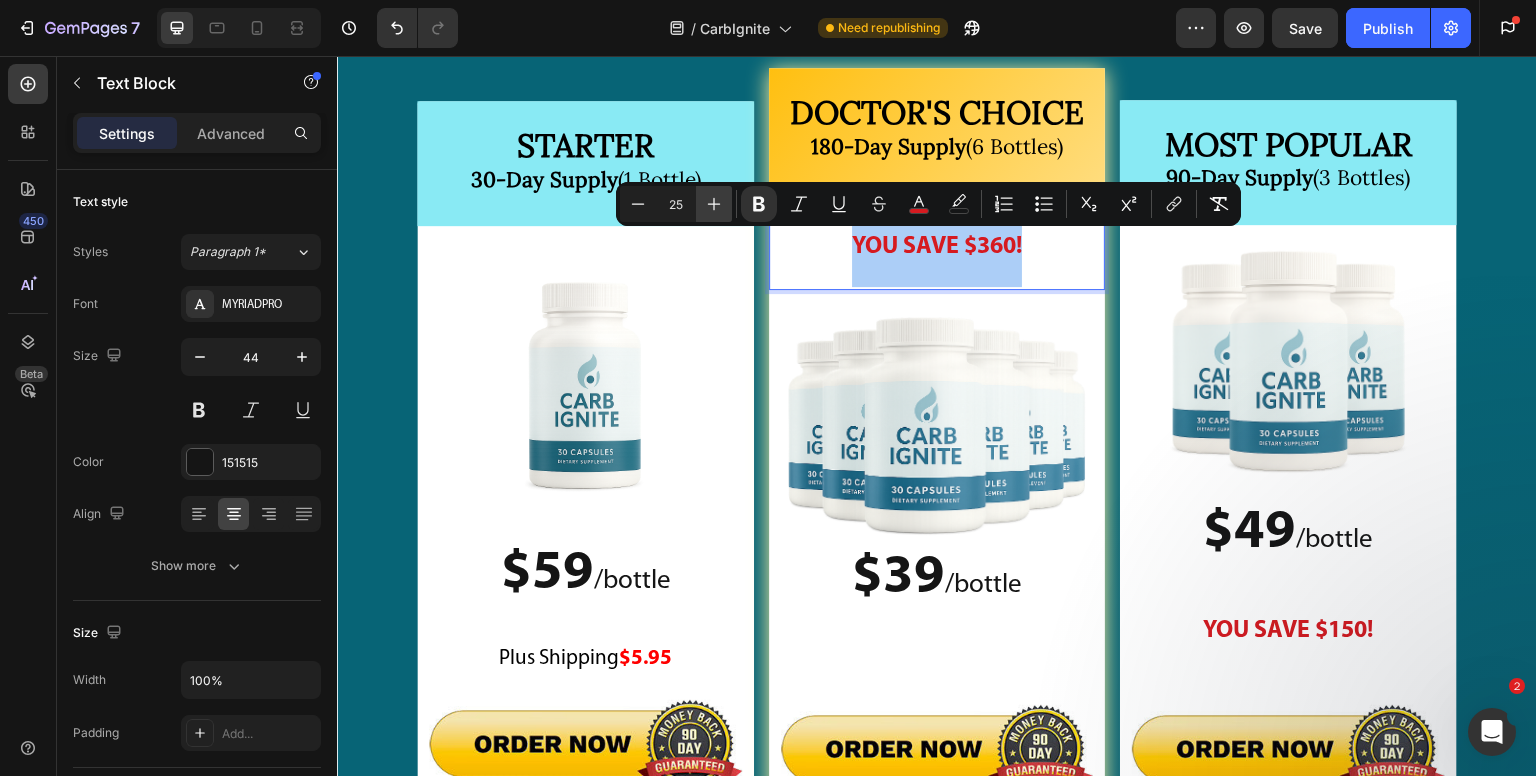 click on "Plus" at bounding box center (714, 204) 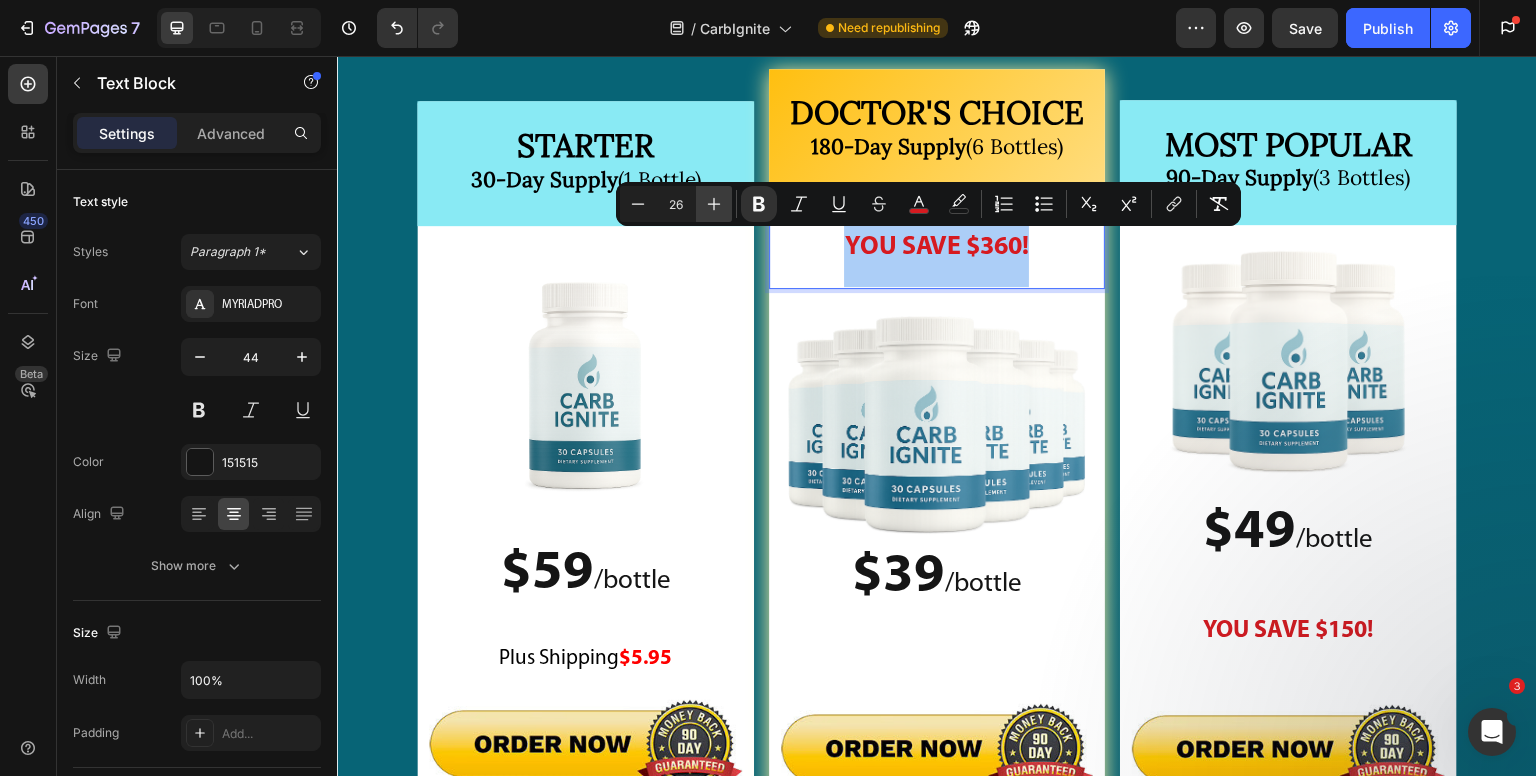 click on "Plus" at bounding box center [714, 204] 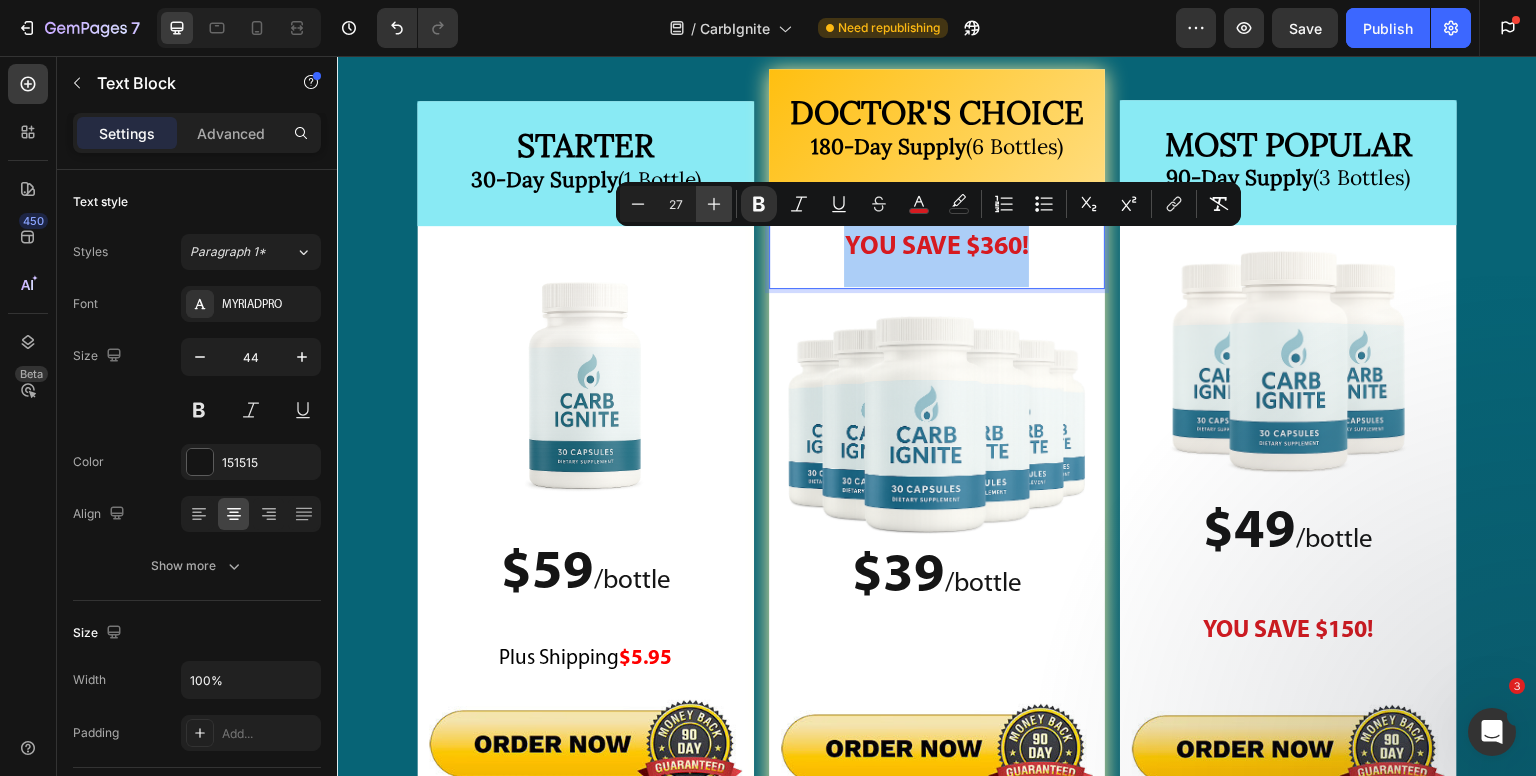 click on "Plus" at bounding box center (714, 204) 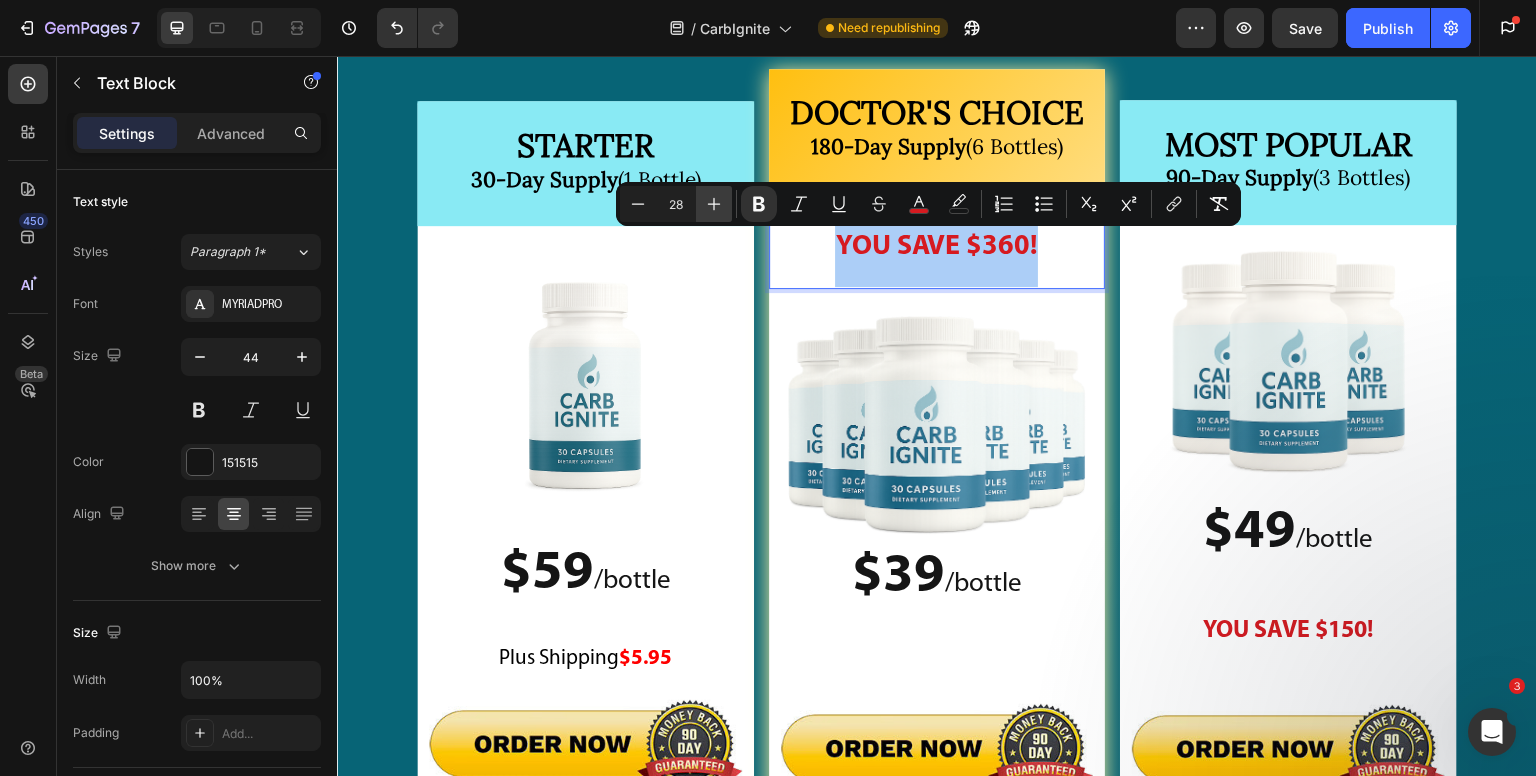 click on "Plus" at bounding box center [714, 204] 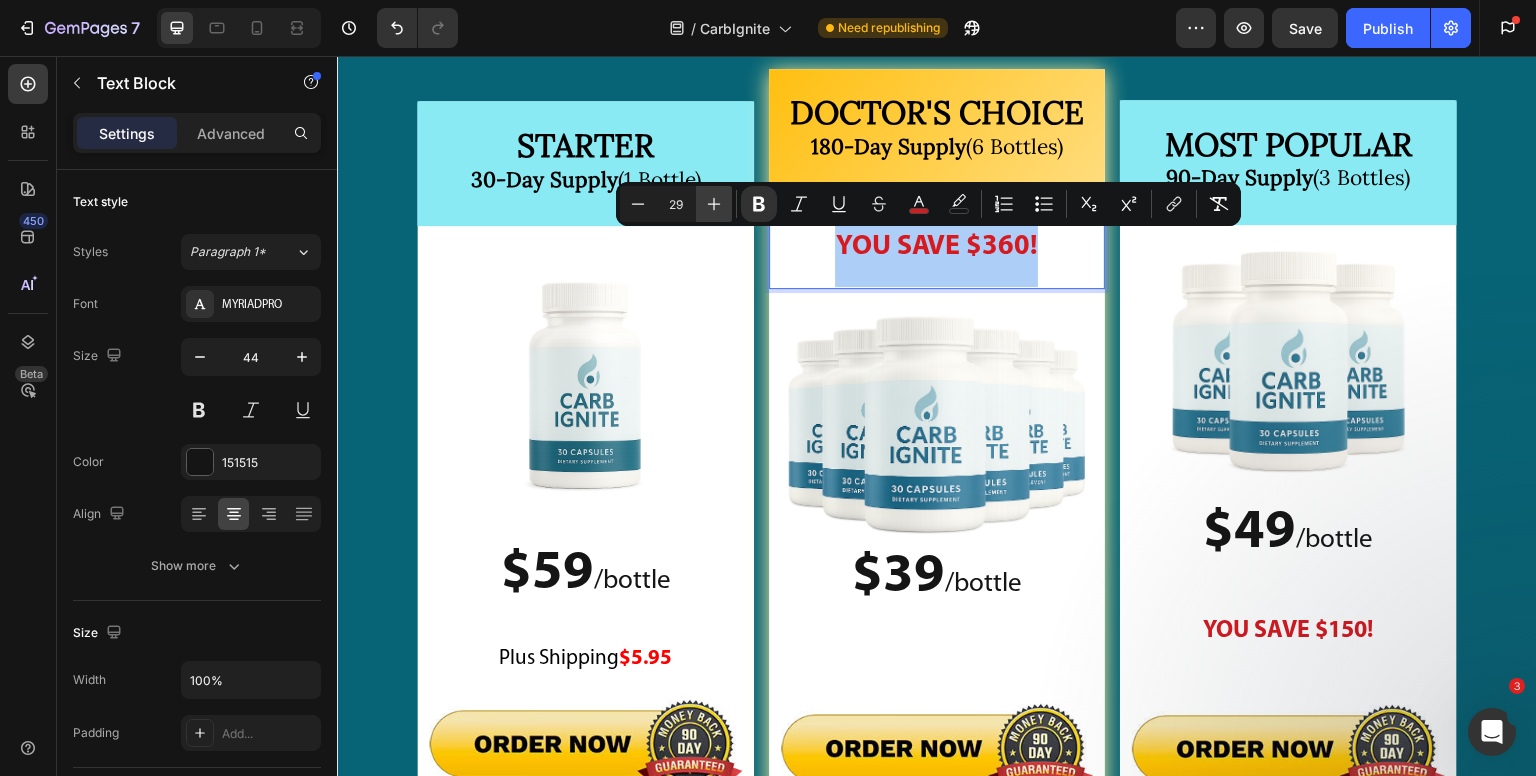 click on "Plus" at bounding box center (714, 204) 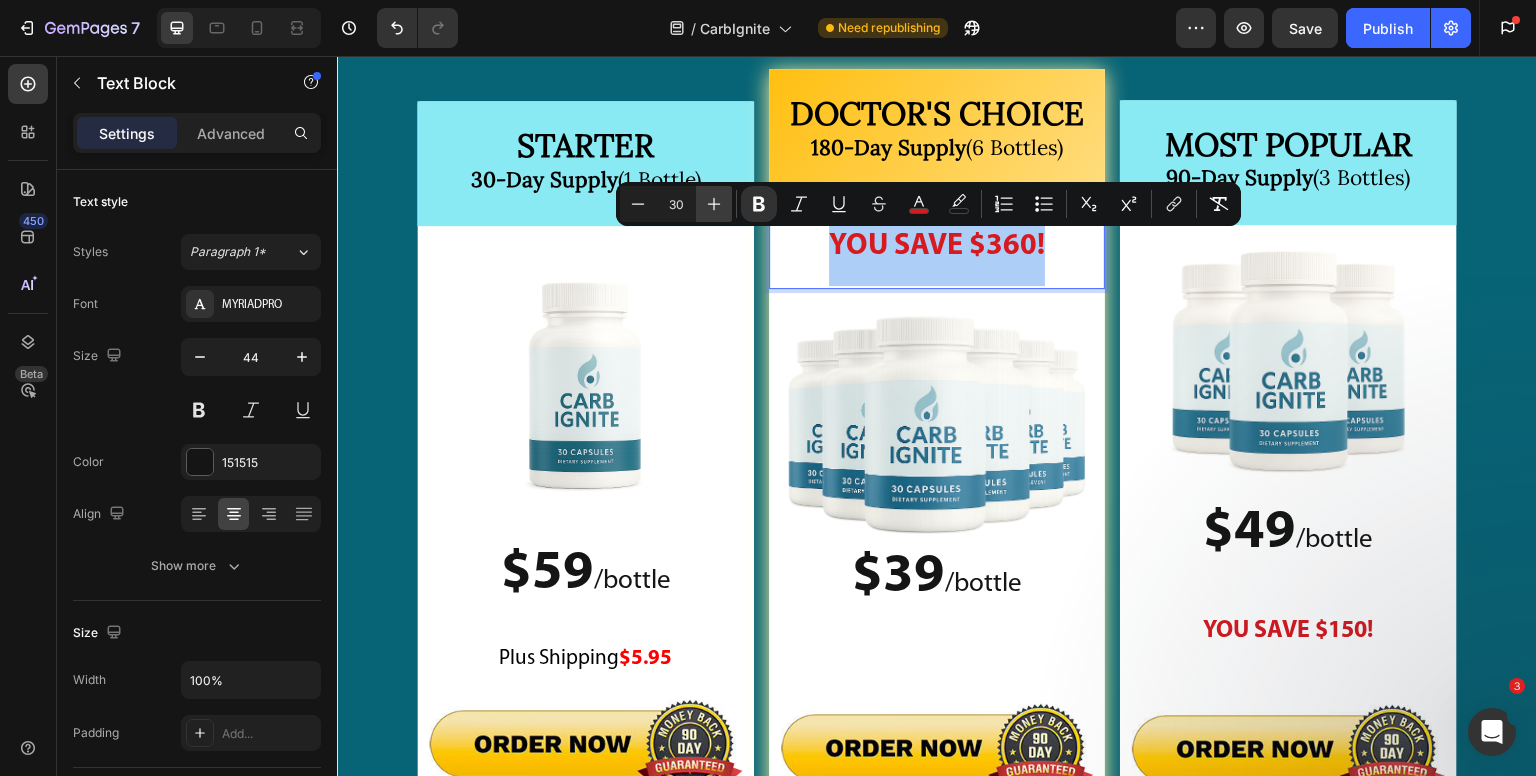 click 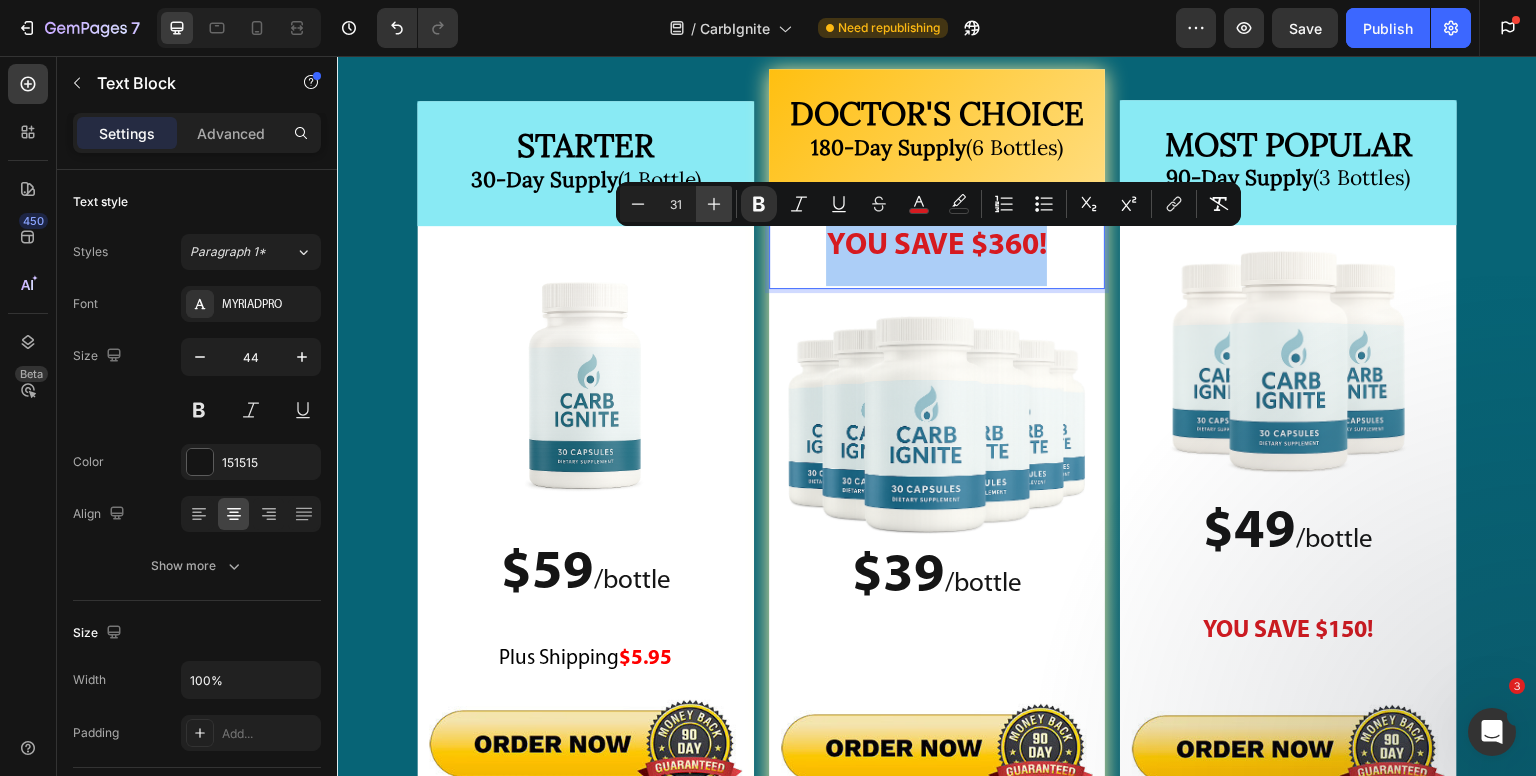 click 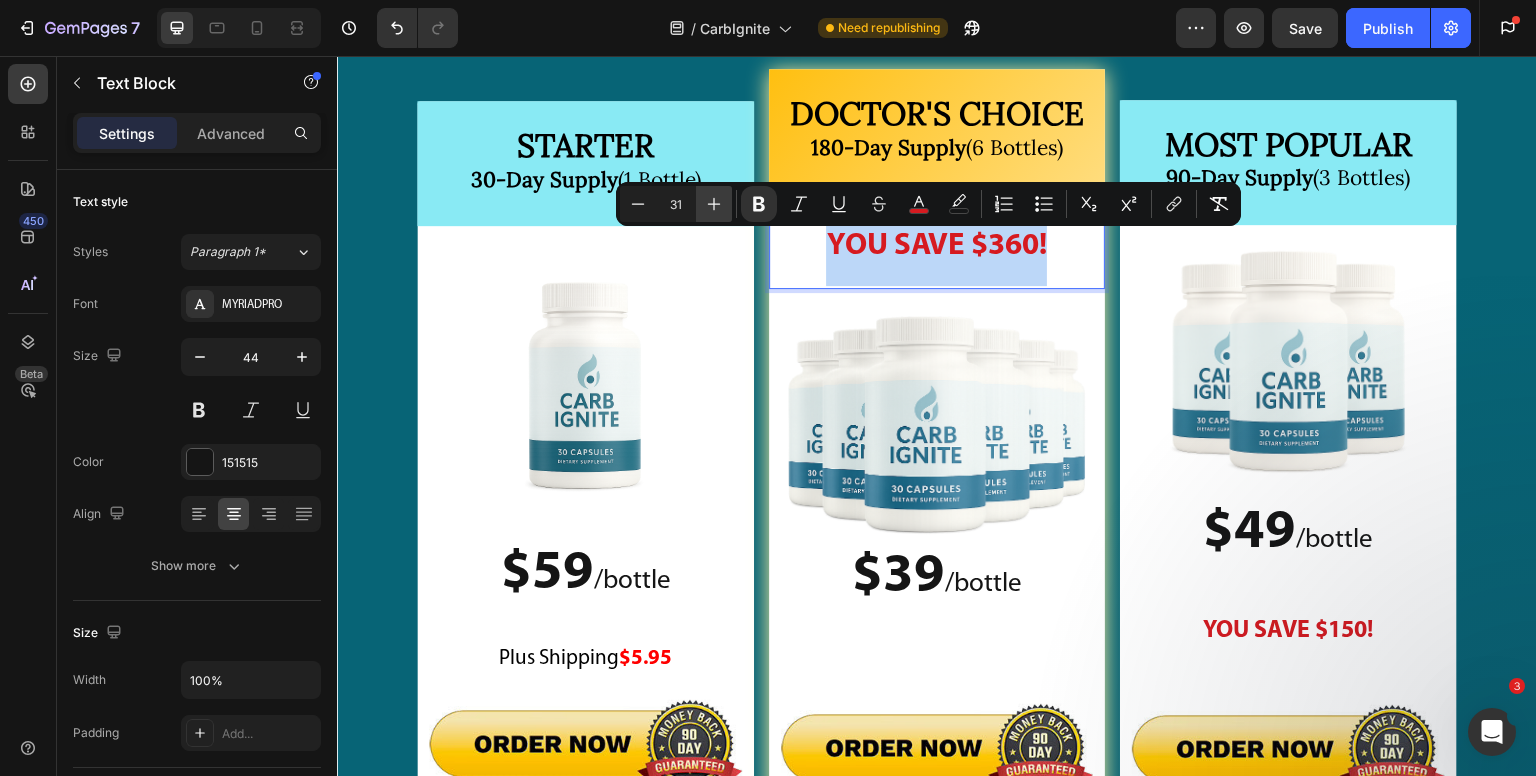 type on "32" 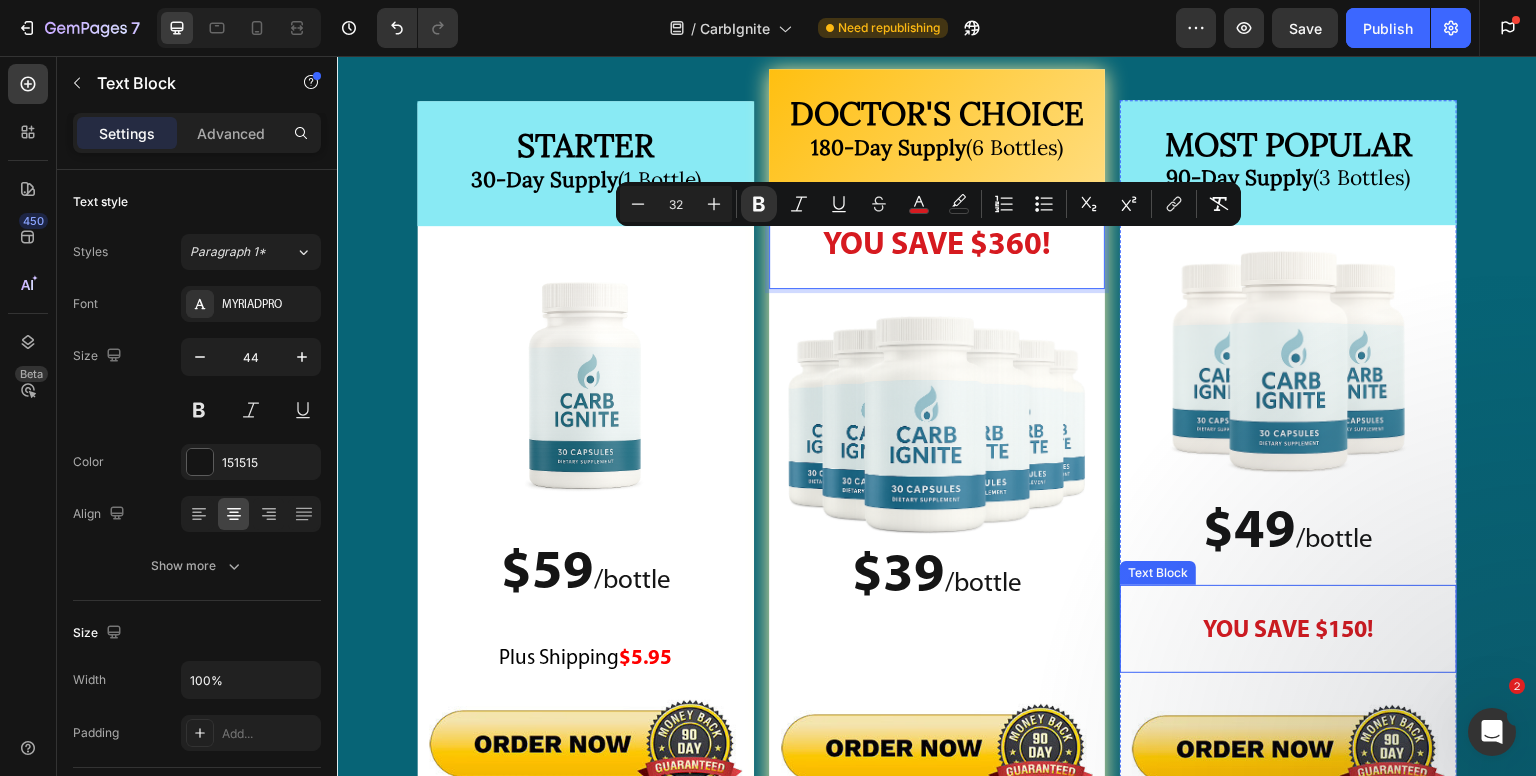 click on "YOU SAVE $150!" at bounding box center (1289, 631) 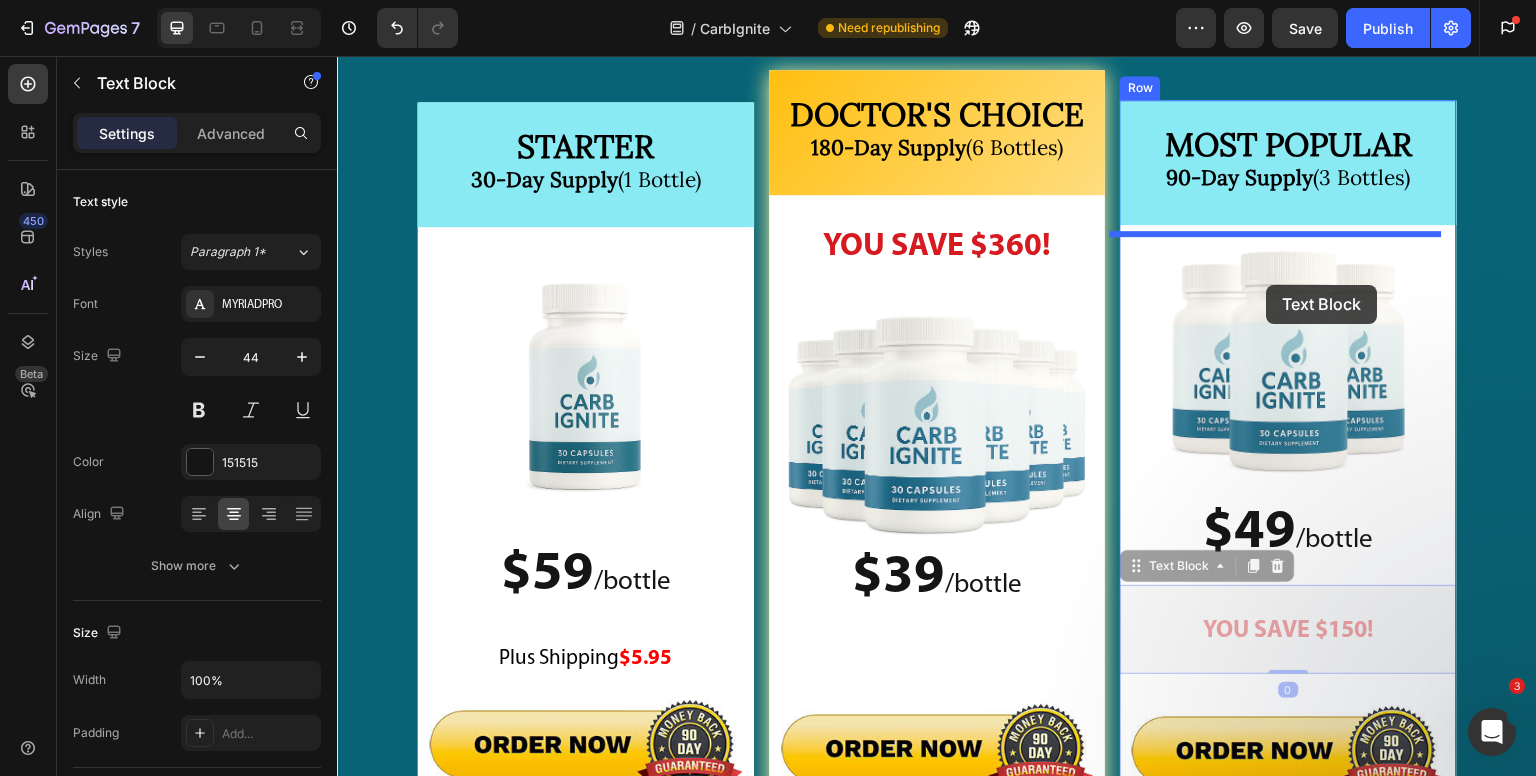 drag, startPoint x: 1179, startPoint y: 570, endPoint x: 1267, endPoint y: 285, distance: 298.2767 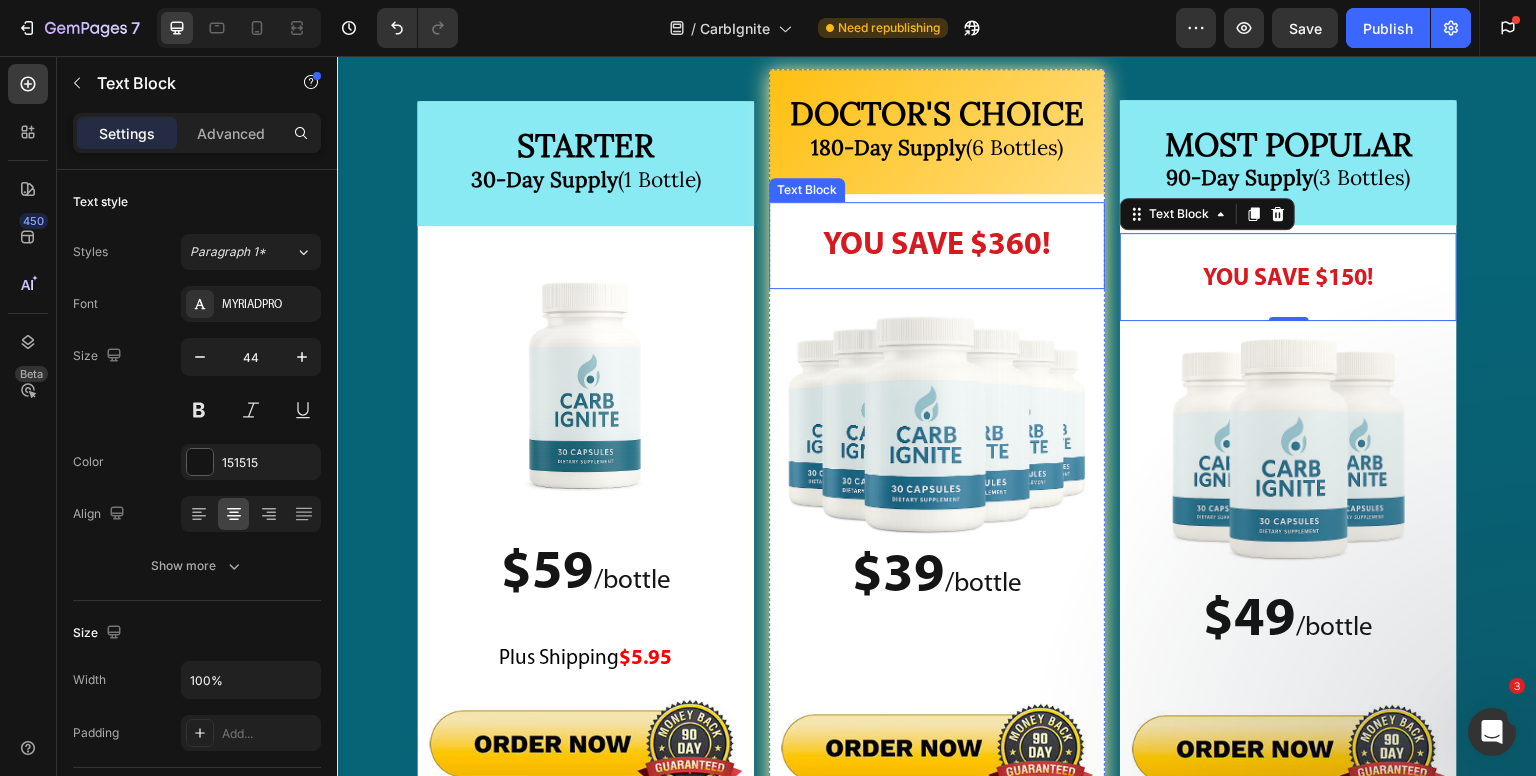 click on "YOU SAVE $150!" at bounding box center (1288, 277) 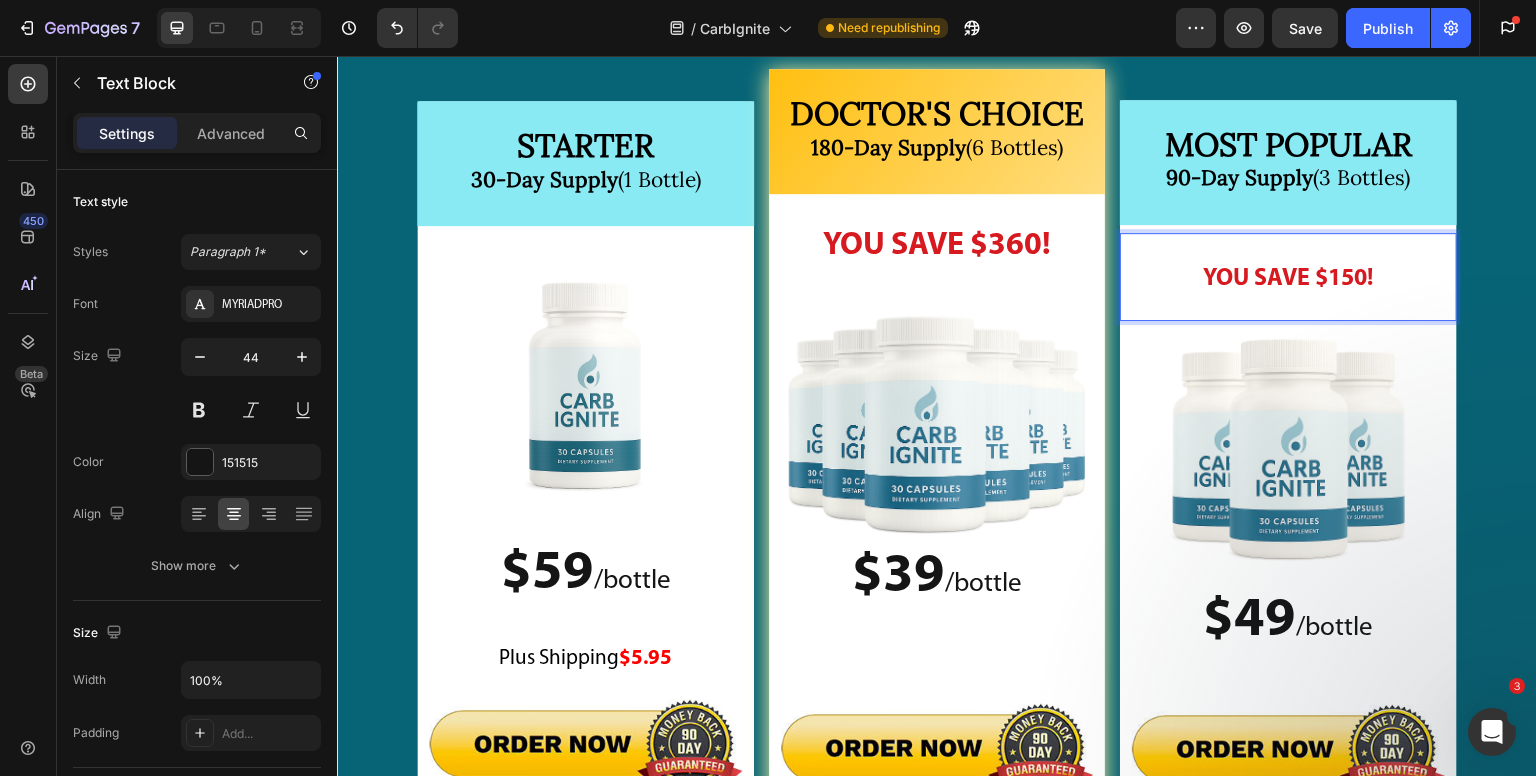 click on "YOU SAVE $150!" at bounding box center [1288, 277] 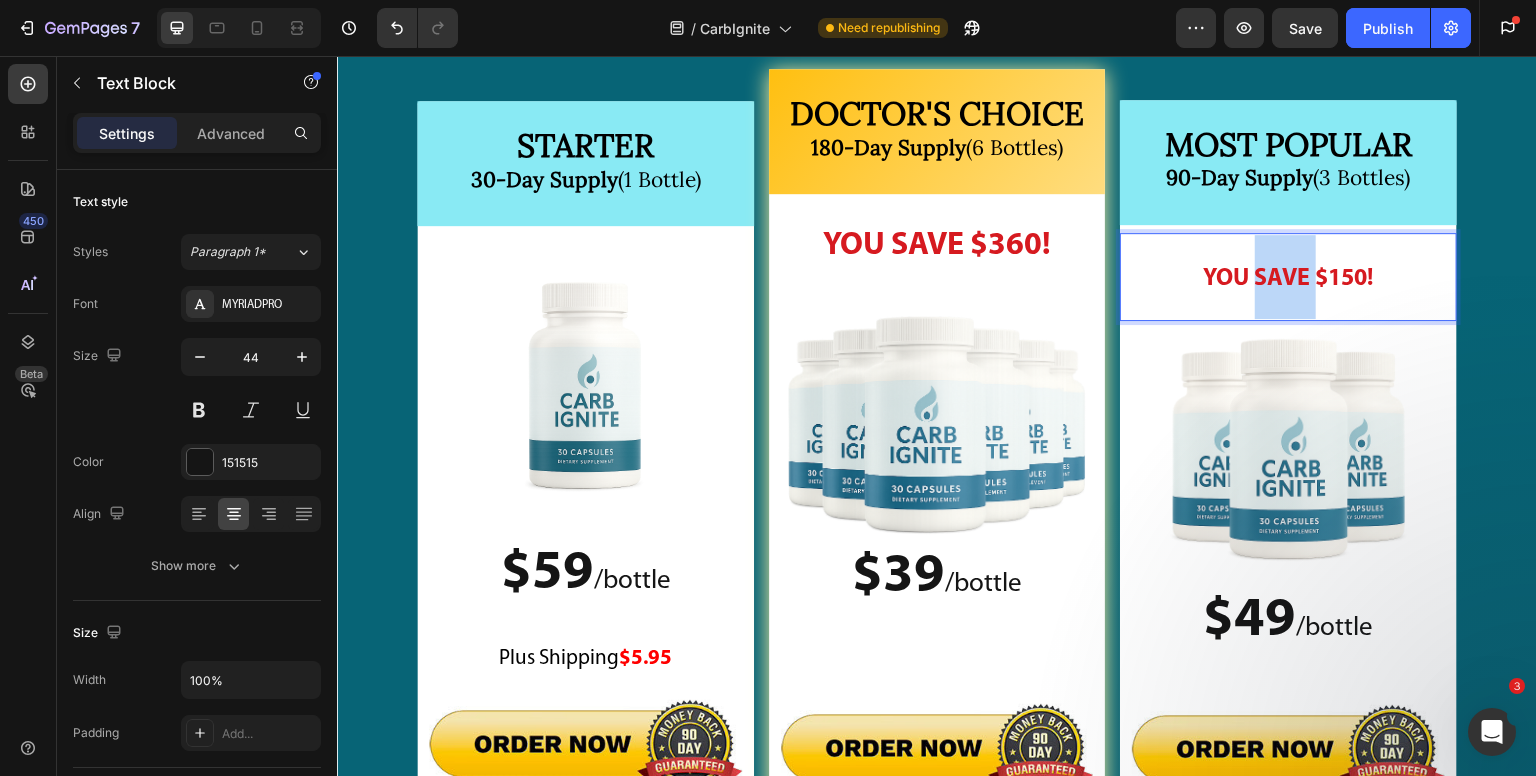click on "YOU SAVE $150!" at bounding box center [1288, 277] 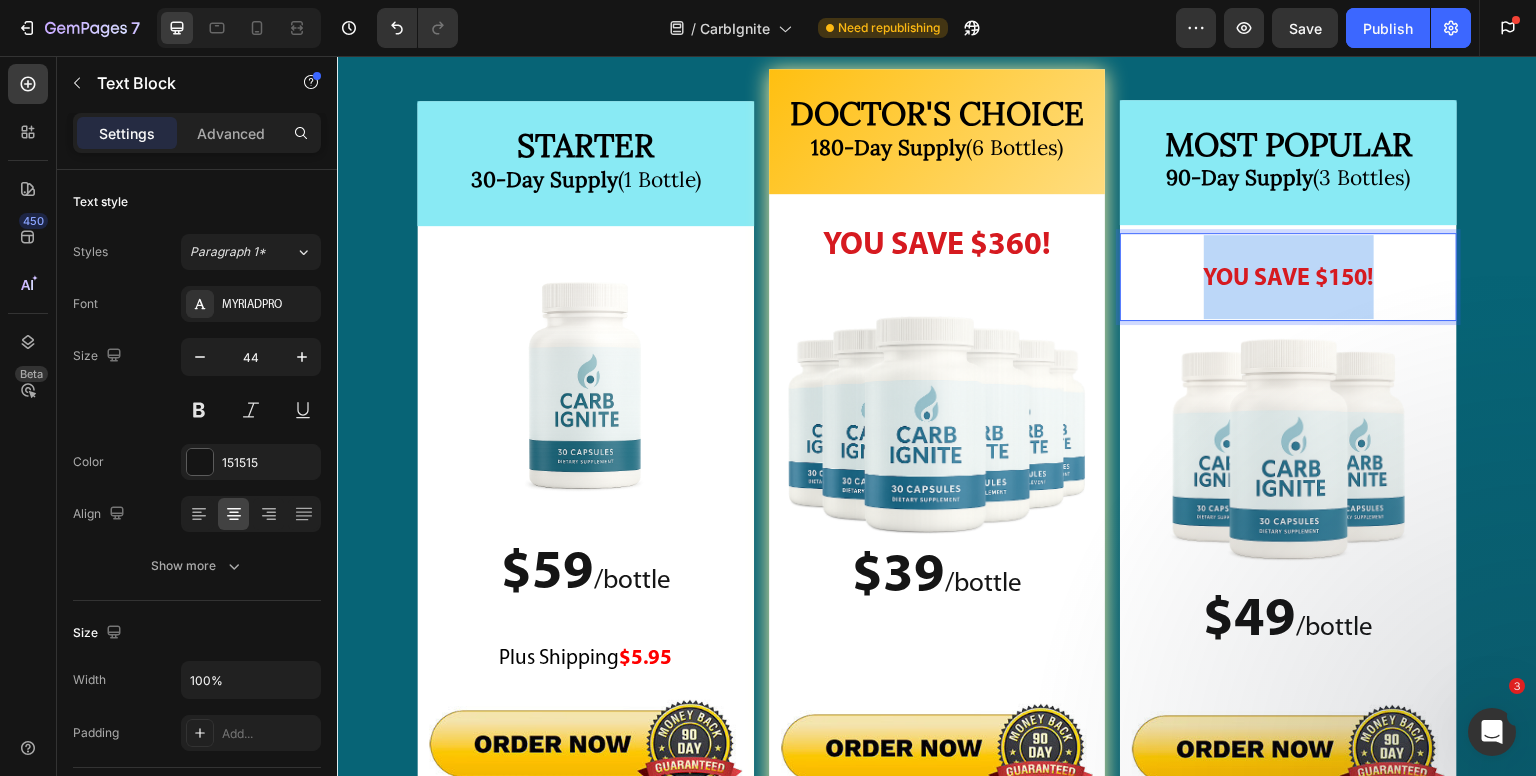 click on "YOU SAVE $150!" at bounding box center [1288, 277] 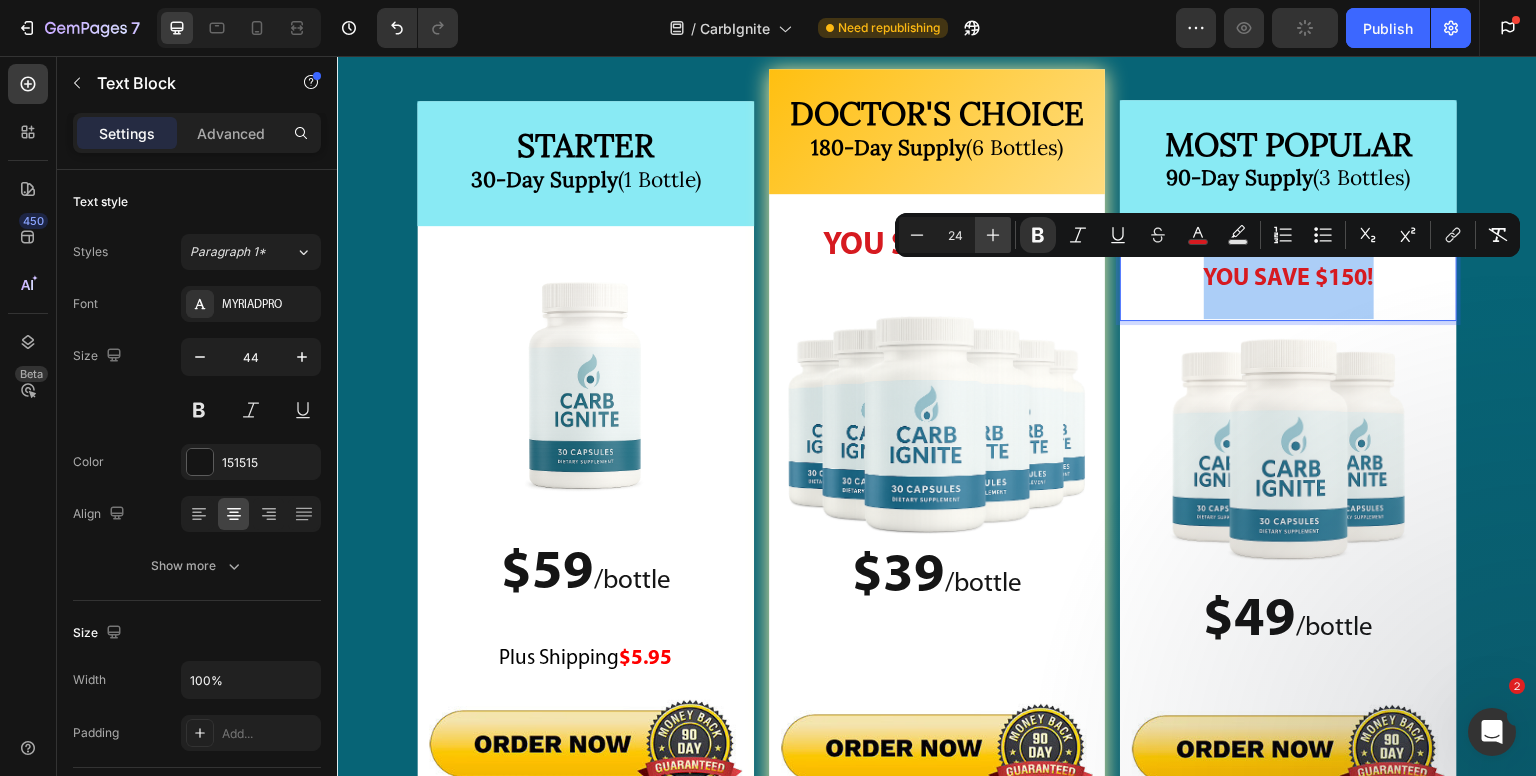 click 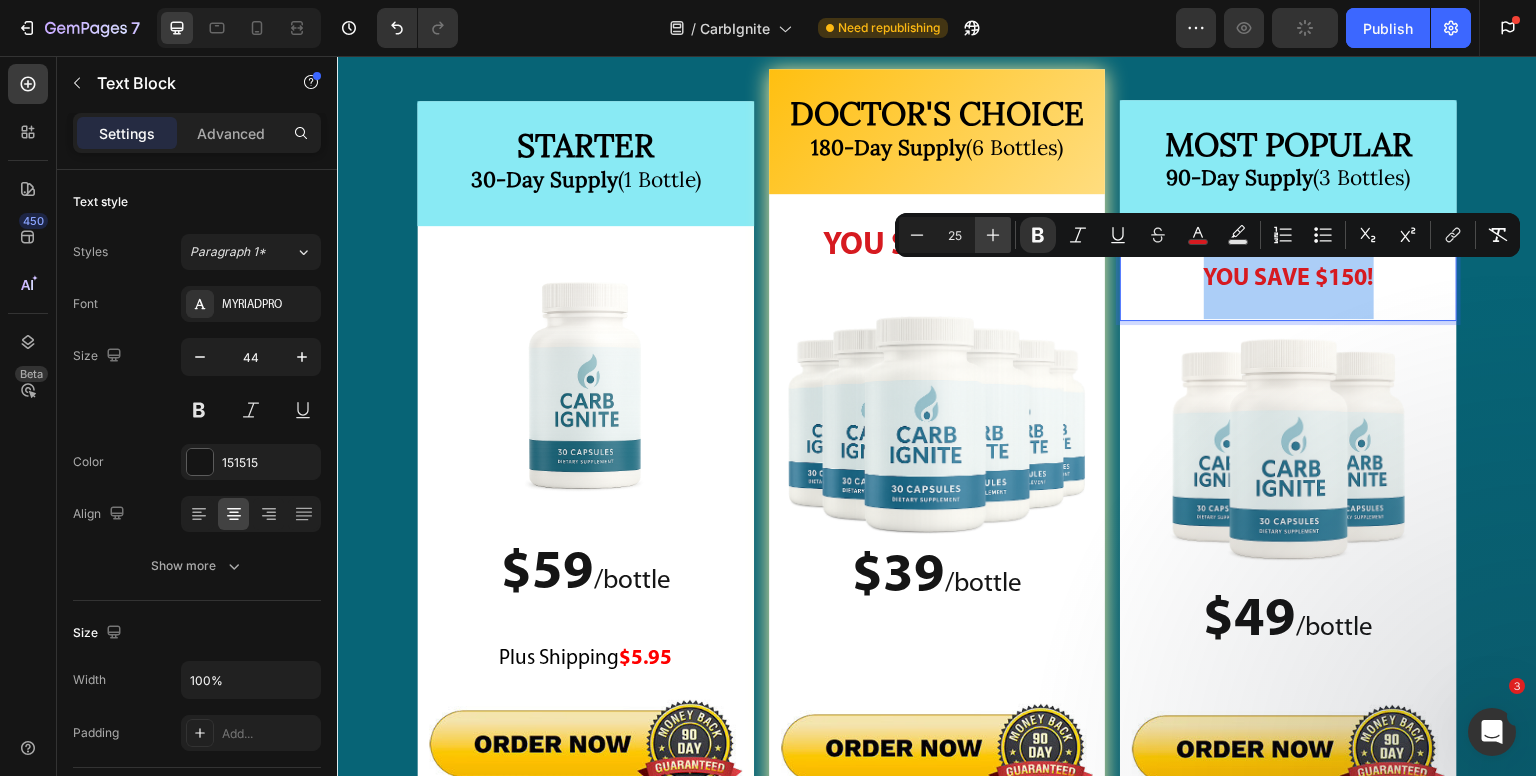 click 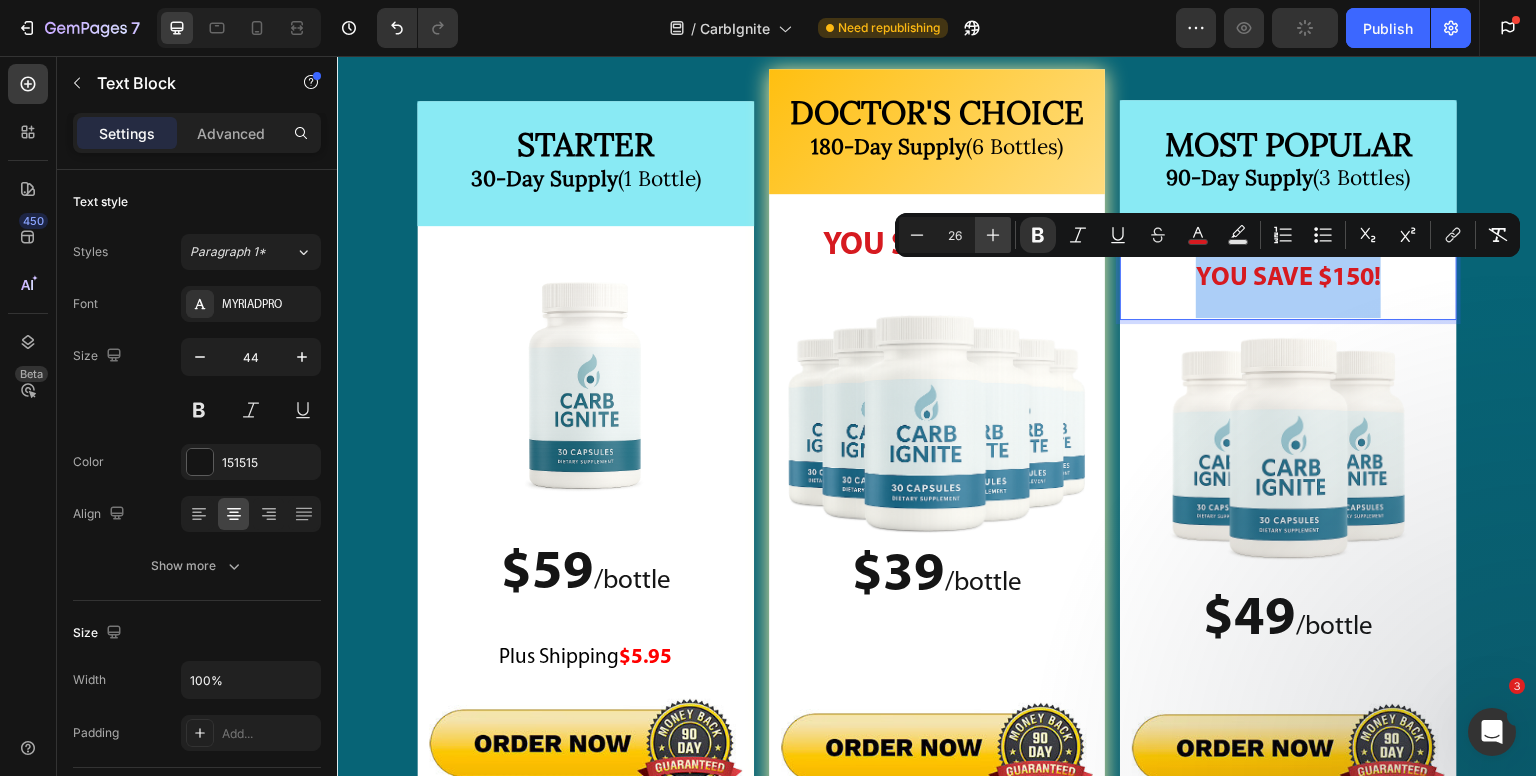 scroll, scrollTop: 27261, scrollLeft: 0, axis: vertical 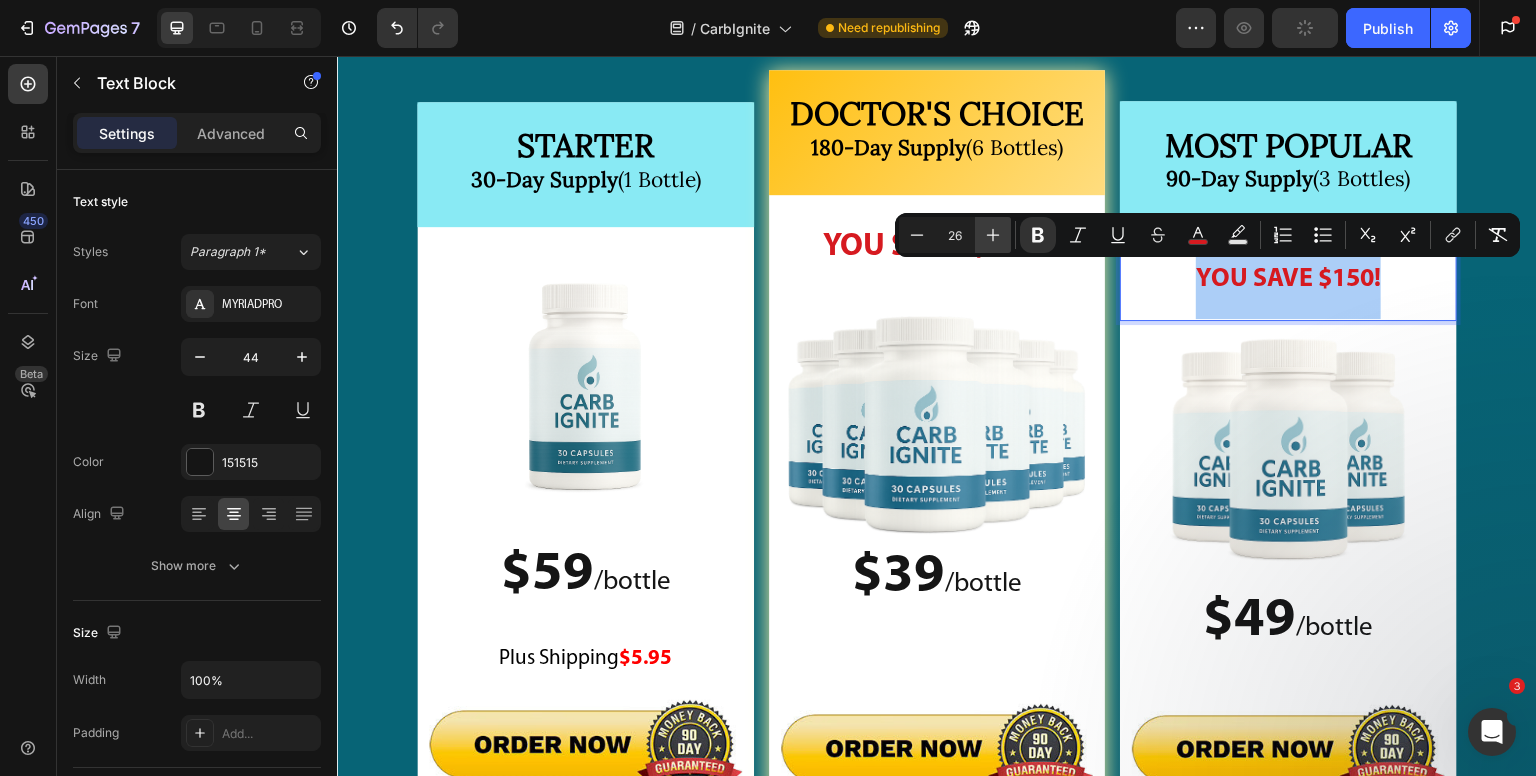 click 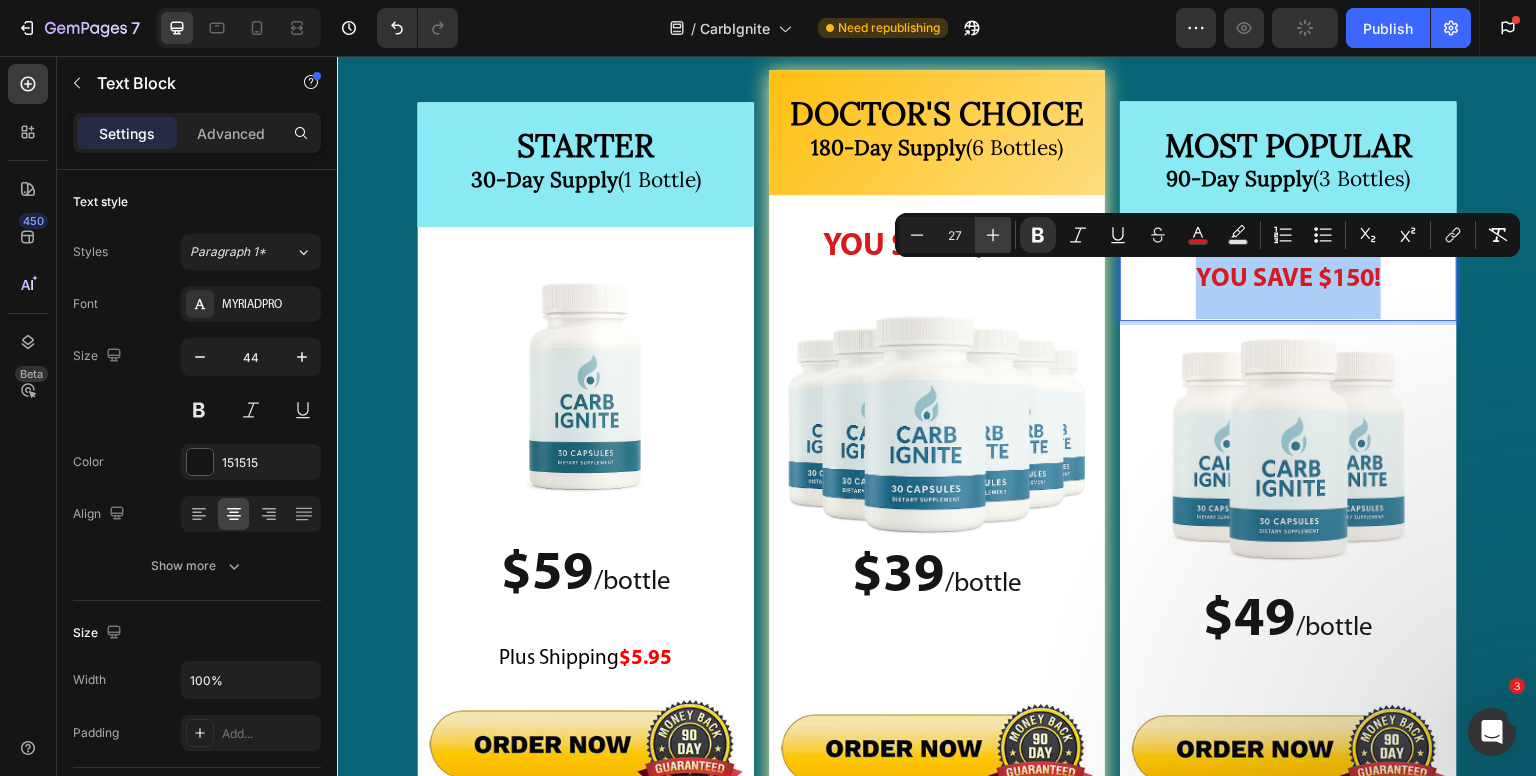 click 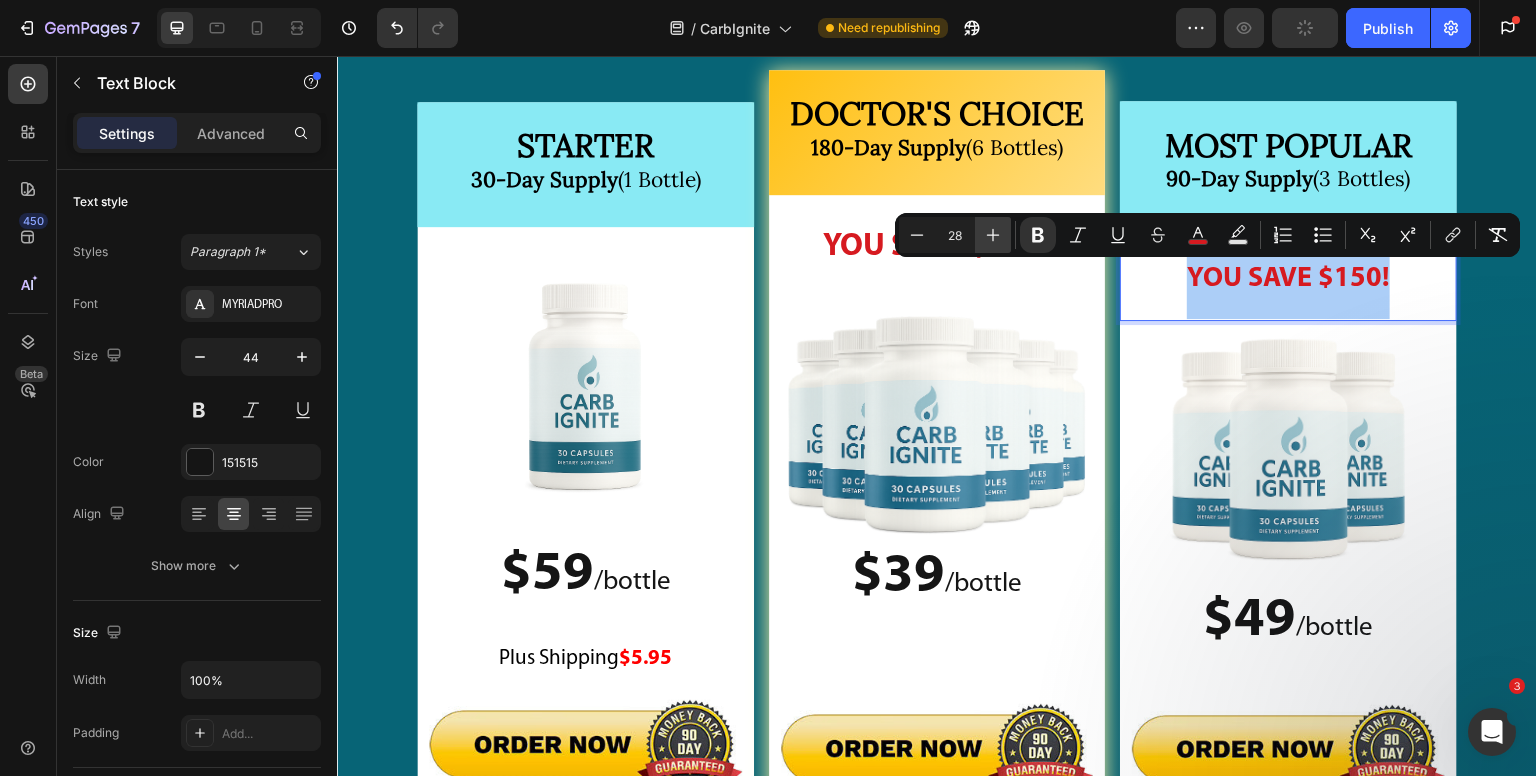 click 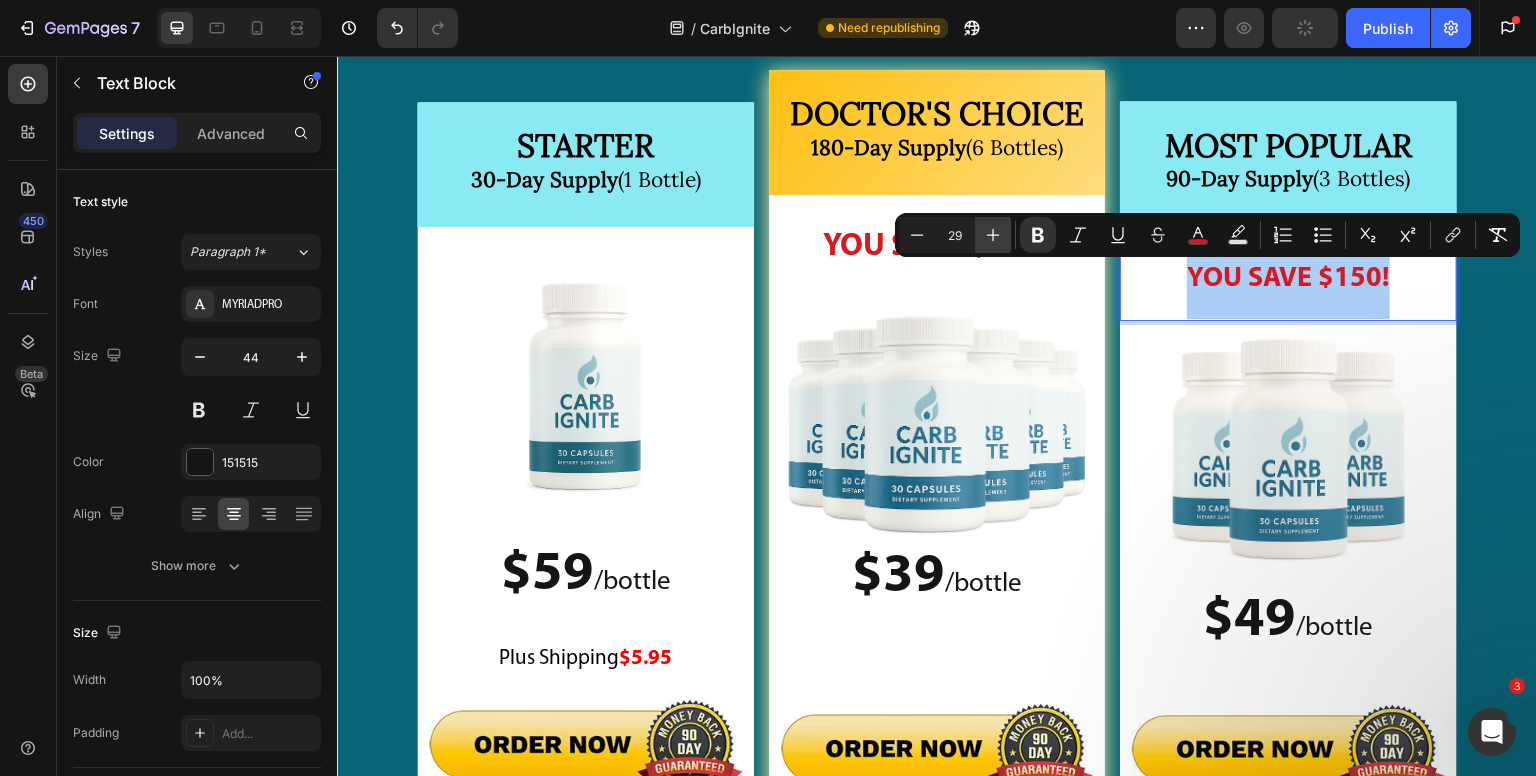 click 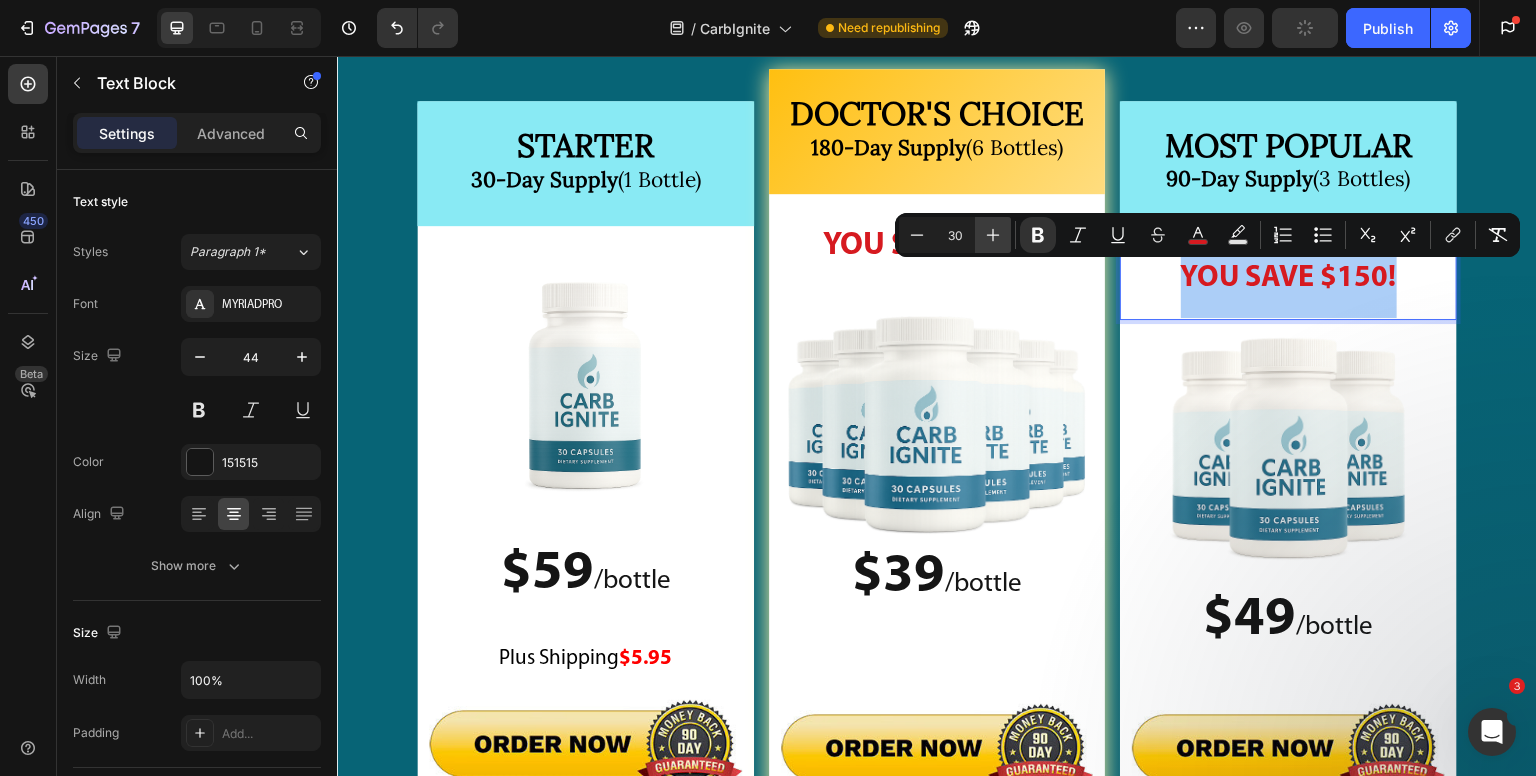 click 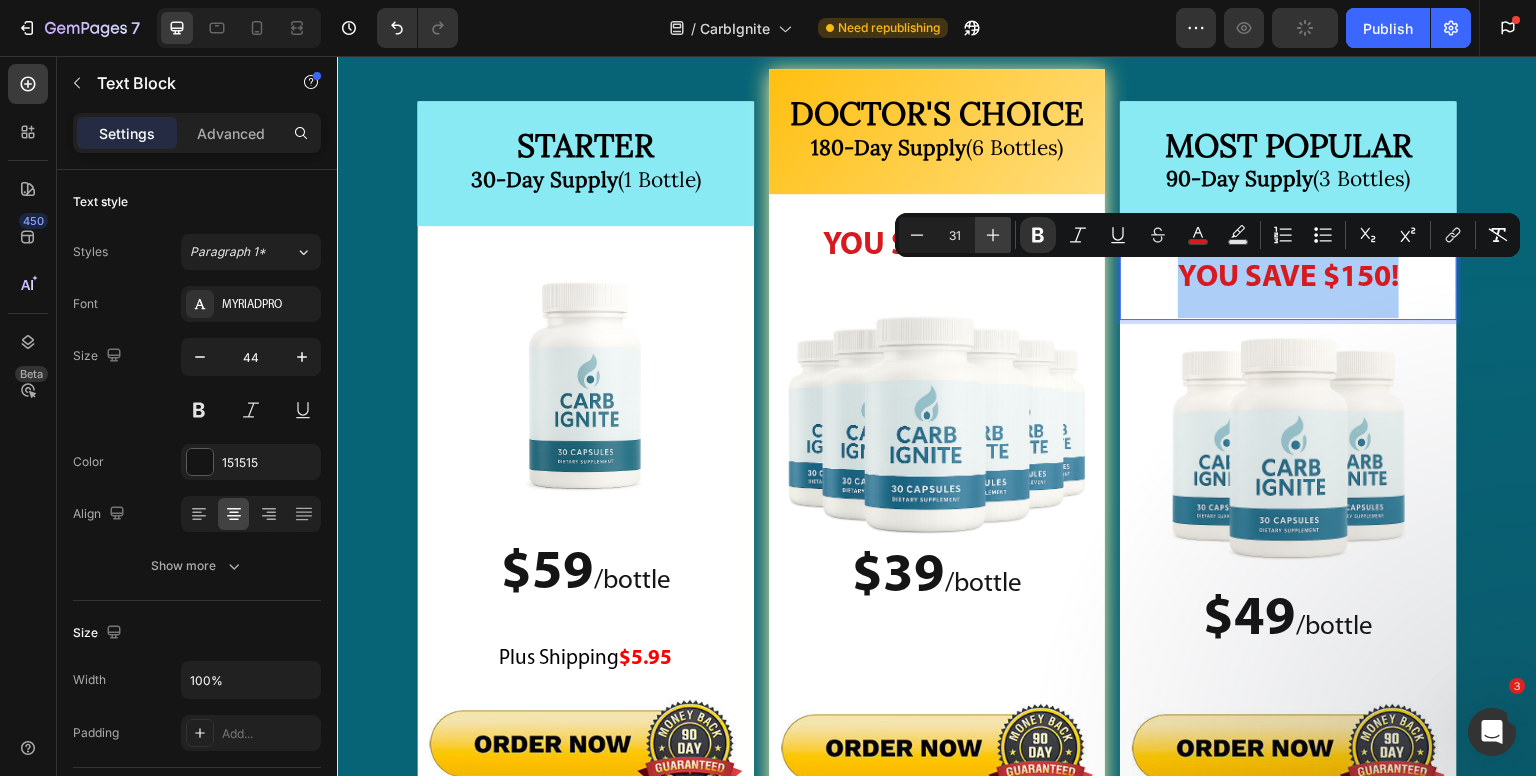 click 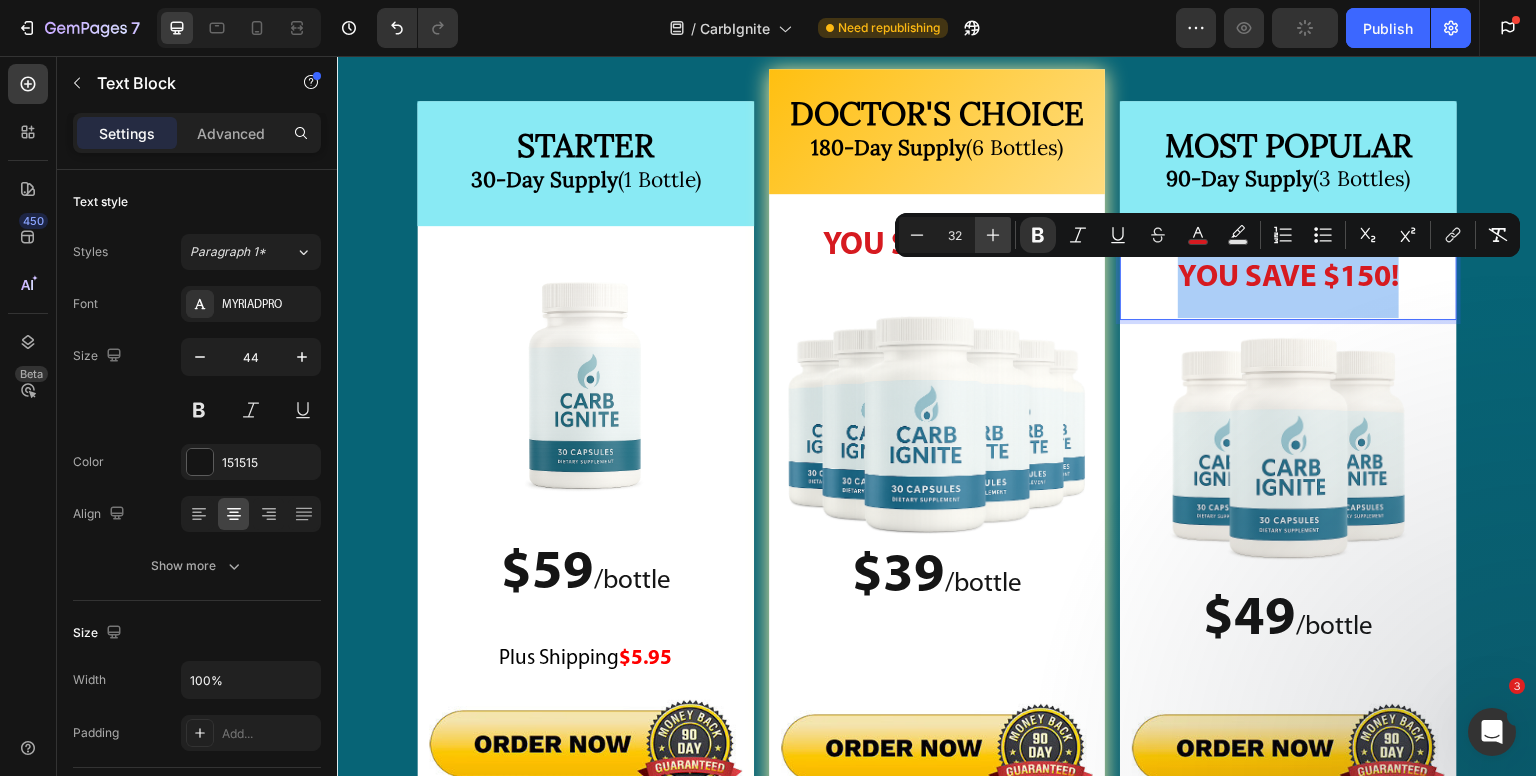 click 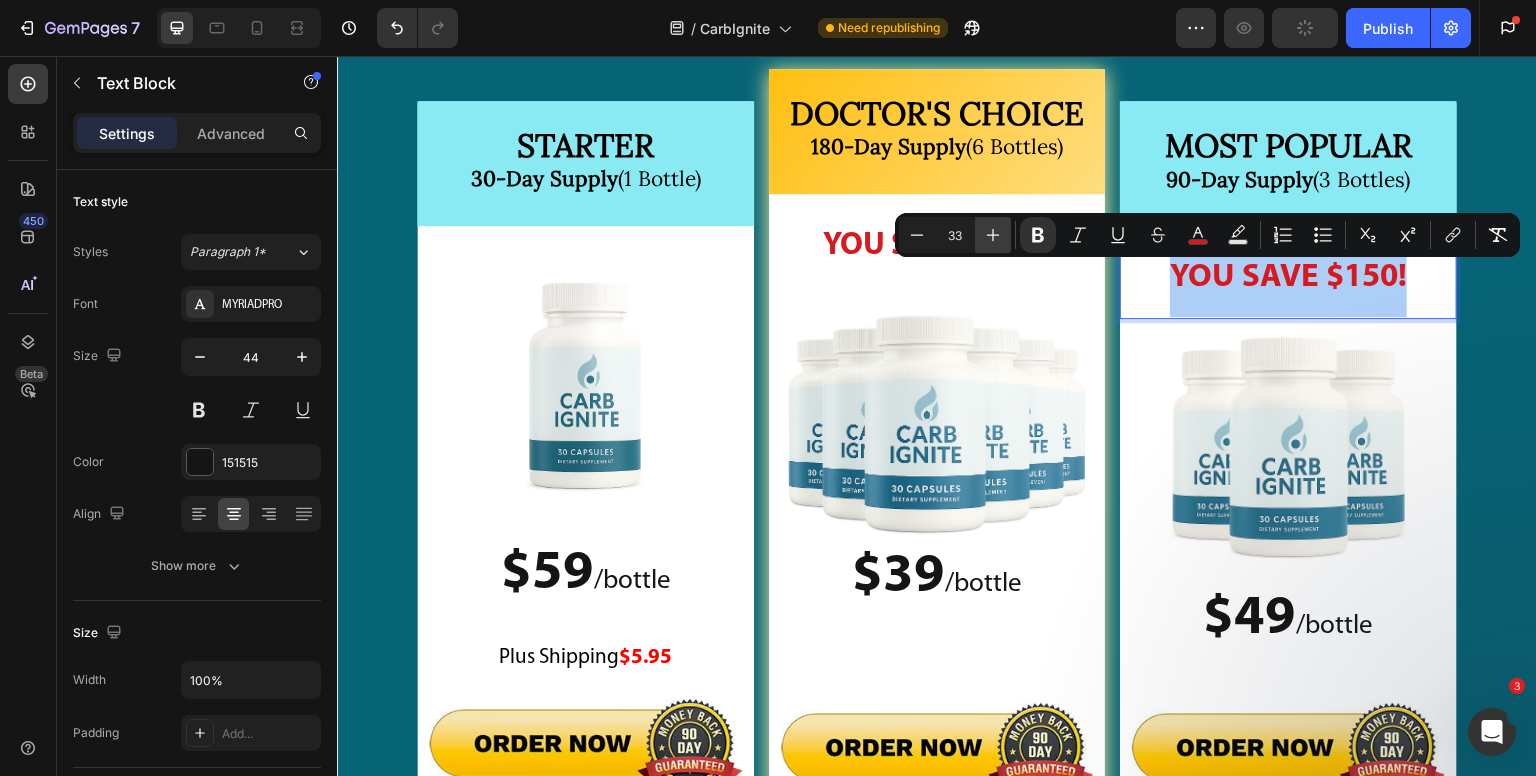 click 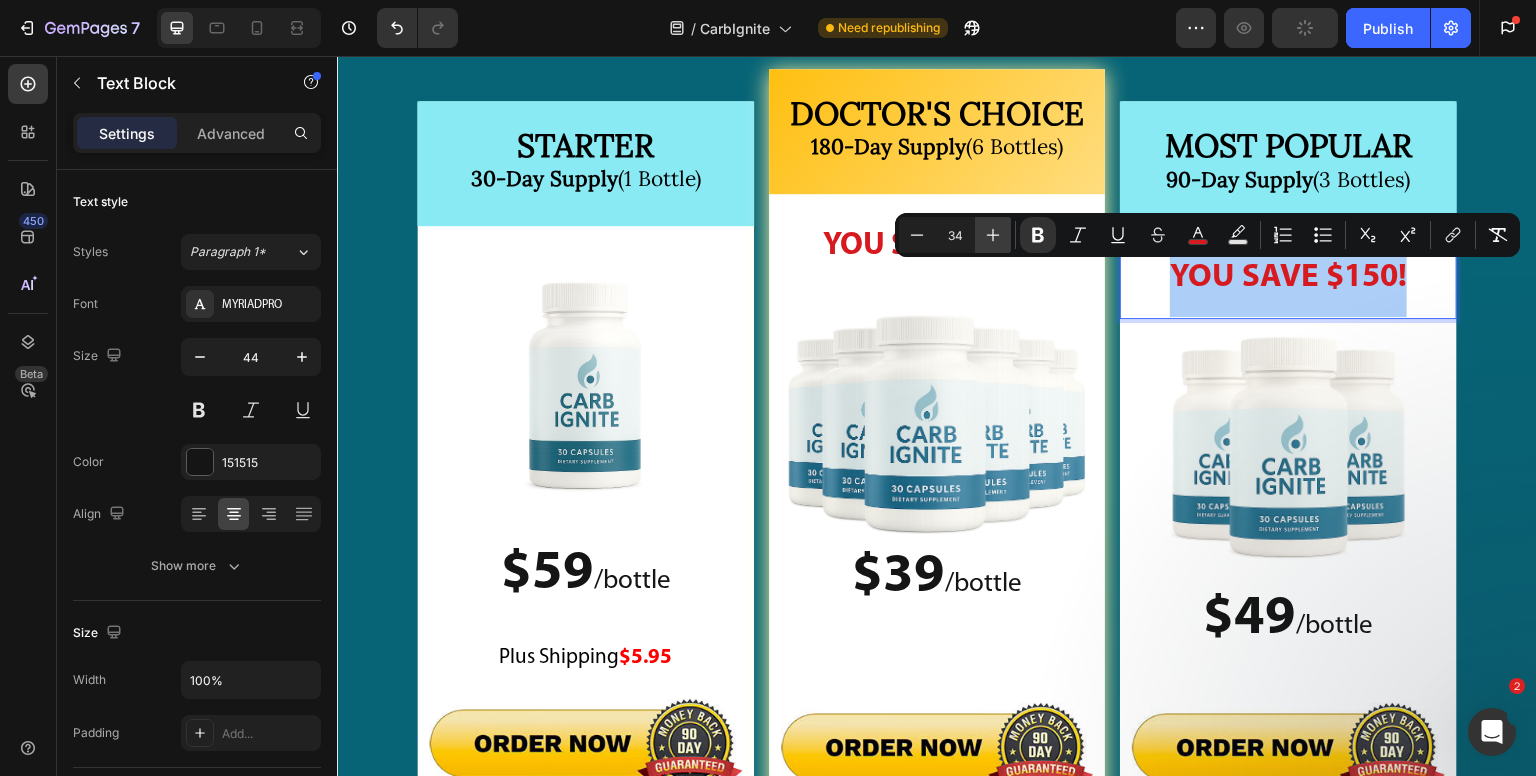 click 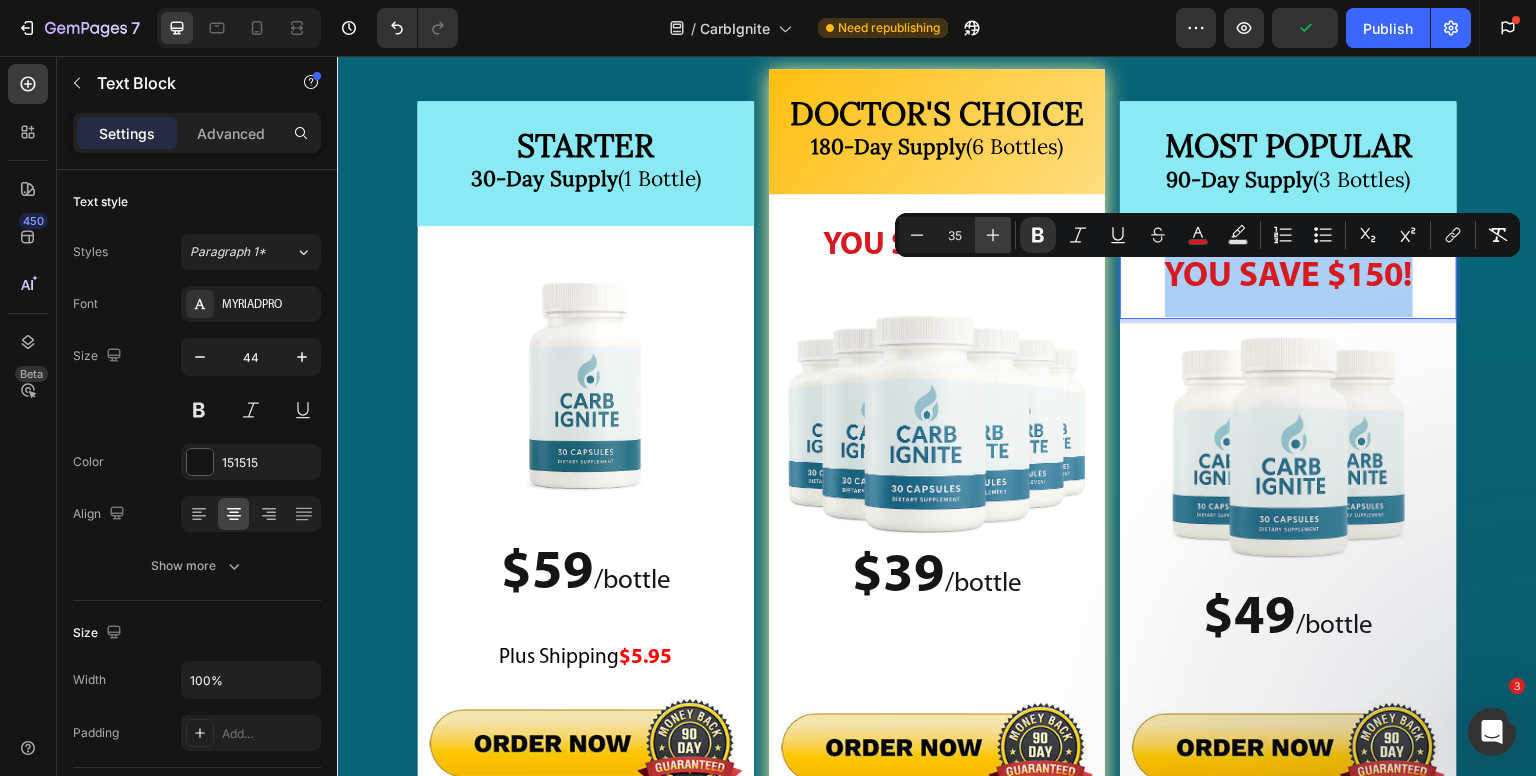 click 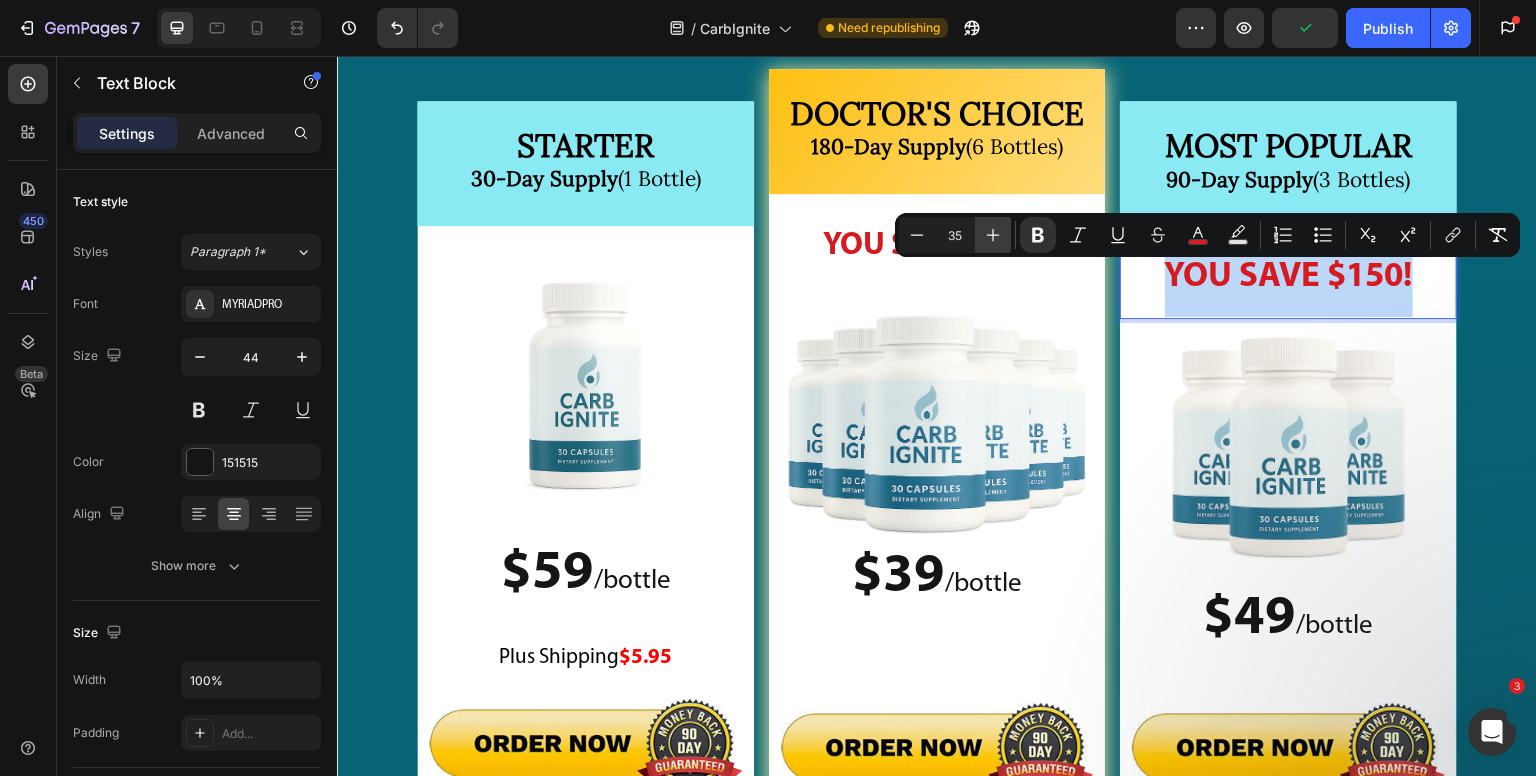 type on "36" 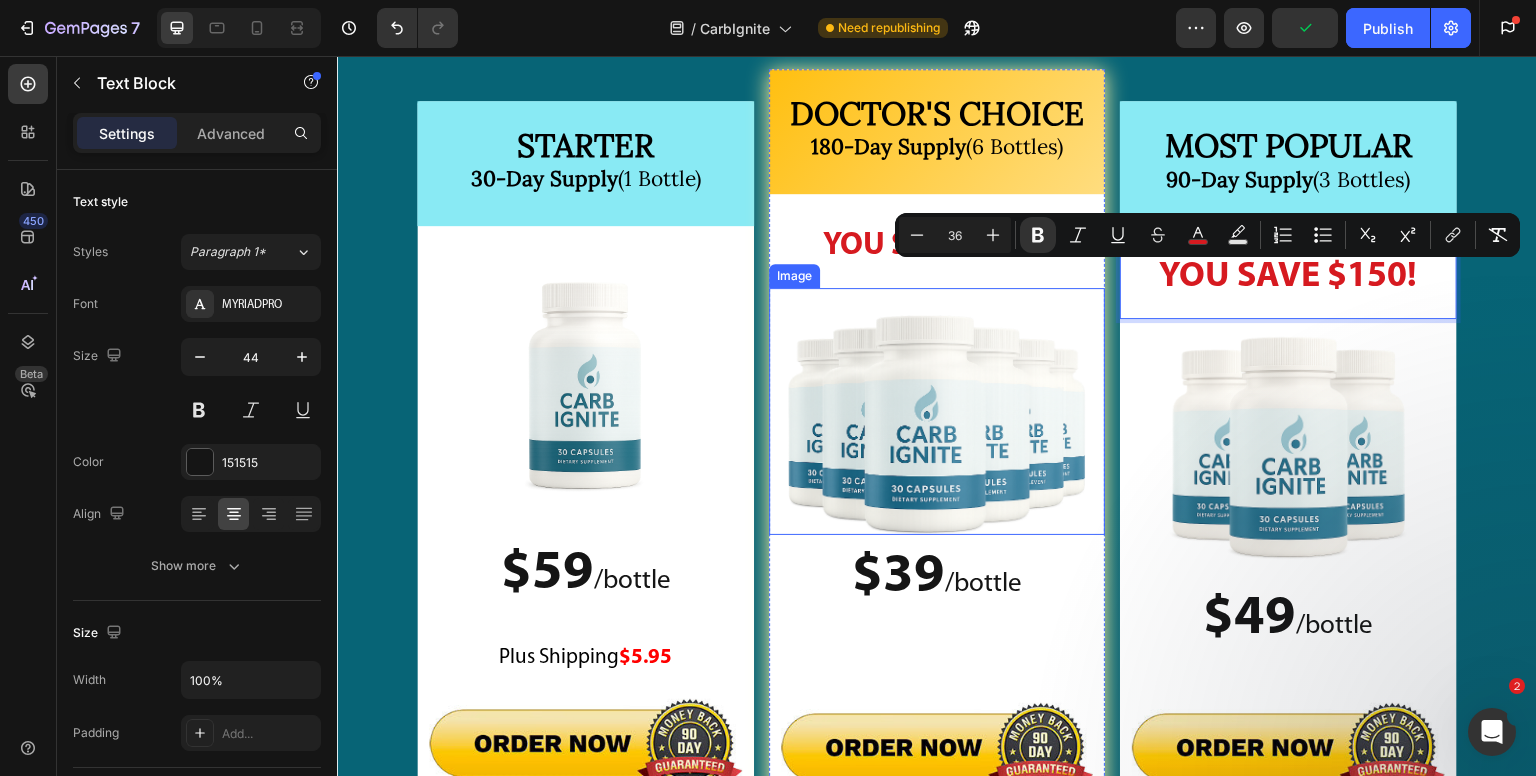 click at bounding box center [937, 423] 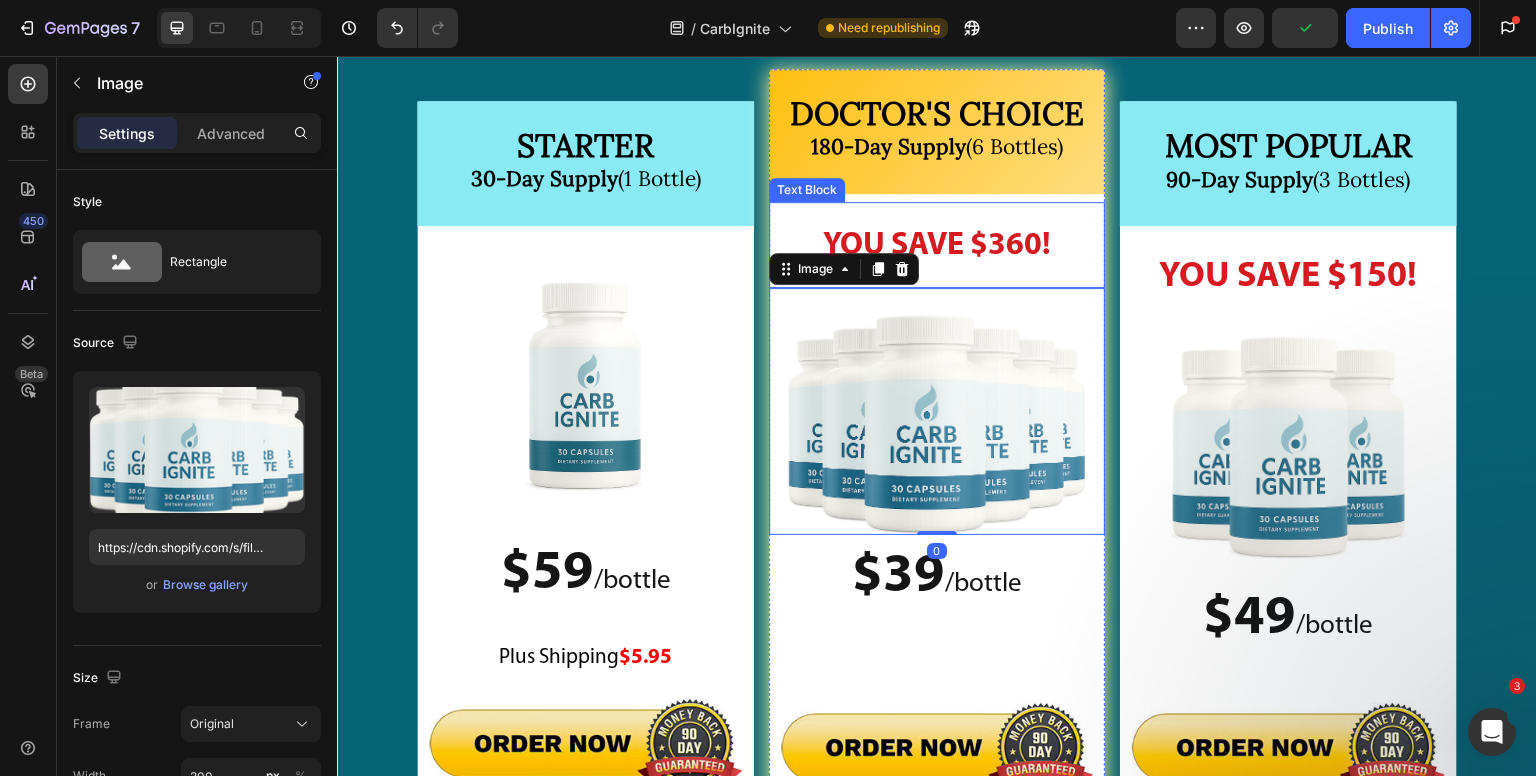 click on "YOU SAVE $360!" at bounding box center [937, 246] 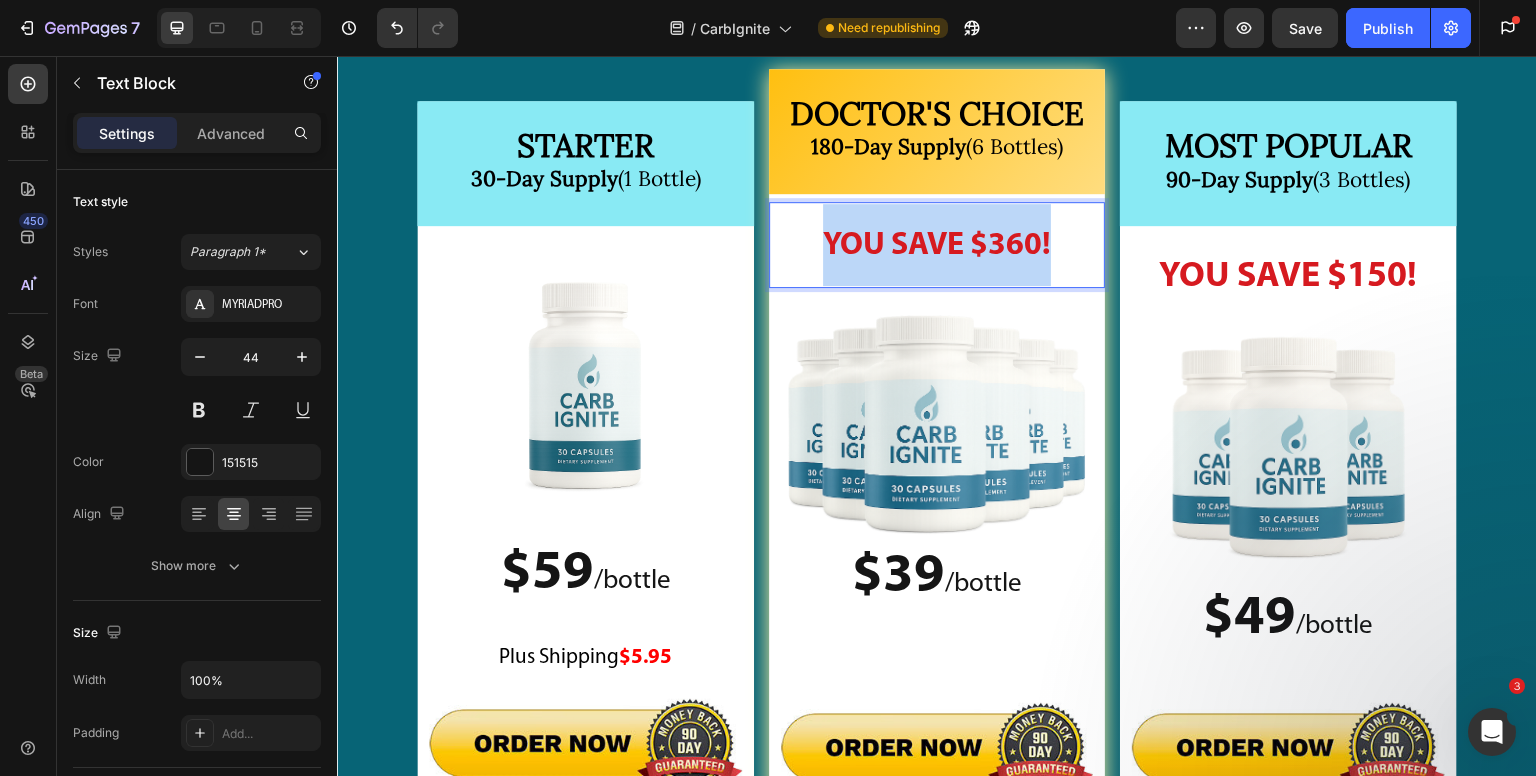 click on "YOU SAVE $360!" at bounding box center [937, 246] 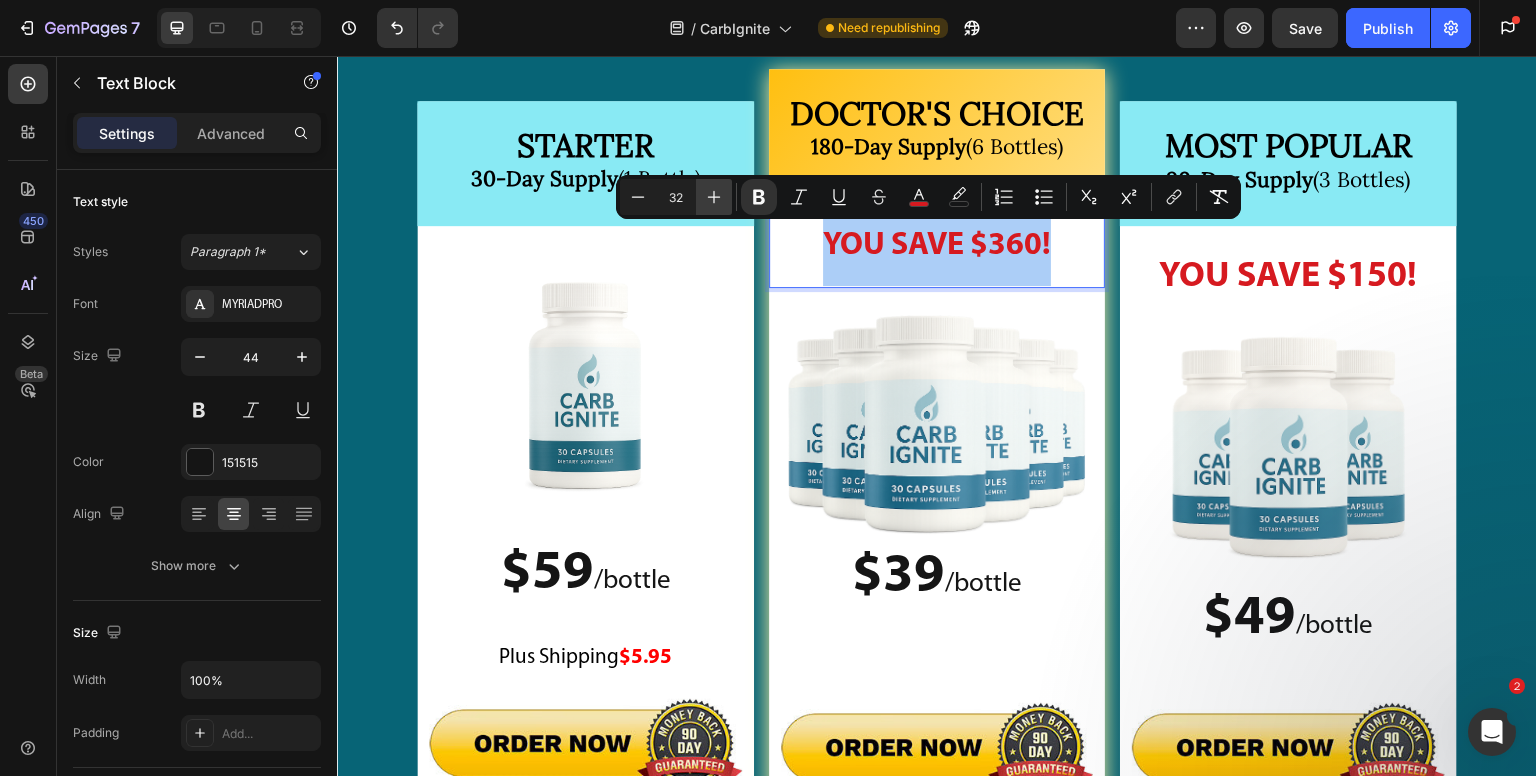 click on "Plus" at bounding box center (714, 197) 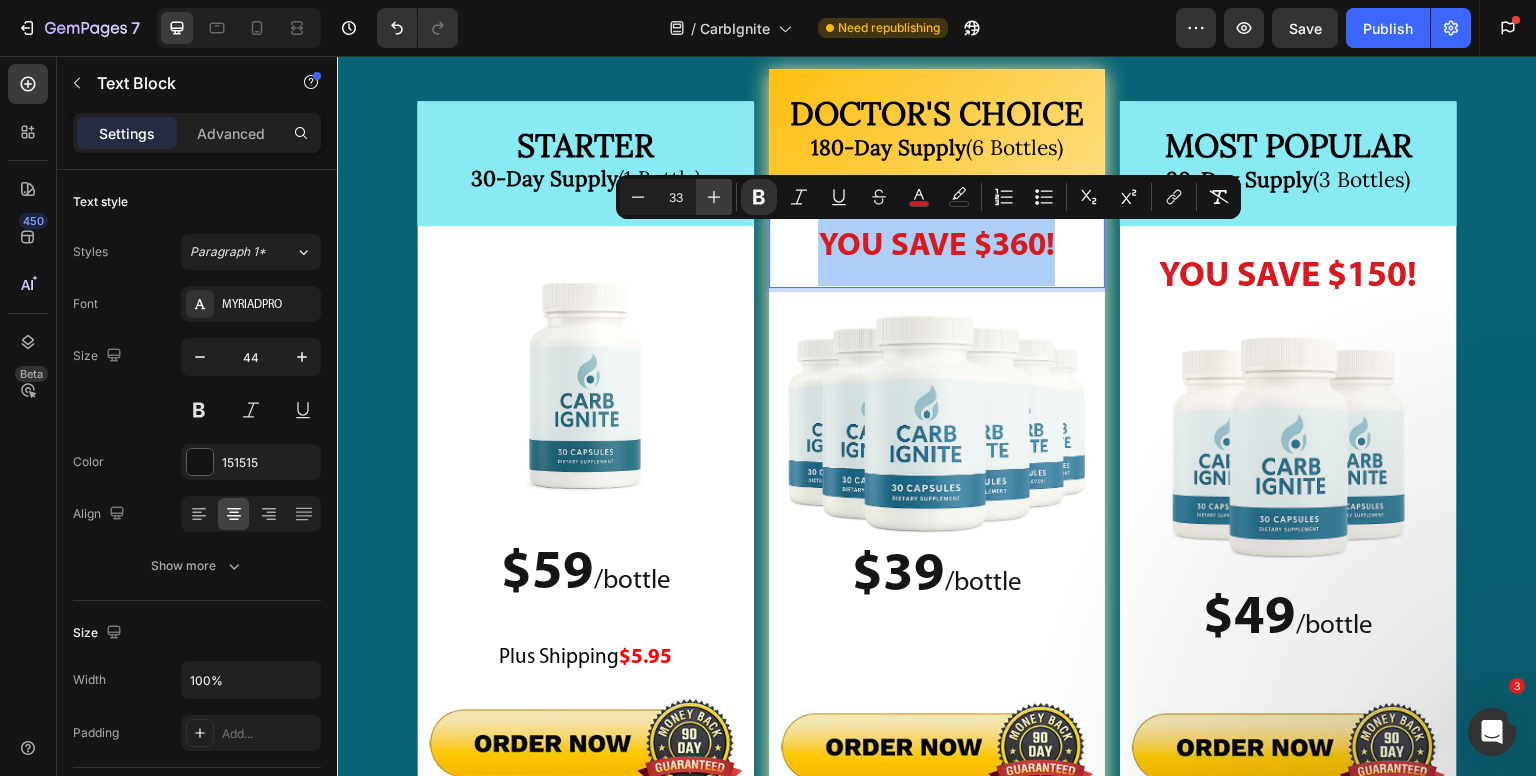 click on "Plus" at bounding box center [714, 197] 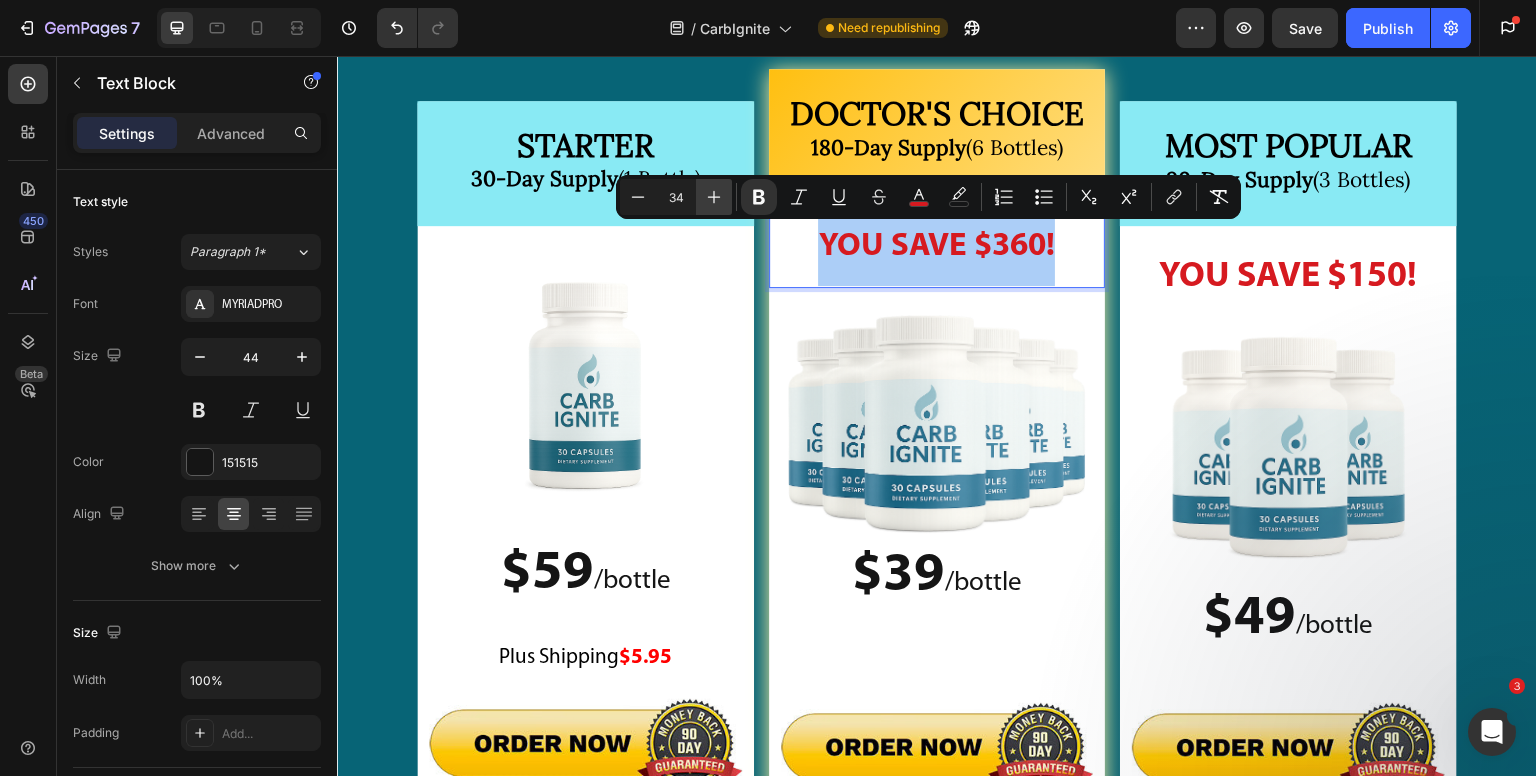 click on "Plus" at bounding box center (714, 197) 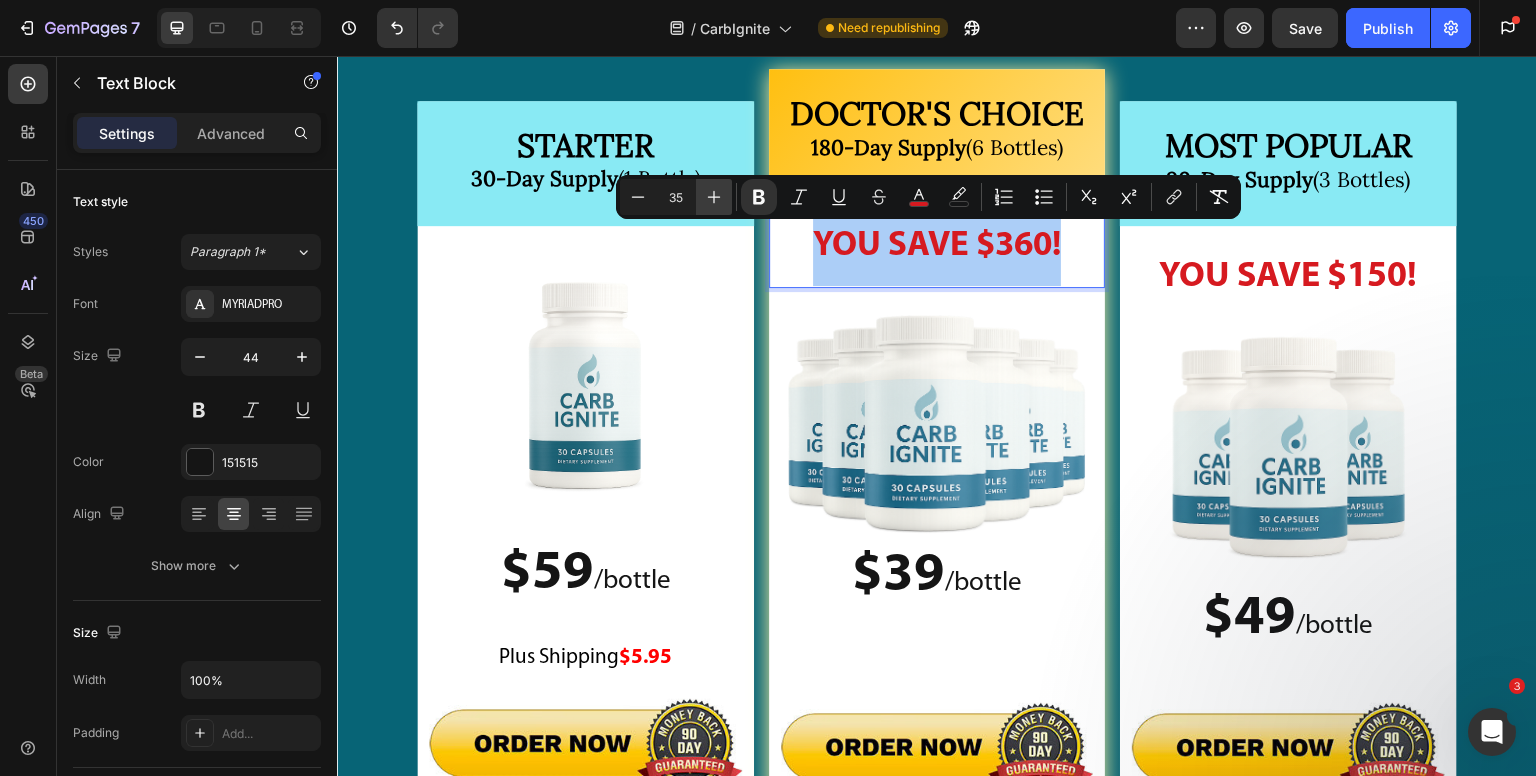 click on "Plus" at bounding box center [714, 197] 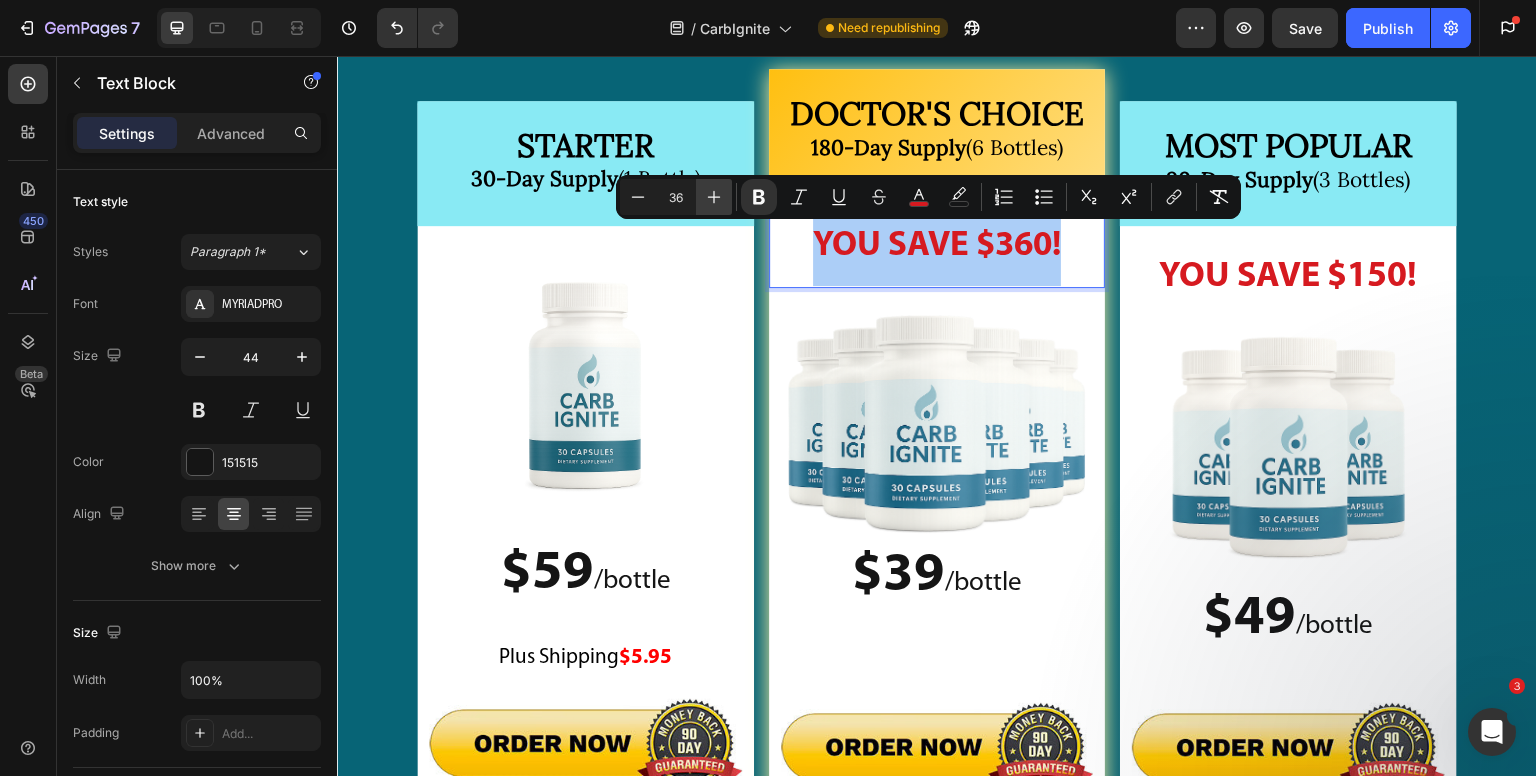 click on "Plus" at bounding box center [714, 197] 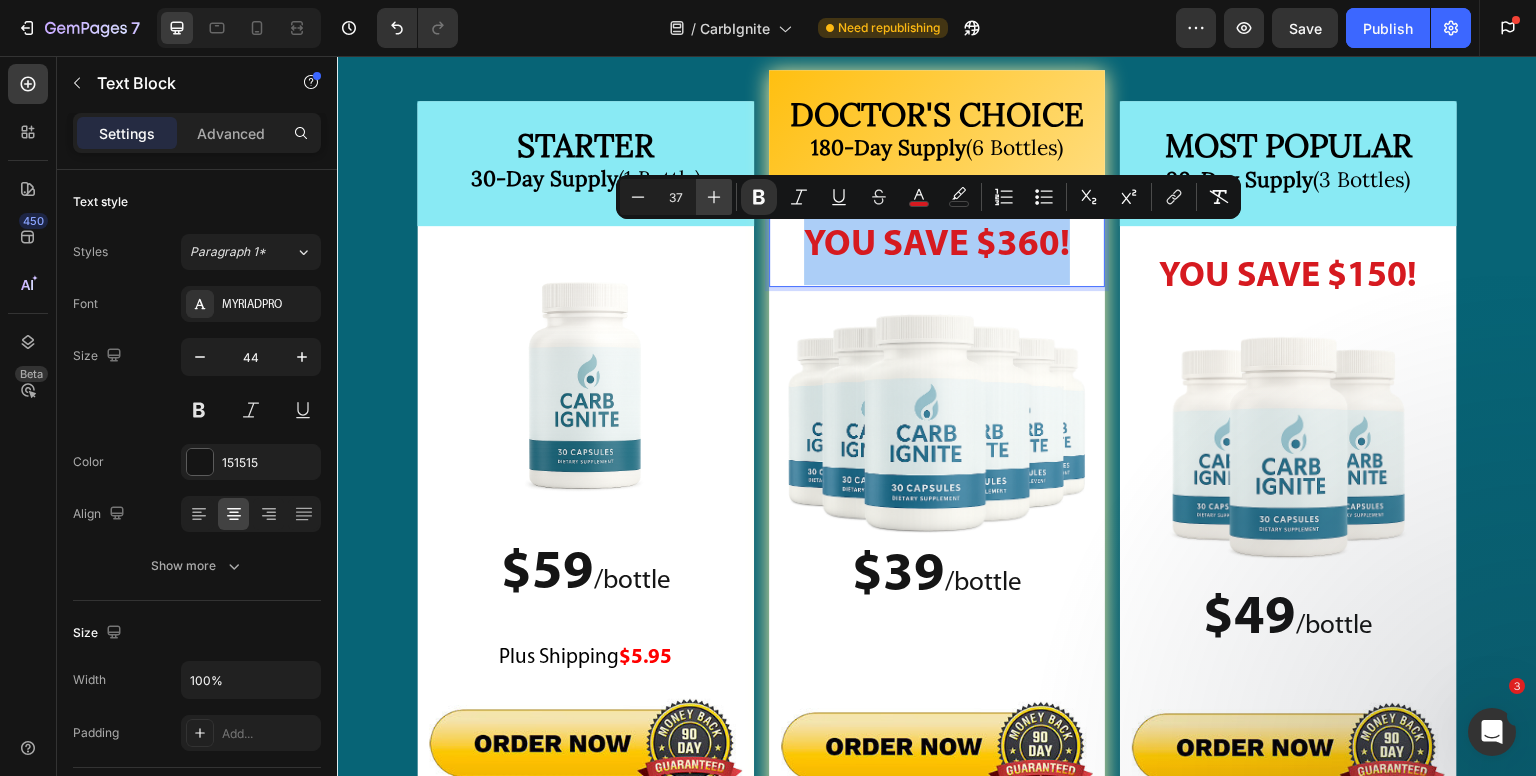 click on "Plus" at bounding box center (714, 197) 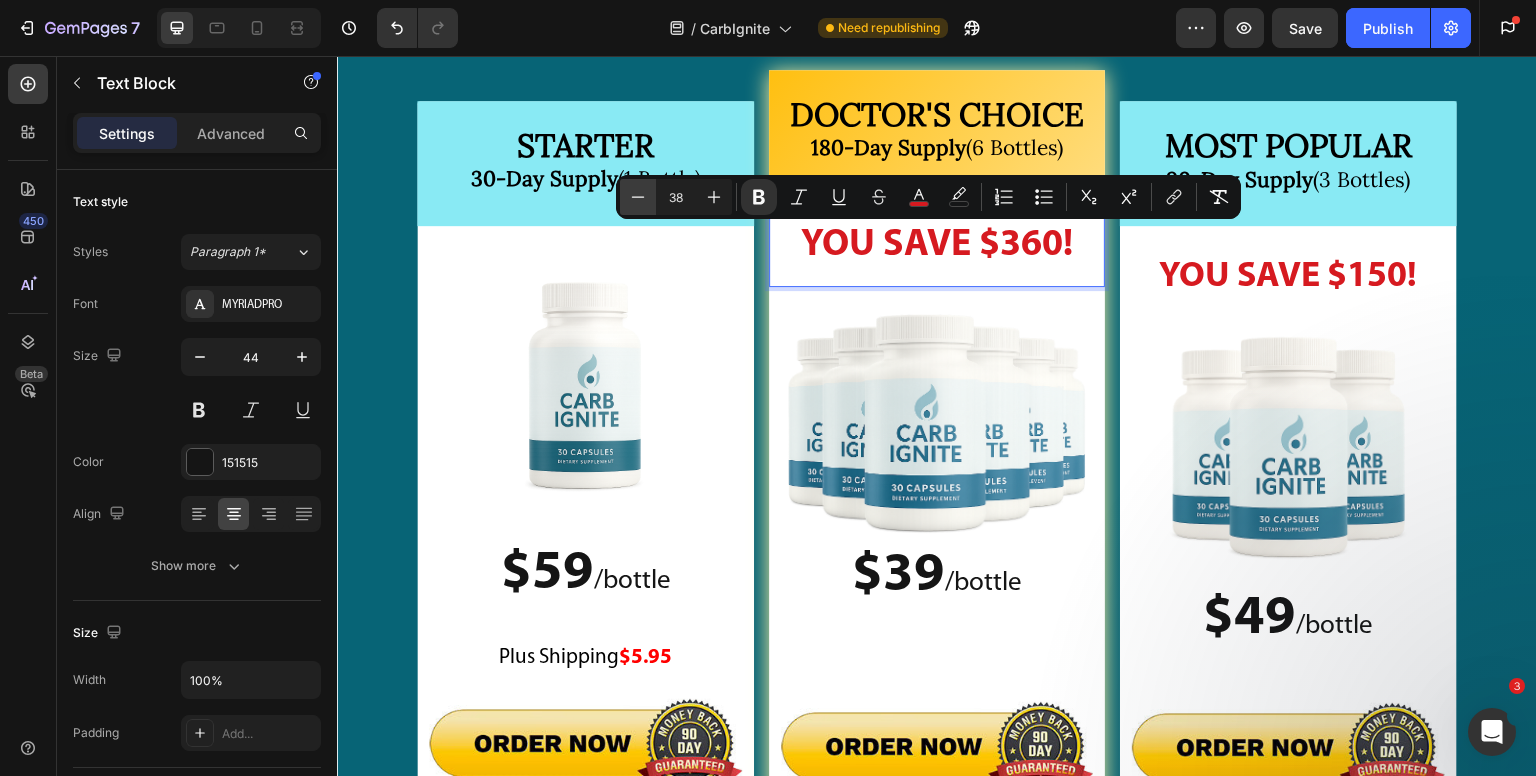 click 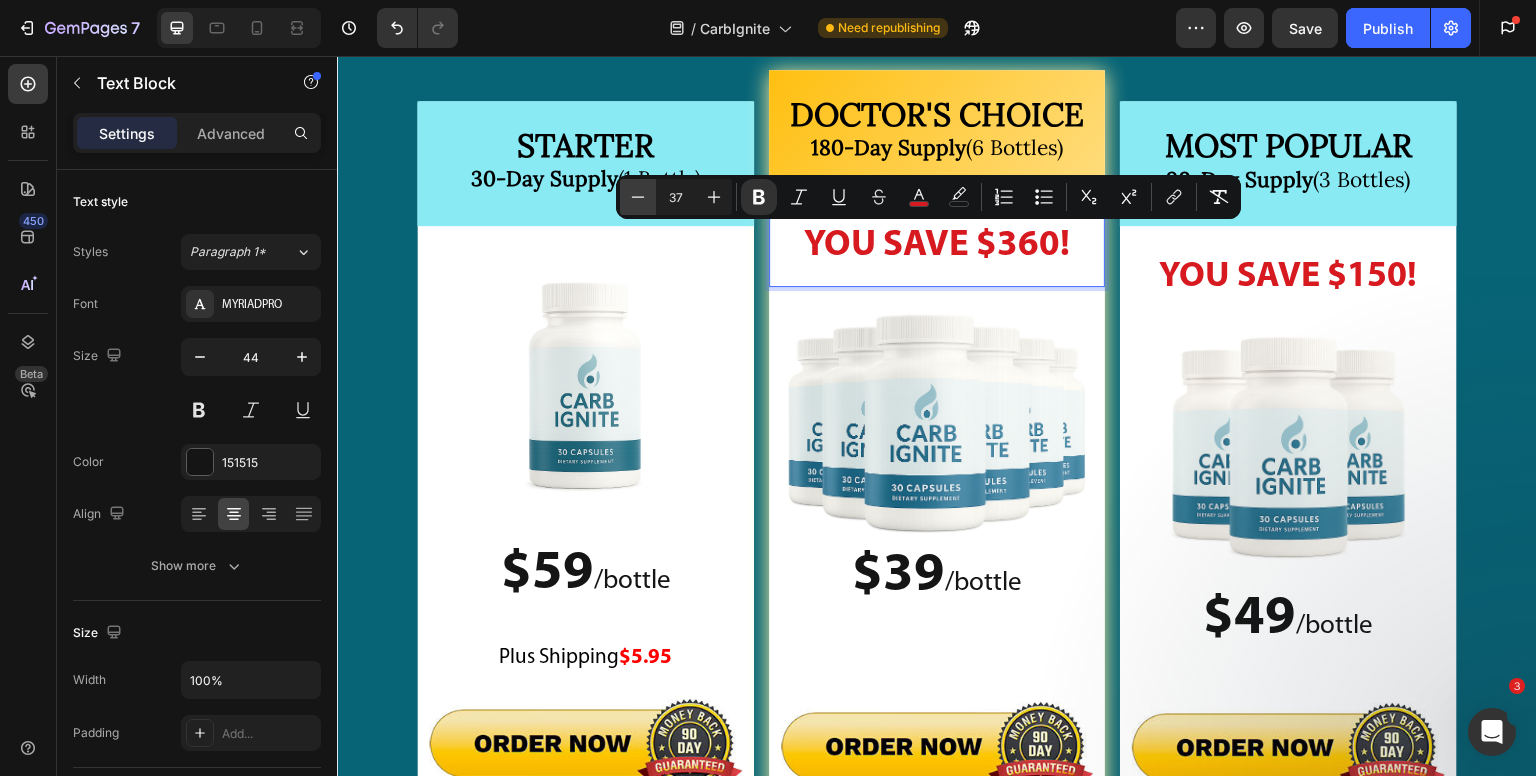 click 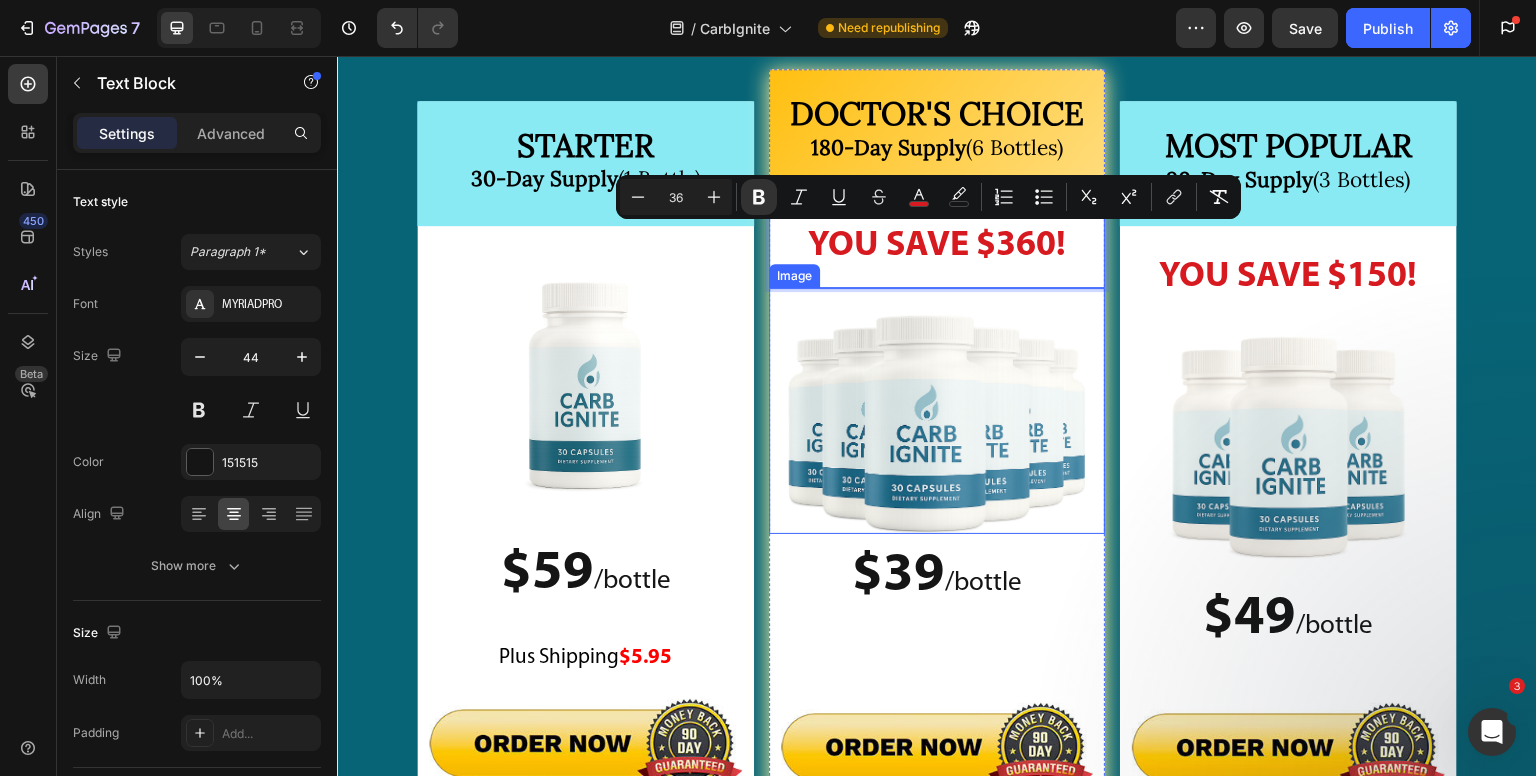 click at bounding box center [937, 423] 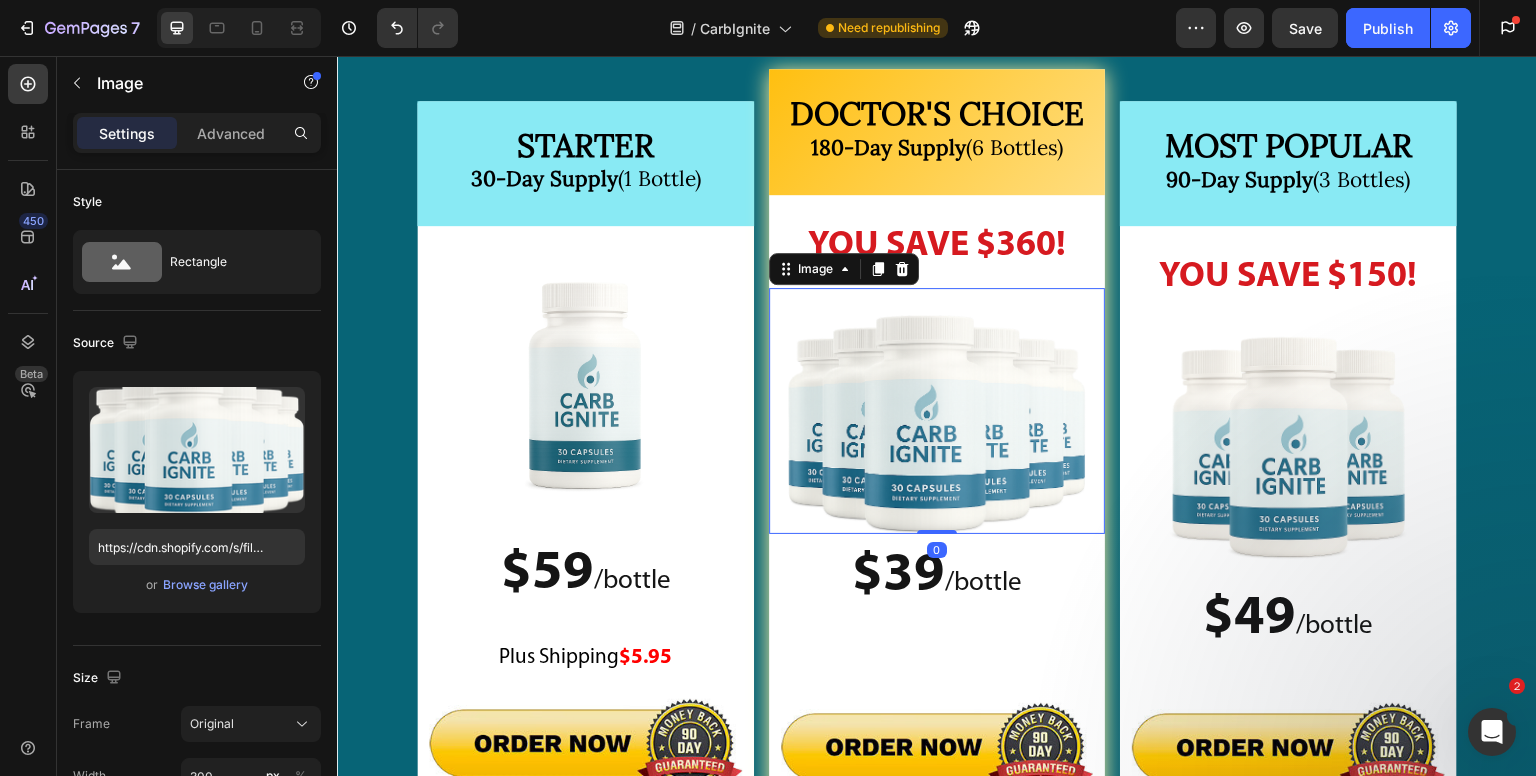click at bounding box center [937, 423] 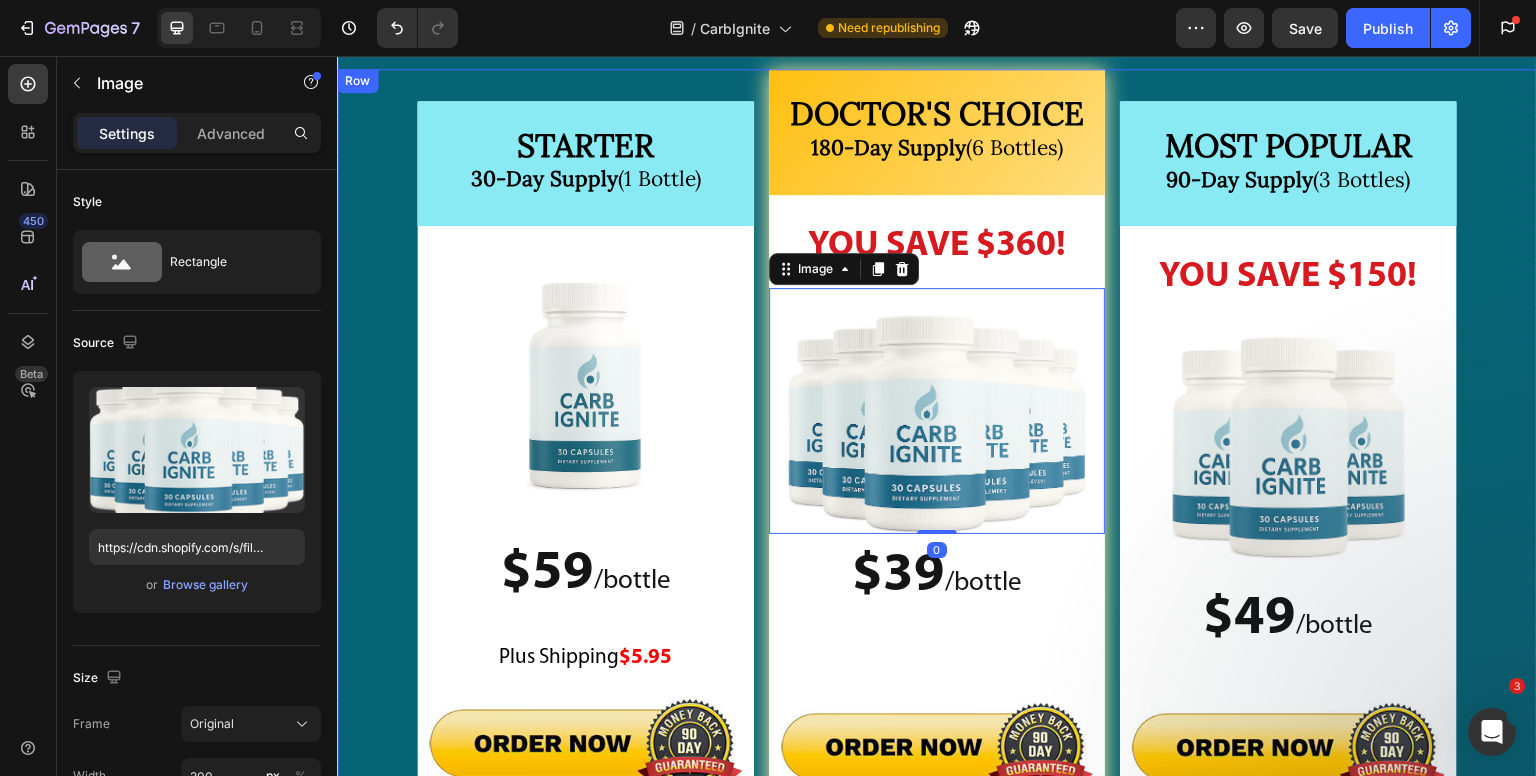 click on "STARTER 30-Day Supply  (1 Bottle)   Heading Image $59 / bottle Text Block $59 /bottle Text Block Plus Shipping  $5.95 Text Block Image Row Image $99 Text Block $59 Text Block Row Row MOST POPULAR 90-Day Supply  (3 Bottles)   Heading YOU SAVE $150! Text Block Image $49 / bottle Text Block $49 /bottle Text Block Image Image $297 Text Block $147 Text Block Row Row DOCTOR'S CHOICE 180-Day Supply  (6 Bottles)   Heading YOU SAVE $360! Text Block Image   0 $39 / bottle Text Block $39 /bottle Text Block Image Image $594 Text Block $234 Text Block Row Row Row" at bounding box center [937, 540] 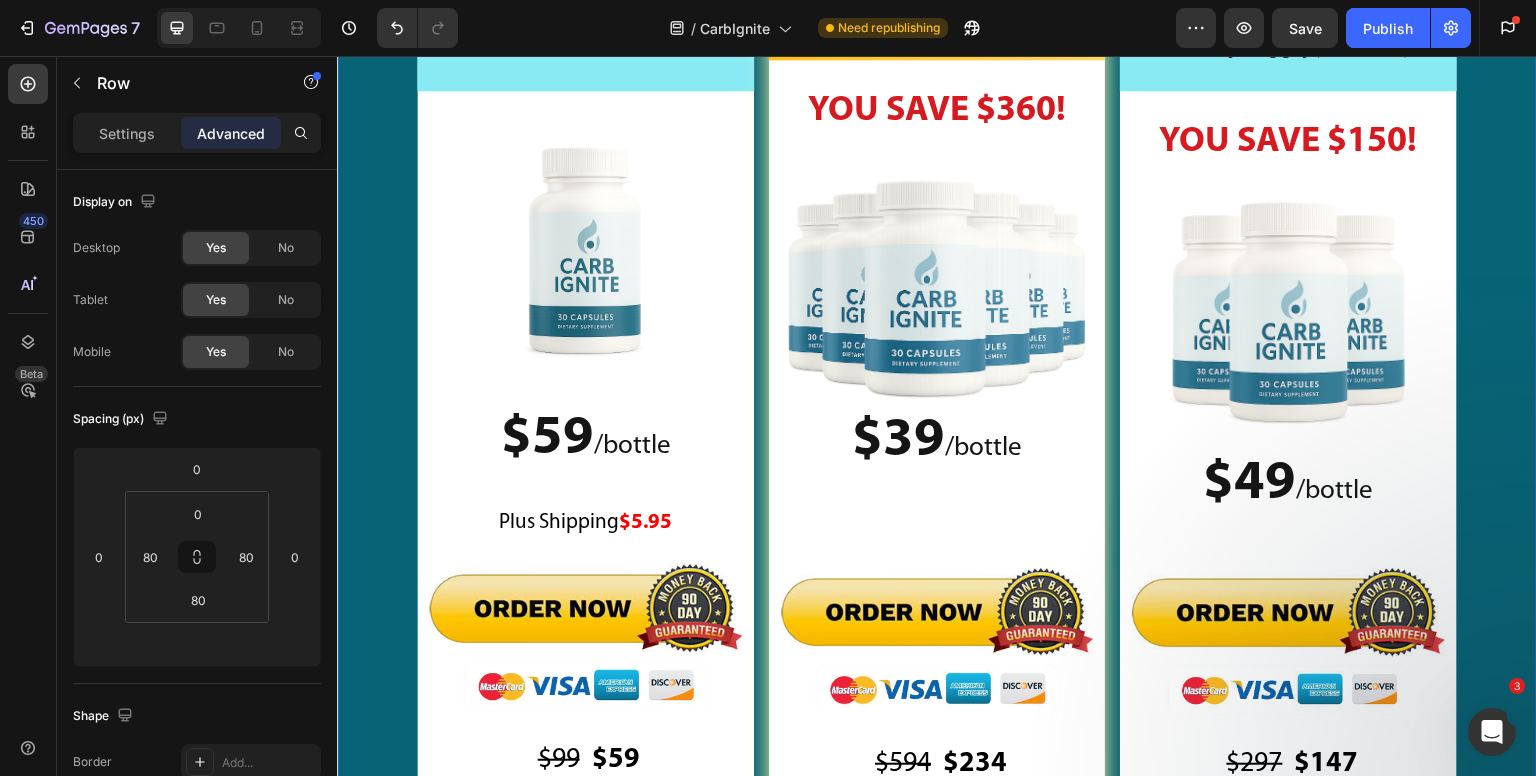 scroll, scrollTop: 27361, scrollLeft: 0, axis: vertical 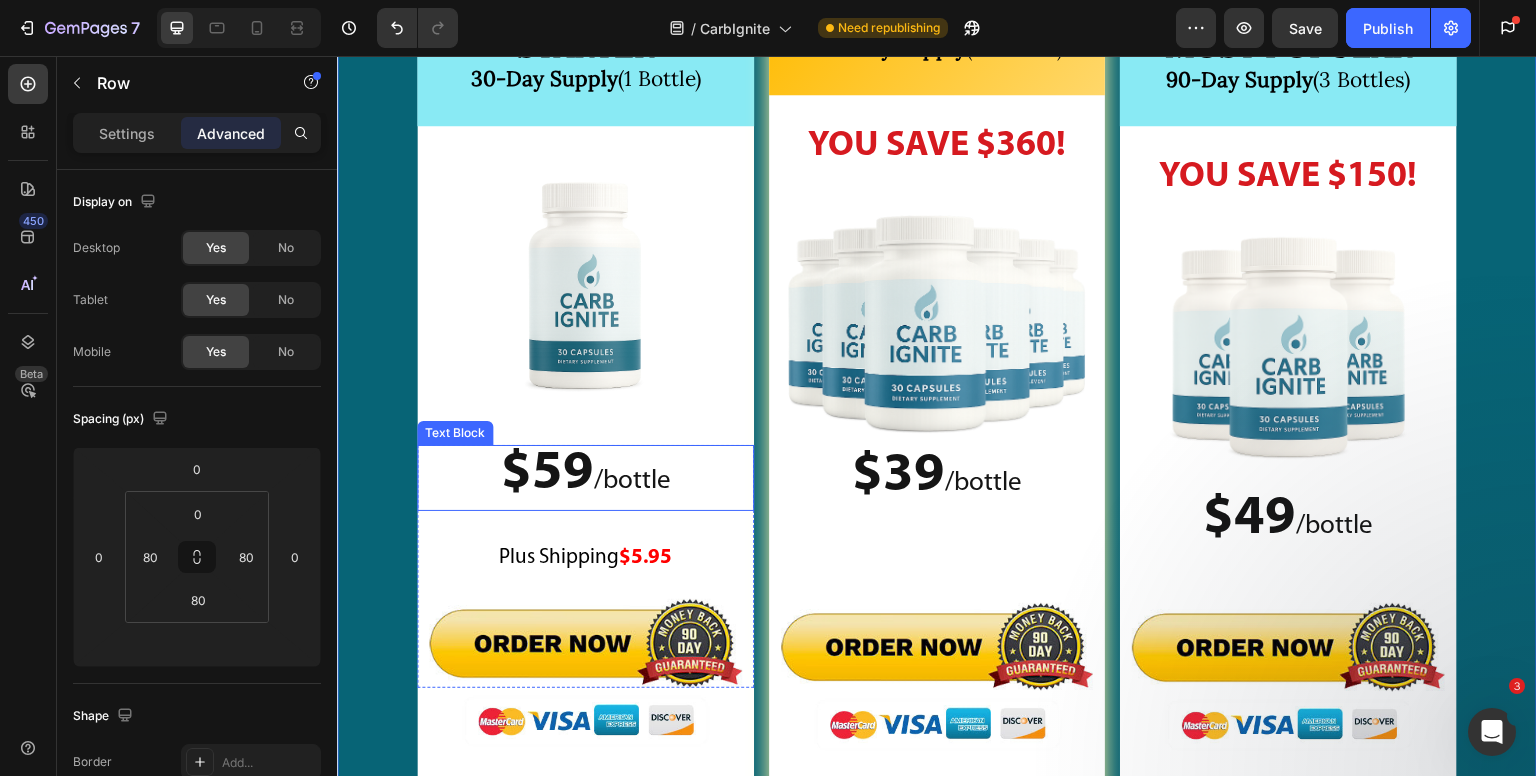 click on "$59 /bottle" at bounding box center (585, 478) 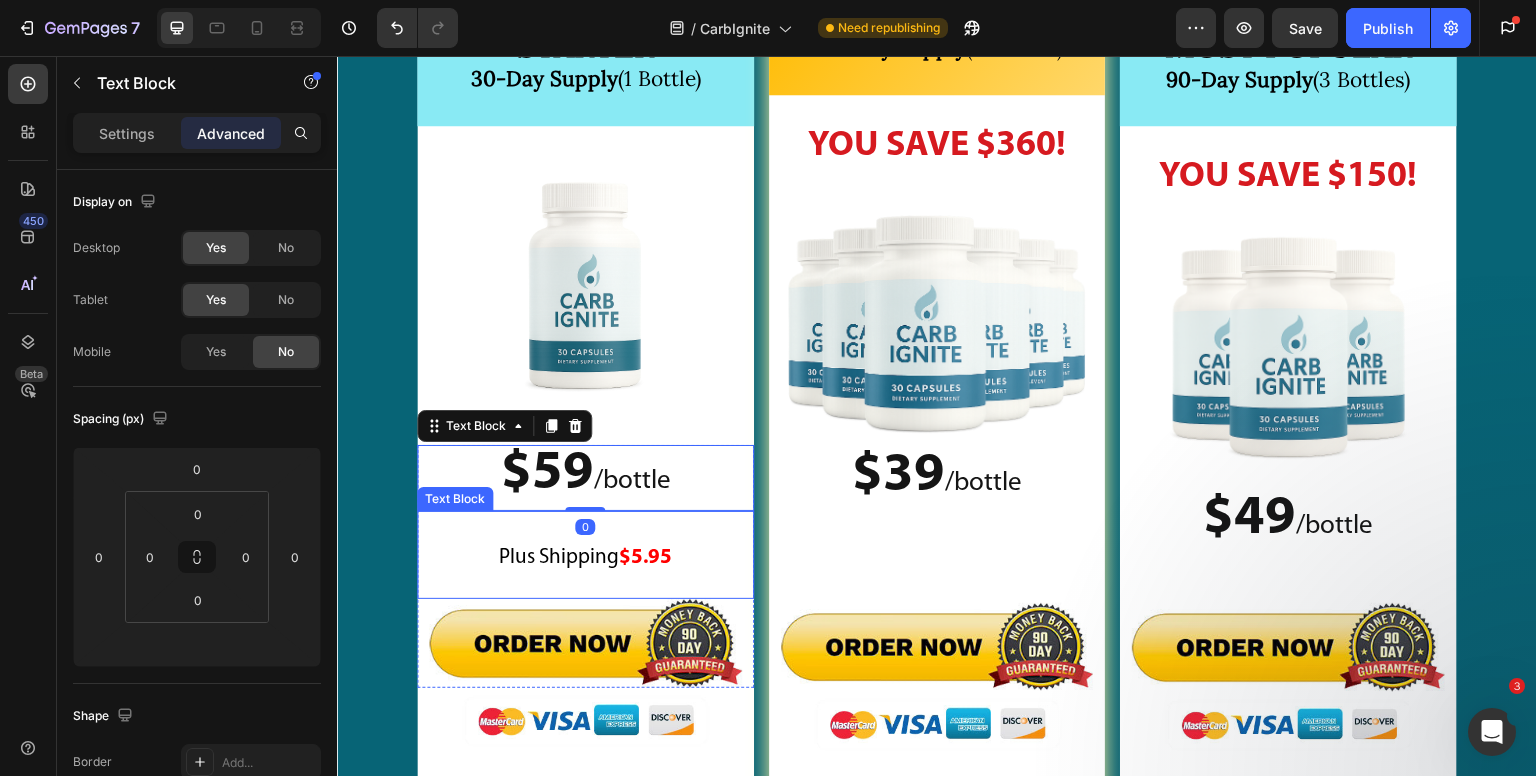 click on "Plus Shipping" at bounding box center [559, 557] 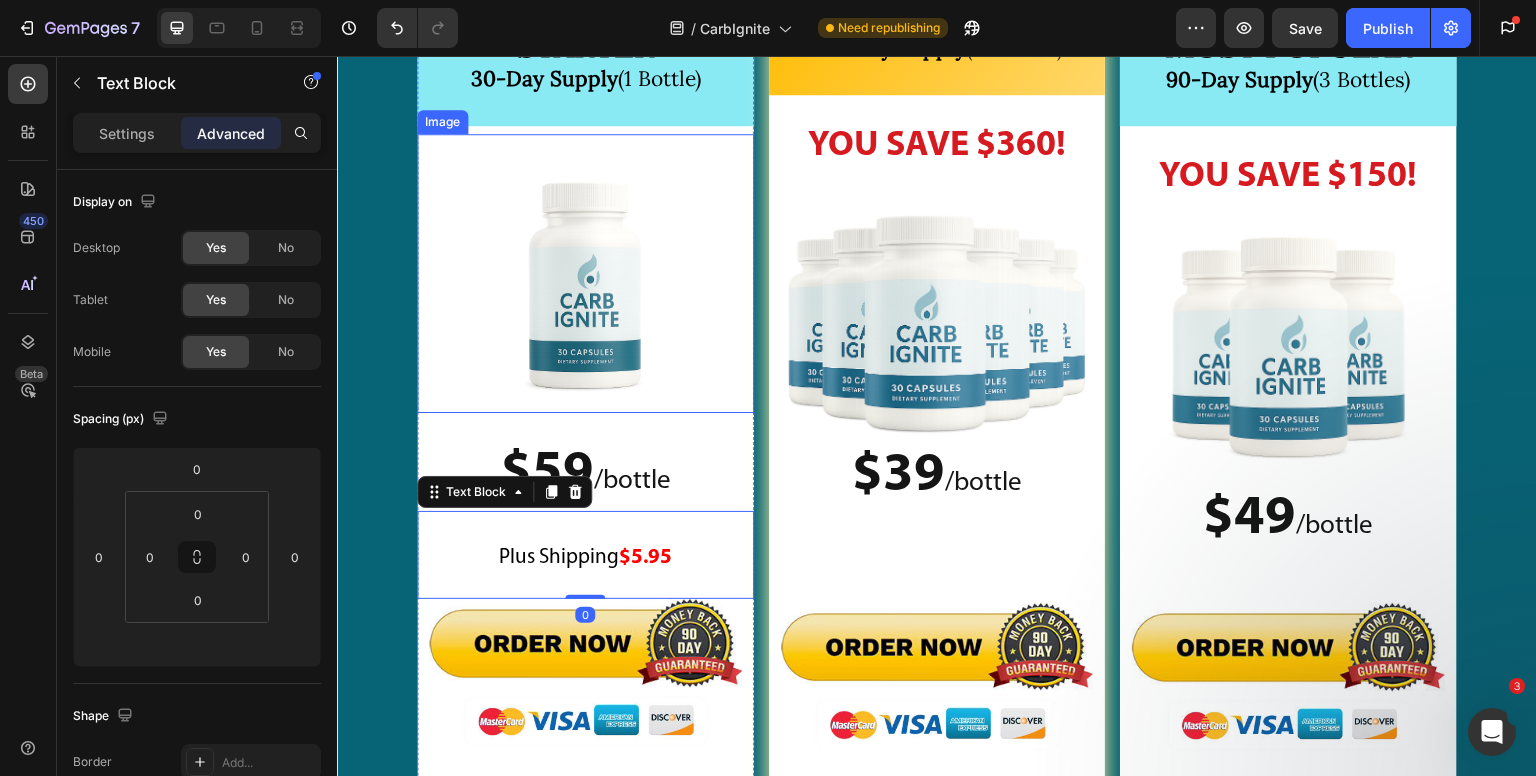click at bounding box center [585, 285] 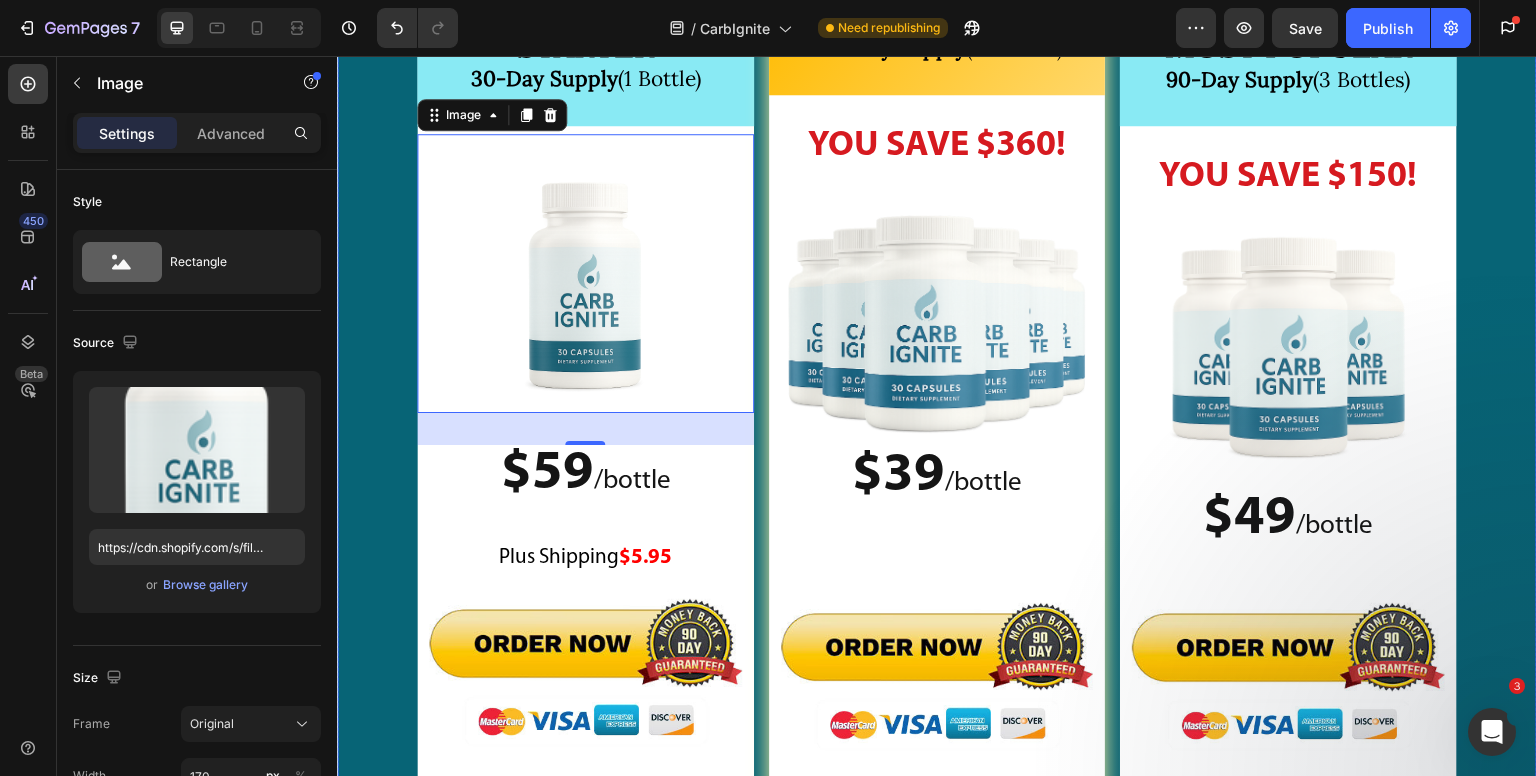 click on "STARTER 30-Day Supply  (1 Bottle)   Heading Image   32 $59 / bottle Text Block $59 /bottle Text Block Plus Shipping  $5.95 Text Block Image Row Image $99 Text Block $59 Text Block Row Row MOST POPULAR 90-Day Supply  (3 Bottles)   Heading YOU SAVE $150! Text Block Image $49 / bottle Text Block $49 /bottle Text Block Image Image $297 Text Block $147 Text Block Row Row DOCTOR'S CHOICE 180-Day Supply  (6 Bottles)   Heading YOU SAVE $360! Text Block Image $39 / bottle Text Block $39 /bottle Text Block Image Image $594 Text Block $234 Text Block Row Row Row" at bounding box center (937, 440) 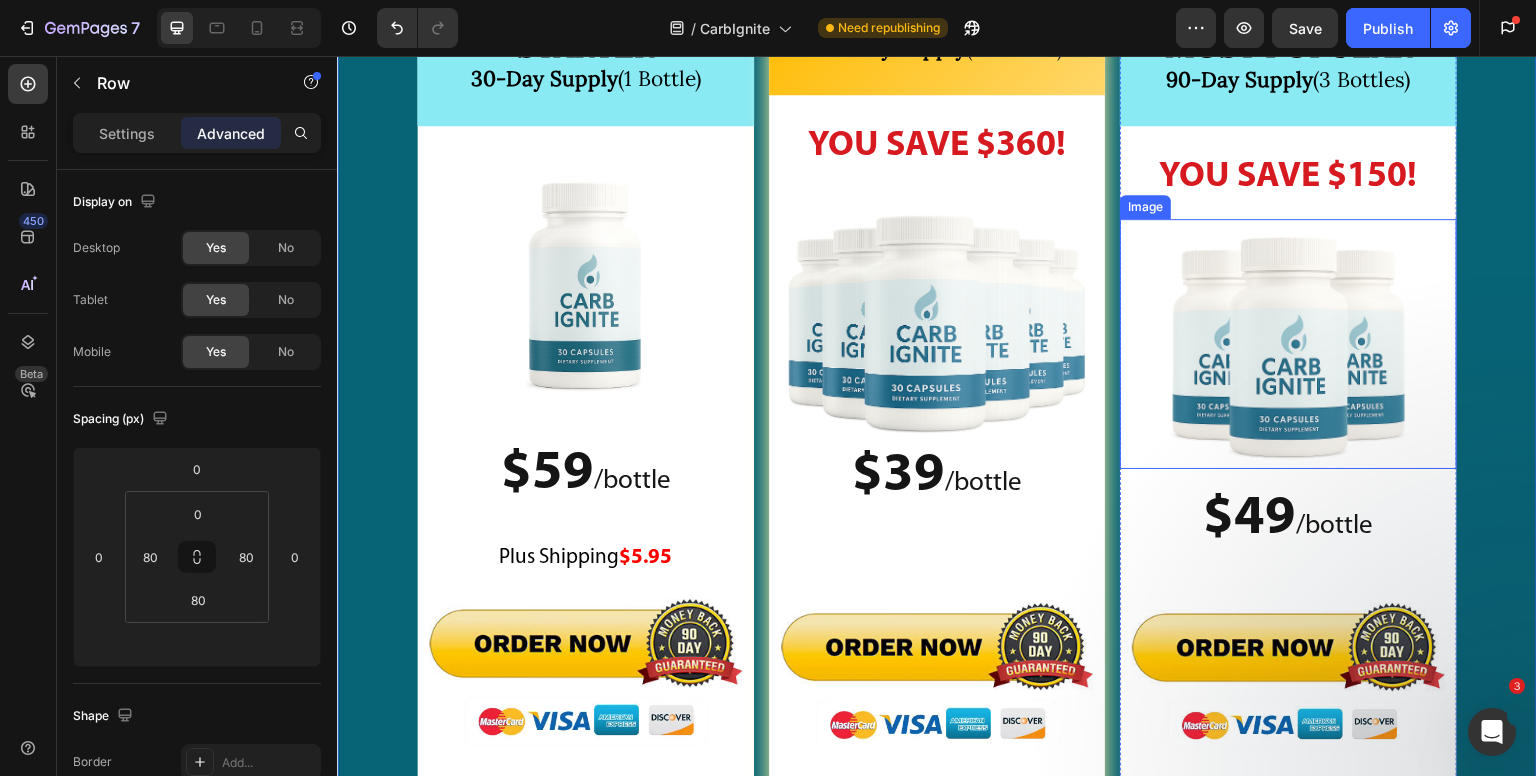 click at bounding box center (1289, 344) 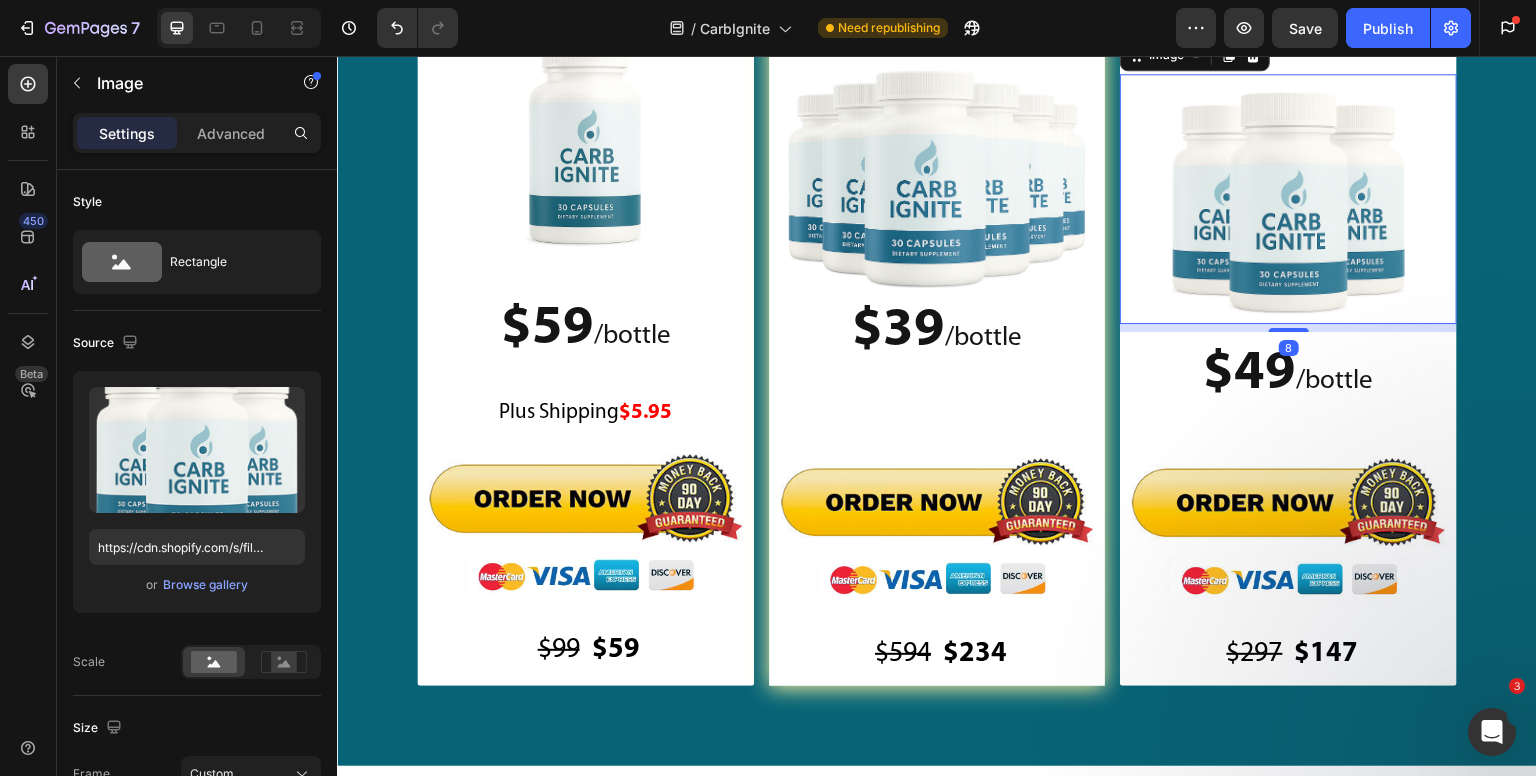 scroll, scrollTop: 27361, scrollLeft: 0, axis: vertical 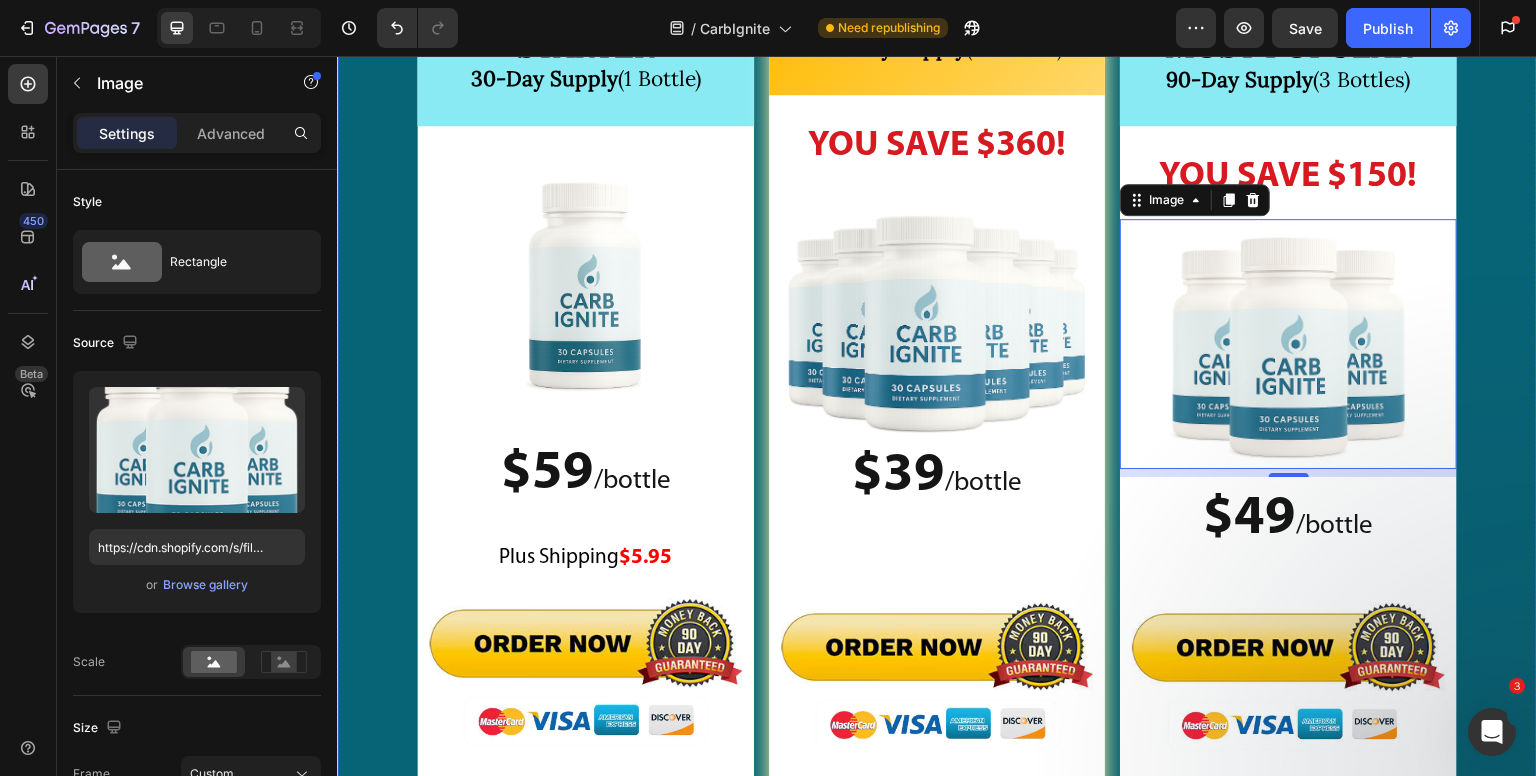 click on "STARTER 30-Day Supply   (1 Bottle)   Heading Image $59 / bottle Text Block $59 /bottle Text Block Plus Shipping   $5.95 Text Block Image Row Image $99 Text Block $59 Text Block Row Row MOST POPULAR 90-Day Supply   (3 Bottles)   Heading YOU SAVE $150! Text Block Image   $49 / bottle Text Block $49 /bottle Text Block Image Image $297 Text Block $147 Text Block Row Row DOCTOR'S CHOICE 180-Day Supply   (6 Bottles)   Heading YOU SAVE $360! Text Block Image $39 / bottle Text Block $39 /bottle Text Block Image Image $594 Text Block $234 Text Block Row Row Row" at bounding box center (937, 440) 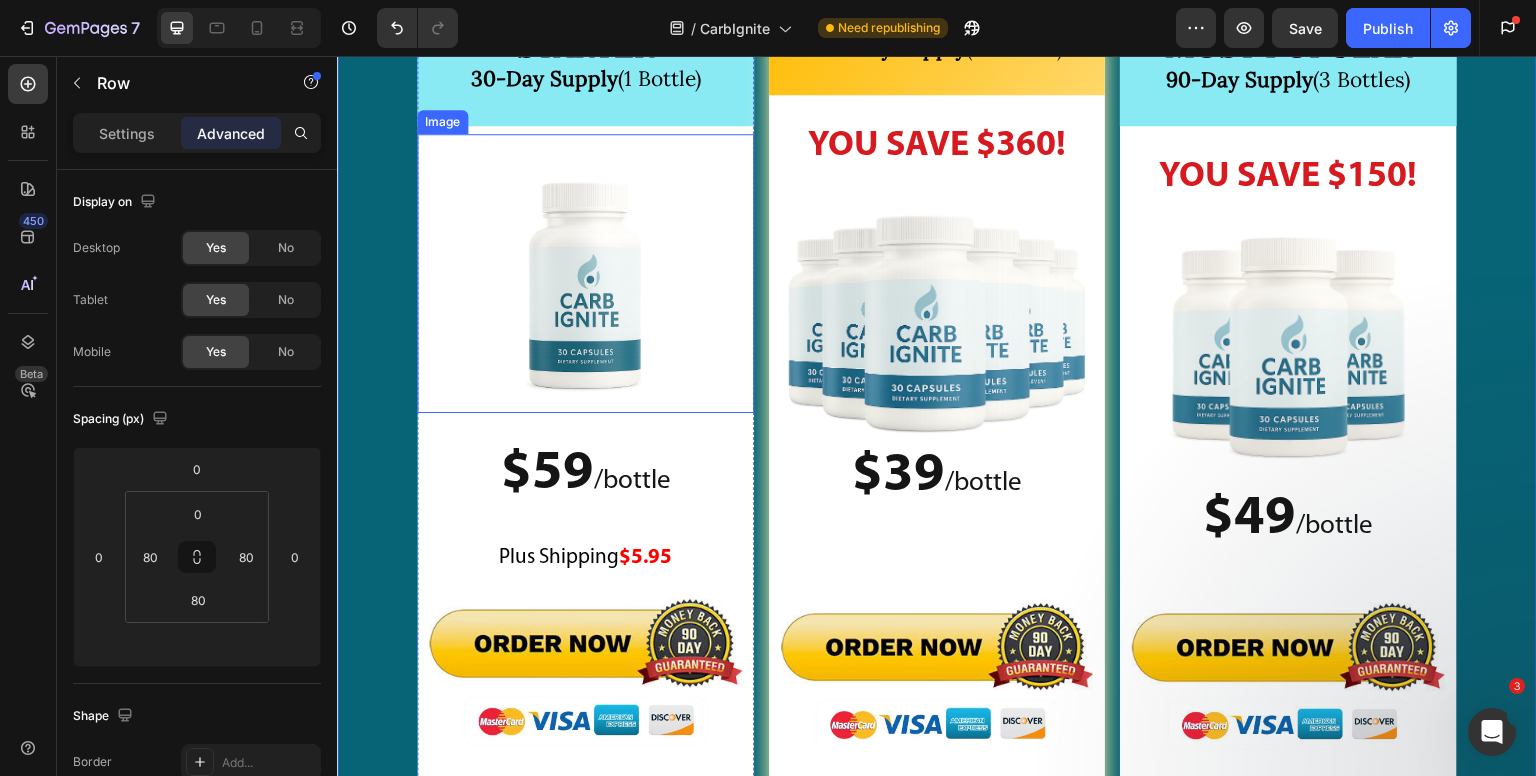 click at bounding box center [585, 285] 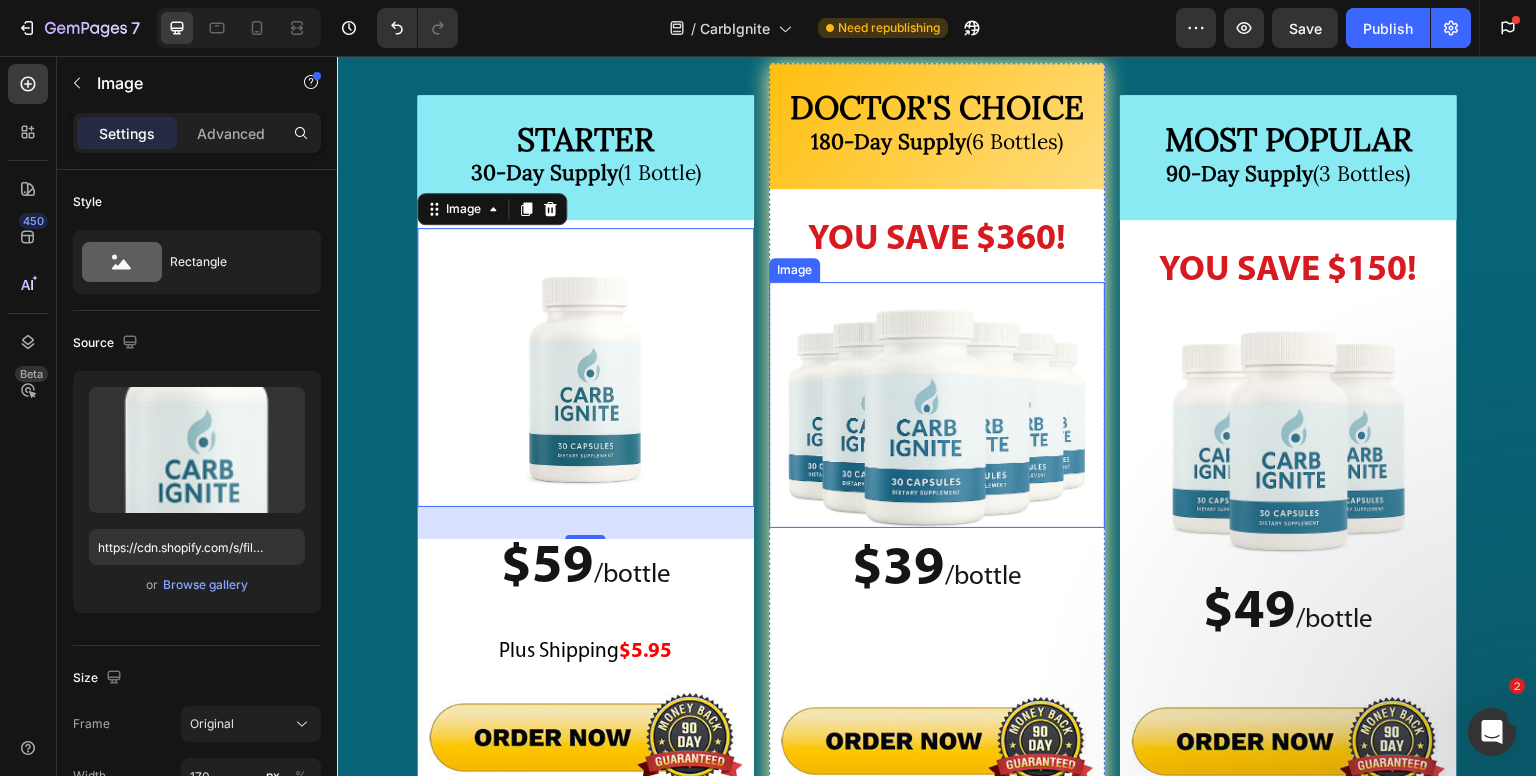 scroll, scrollTop: 27161, scrollLeft: 0, axis: vertical 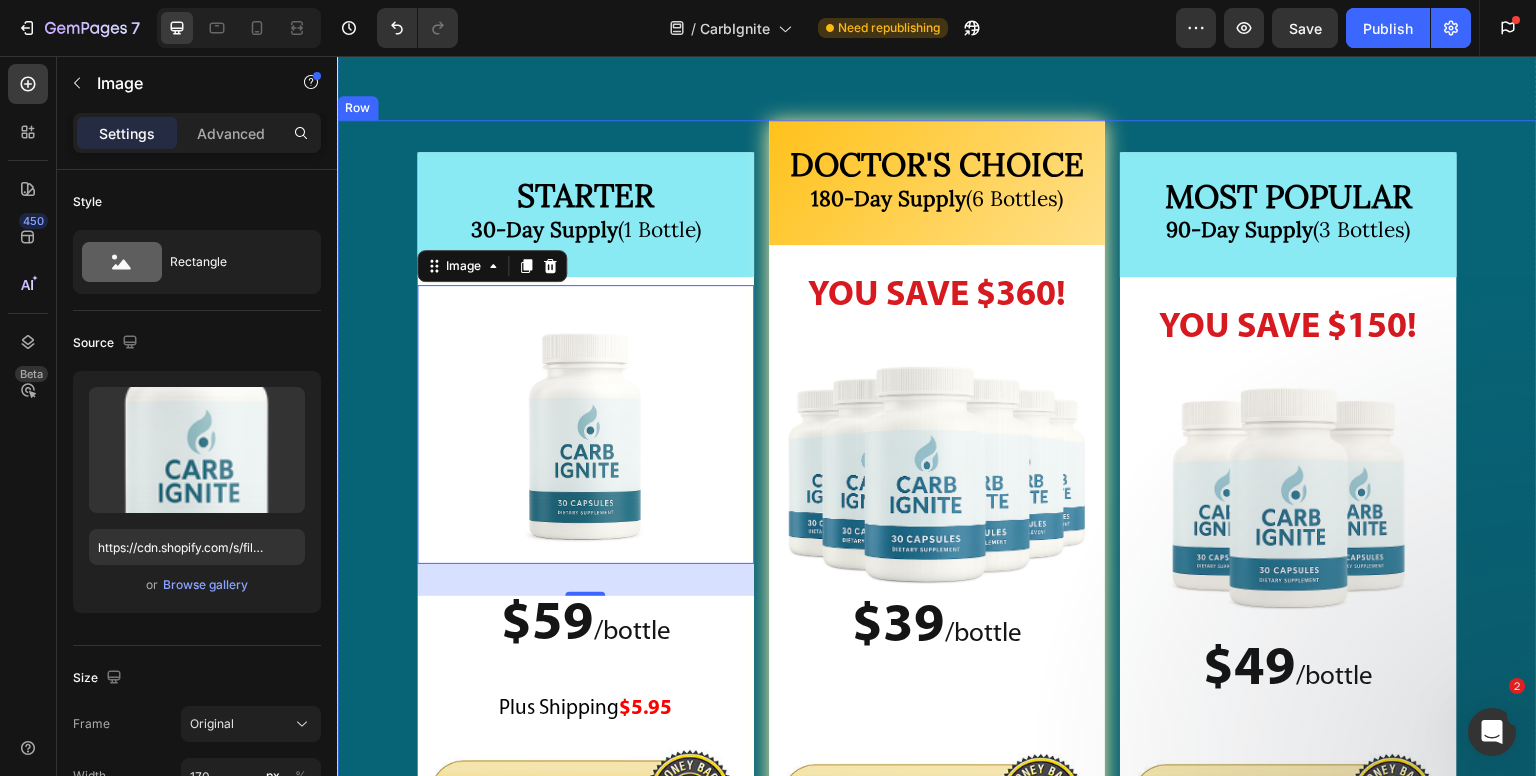 click on "STARTER 30-Day Supply  (1 Bottle)   Heading Image   32 $59 / bottle Text Block $59 /bottle Text Block Plus Shipping  $5.95 Text Block Image Row Image $99 Text Block $59 Text Block Row Row MOST POPULAR 90-Day Supply  (3 Bottles)   Heading YOU SAVE $150! Text Block Image $49 / bottle Text Block $49 /bottle Text Block Image Image $297 Text Block $147 Text Block Row Row DOCTOR'S CHOICE 180-Day Supply  (6 Bottles)   Heading YOU SAVE $360! Text Block Image $39 / bottle Text Block $39 /bottle Text Block Image Image $594 Text Block $234 Text Block Row Row Row" at bounding box center (937, 591) 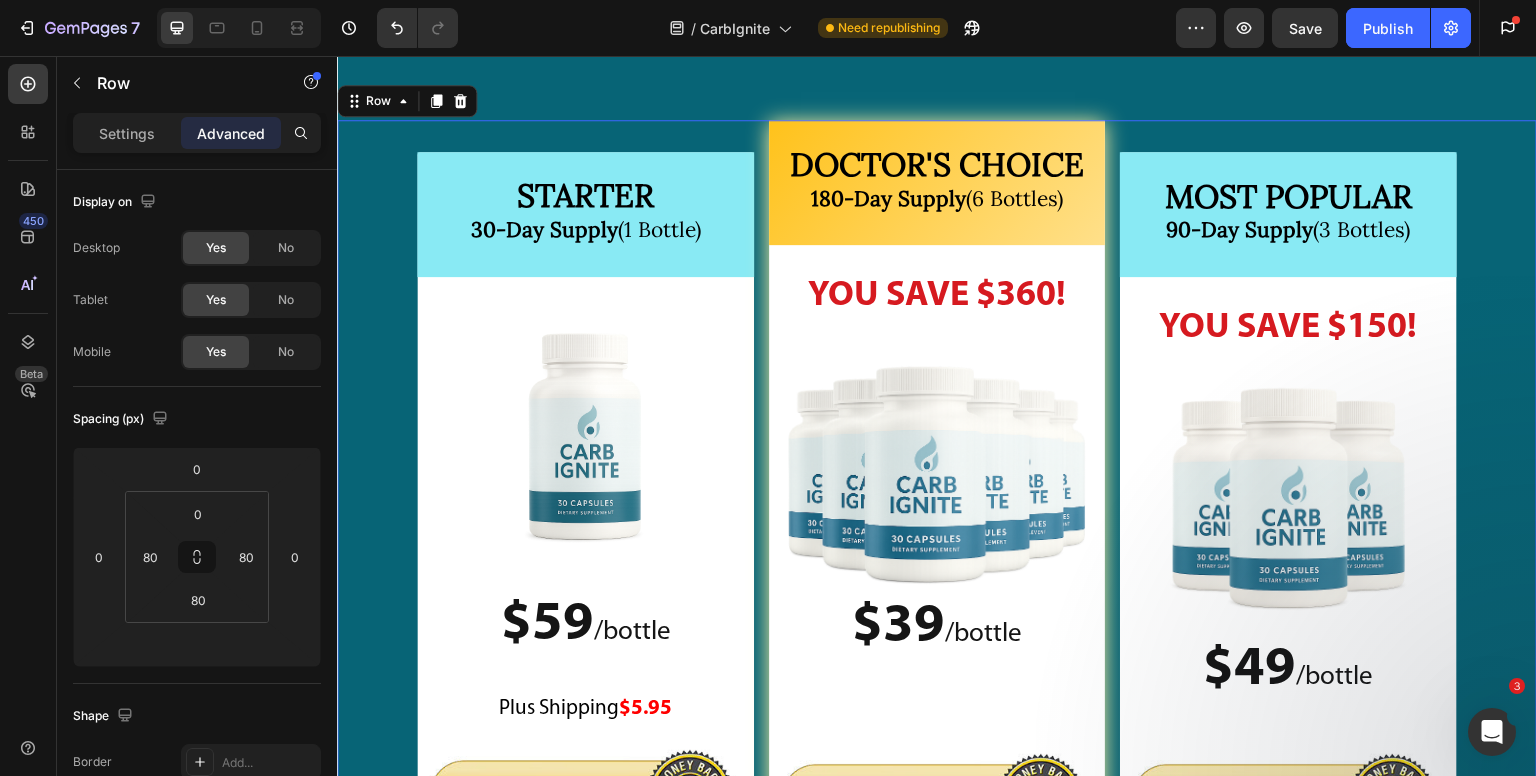 scroll, scrollTop: 27261, scrollLeft: 0, axis: vertical 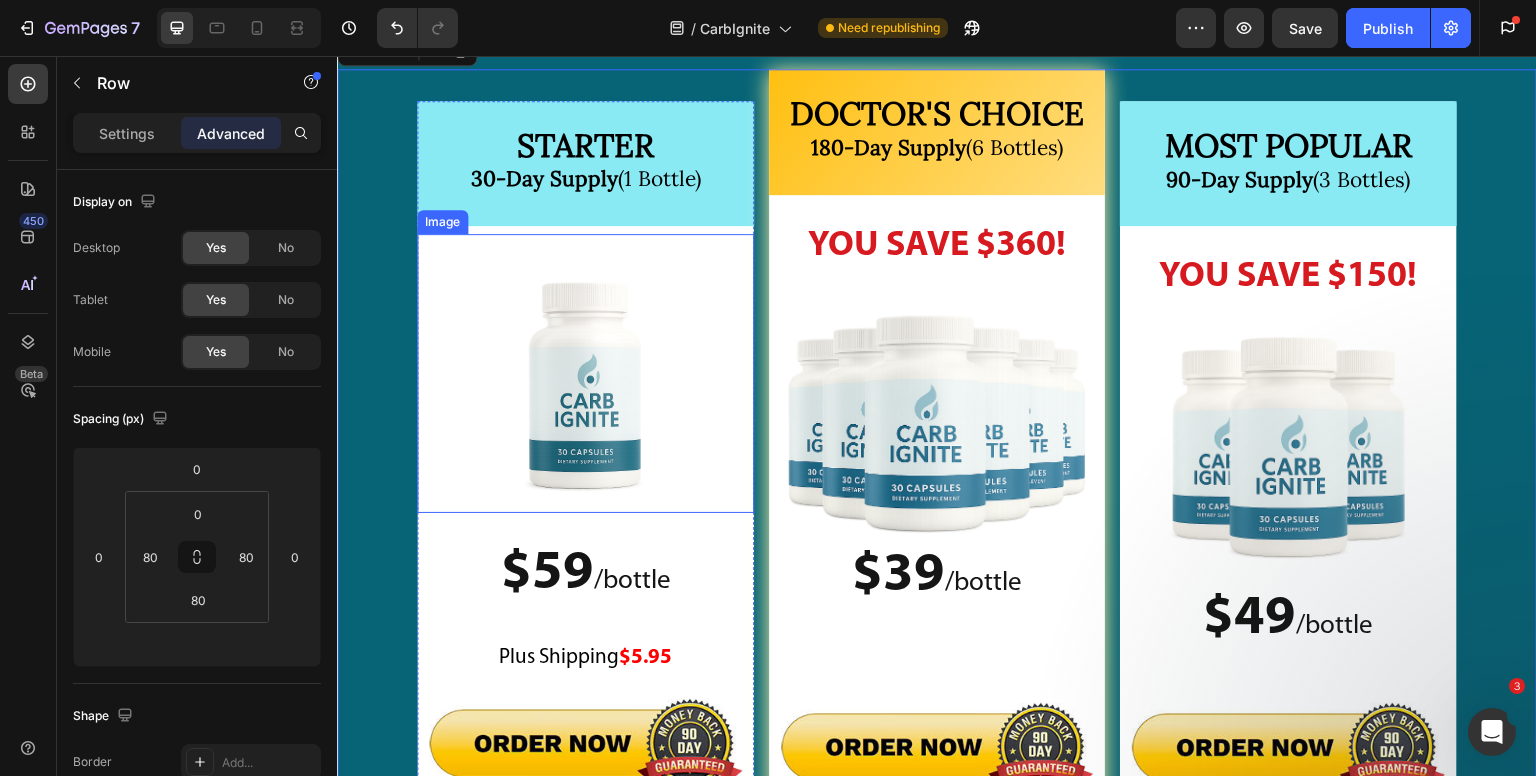 click at bounding box center (585, 385) 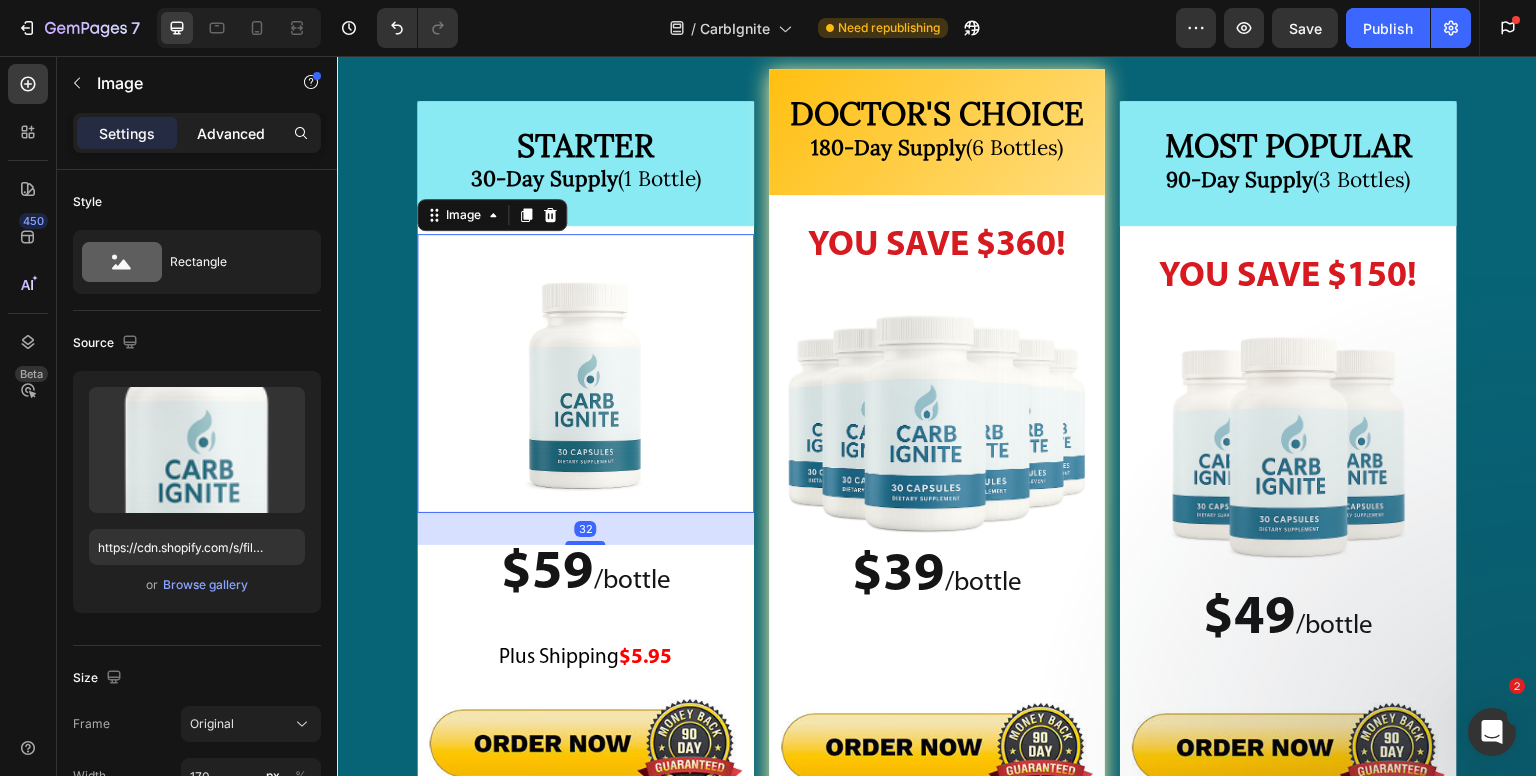 click on "Advanced" at bounding box center (231, 133) 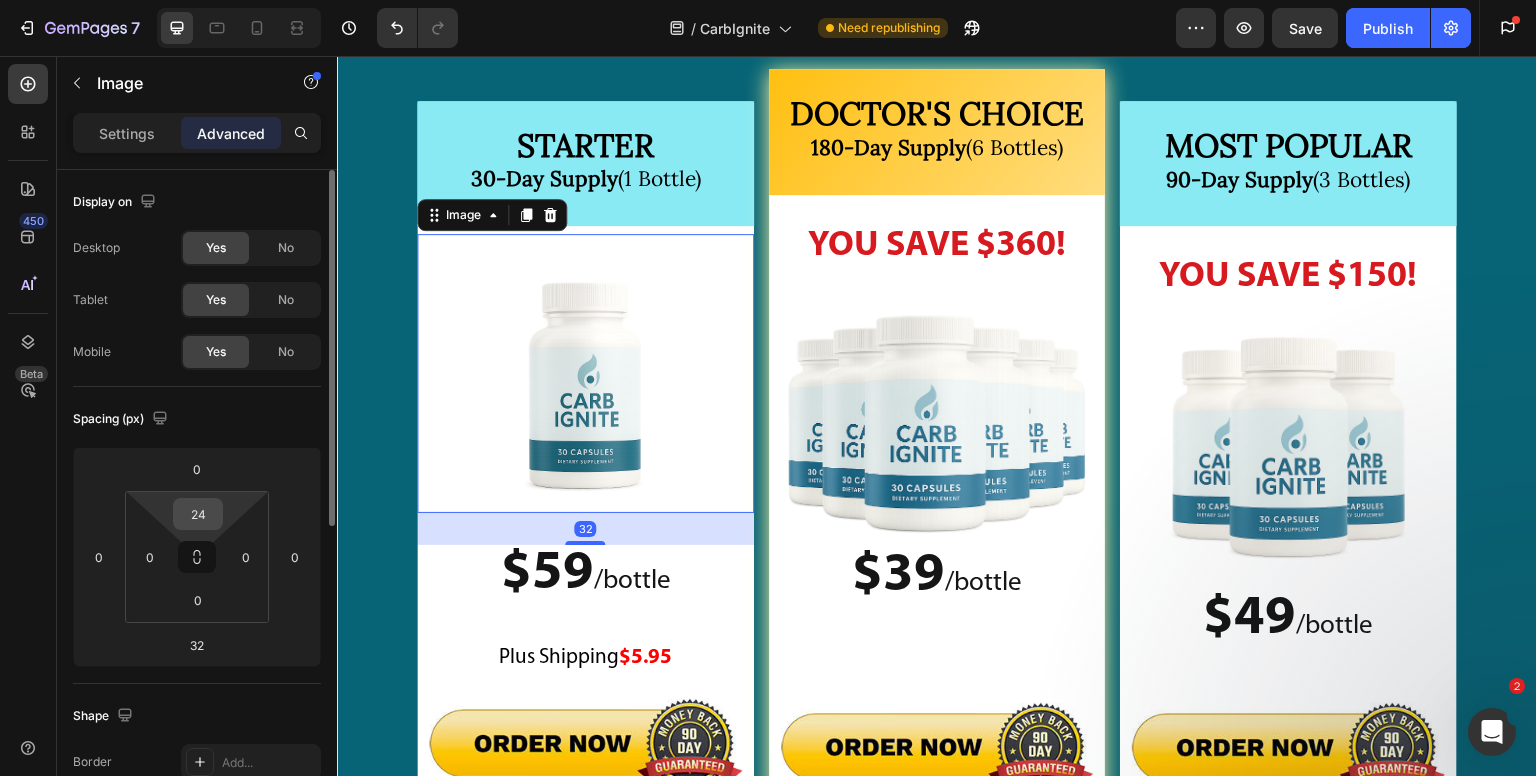 click on "24" at bounding box center [198, 514] 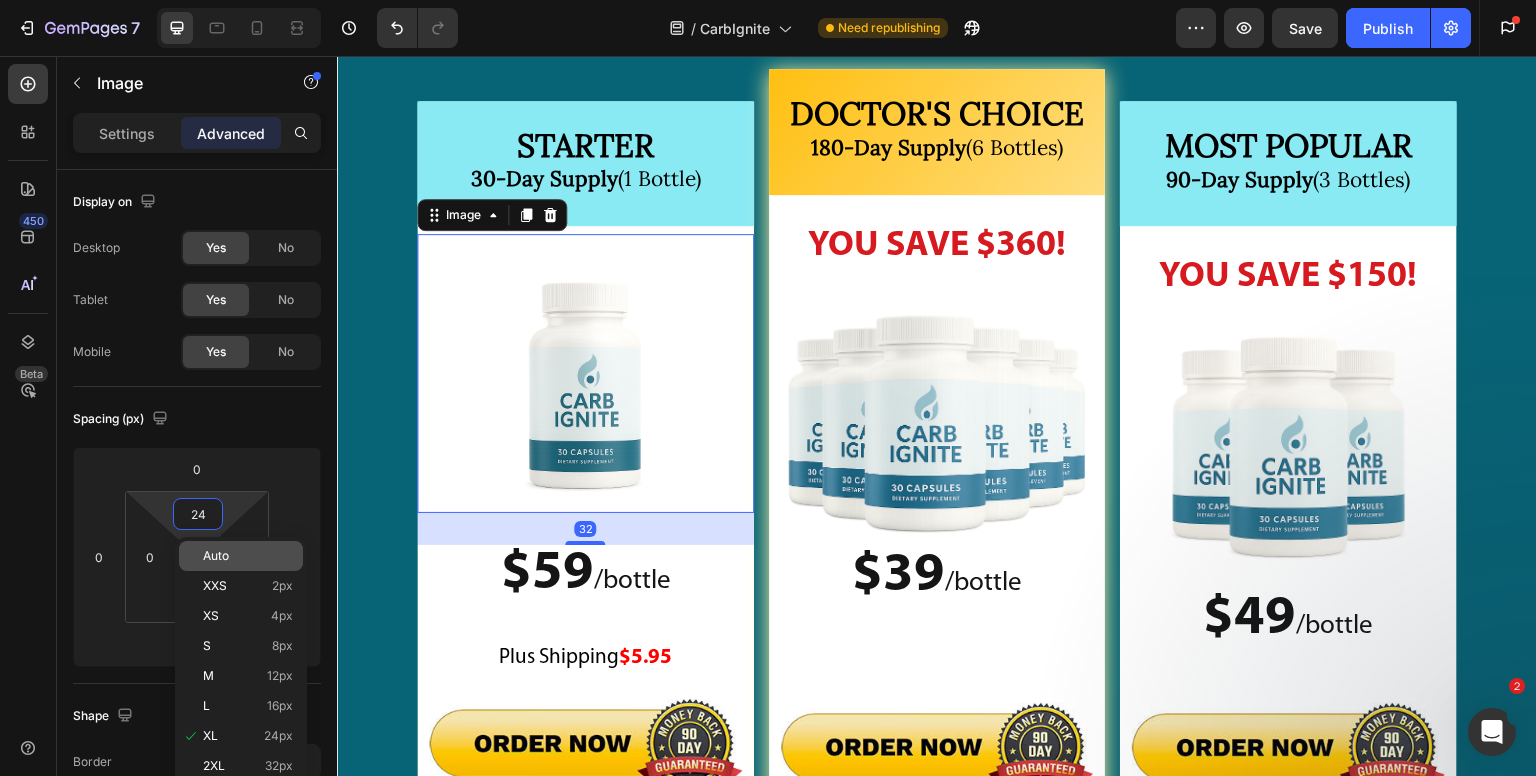 click on "Auto" at bounding box center (216, 556) 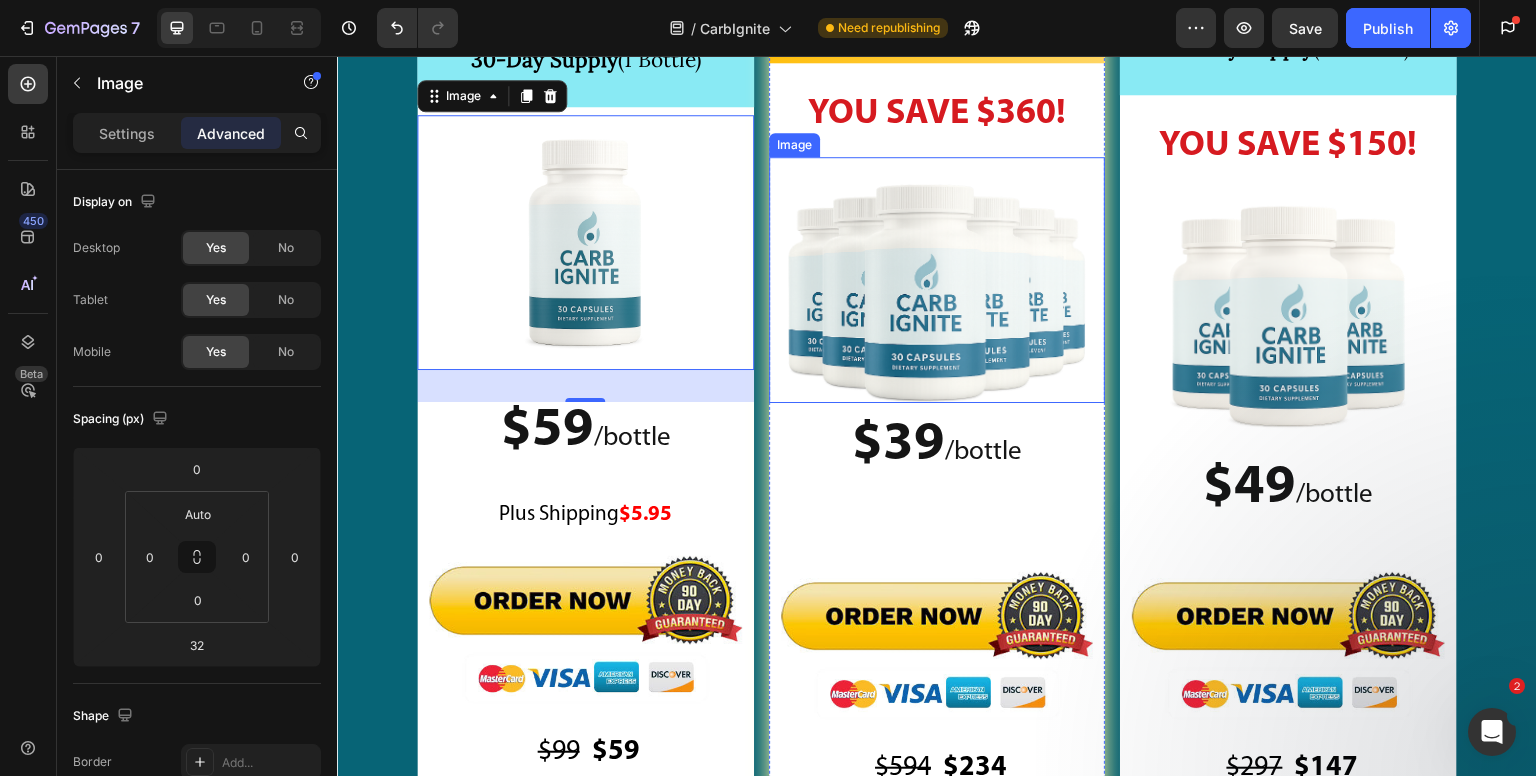 scroll, scrollTop: 27472, scrollLeft: 0, axis: vertical 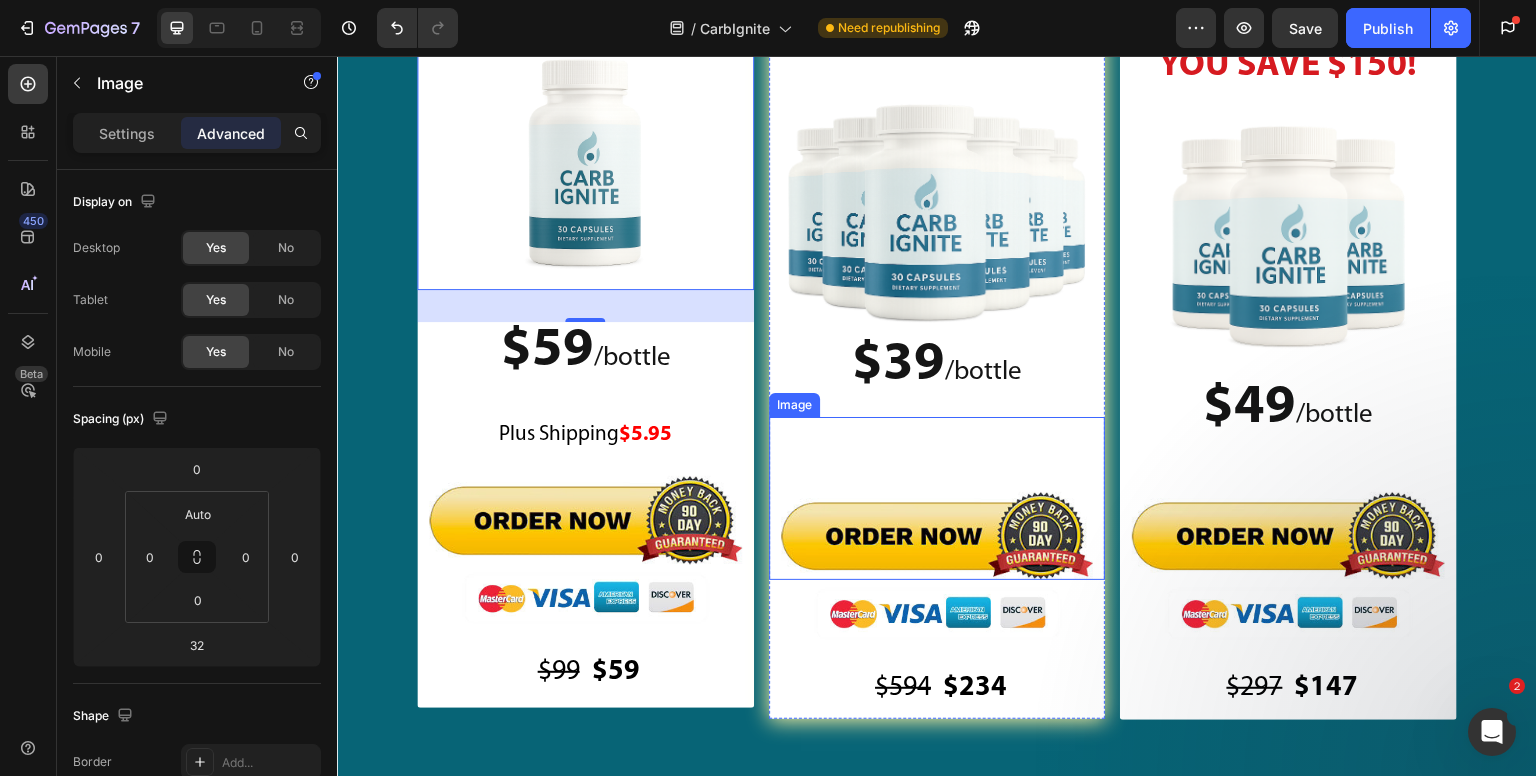 click on "Image" at bounding box center (937, 498) 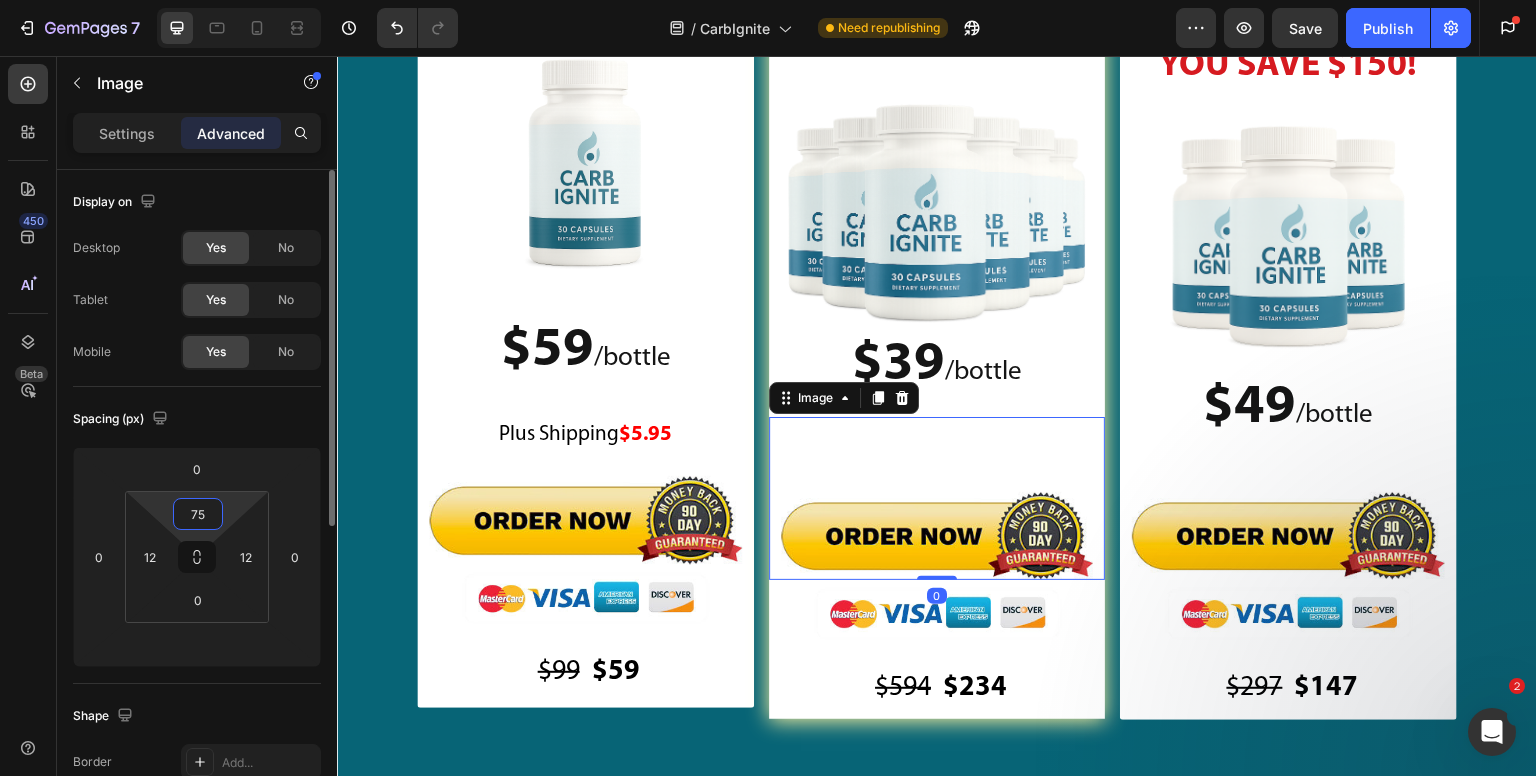 click on "75" at bounding box center [198, 514] 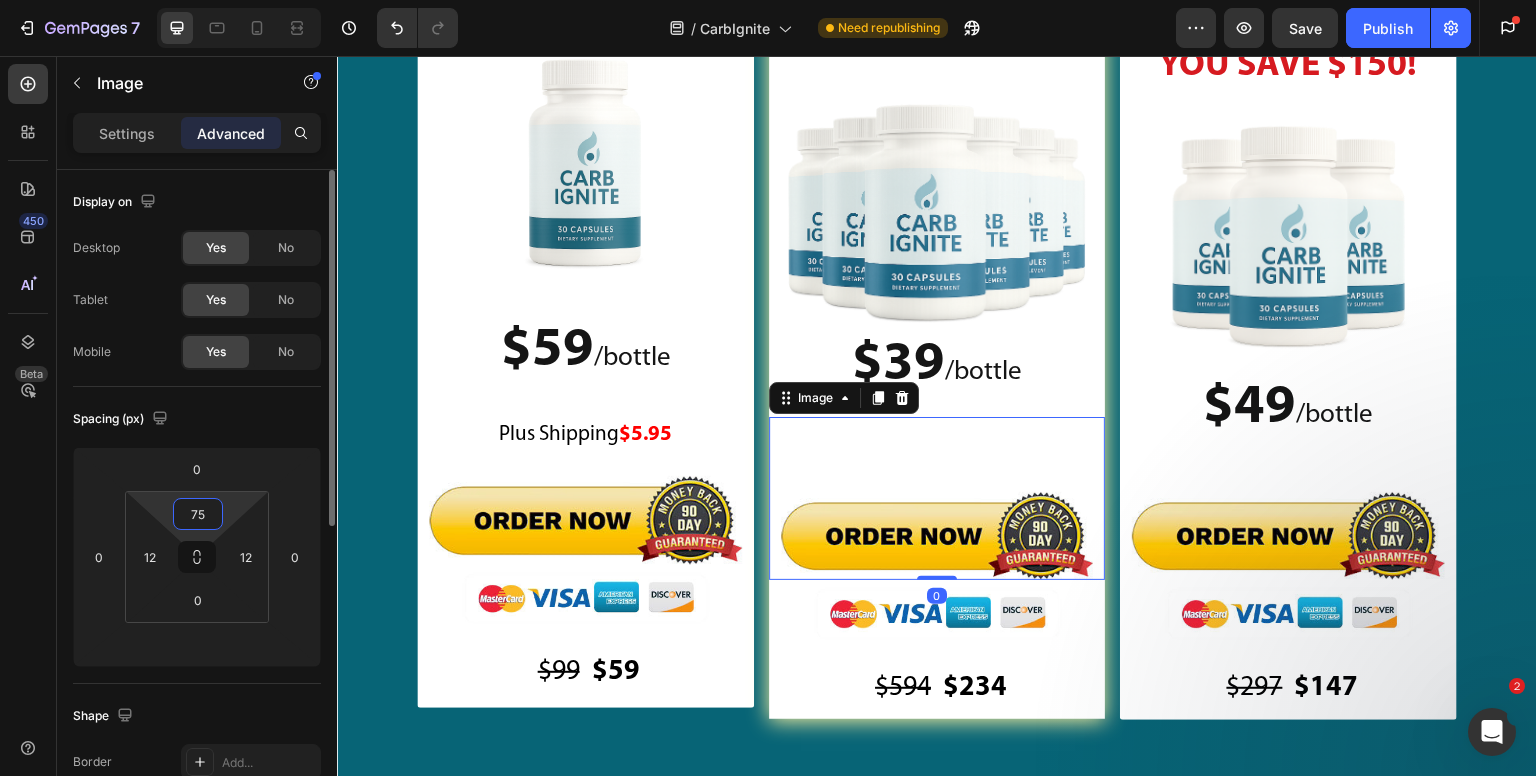 type 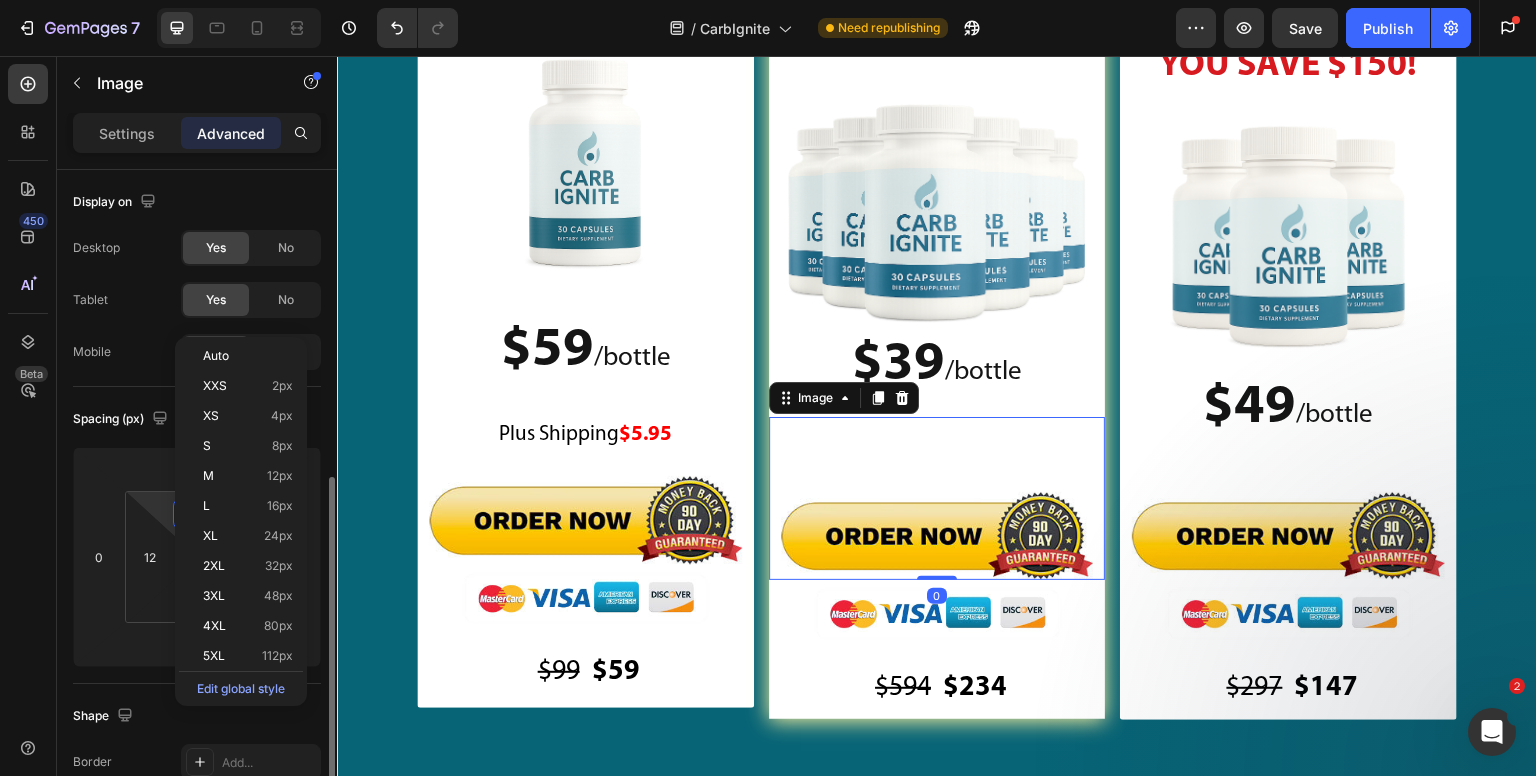 scroll, scrollTop: 200, scrollLeft: 0, axis: vertical 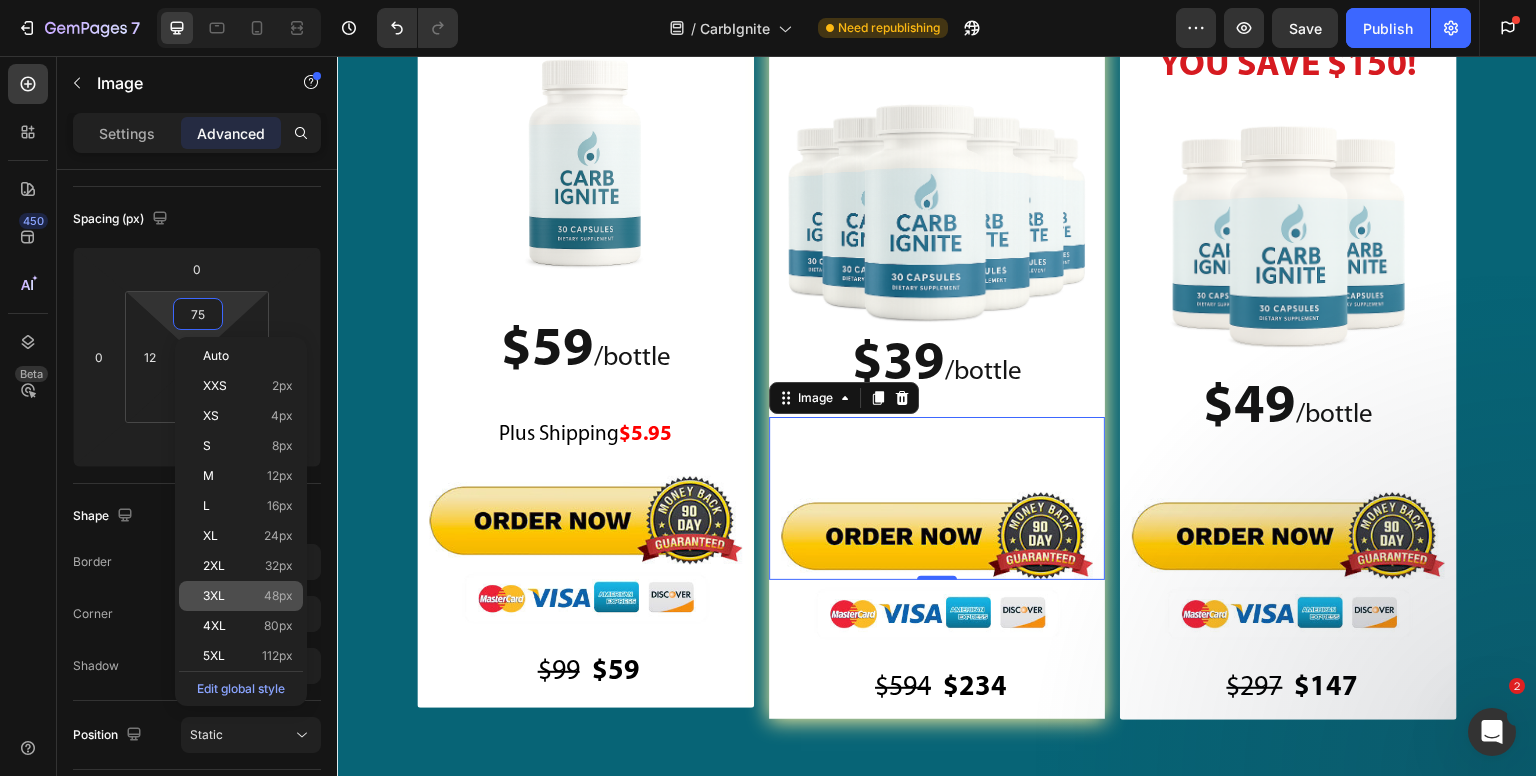 click on "48px" at bounding box center [278, 596] 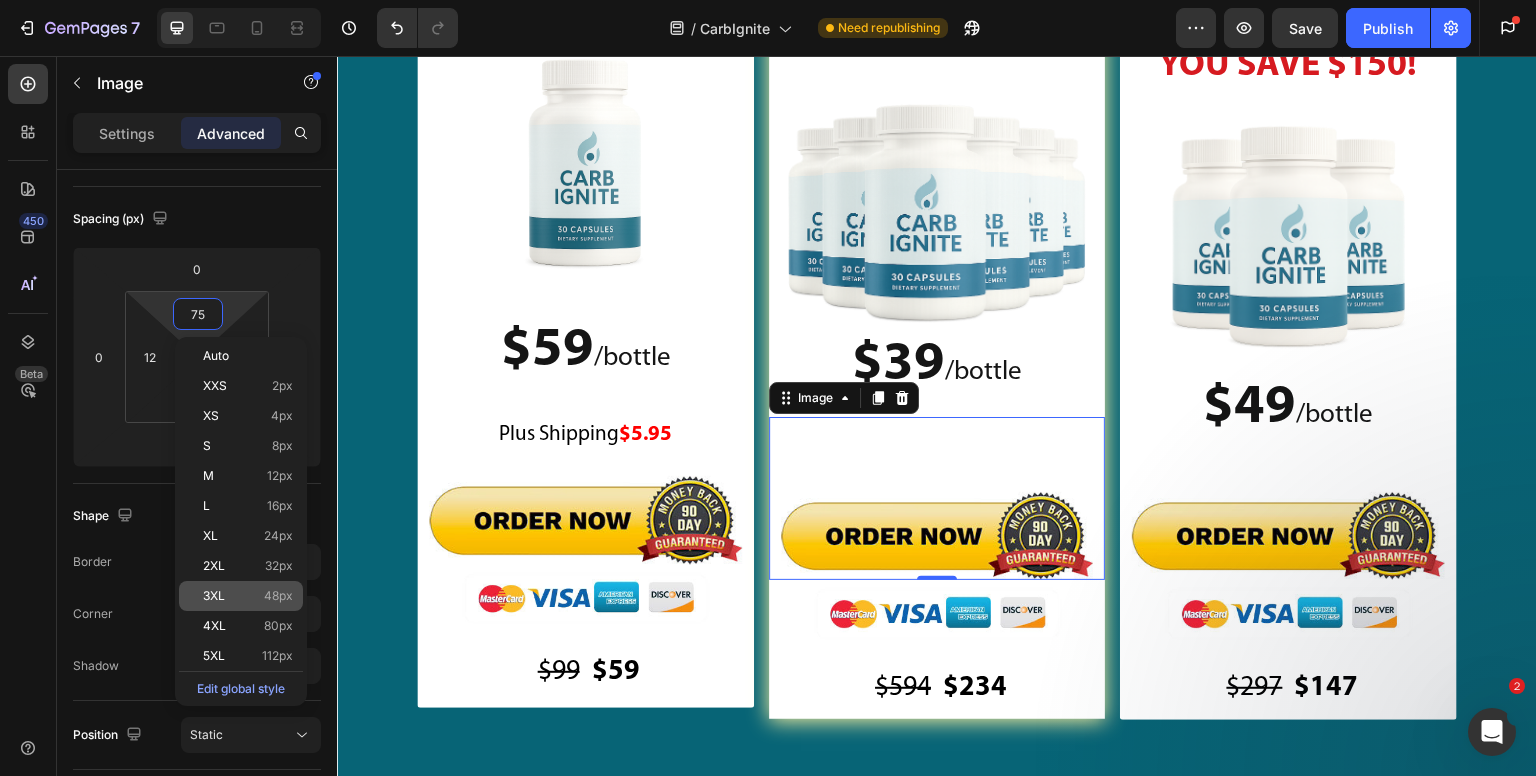 type on "48" 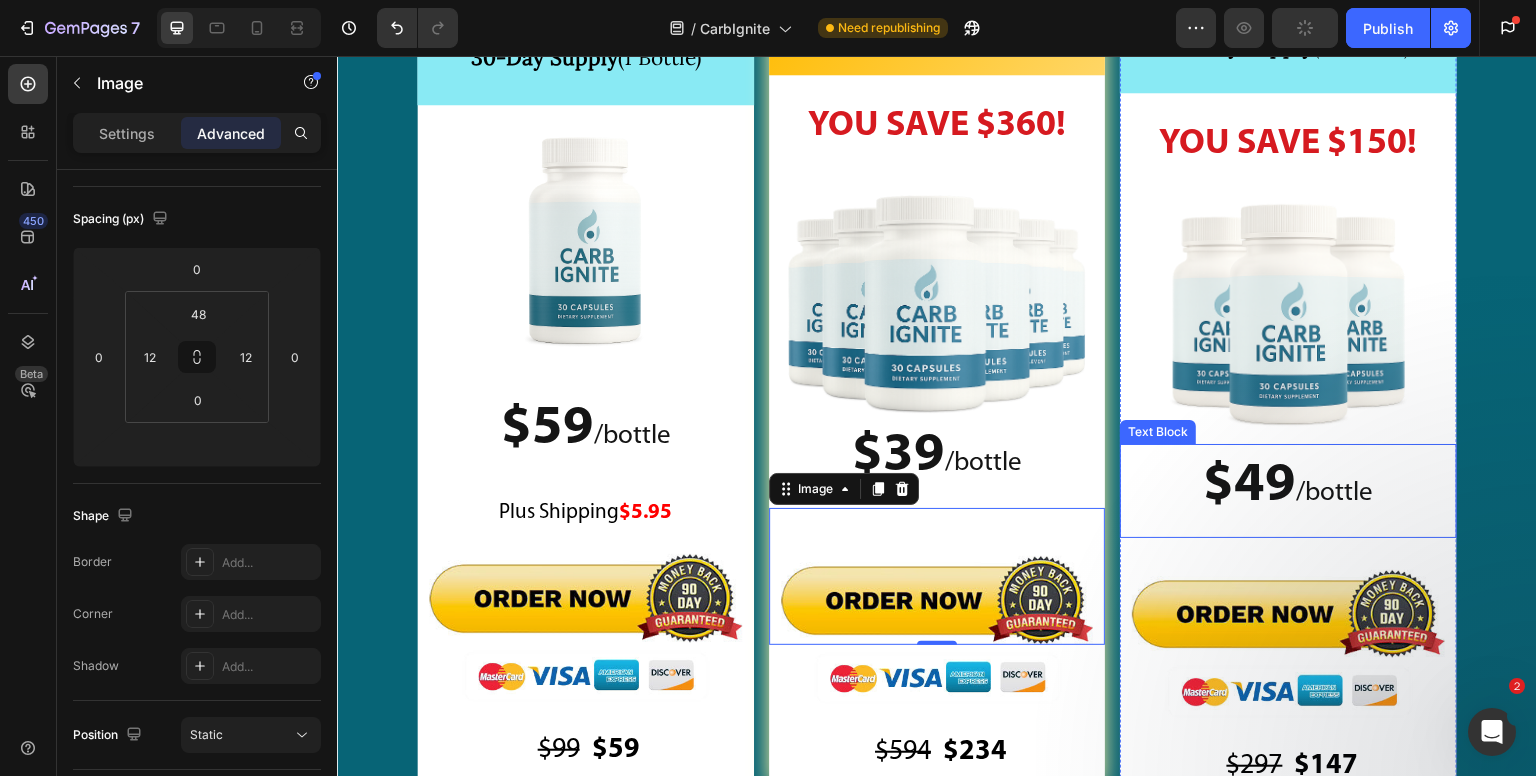 scroll, scrollTop: 27272, scrollLeft: 0, axis: vertical 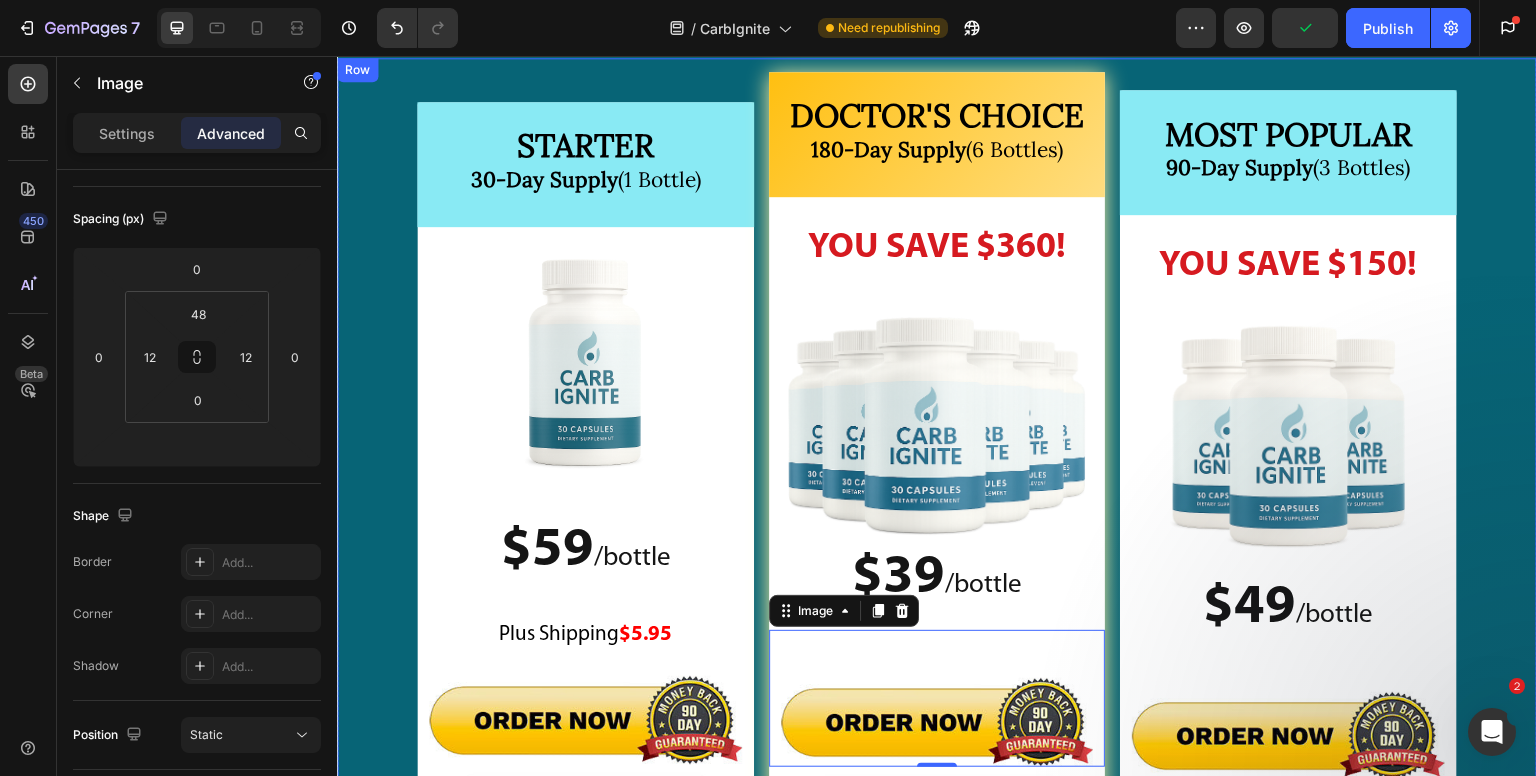 click on "STARTER 30-Day Supply  (1 Bottle)   Heading Image $59 / bottle Text Block $59 /bottle Text Block Plus Shipping  $5.95 Text Block Image Row Image $99 Text Block $59 Text Block Row Row MOST POPULAR 90-Day Supply  (3 Bottles)   Heading YOU SAVE $150! Text Block Image $49 / bottle Text Block $49 /bottle Text Block Image Image $297 Text Block $147 Text Block Row Row DOCTOR'S CHOICE 180-Day Supply  (6 Bottles)   Heading YOU SAVE $360! Text Block Image $39 / bottle Text Block $39 /bottle Text Block Image   0 Image $594 Text Block $234 Text Block Row Row Row" at bounding box center (937, 529) 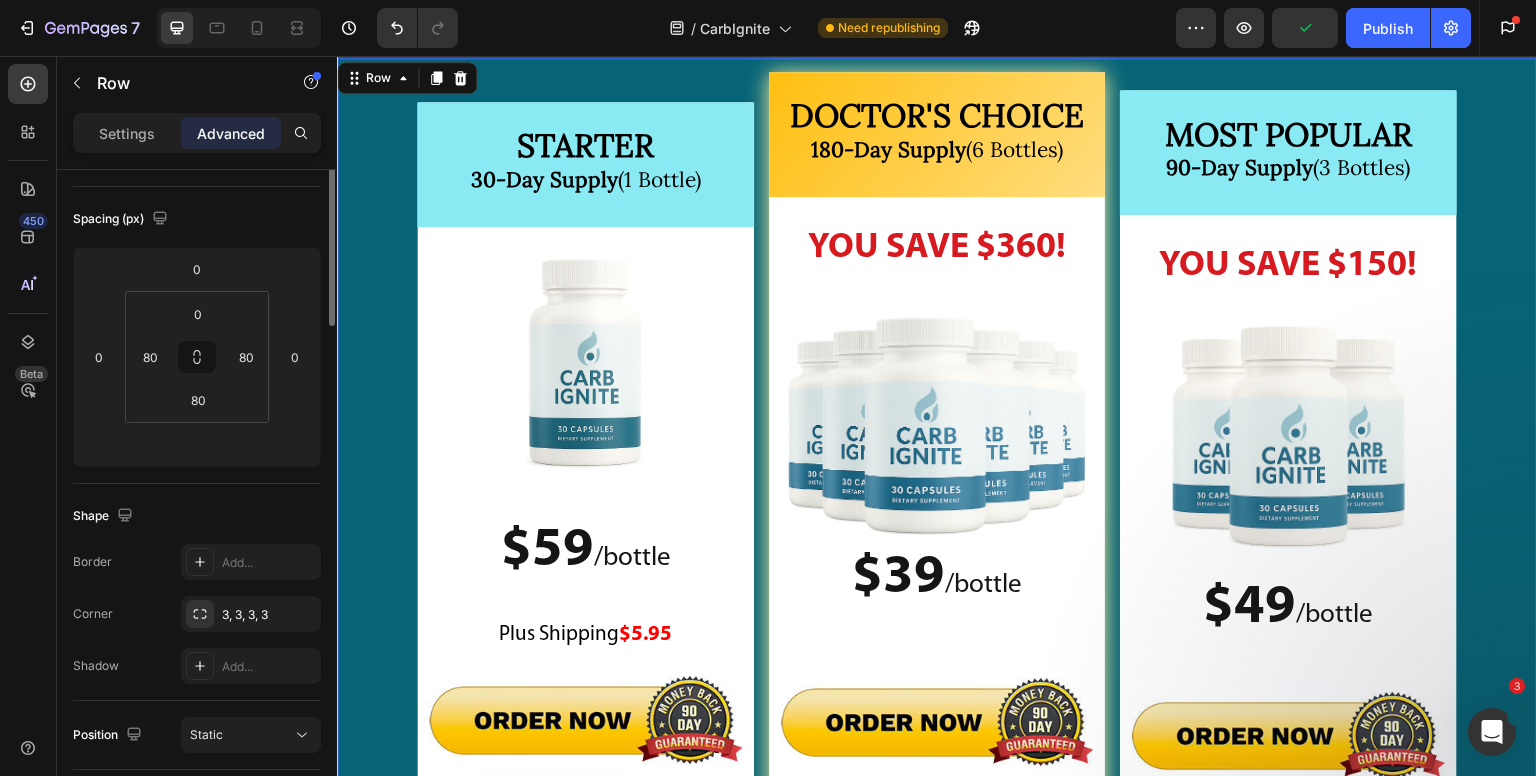 scroll, scrollTop: 0, scrollLeft: 0, axis: both 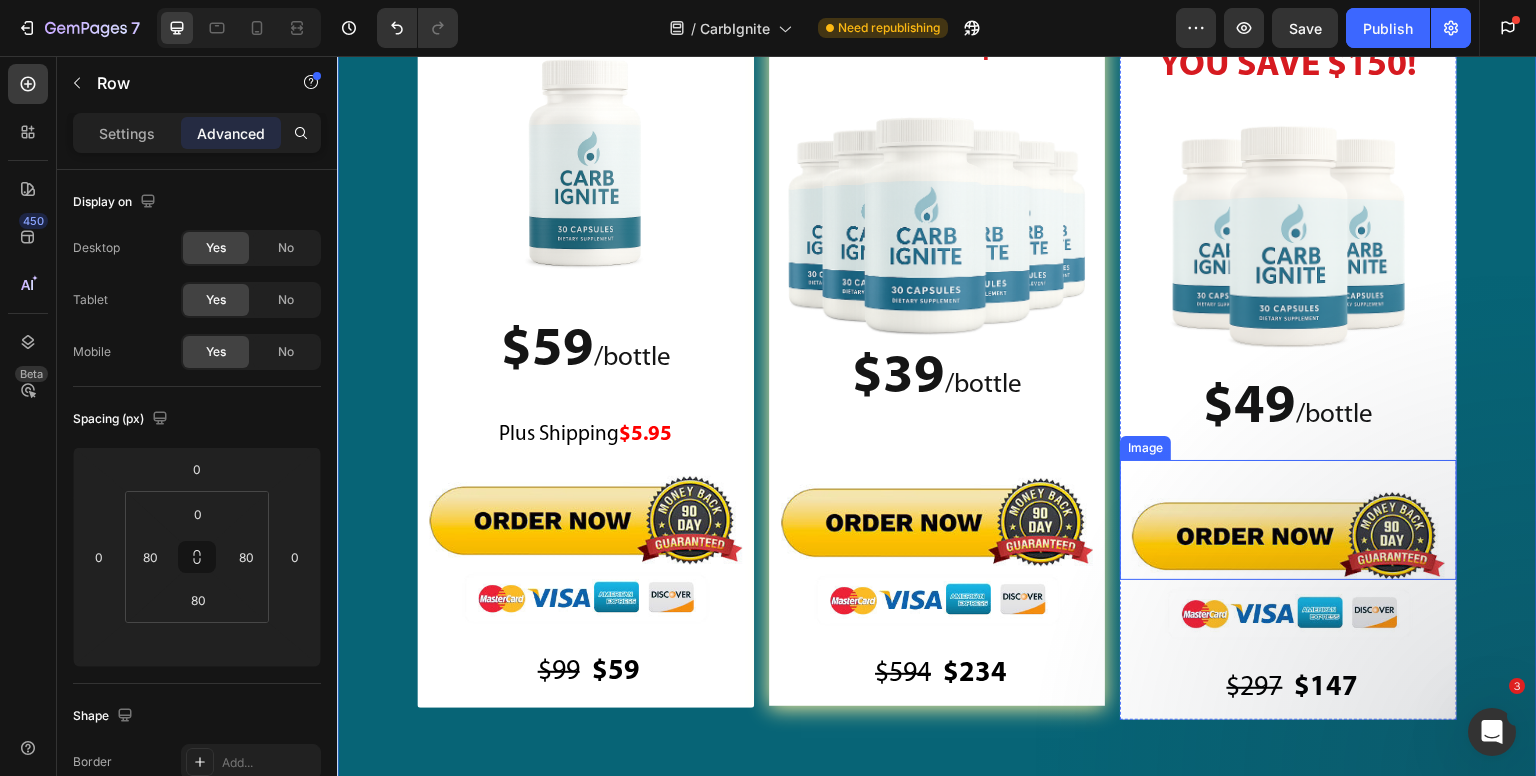 click at bounding box center (1288, 536) 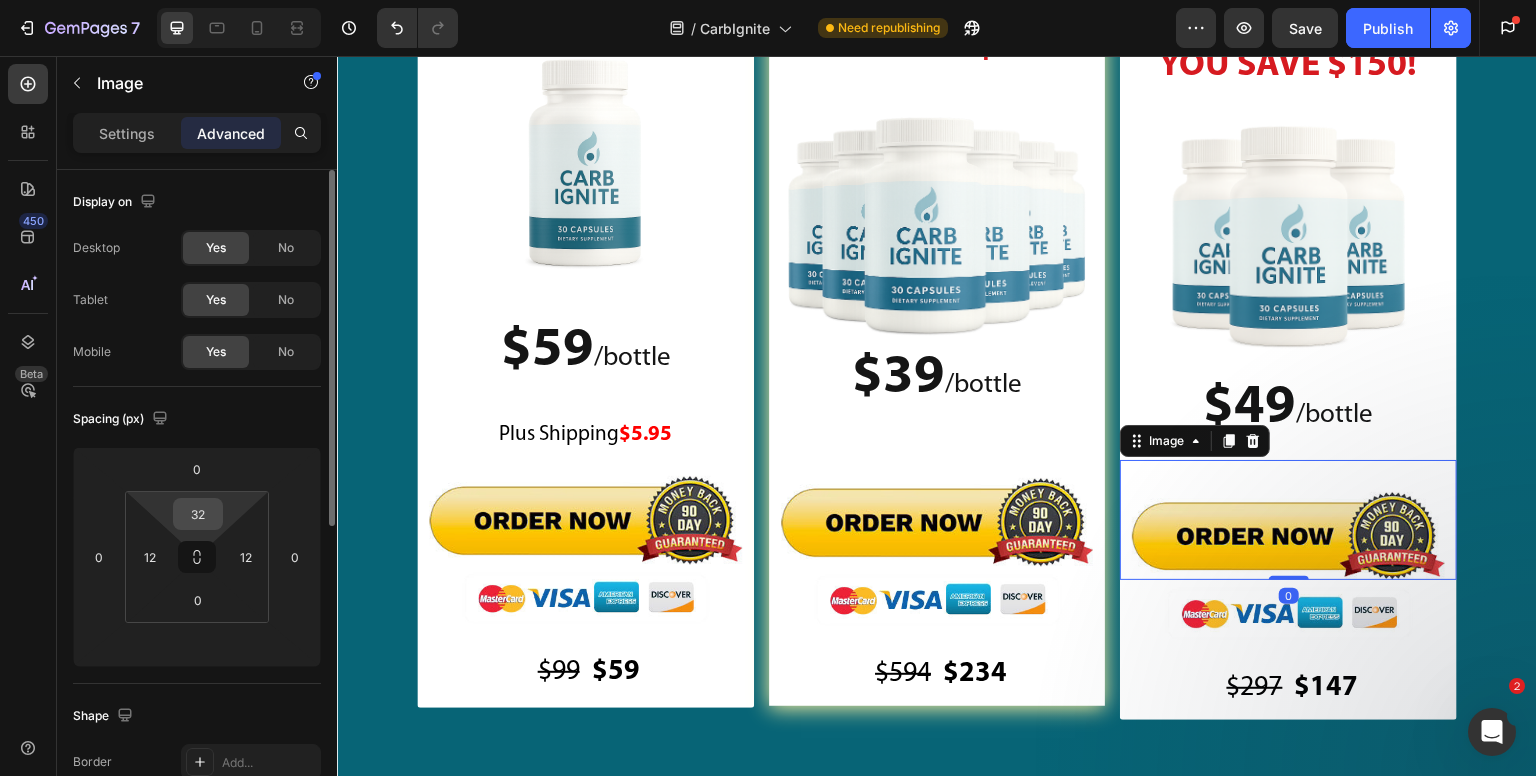 click on "32" at bounding box center (198, 514) 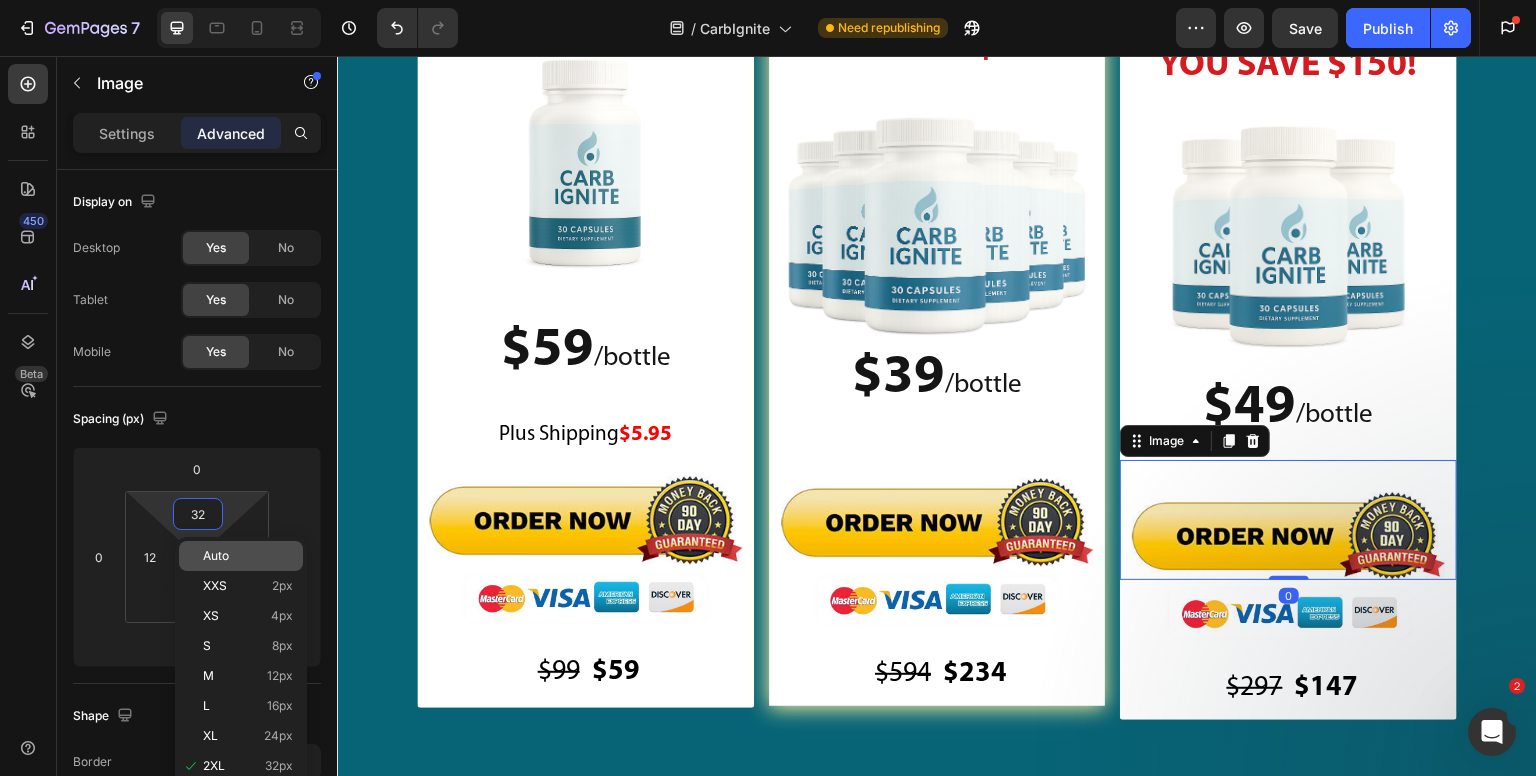 click on "Auto" 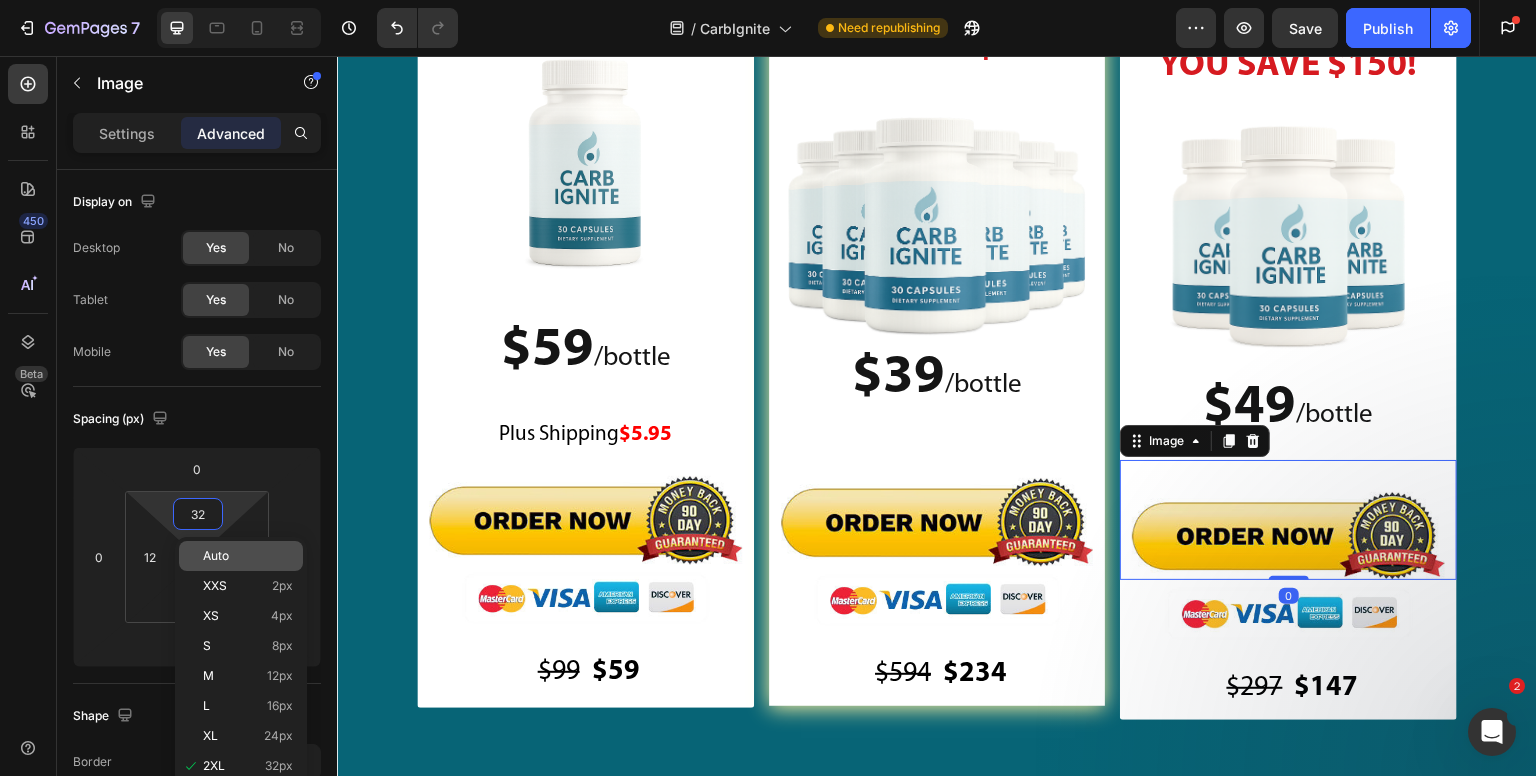 type on "Auto" 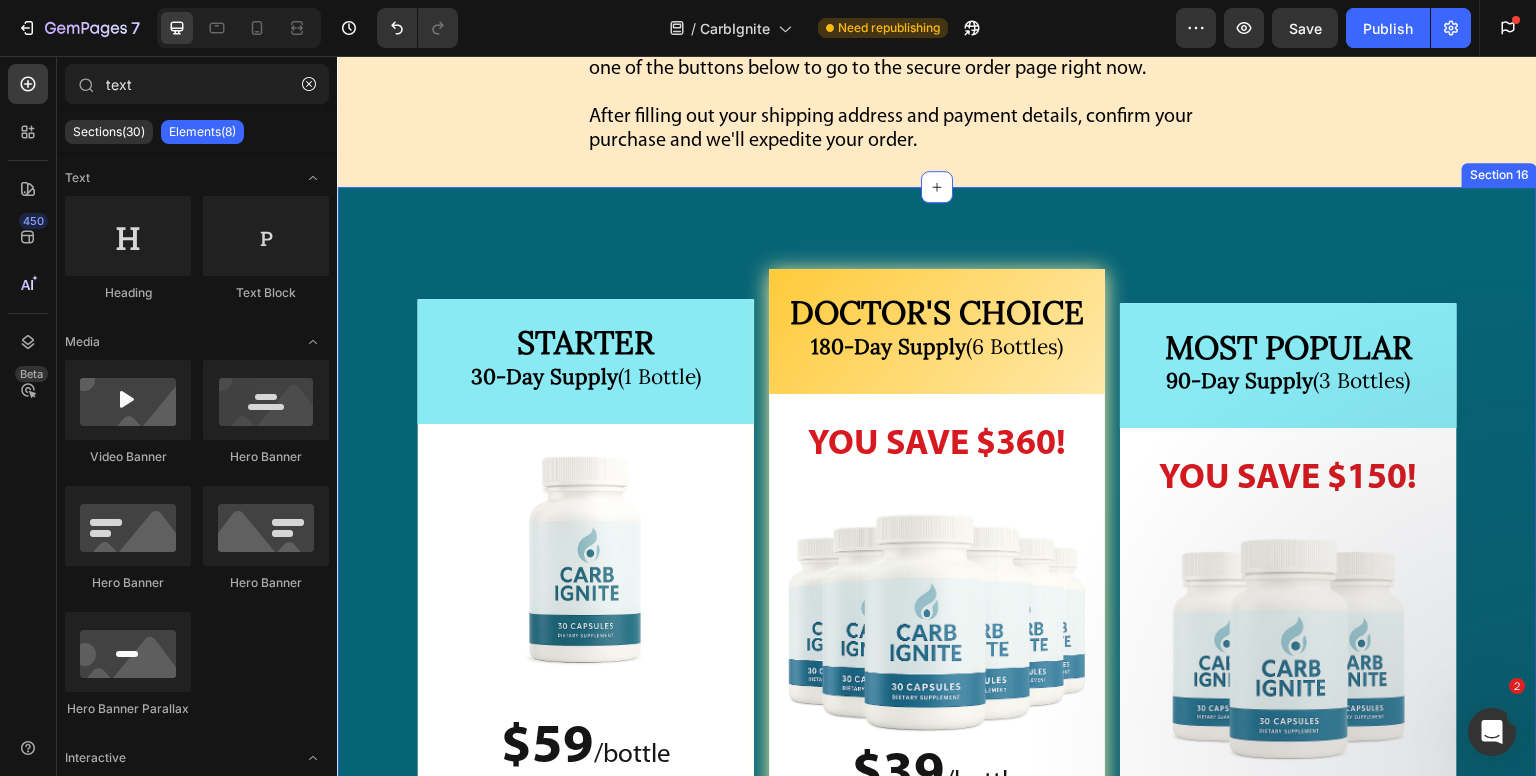 scroll, scrollTop: 27339, scrollLeft: 0, axis: vertical 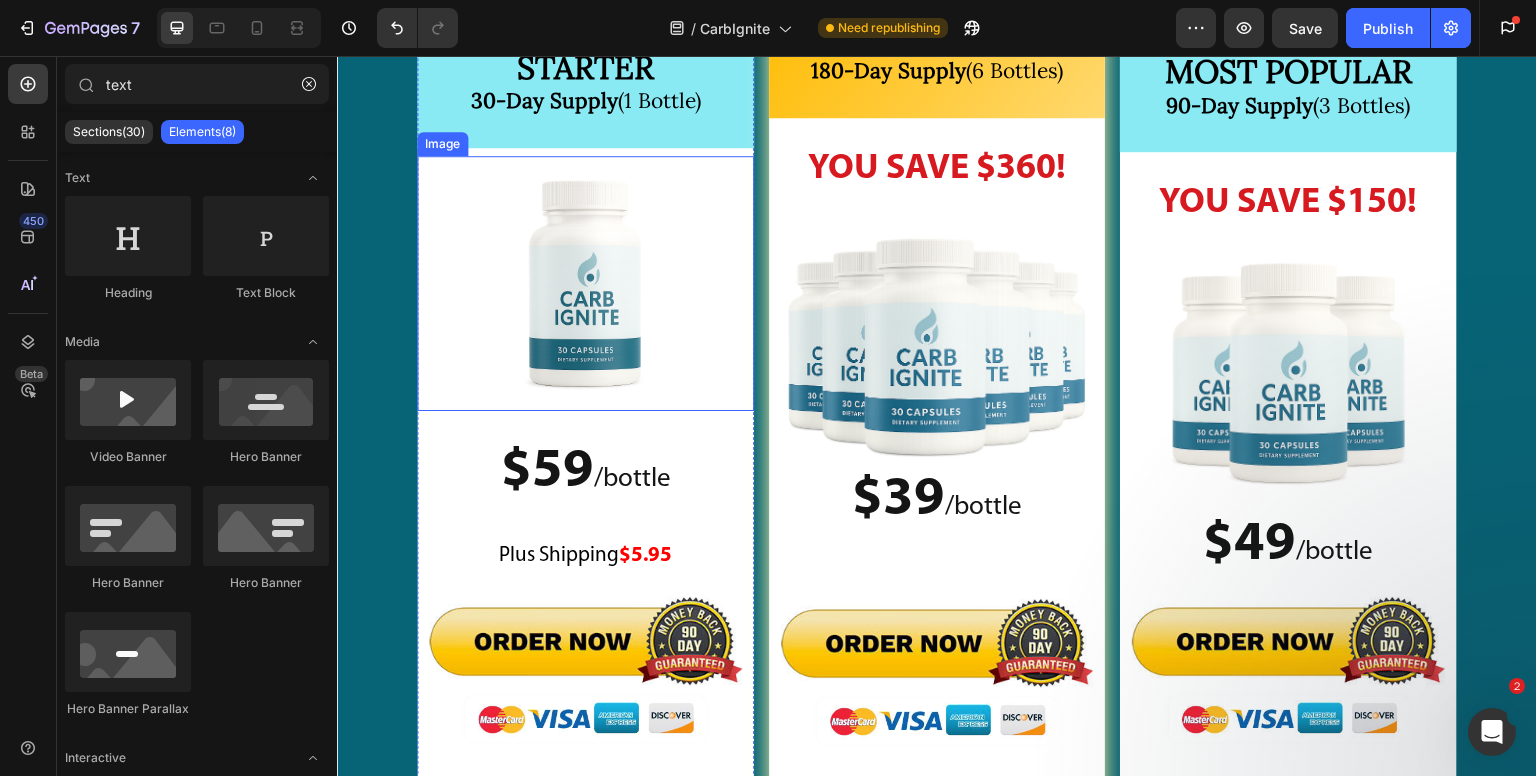click at bounding box center (585, 283) 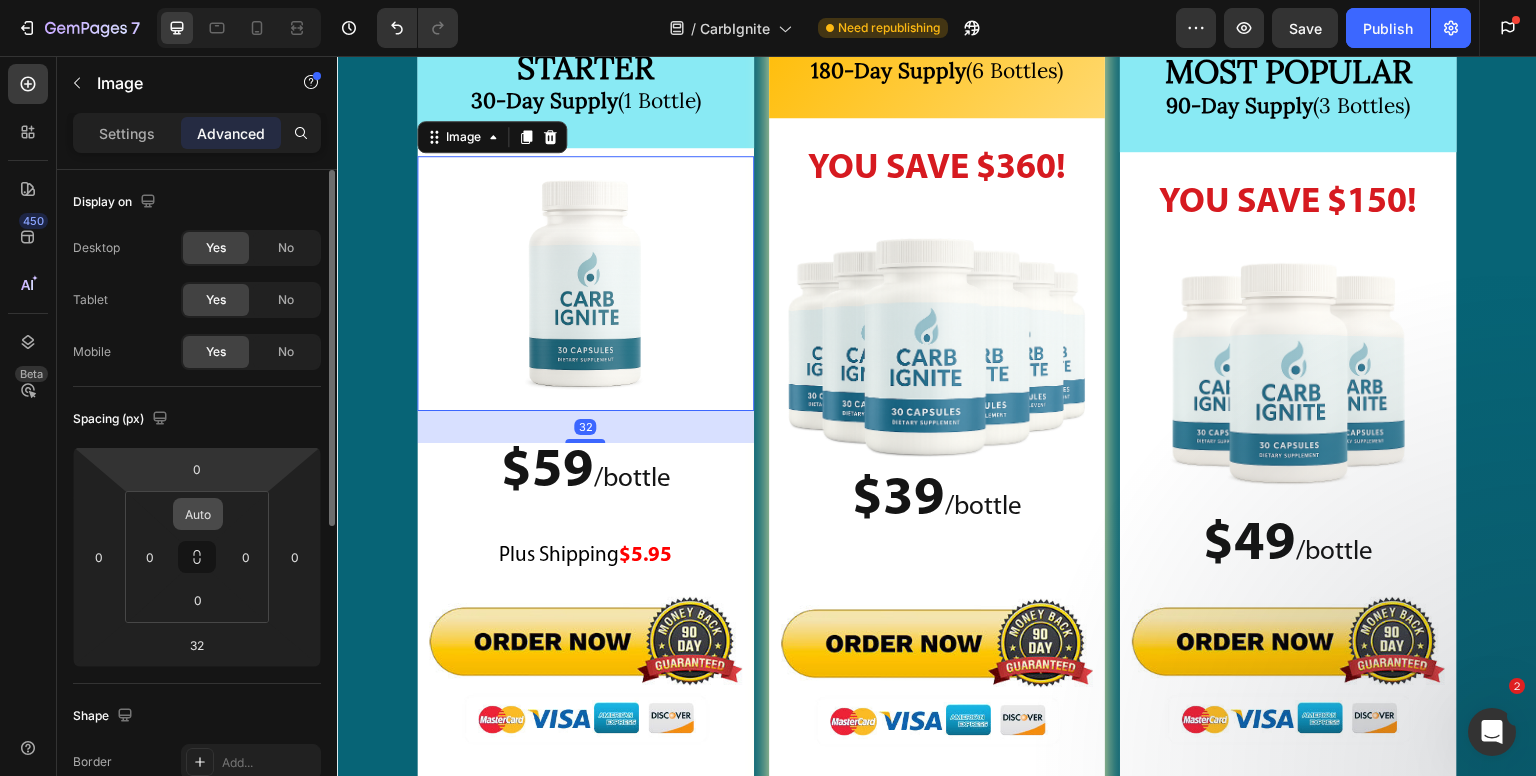 click on "Auto" at bounding box center (198, 514) 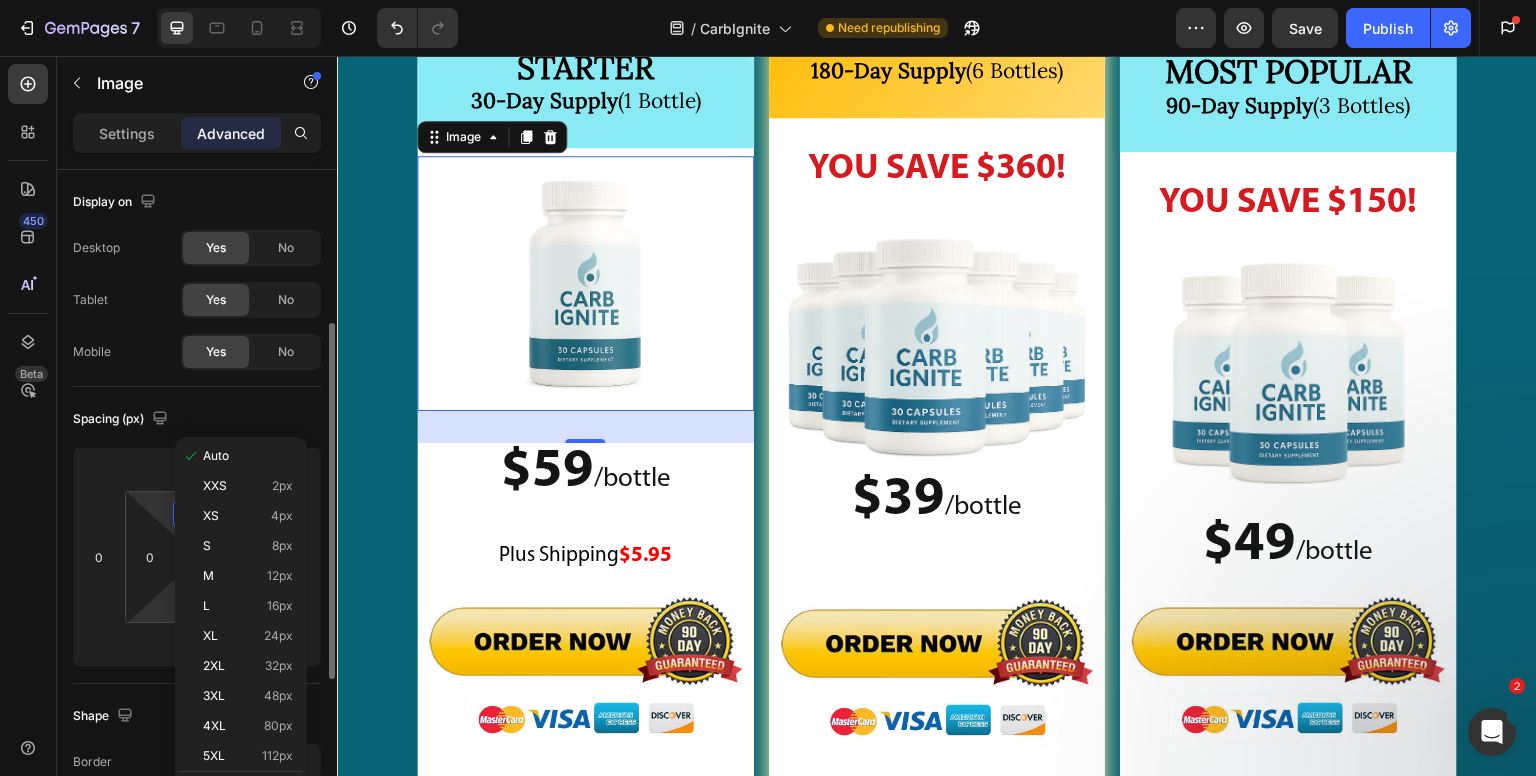 scroll, scrollTop: 100, scrollLeft: 0, axis: vertical 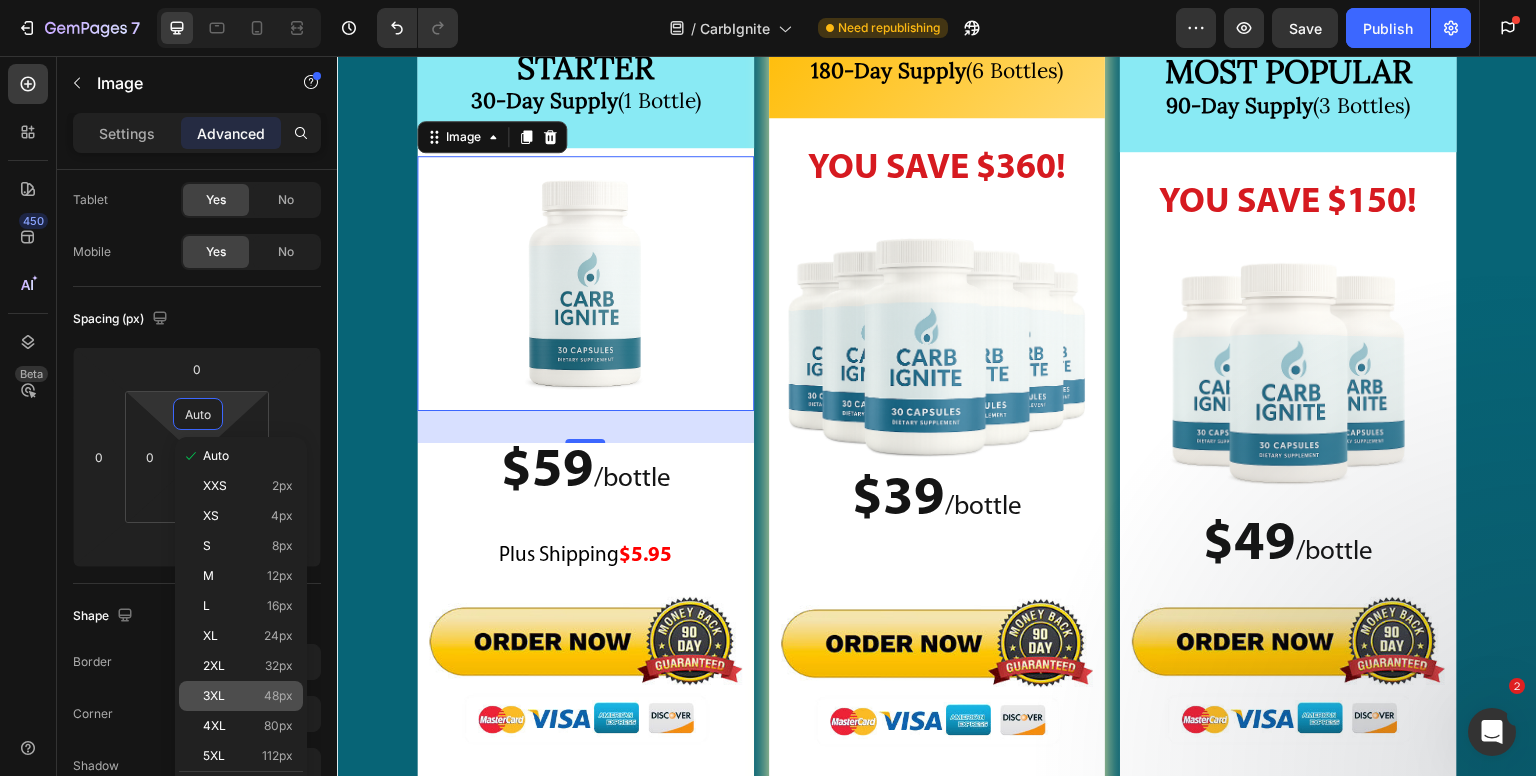 click on "48px" at bounding box center [278, 696] 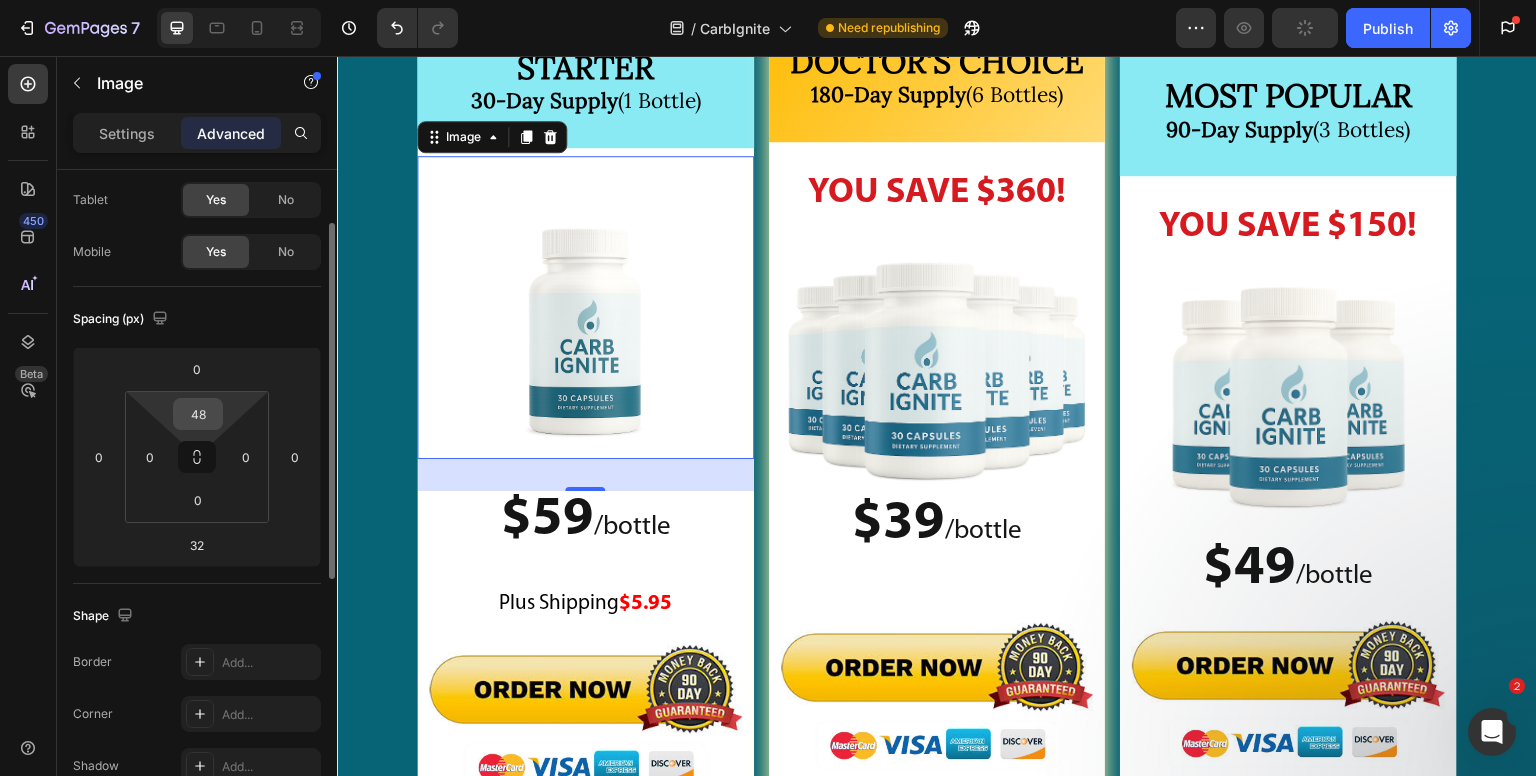click on "48" at bounding box center [198, 414] 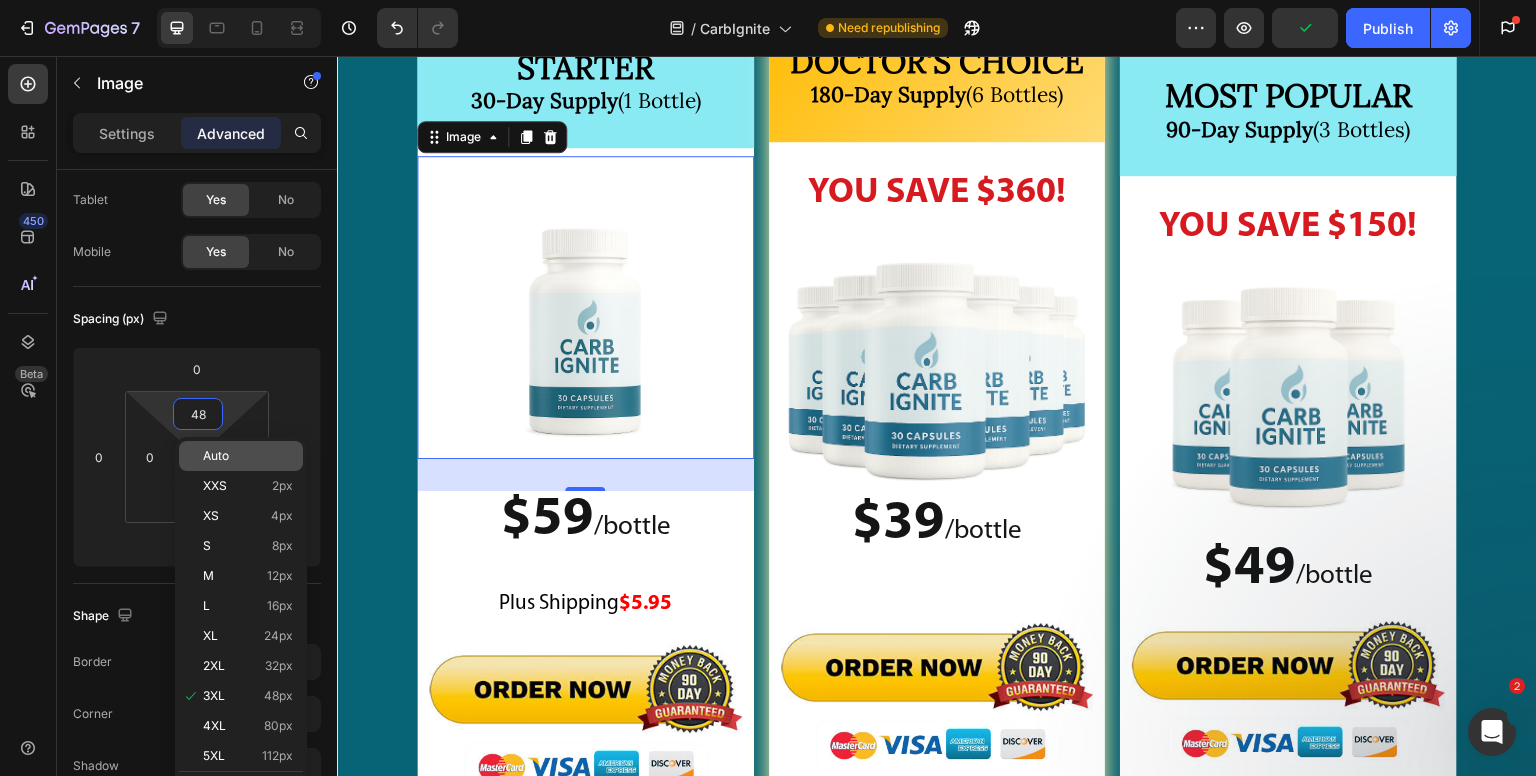 click on "Auto" at bounding box center (216, 456) 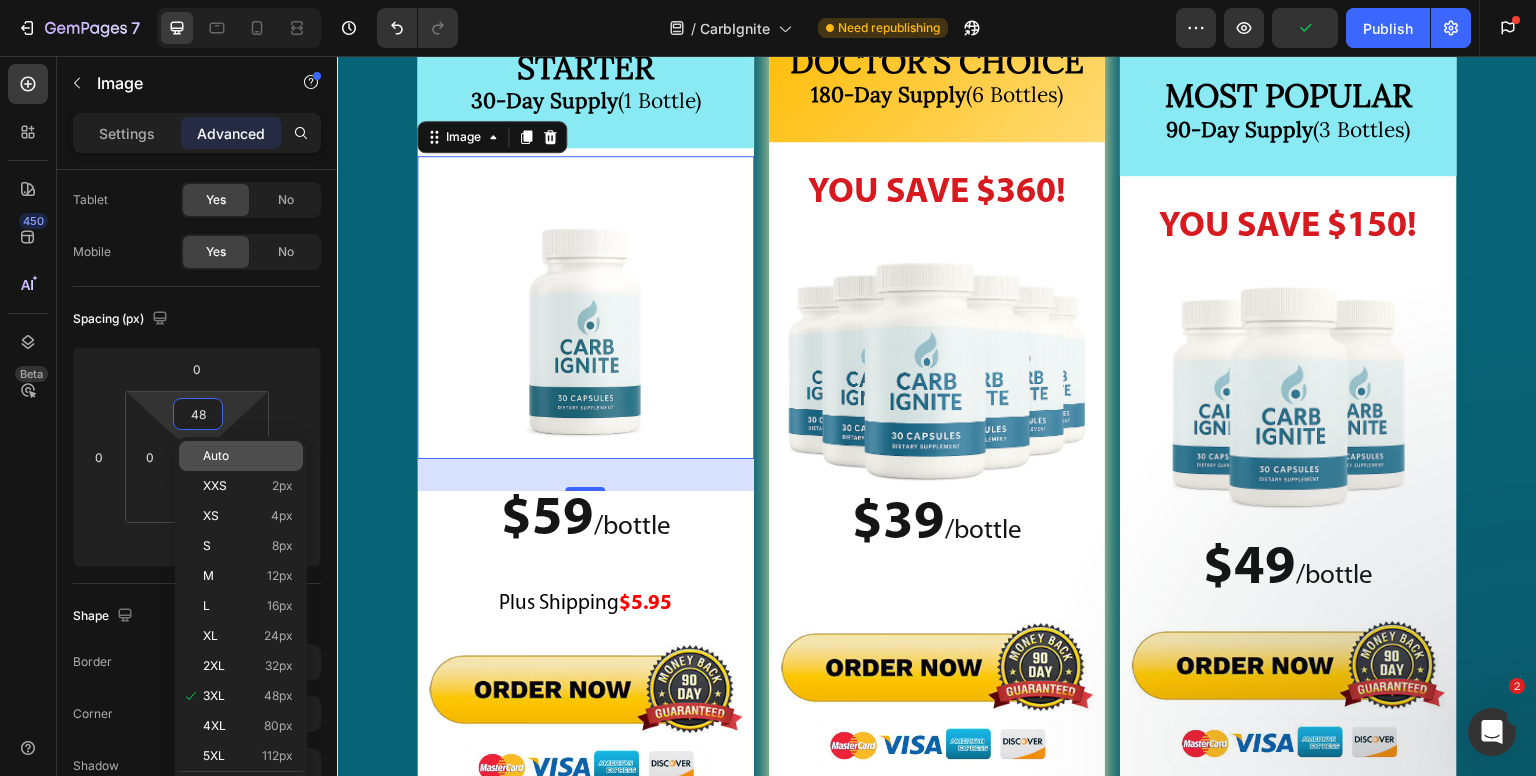 type on "Auto" 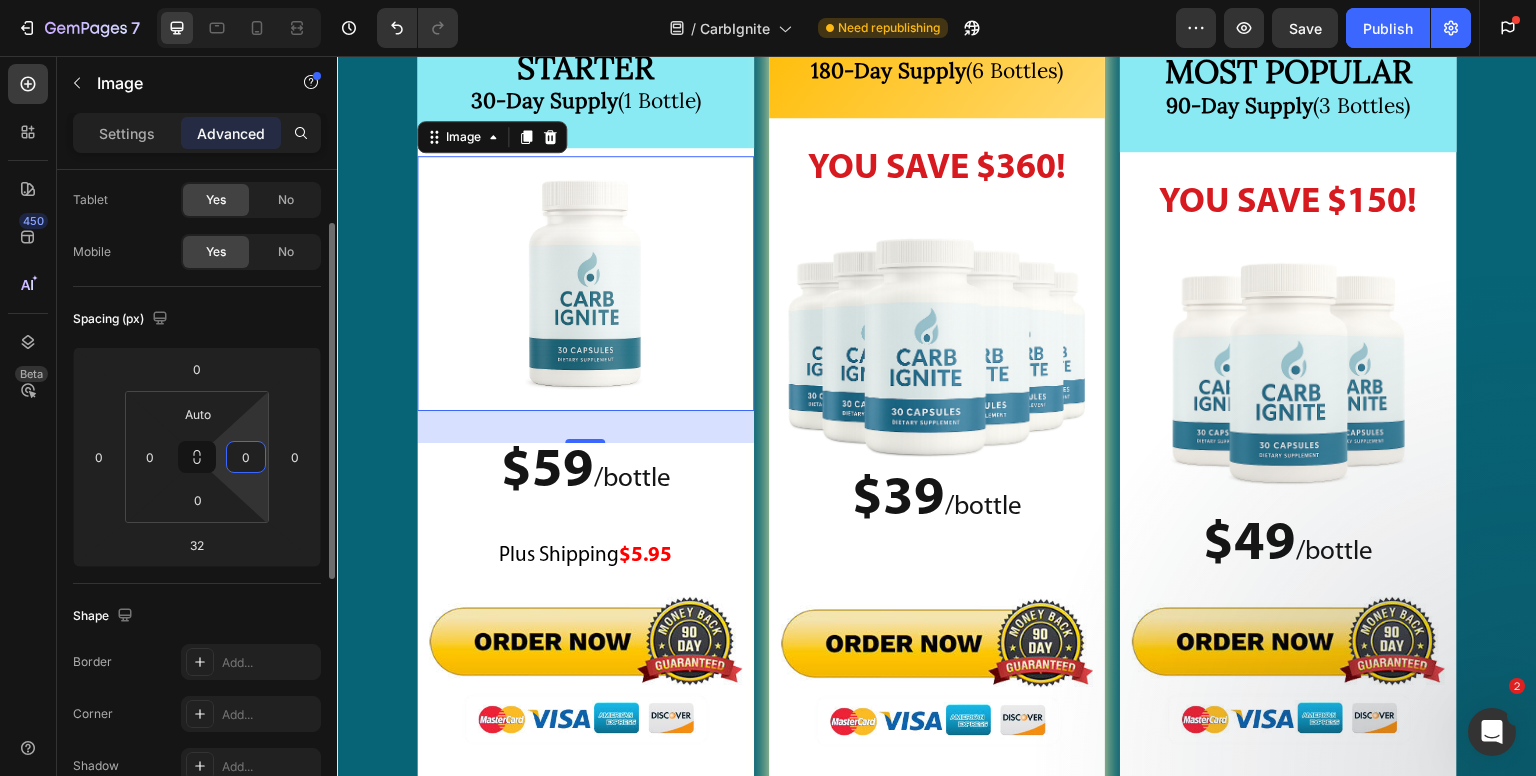 click on "0" at bounding box center [246, 457] 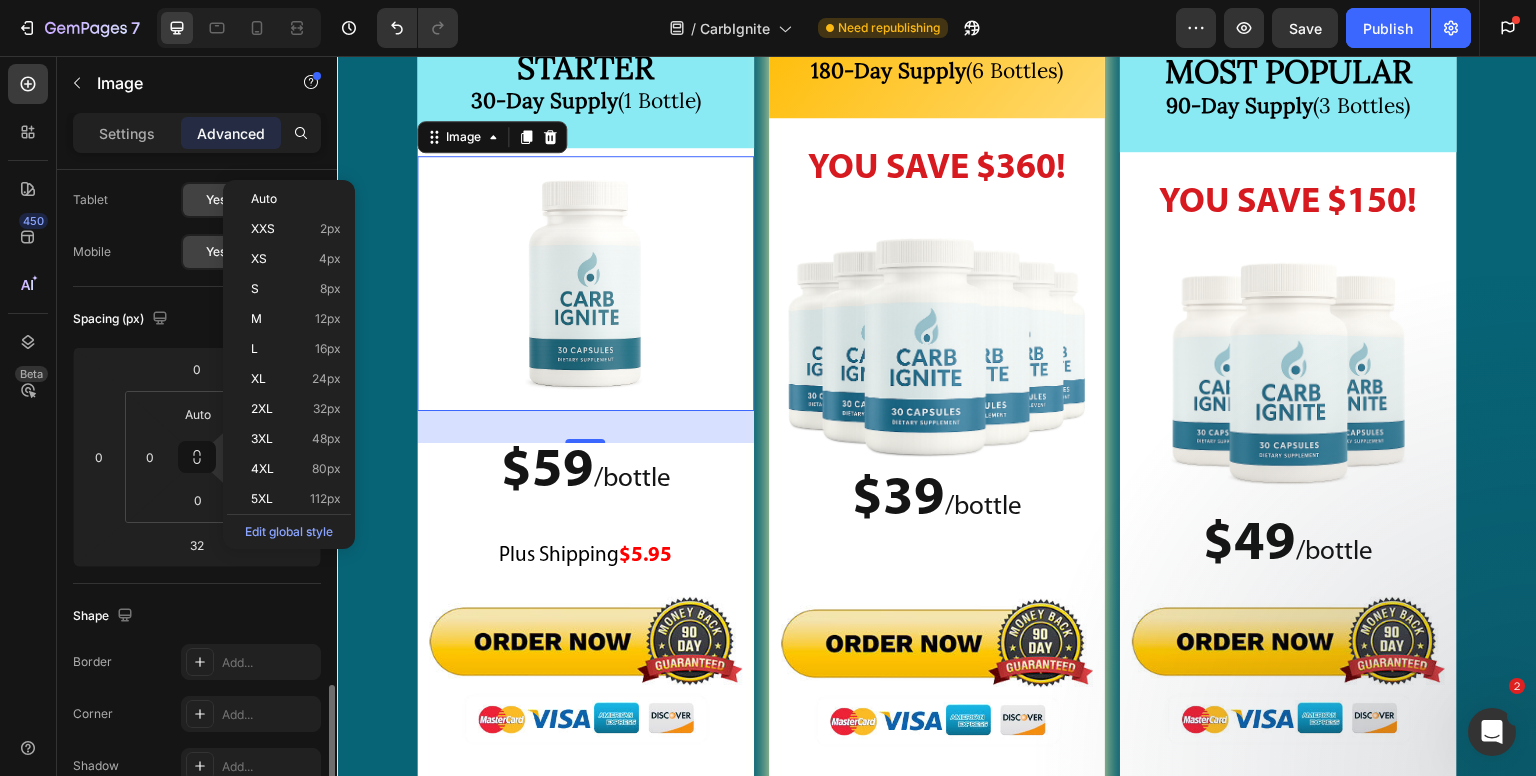 scroll, scrollTop: 400, scrollLeft: 0, axis: vertical 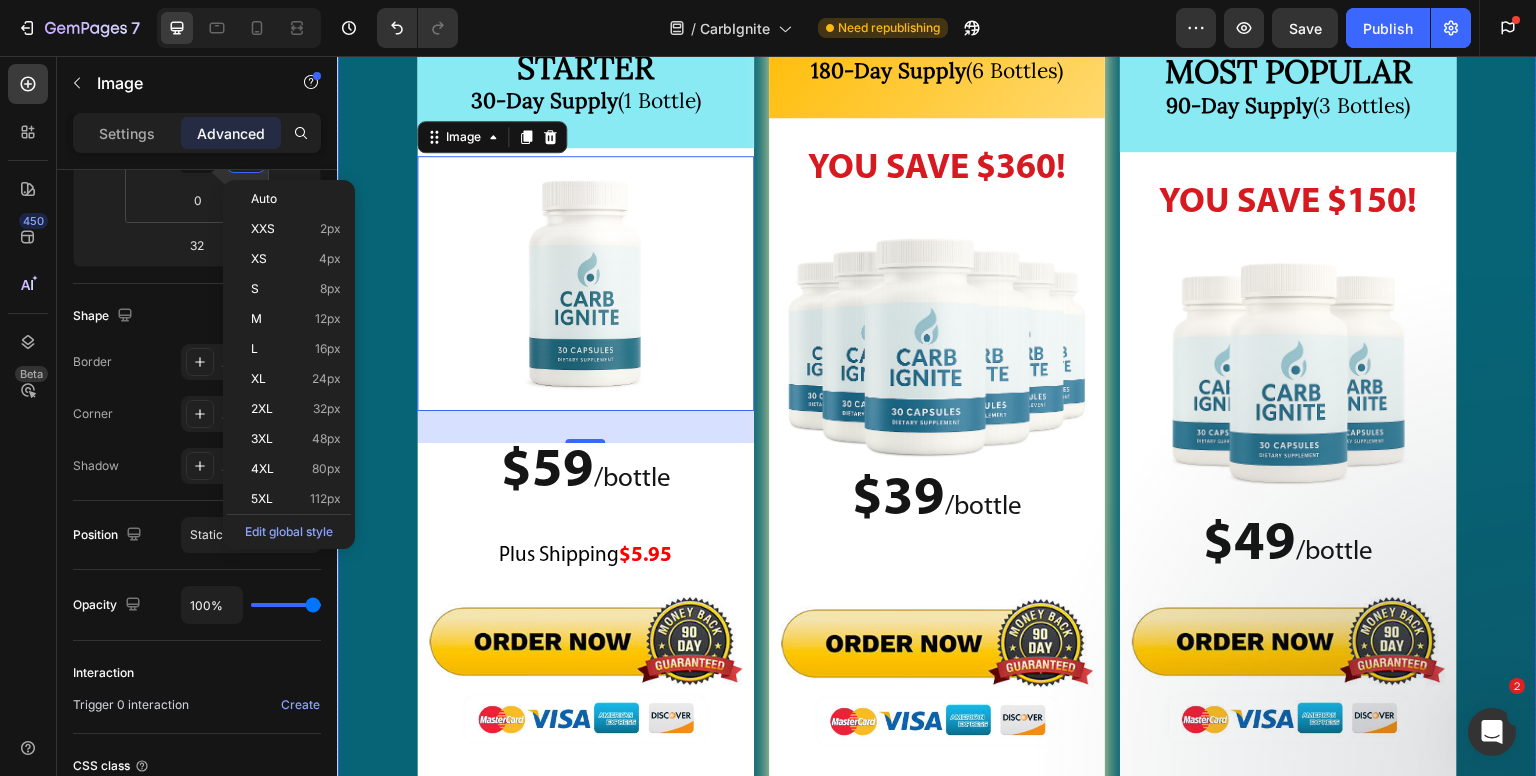 click on "STARTER 30-Day Supply  (1 Bottle)   Heading Image   32 $59 / bottle Text Block $59 /bottle Text Block Plus Shipping  $5.95 Text Block Image Row Image $99 Text Block $59 Text Block Row Row MOST POPULAR 90-Day Supply  (3 Bottles)   Heading YOU SAVE $150! Text Block Image $49 / bottle Text Block $49 /bottle Text Block Image Image $297 Text Block $147 Text Block Row Row DOCTOR'S CHOICE 180-Day Supply  (6 Bottles)   Heading YOU SAVE $360! Text Block Image $39 / bottle Text Block $39 /bottle Text Block Image Image $594 Text Block $234 Text Block Row Row Row" at bounding box center (937, 450) 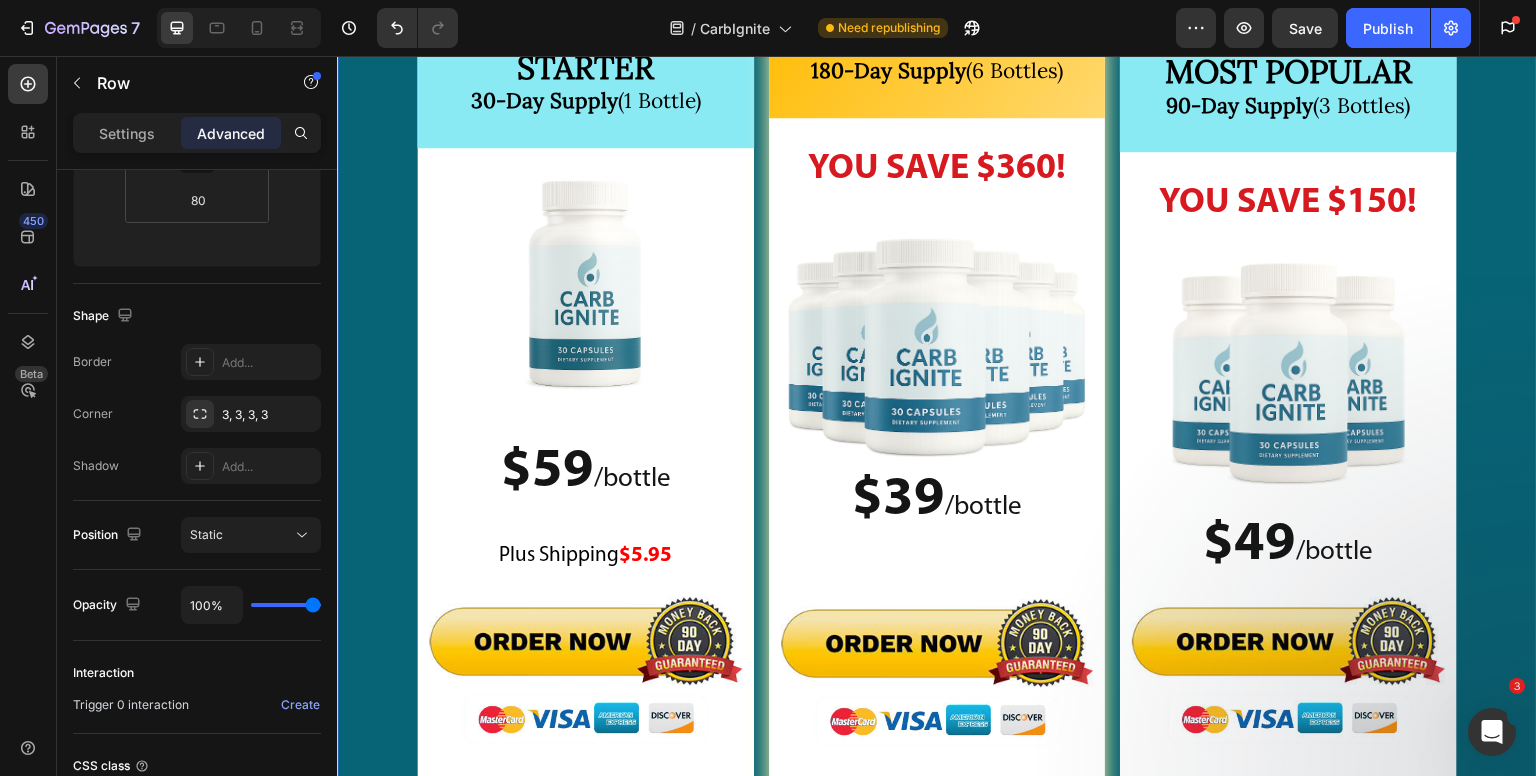 scroll, scrollTop: 0, scrollLeft: 0, axis: both 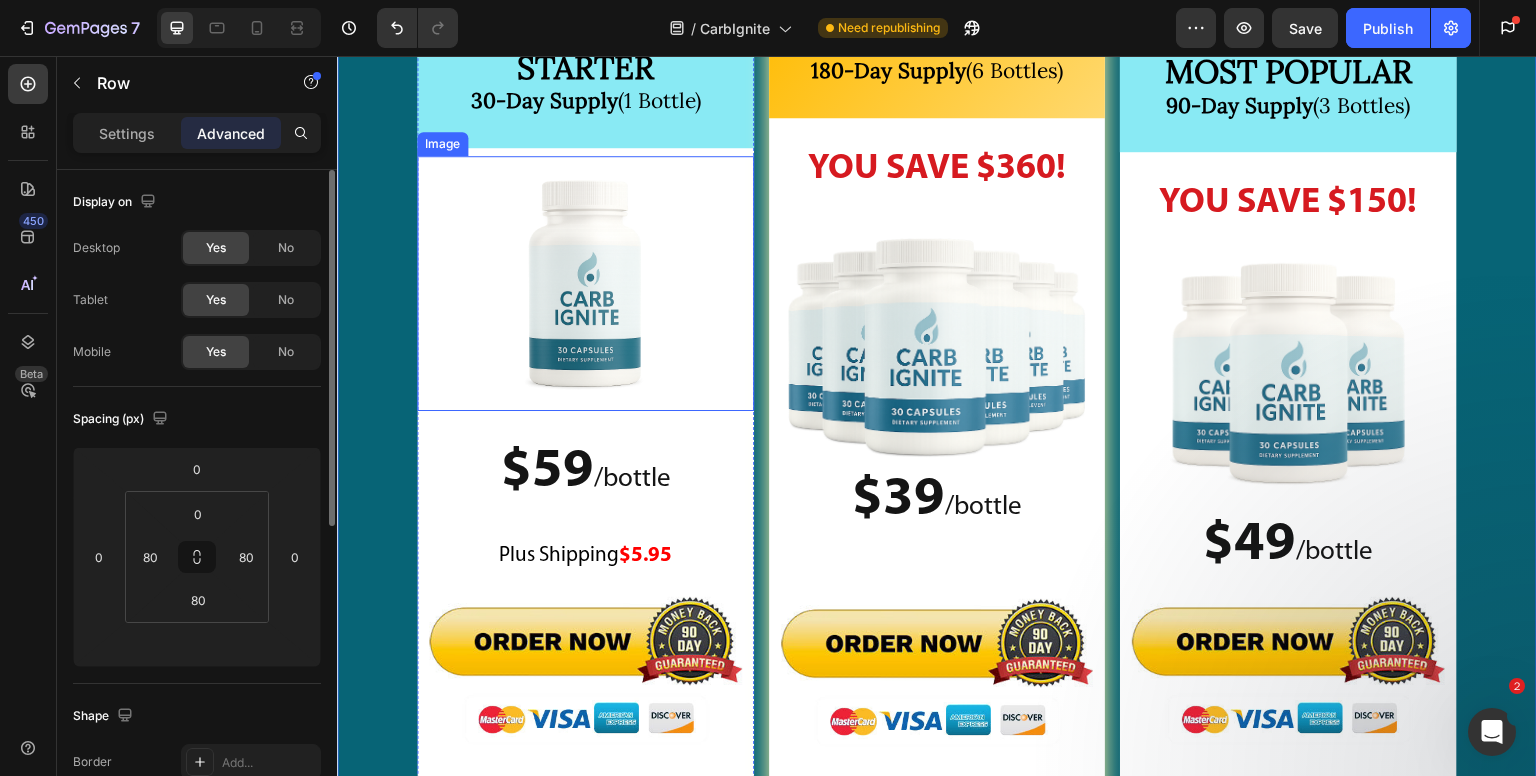 click at bounding box center [585, 283] 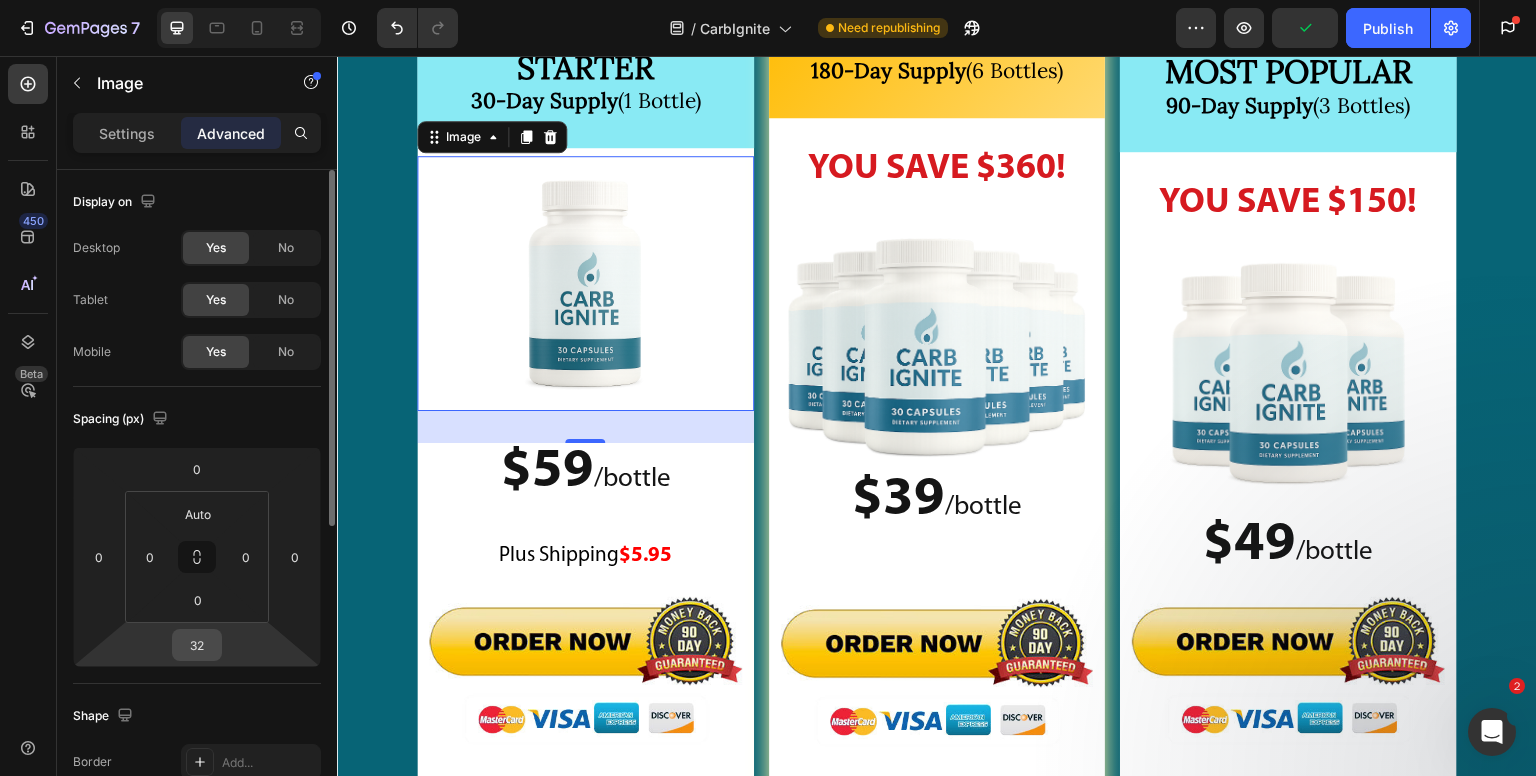 click on "32" at bounding box center [197, 645] 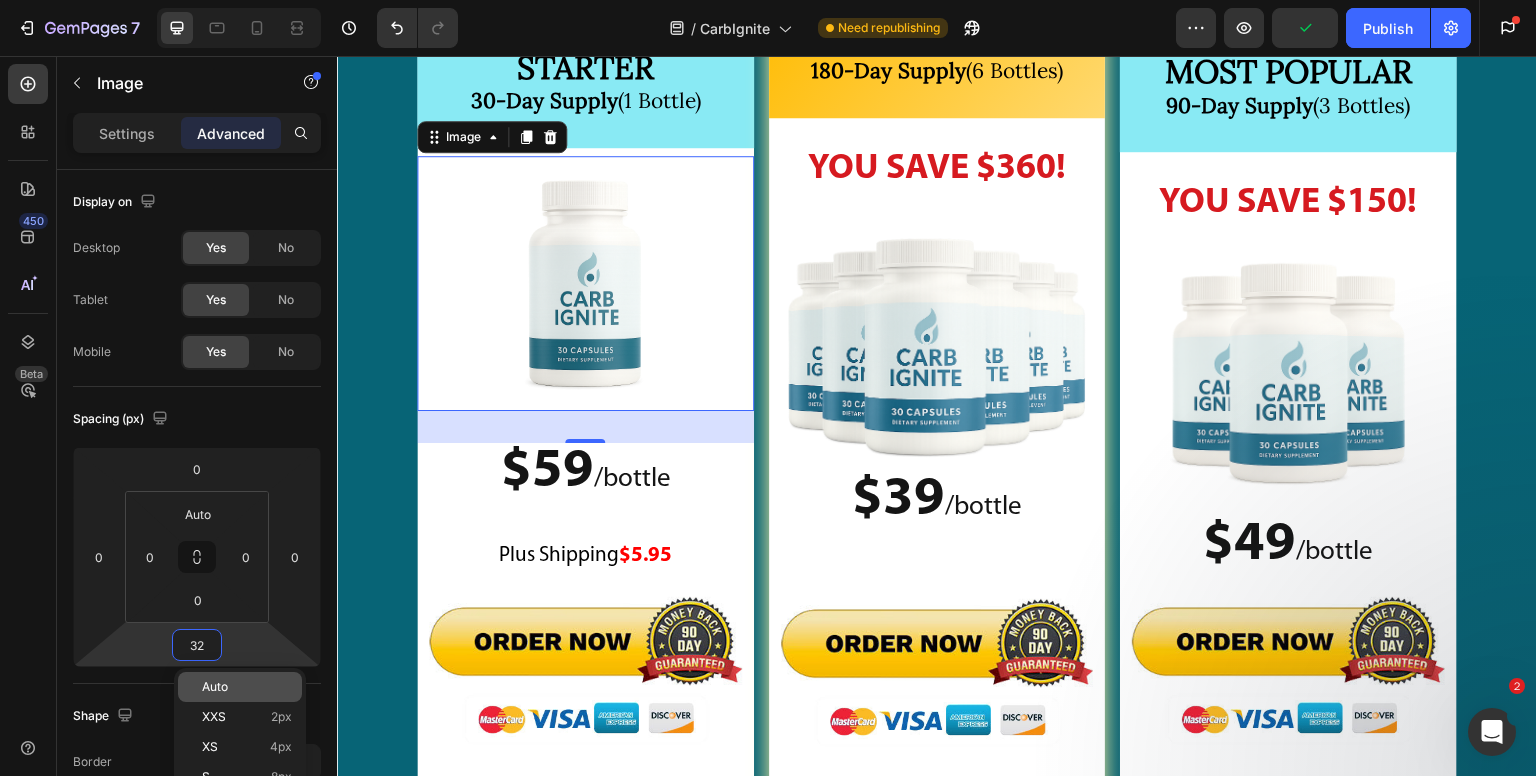 click on "Auto" at bounding box center [215, 687] 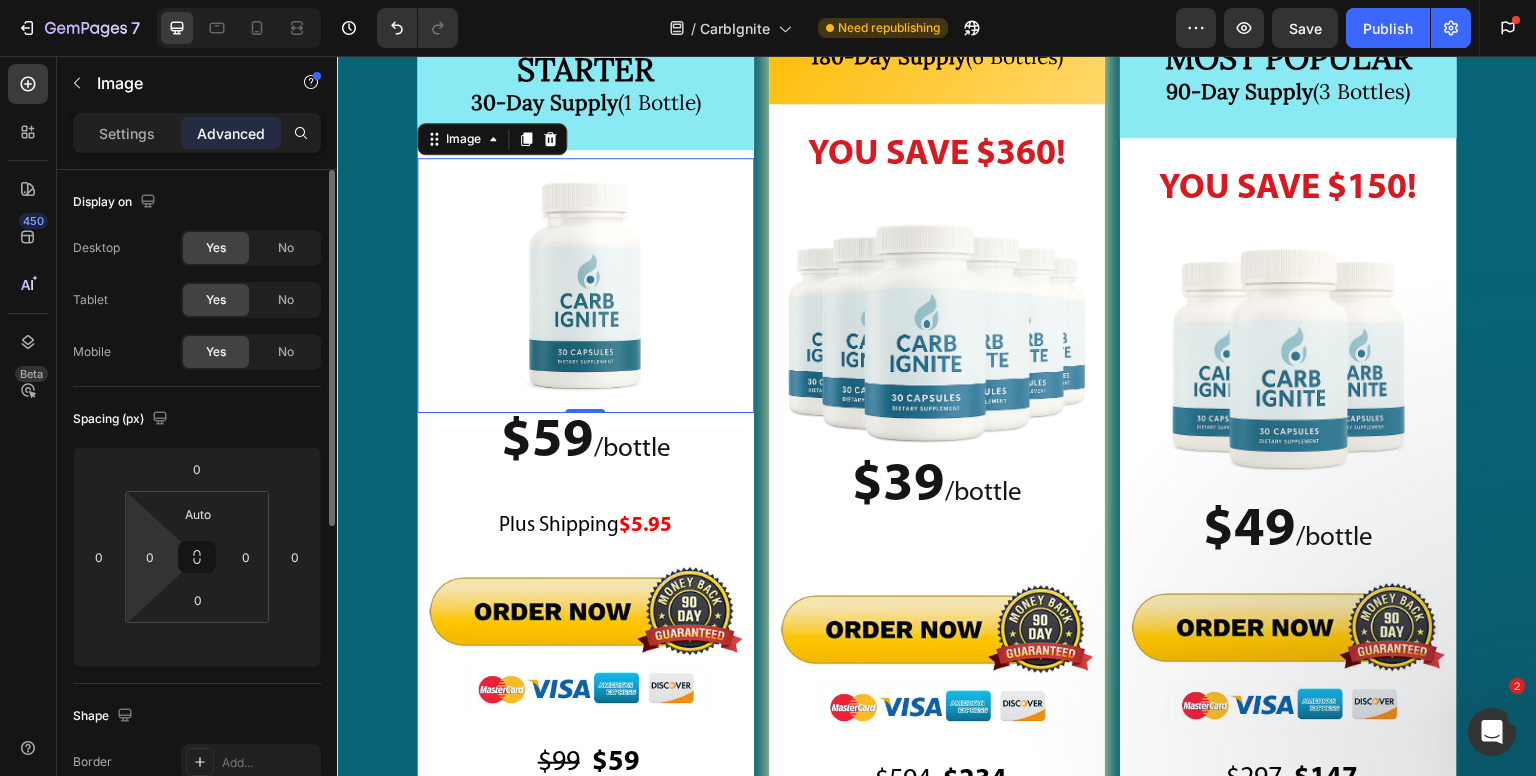 scroll, scrollTop: 27352, scrollLeft: 0, axis: vertical 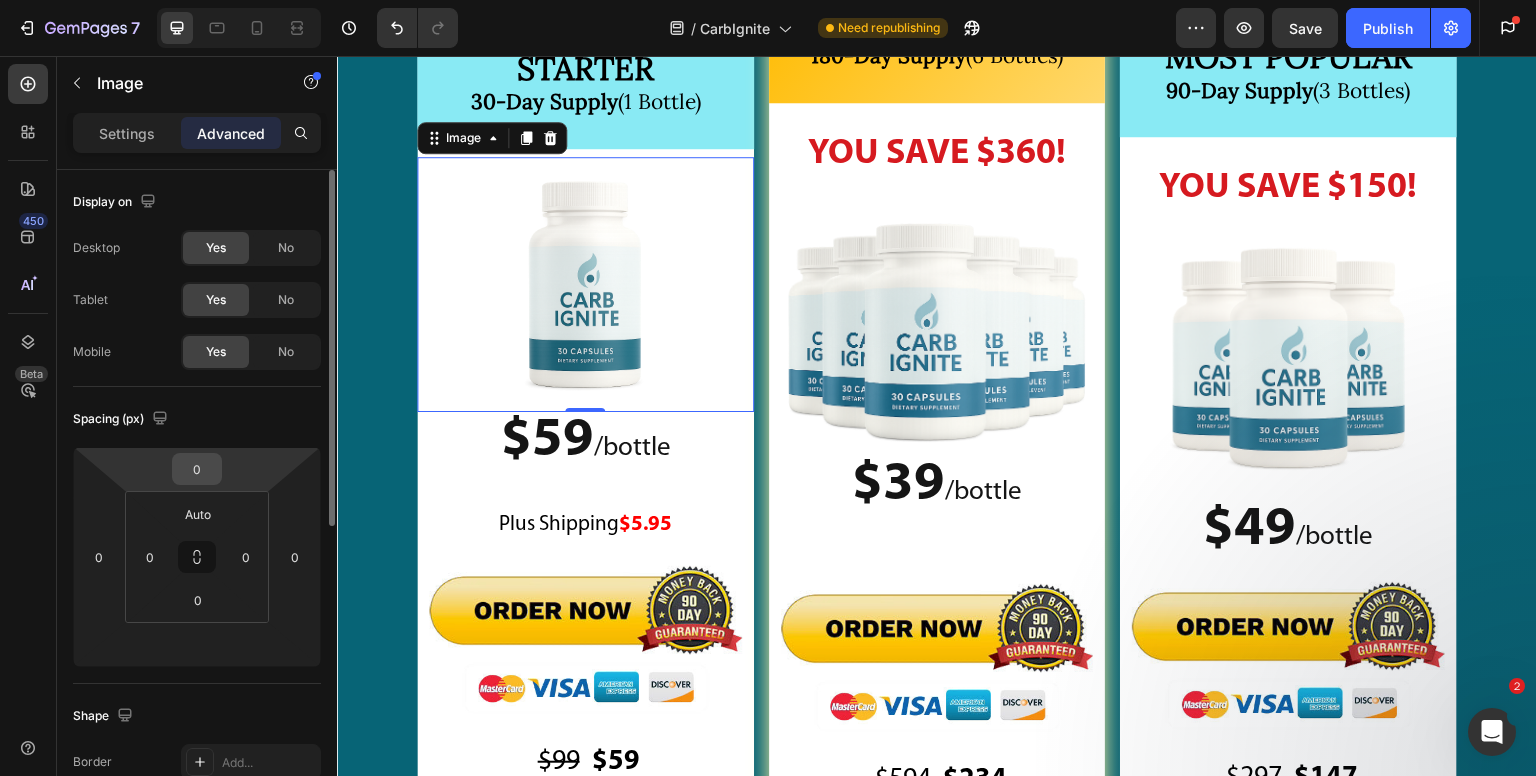 click on "0" at bounding box center [197, 469] 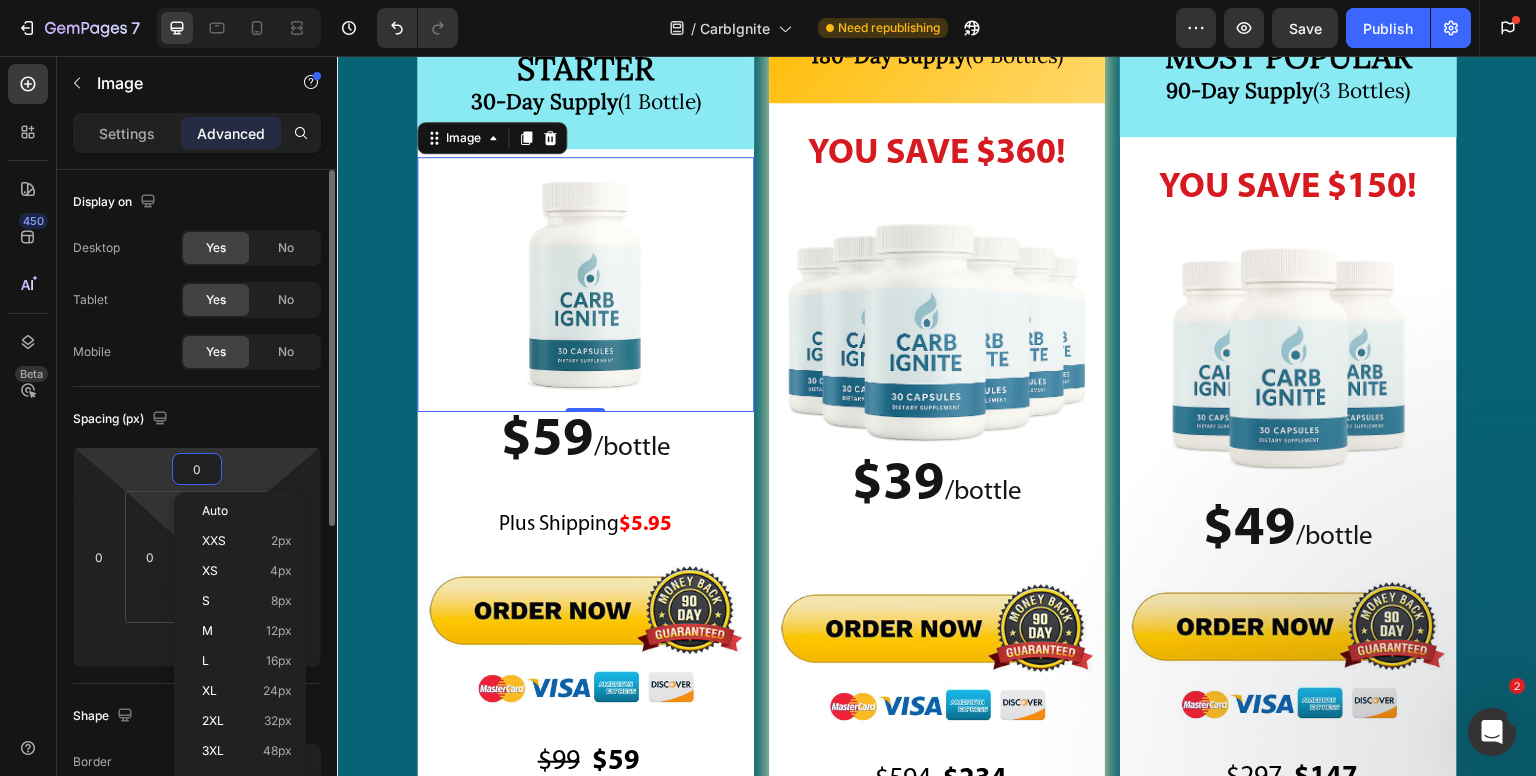 click on "7   Version history   /   CarbIgnite Need republishing Preview   Save     Publish   Get started 2 of 3 complete Insert template from library Import products from Shopify Design with blank page 450 Beta text Sections(30) Elements(8) Text
Heading
Text Block Media
Video Banner
Hero Banner
Hero Banner
Hero Banner
Hero Banner Parallax Interactive
Marquee Image Settings Advanced Display on" at bounding box center [768, 0] 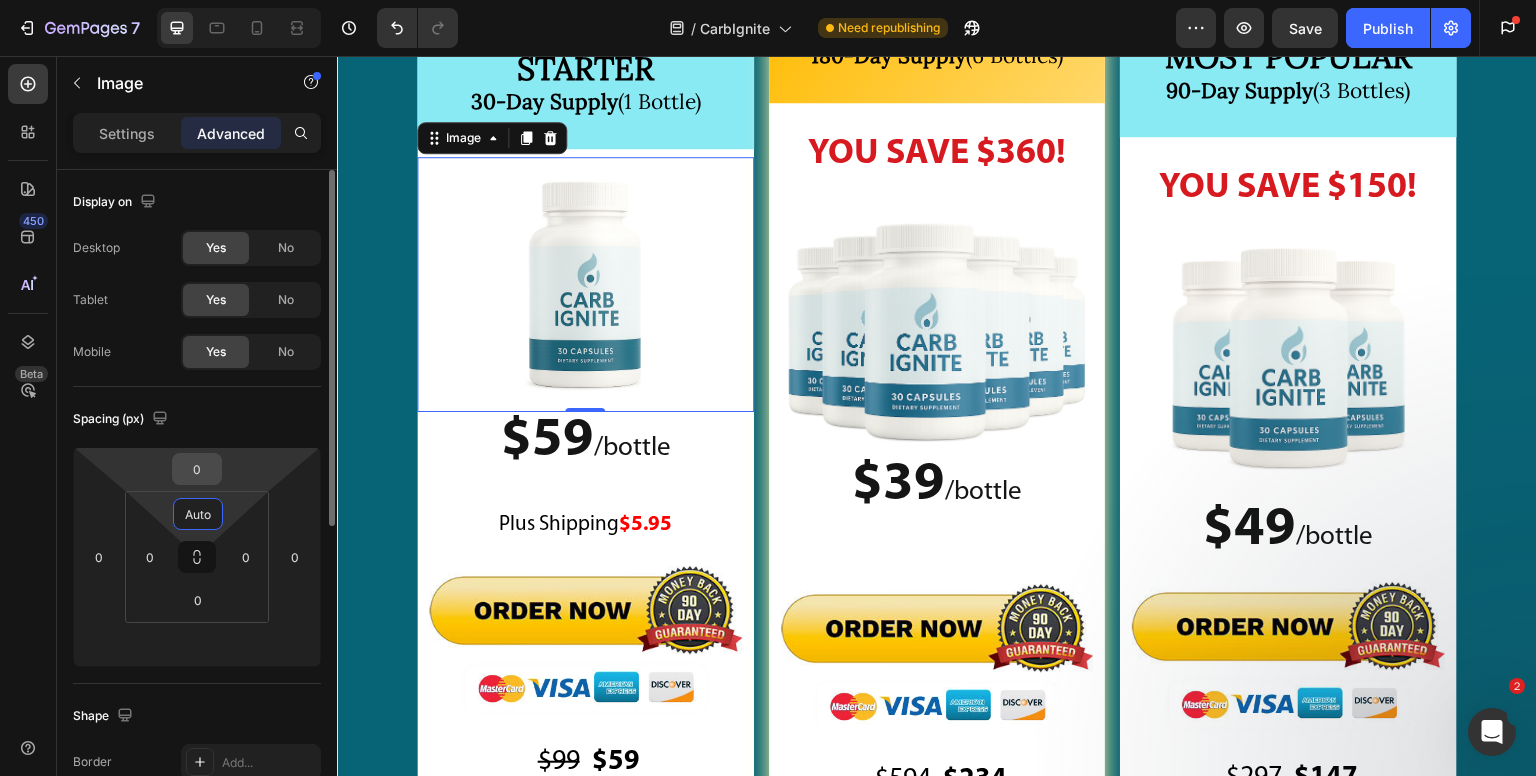 click on "0" at bounding box center (197, 469) 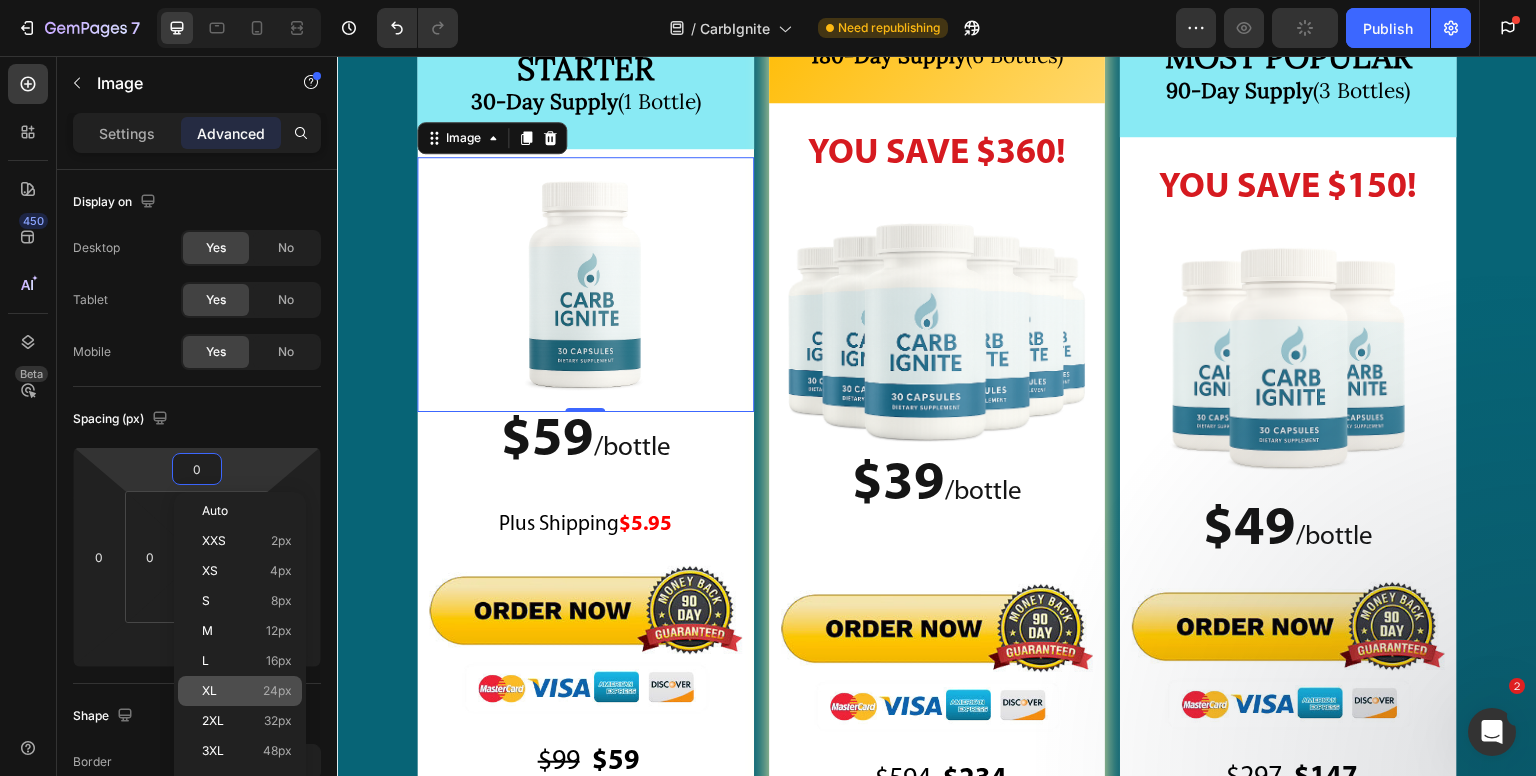 click on "XL 24px" 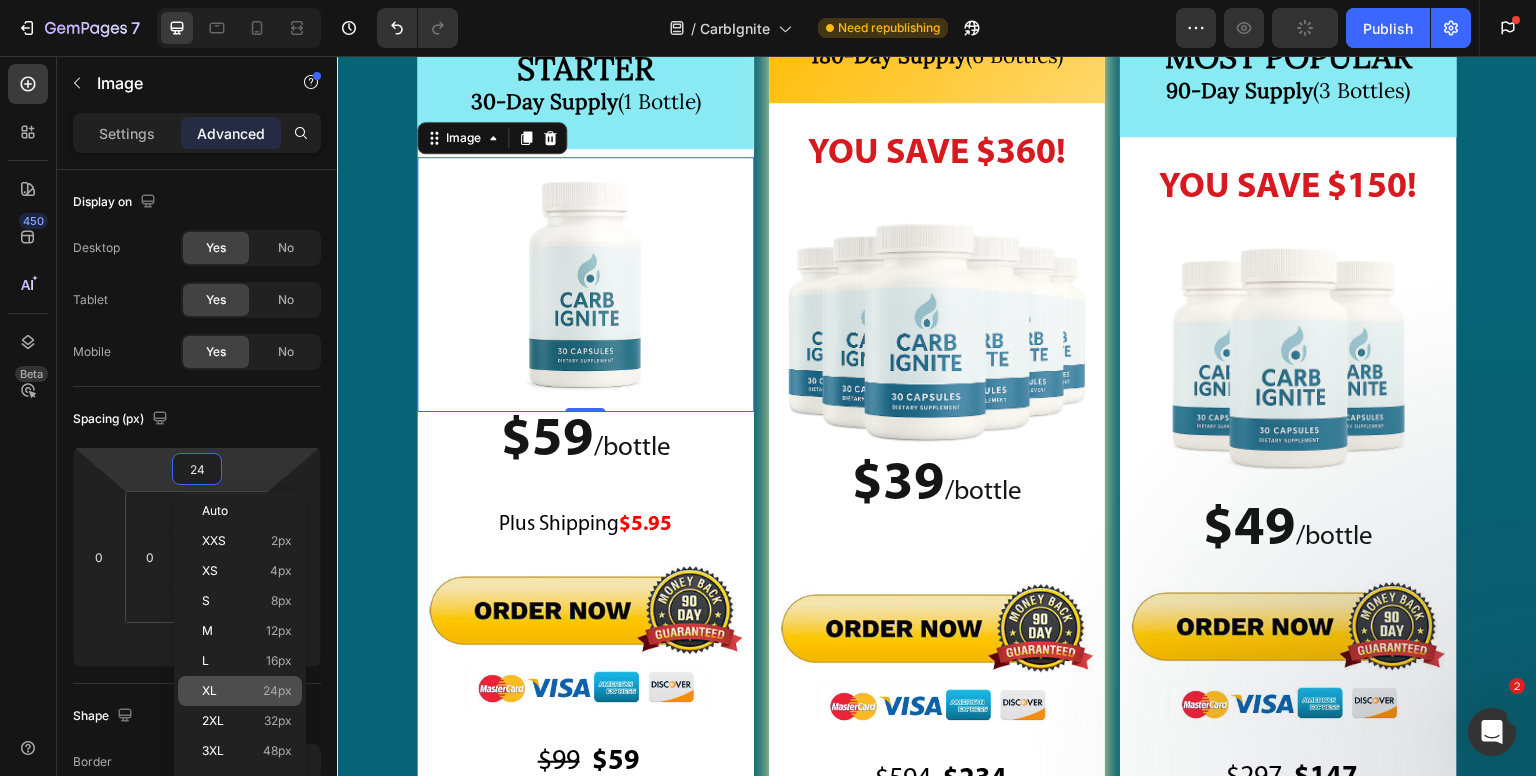 scroll, scrollTop: 27340, scrollLeft: 0, axis: vertical 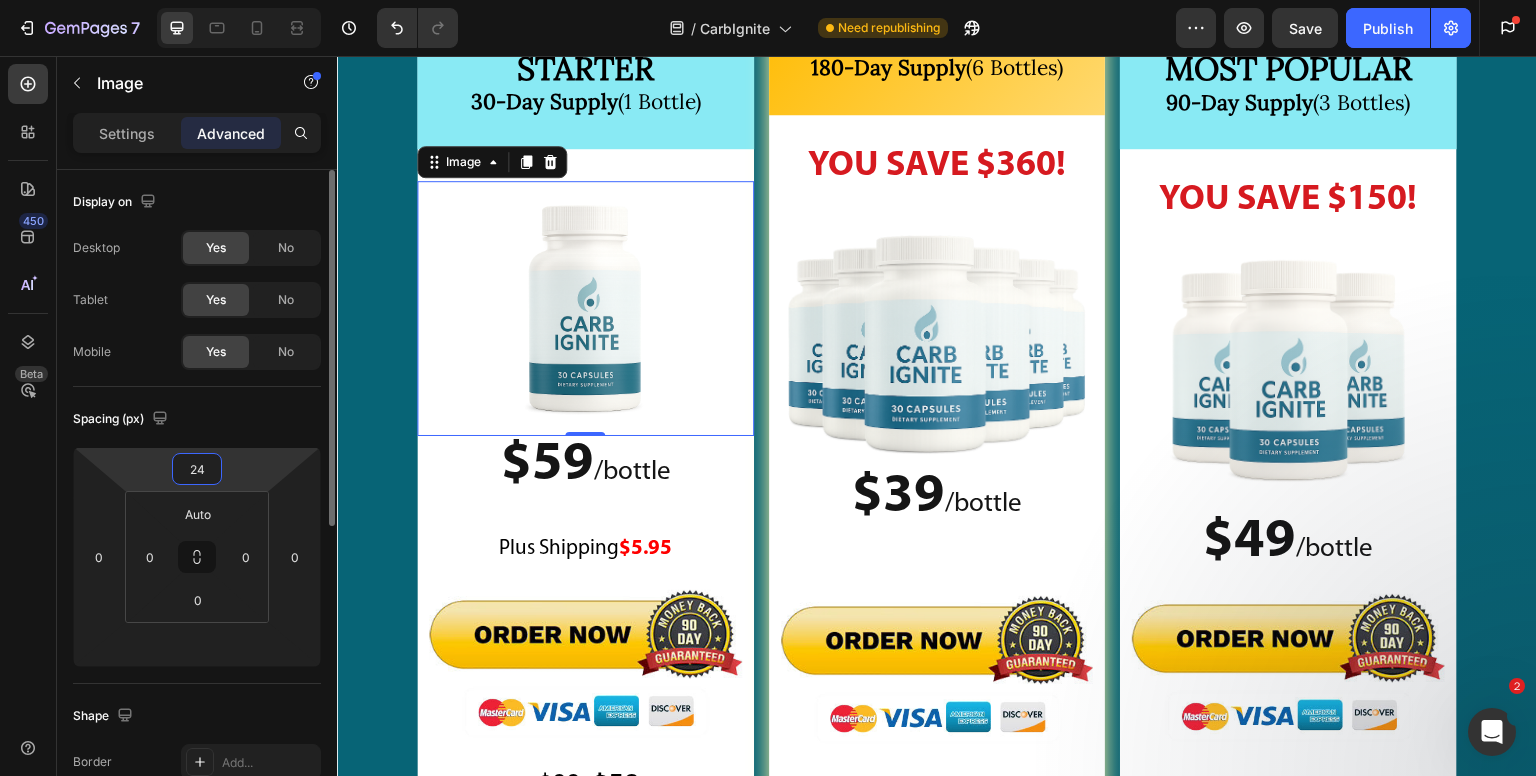 click on "24" at bounding box center [197, 469] 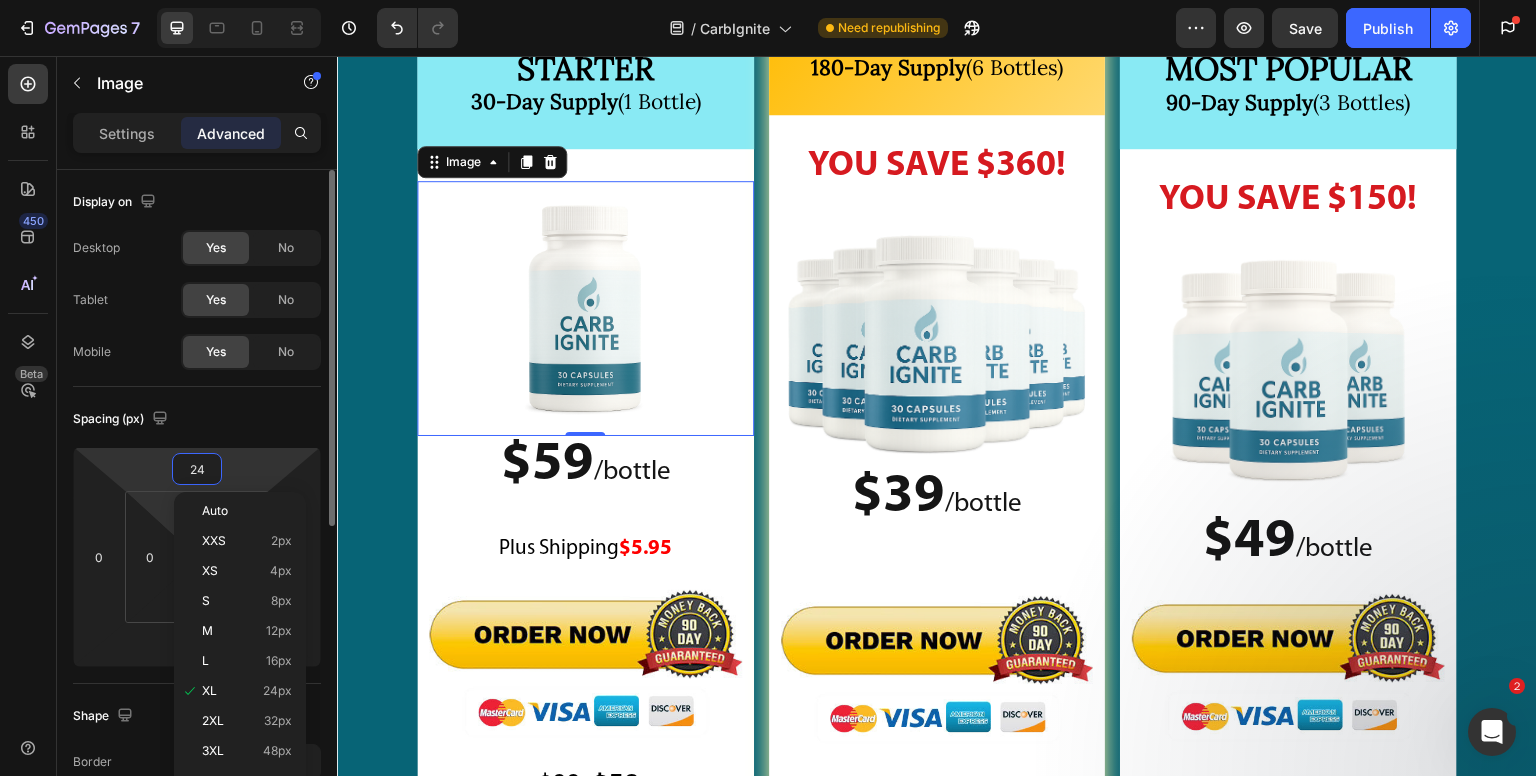 scroll, scrollTop: 300, scrollLeft: 0, axis: vertical 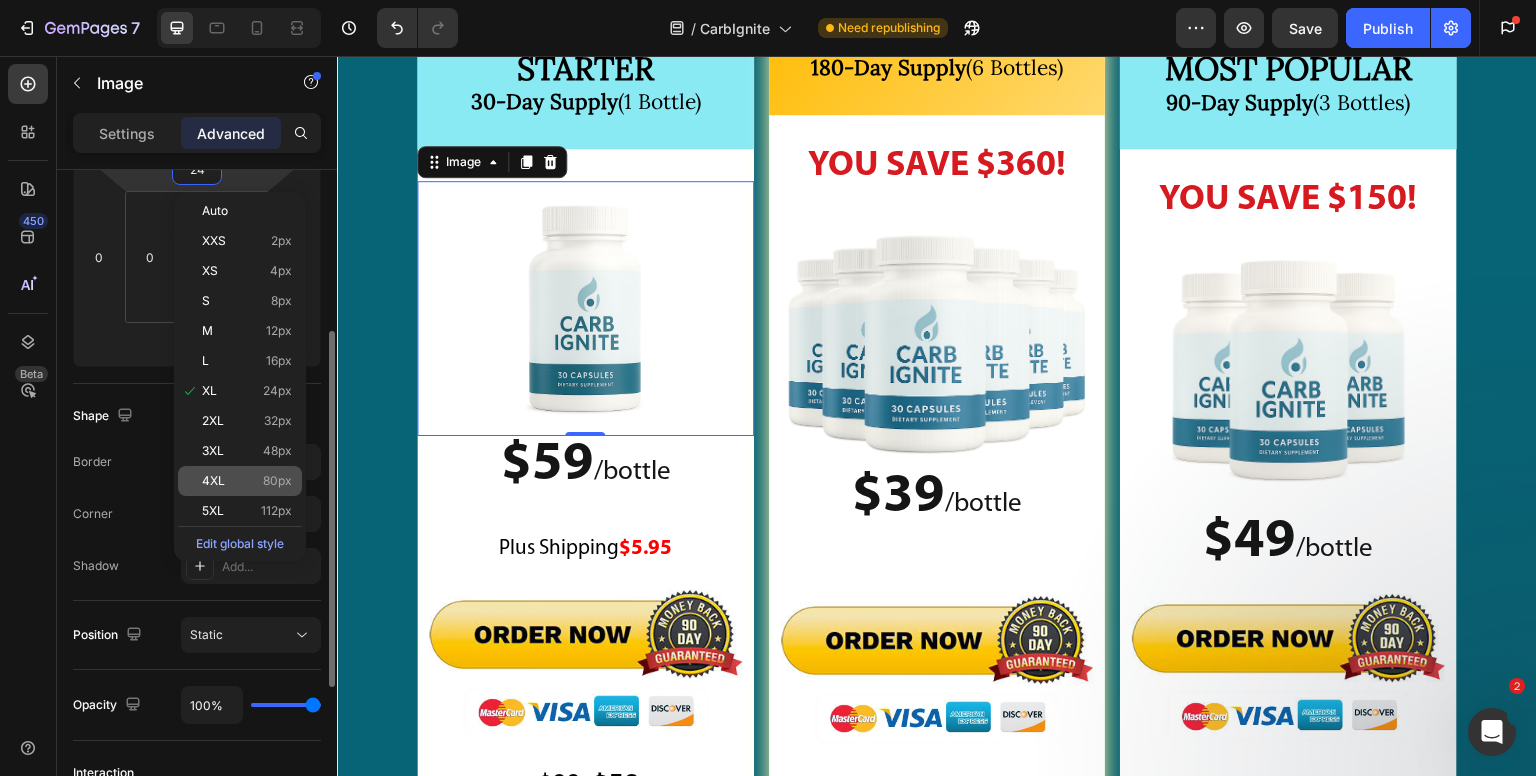 click on "80px" at bounding box center [277, 481] 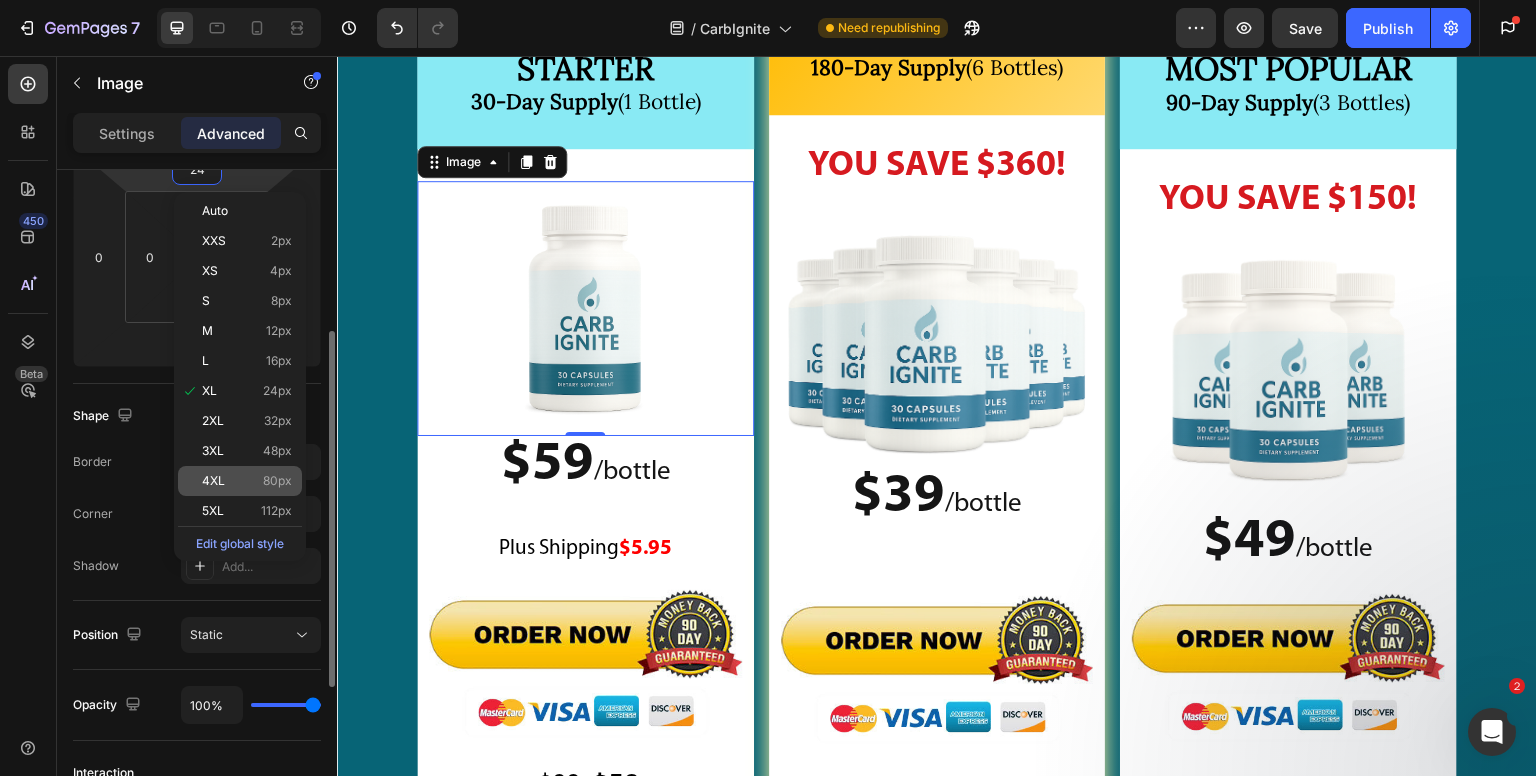 type on "80" 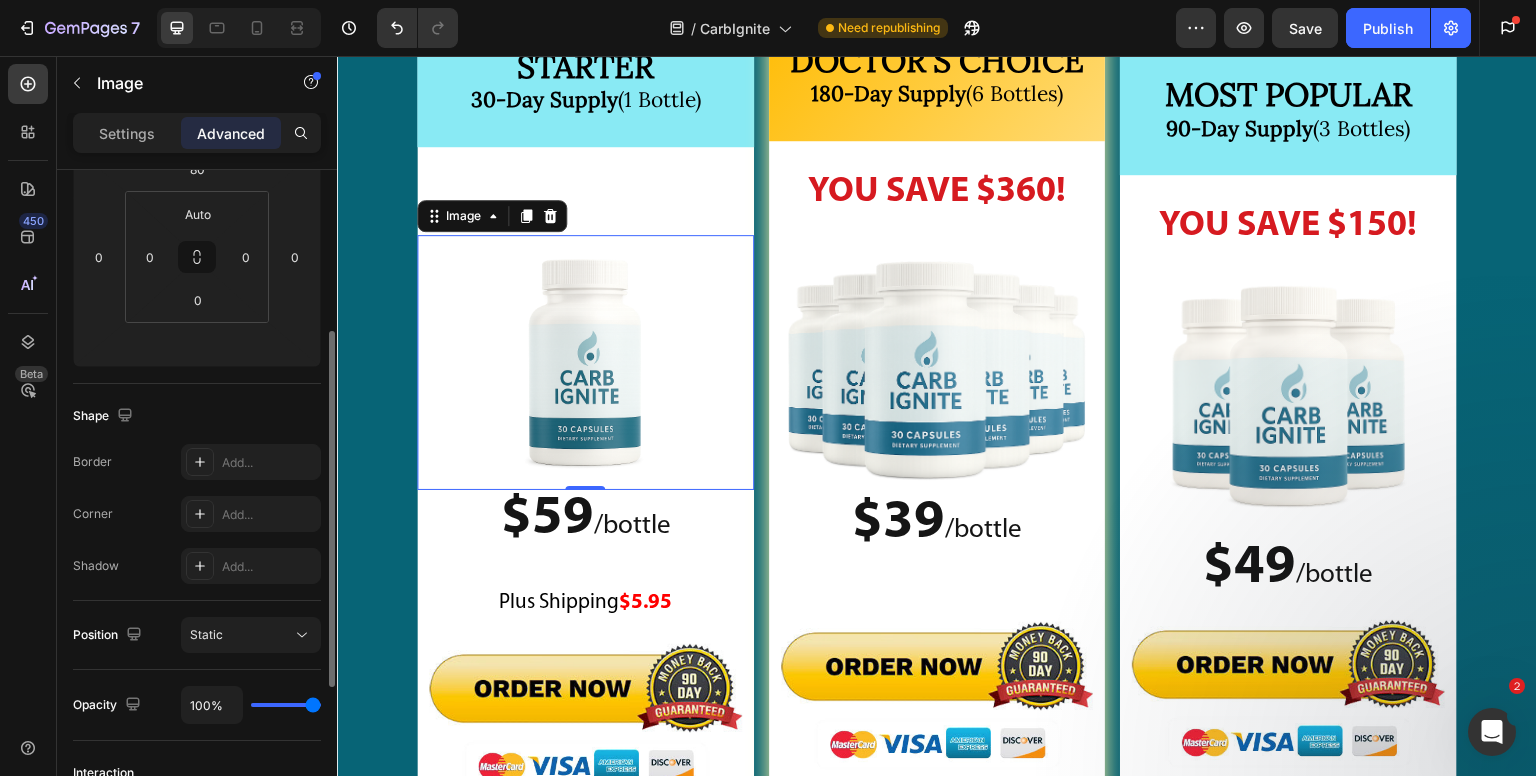 scroll, scrollTop: 27339, scrollLeft: 0, axis: vertical 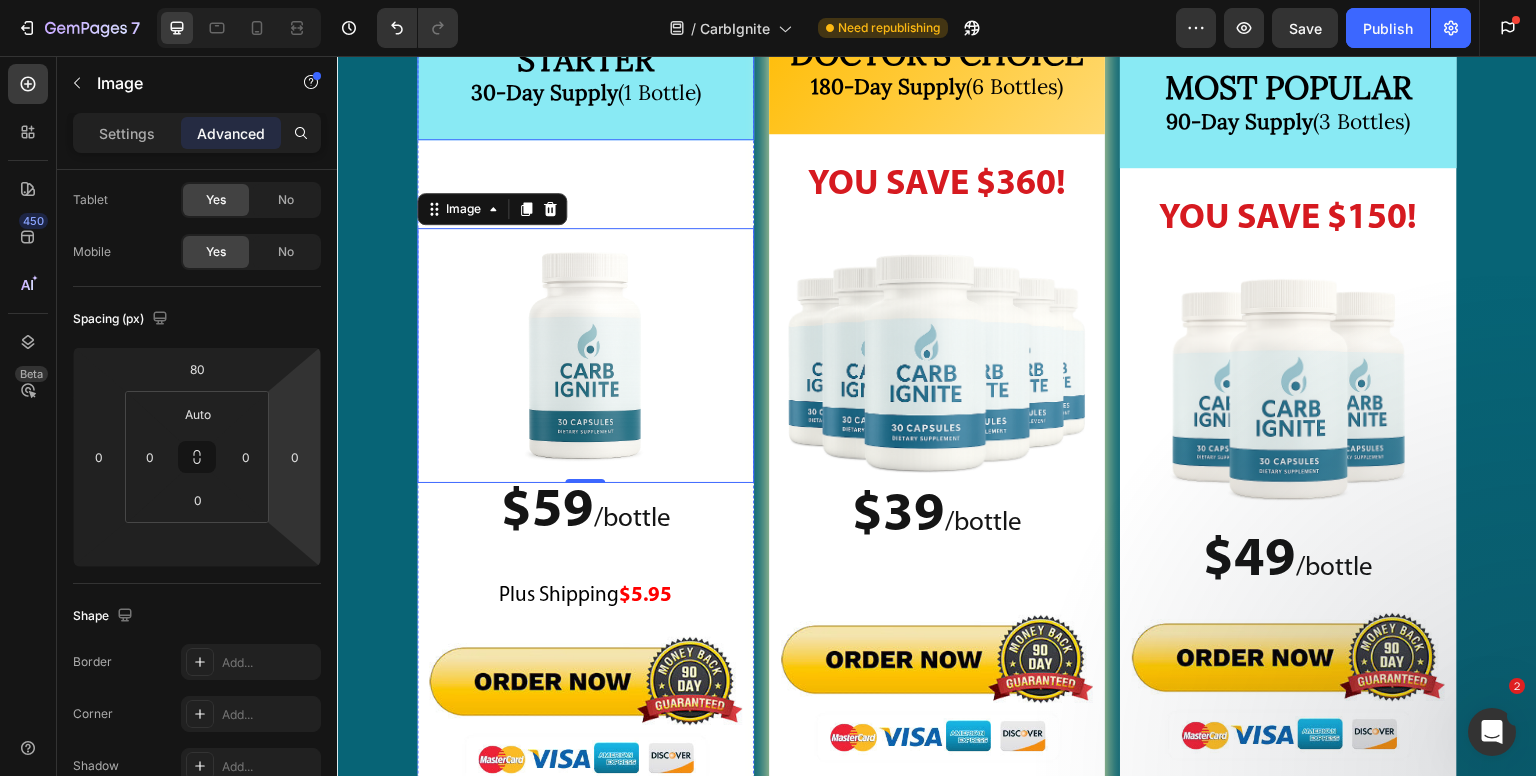 click on "STARTER 30-Day Supply   (1 Bottle)   Heading Image   0 $59 / bottle Text Block $59 /bottle Text Block Plus Shipping   $5.95 Text Block Image Row Image $99 Text Block $59 Text Block Row Row MOST POPULAR 90-Day Supply   (3 Bottles)   Heading YOU SAVE $150! Text Block Image $49 / bottle Text Block $49 /bottle Text Block Image Image $297 Text Block $147 Text Block Row Row DOCTOR'S CHOICE 180-Day Supply   (6 Bottles)   Heading YOU SAVE $360! Text Block Image $39 / bottle Text Block $39 /bottle Text Block Image Image $594 Text Block $234 Text Block Row Row Row" at bounding box center [937, 466] 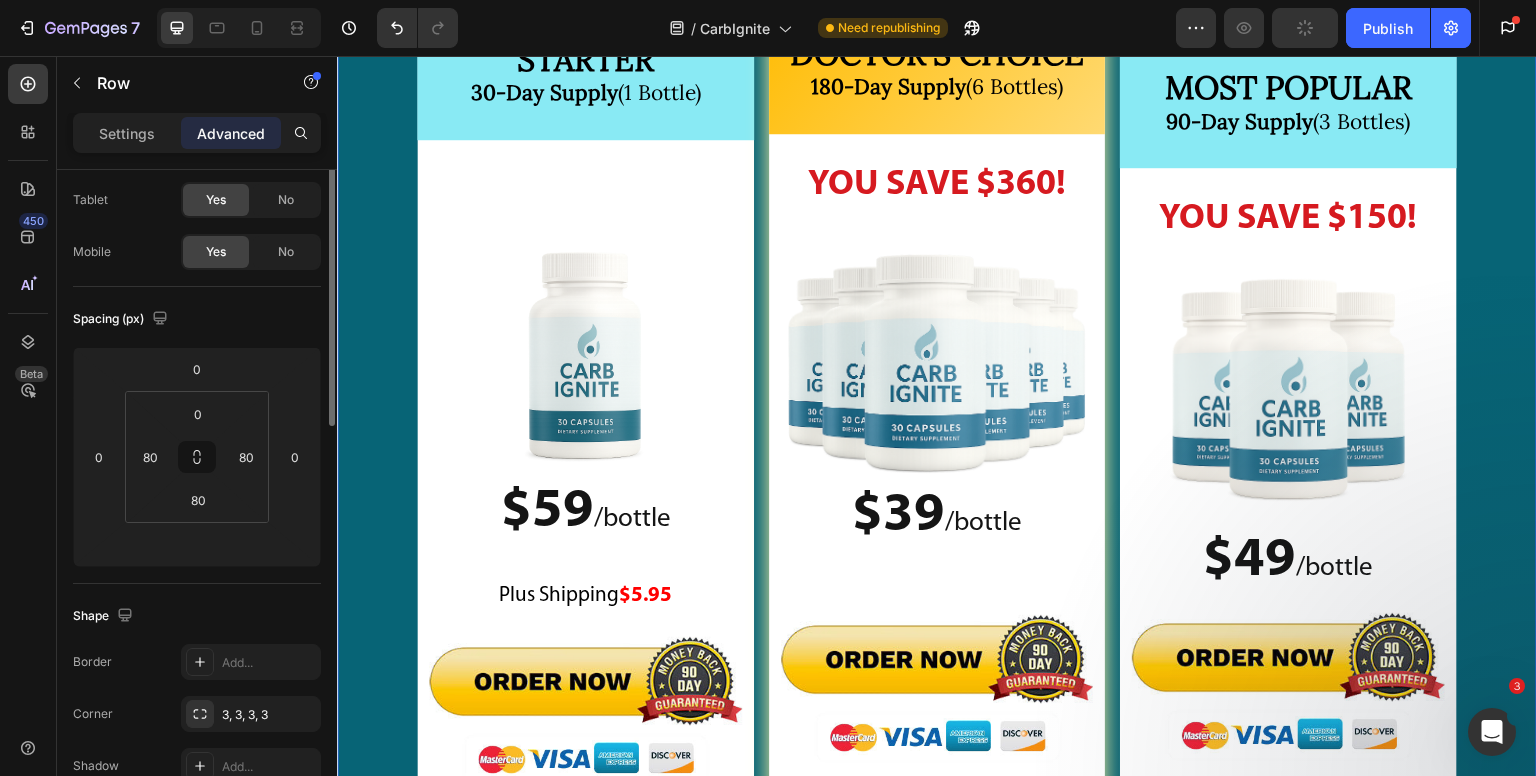 scroll, scrollTop: 0, scrollLeft: 0, axis: both 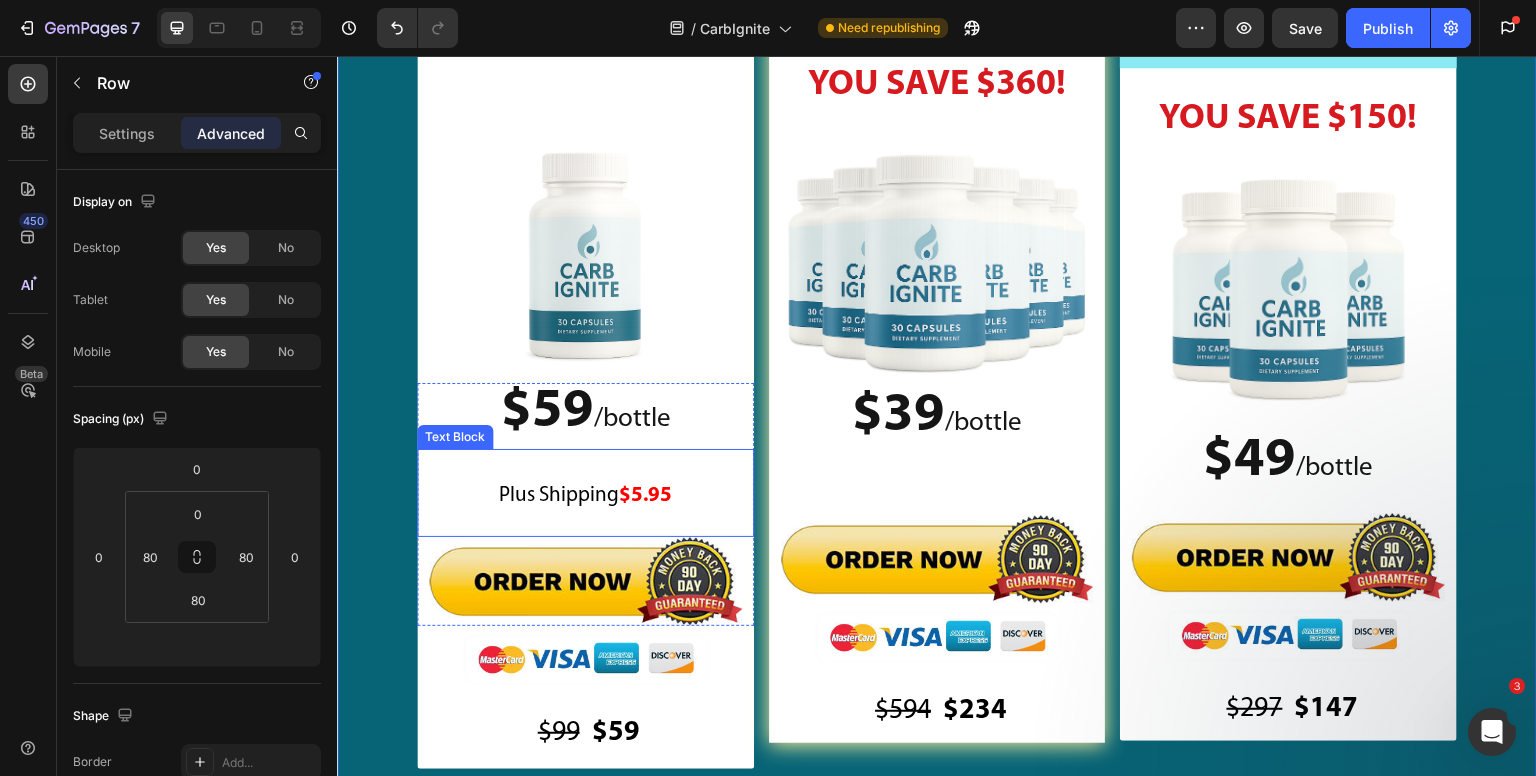 click on "Plus Shipping   $5.95" at bounding box center (585, 493) 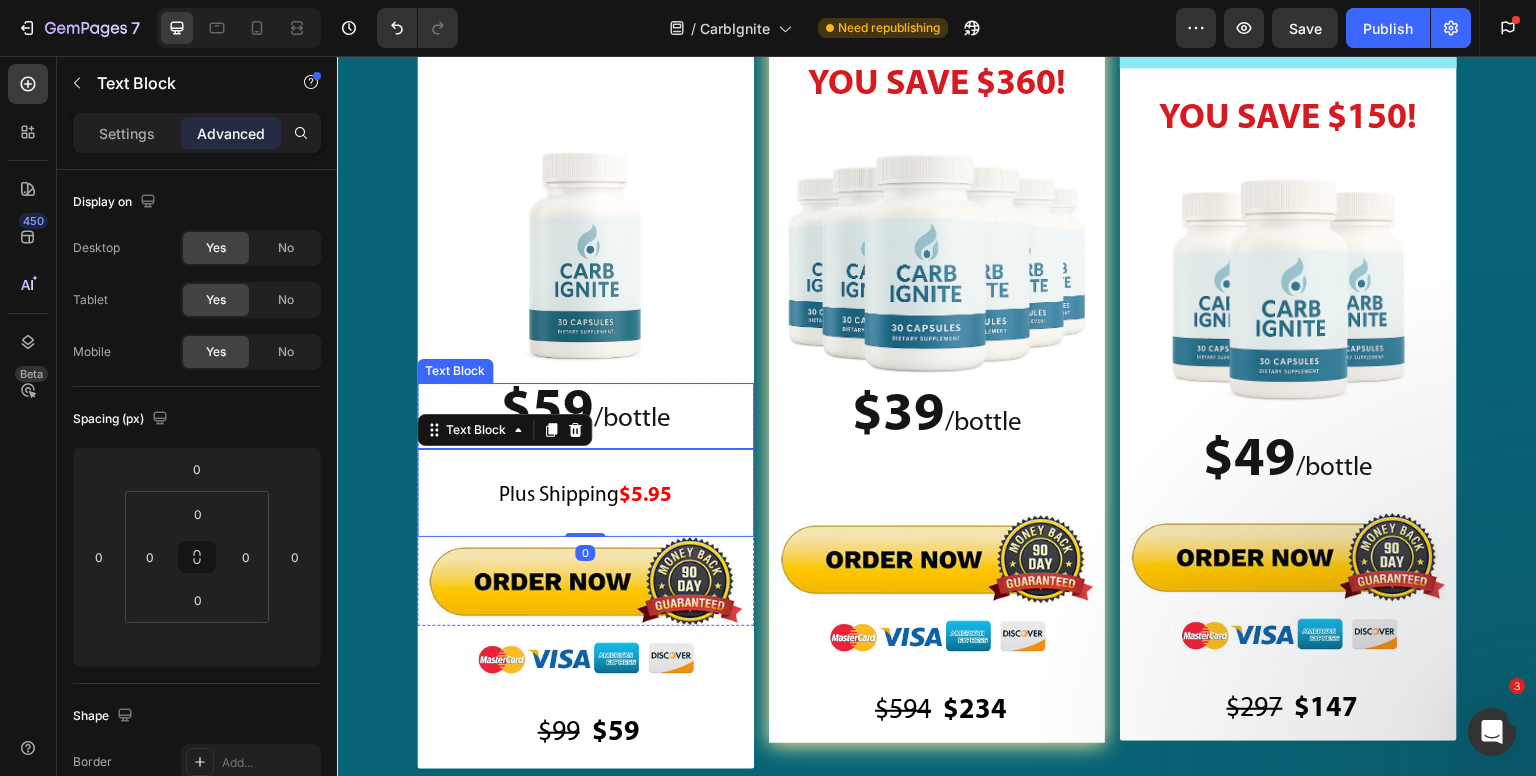 click on "/bottle" at bounding box center [631, 419] 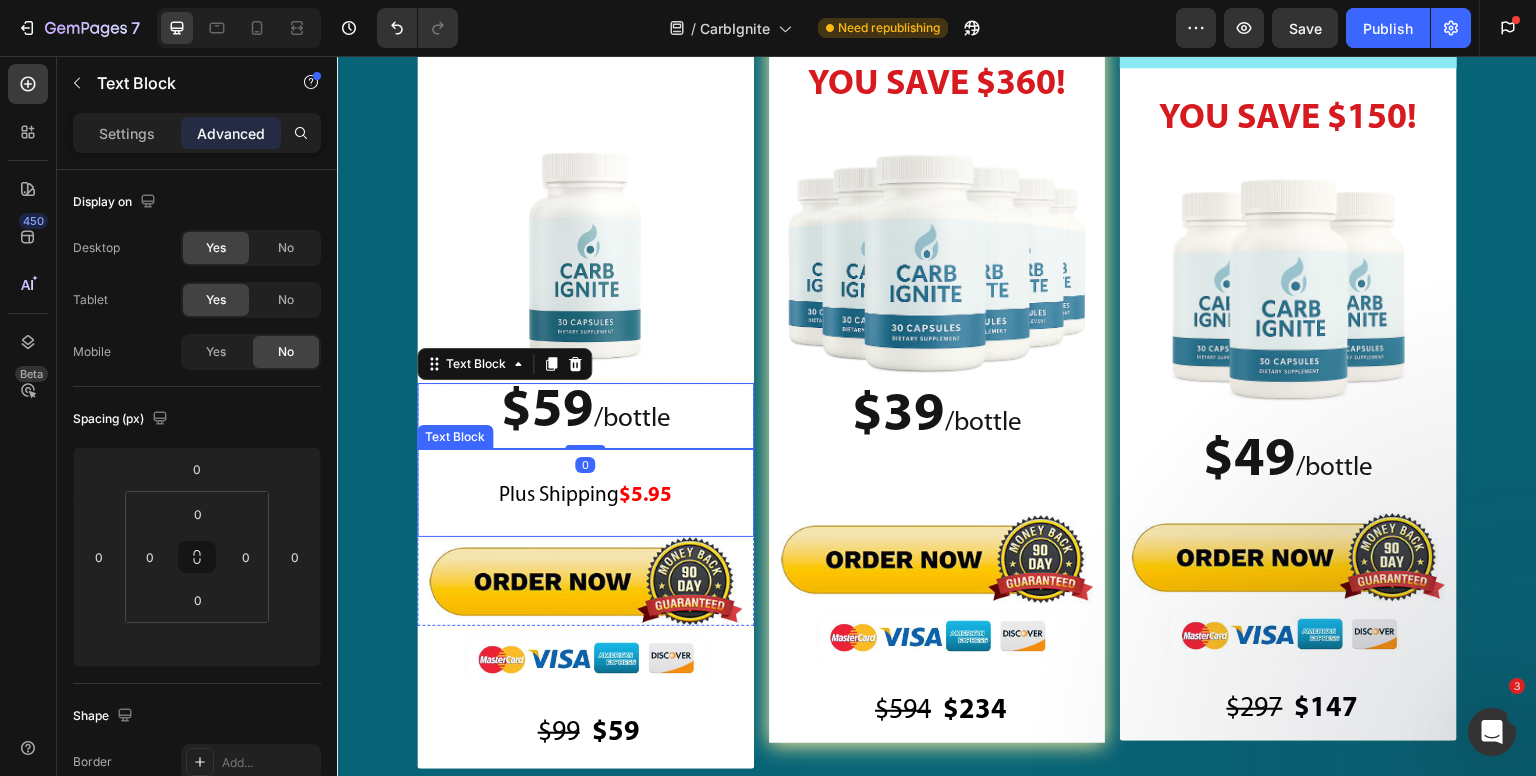 click on "Plus Shipping   $5.95" at bounding box center [585, 493] 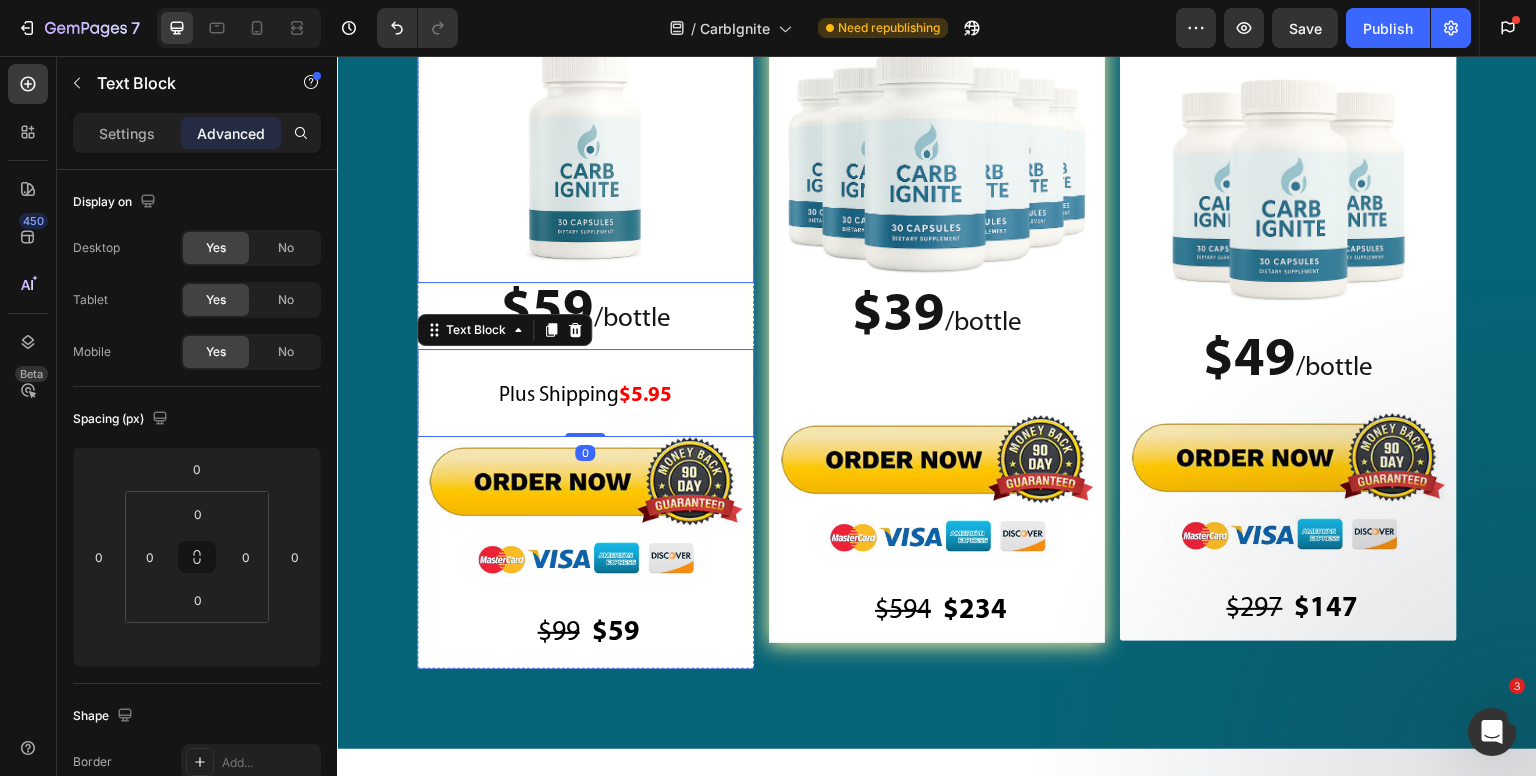 scroll, scrollTop: 27247, scrollLeft: 0, axis: vertical 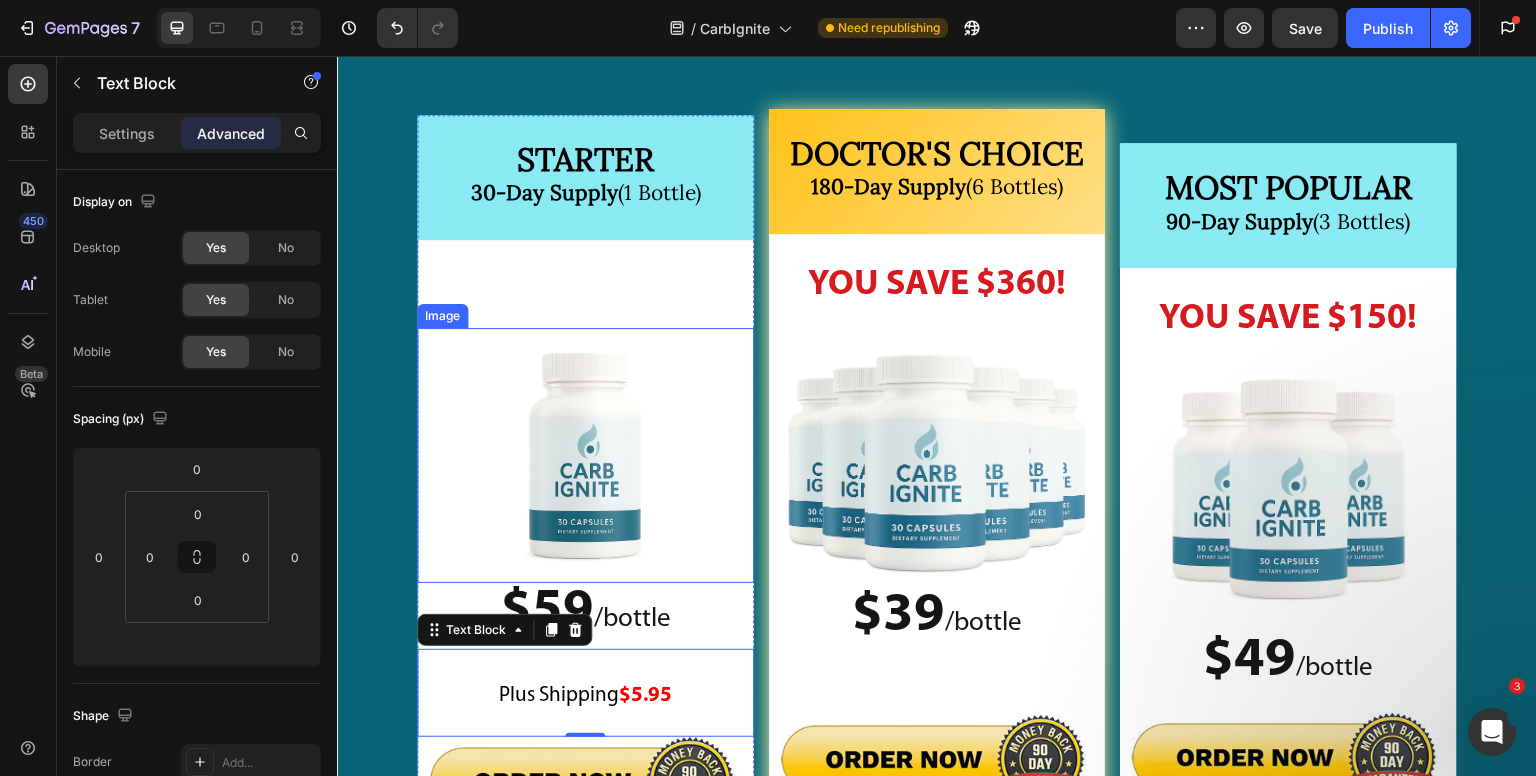 click at bounding box center [585, 455] 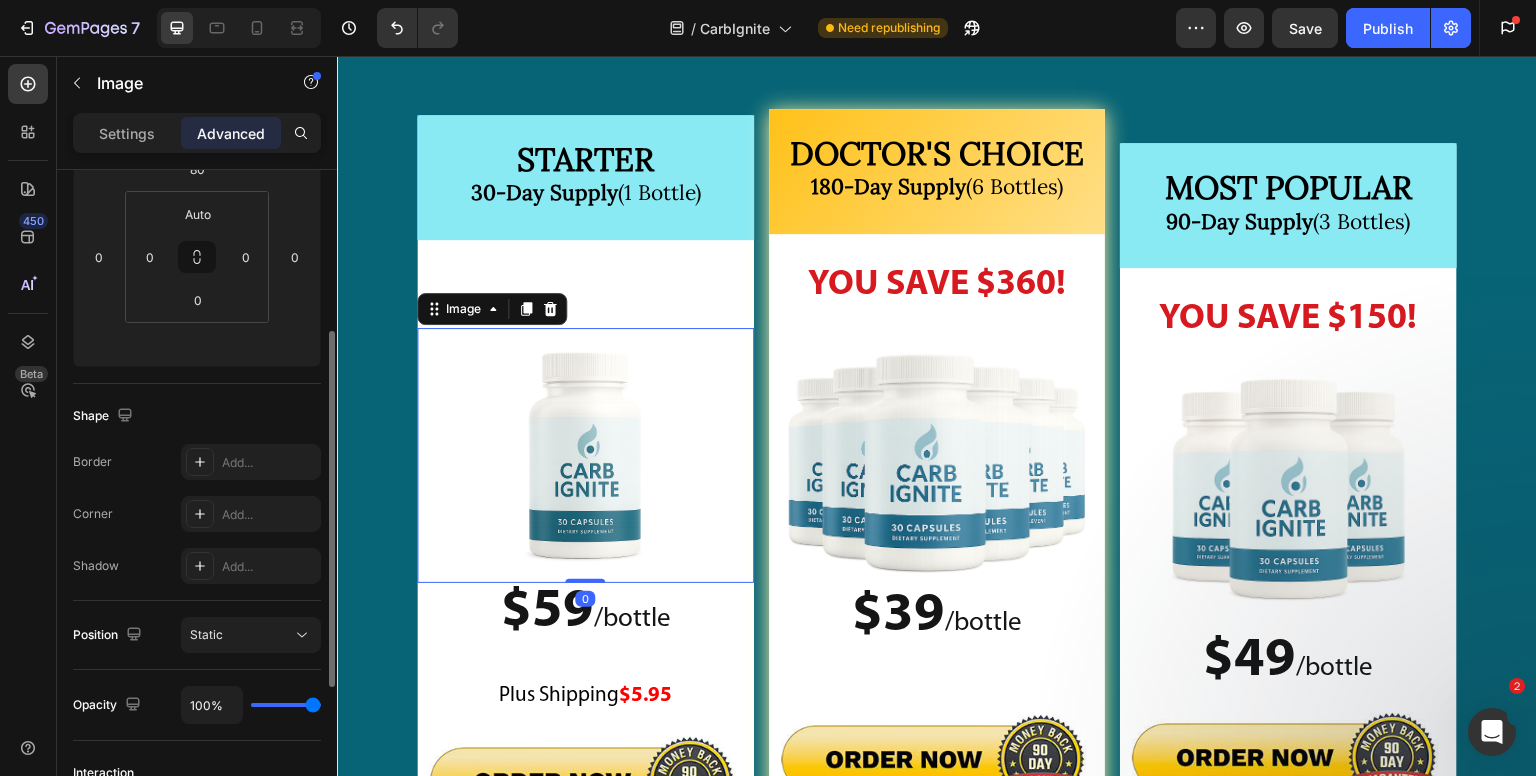 scroll, scrollTop: 0, scrollLeft: 0, axis: both 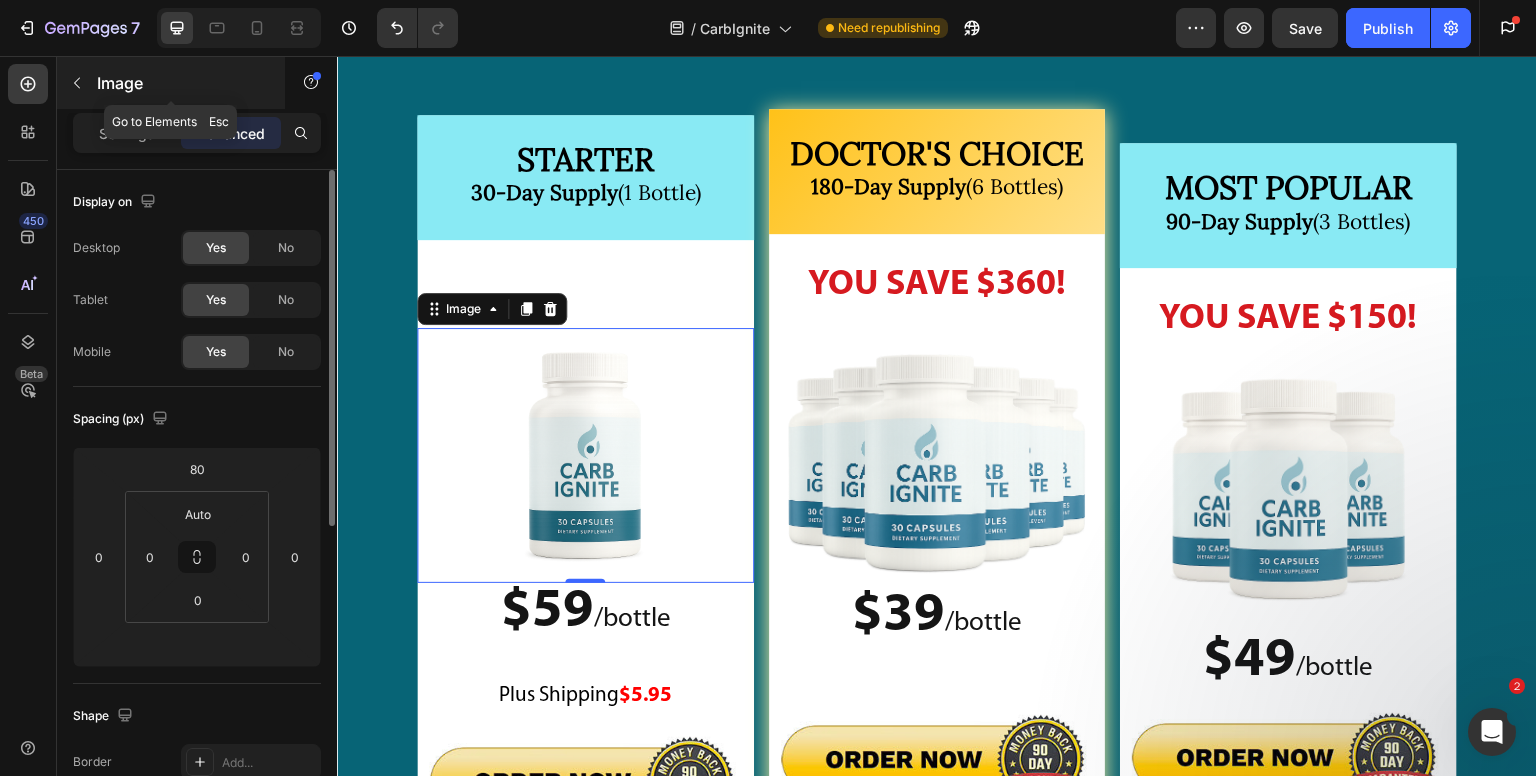 click on "Image" at bounding box center [171, 83] 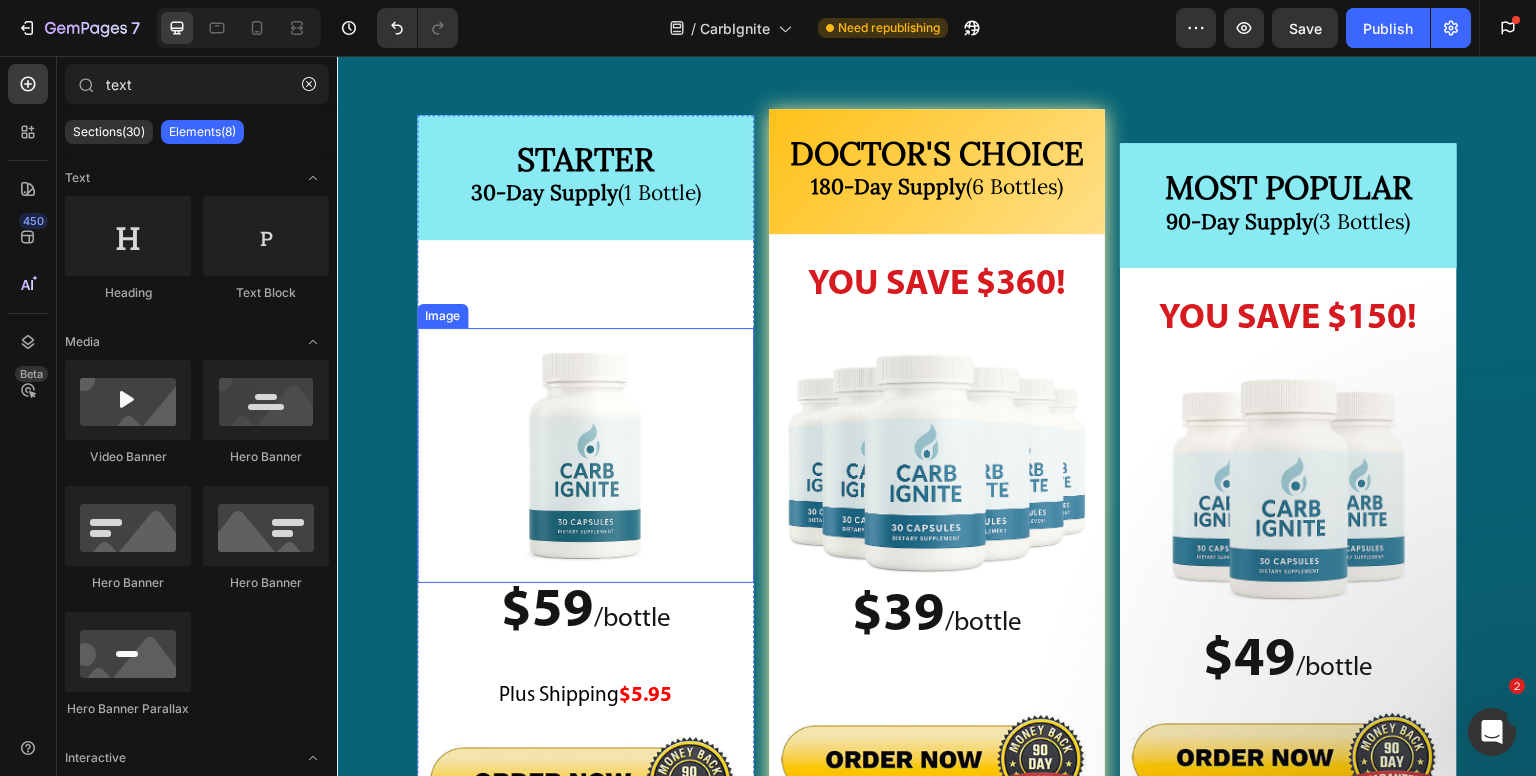 click at bounding box center [585, 455] 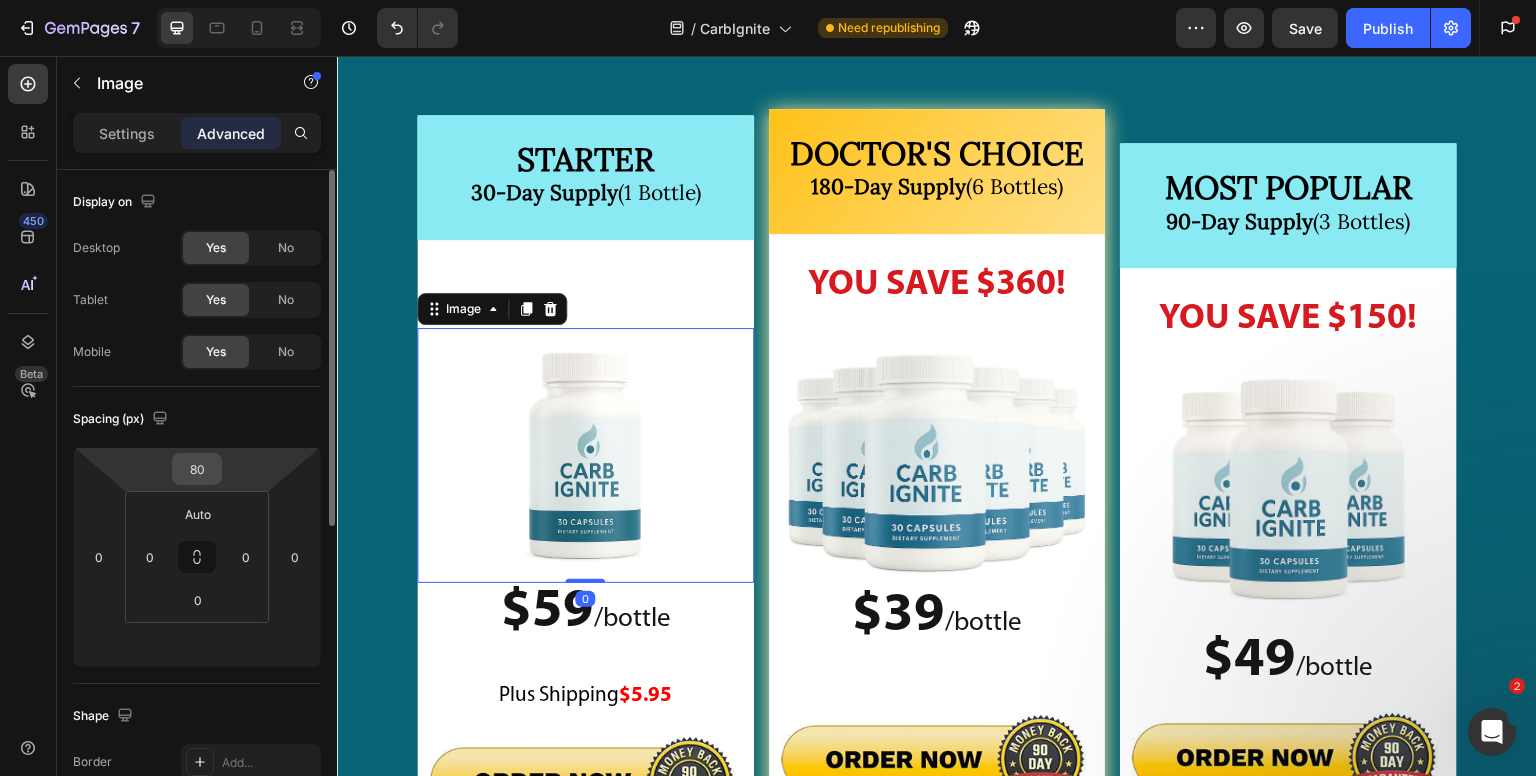 click on "80" at bounding box center [197, 469] 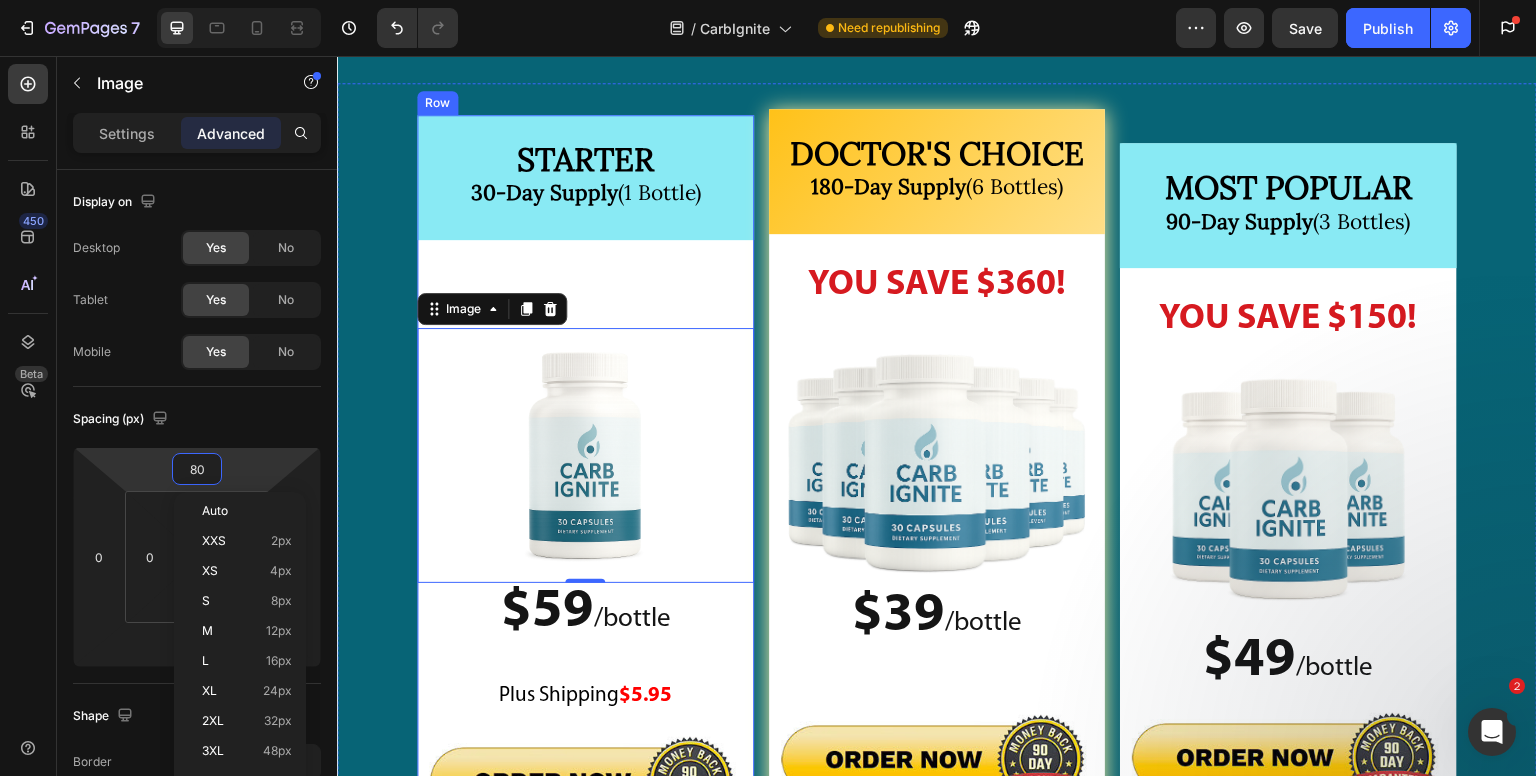 click on "STARTER 30-Day Supply  (1 Bottle)   Heading Image   0 $59 / bottle Text Block $59 /bottle Text Block Plus Shipping  $5.95 Text Block Image Row Image $99 Text Block $59 Text Block Row" at bounding box center [585, 542] 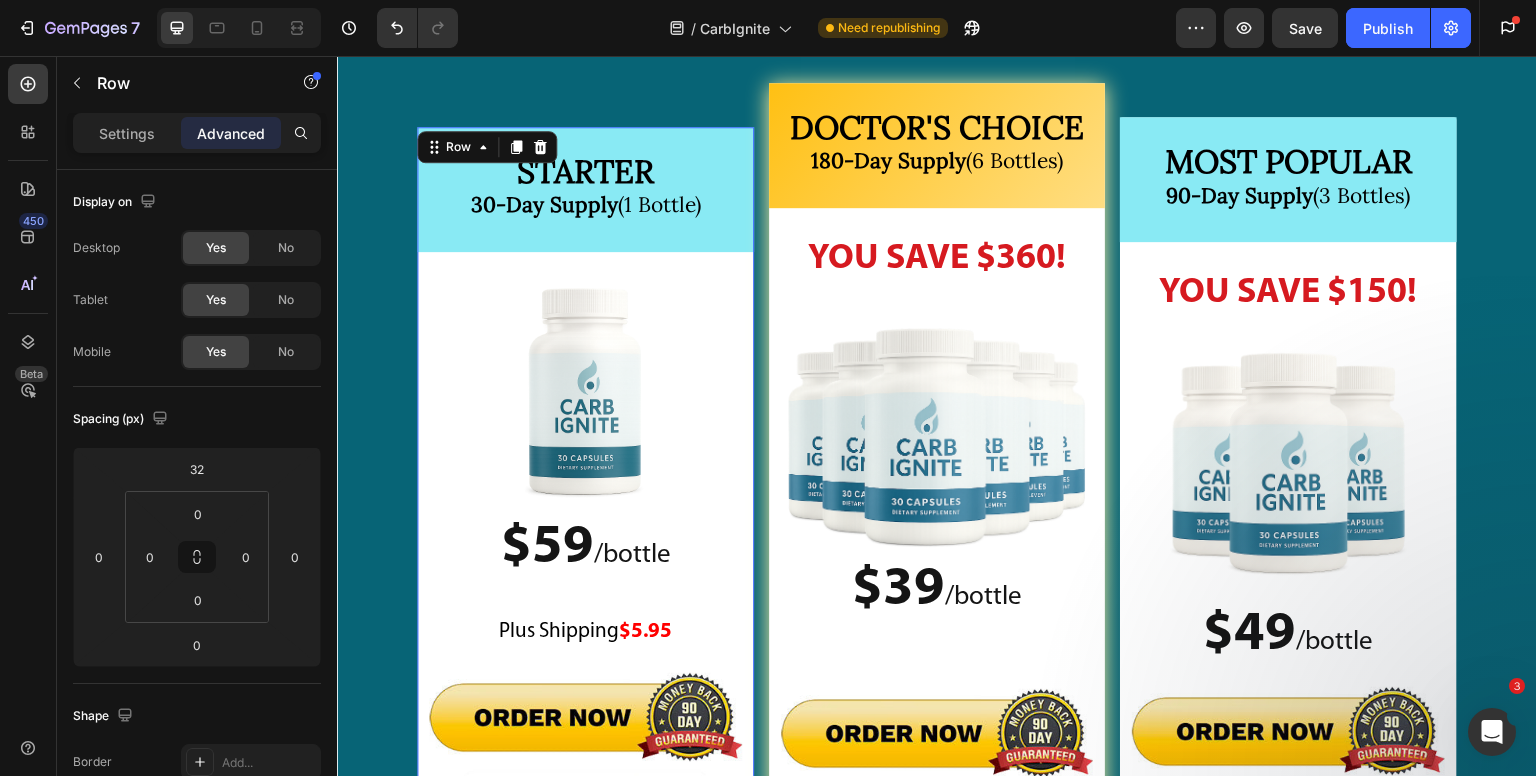 scroll, scrollTop: 27258, scrollLeft: 0, axis: vertical 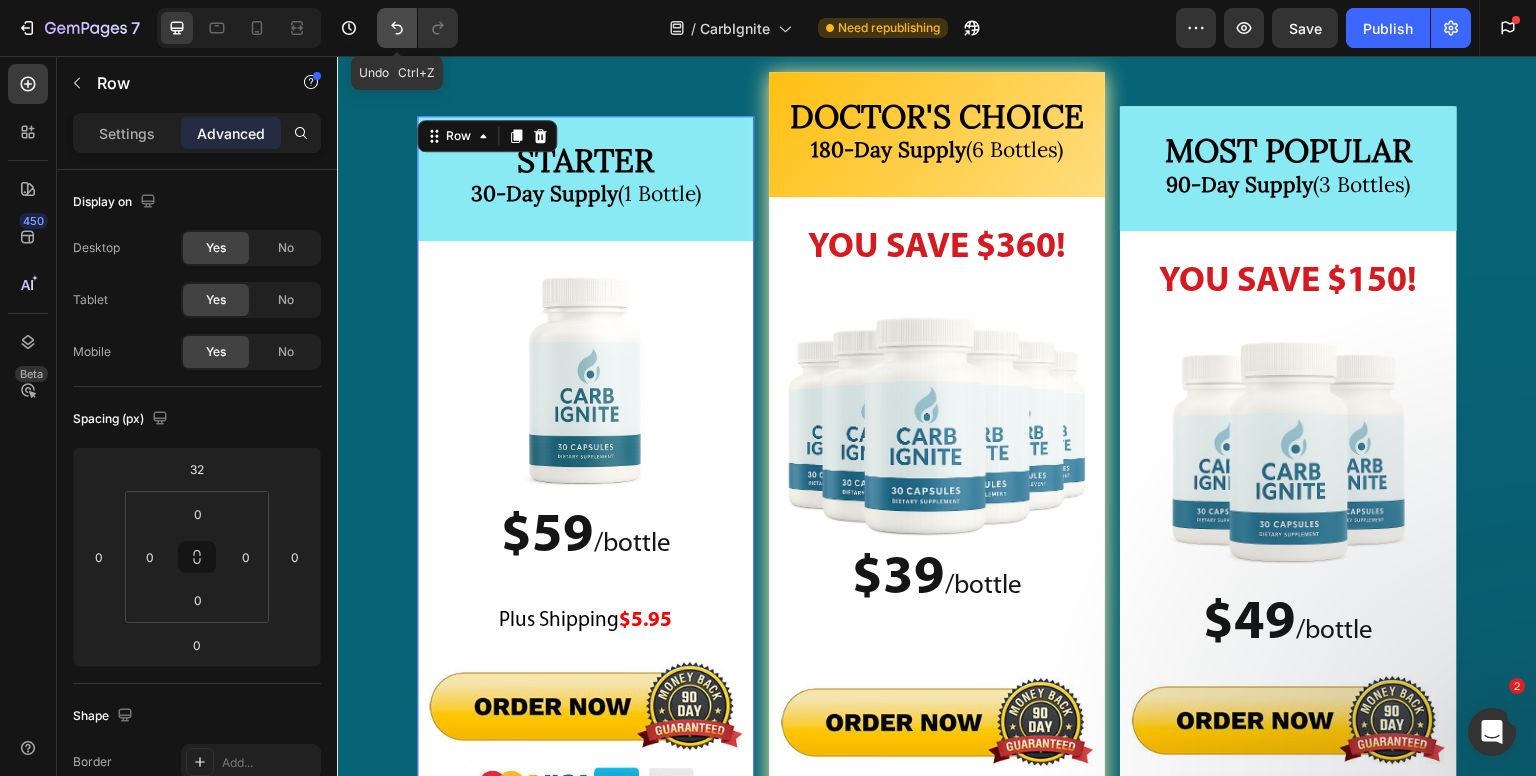 click 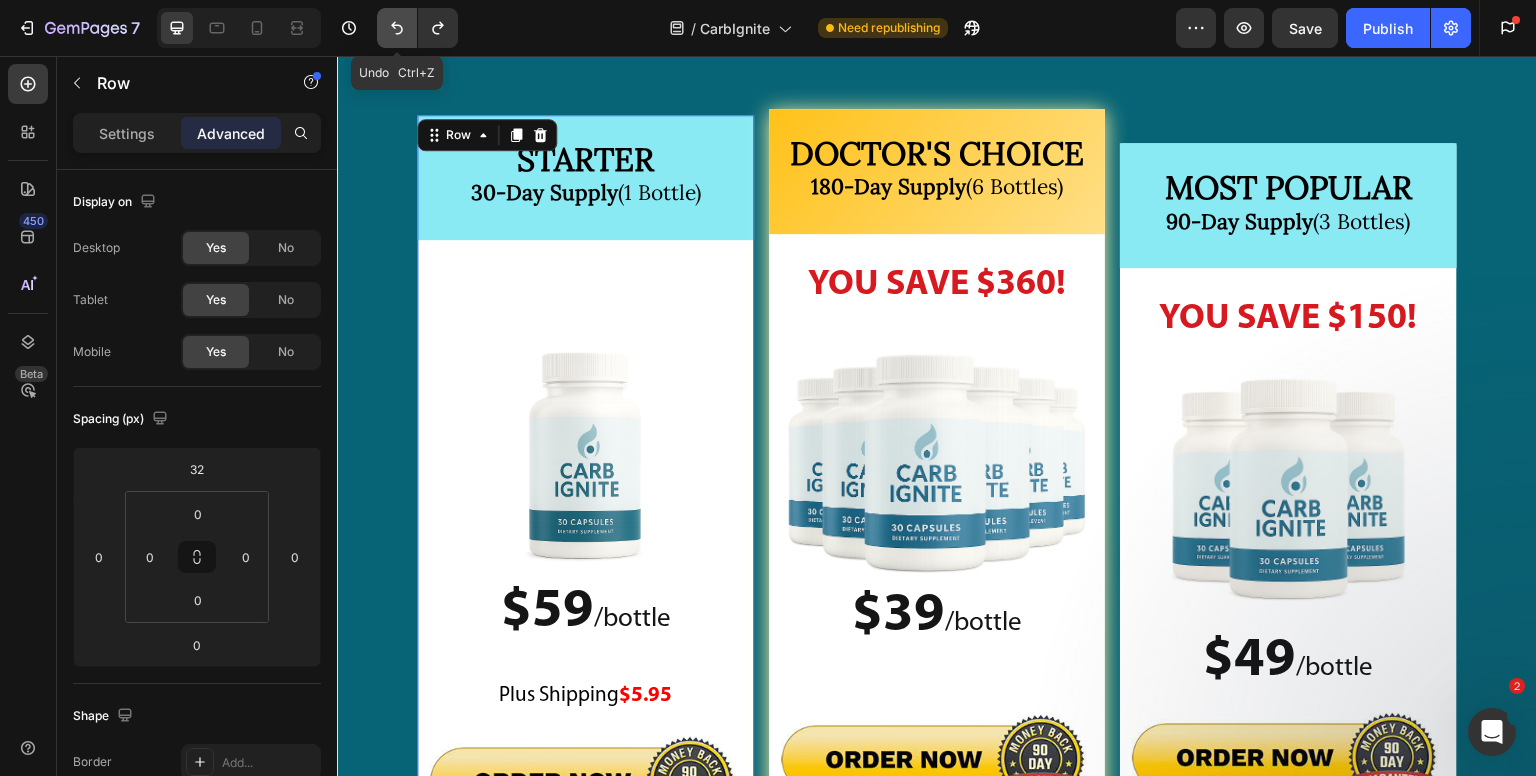 click 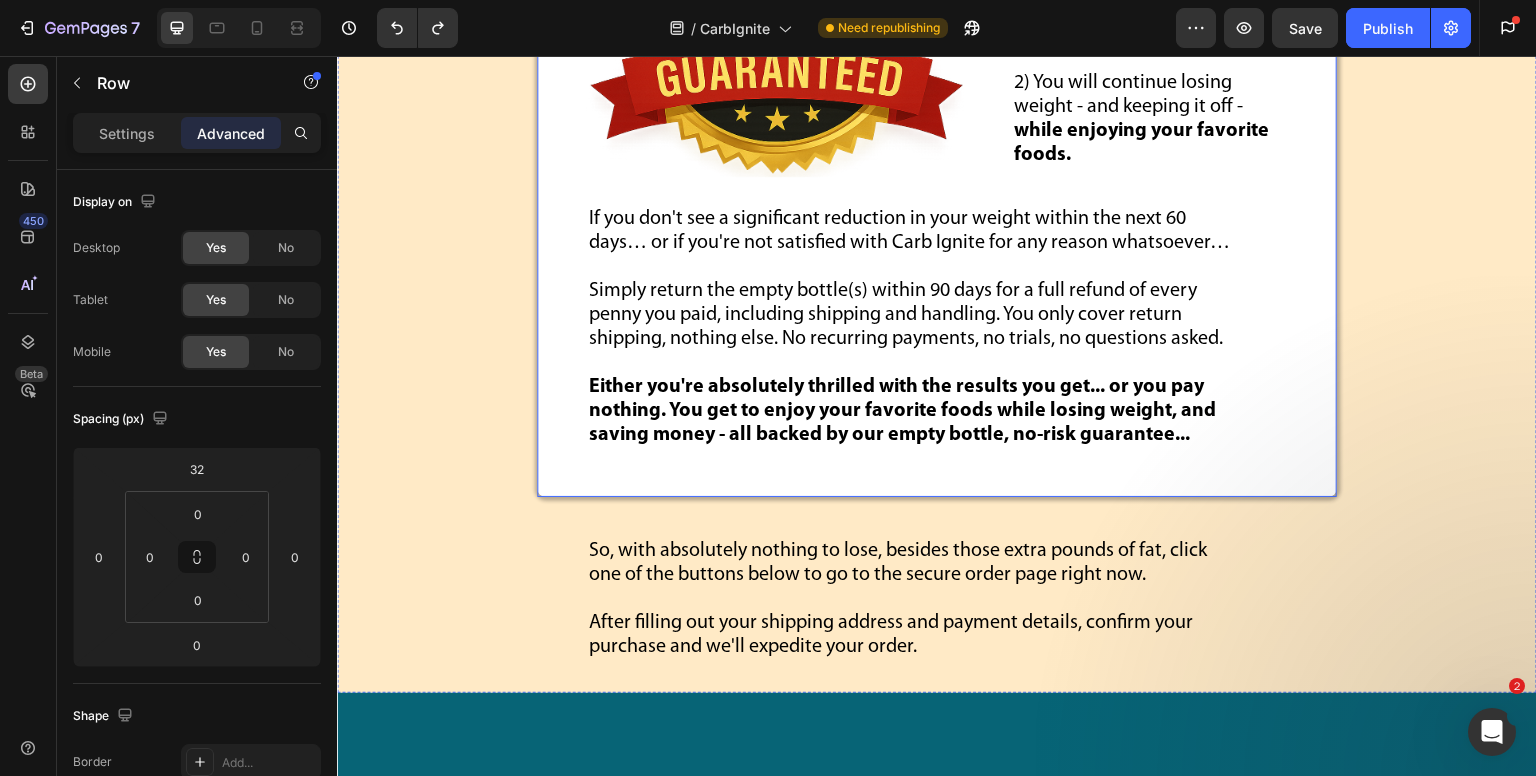 scroll, scrollTop: 26356, scrollLeft: 0, axis: vertical 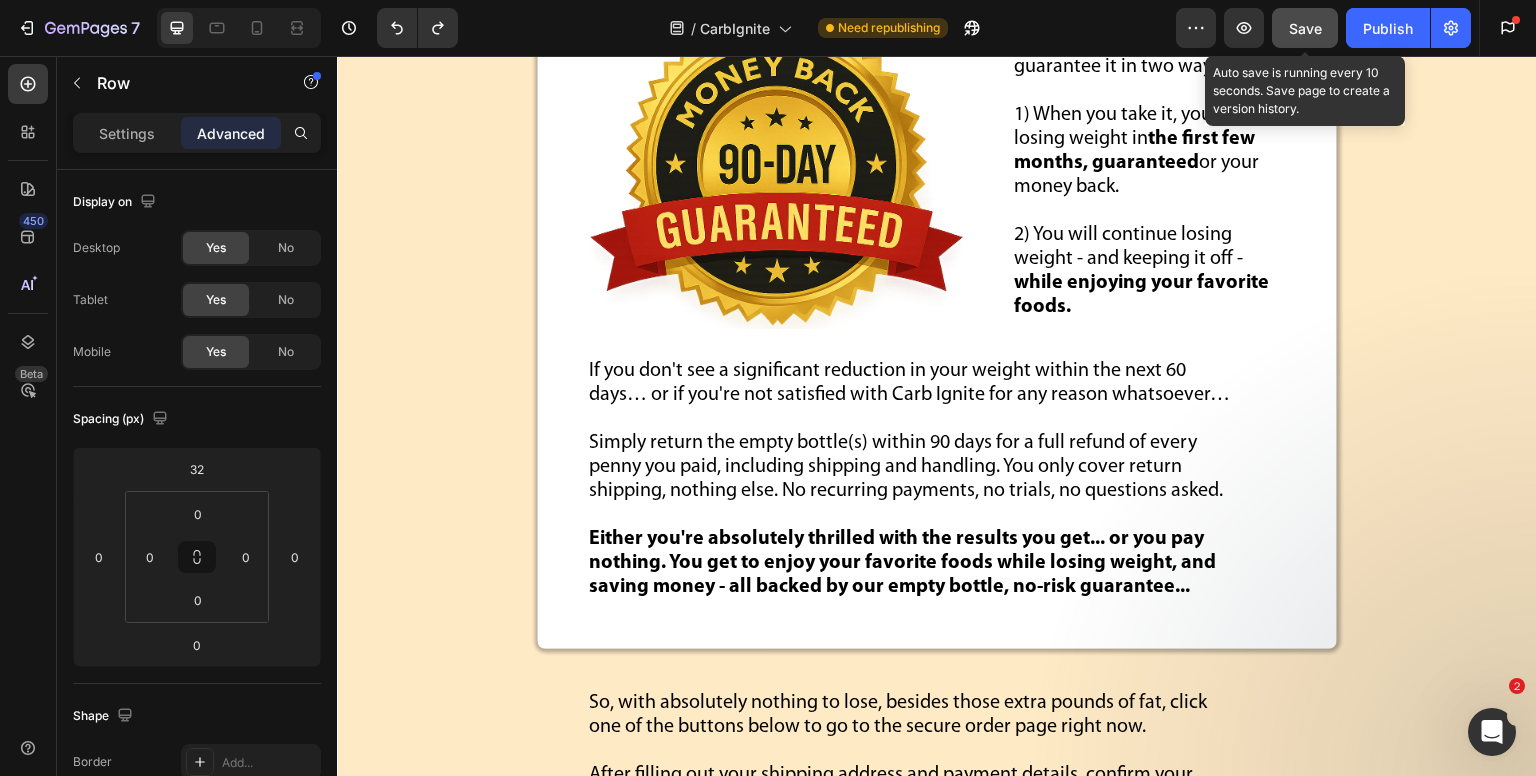 click on "Save" 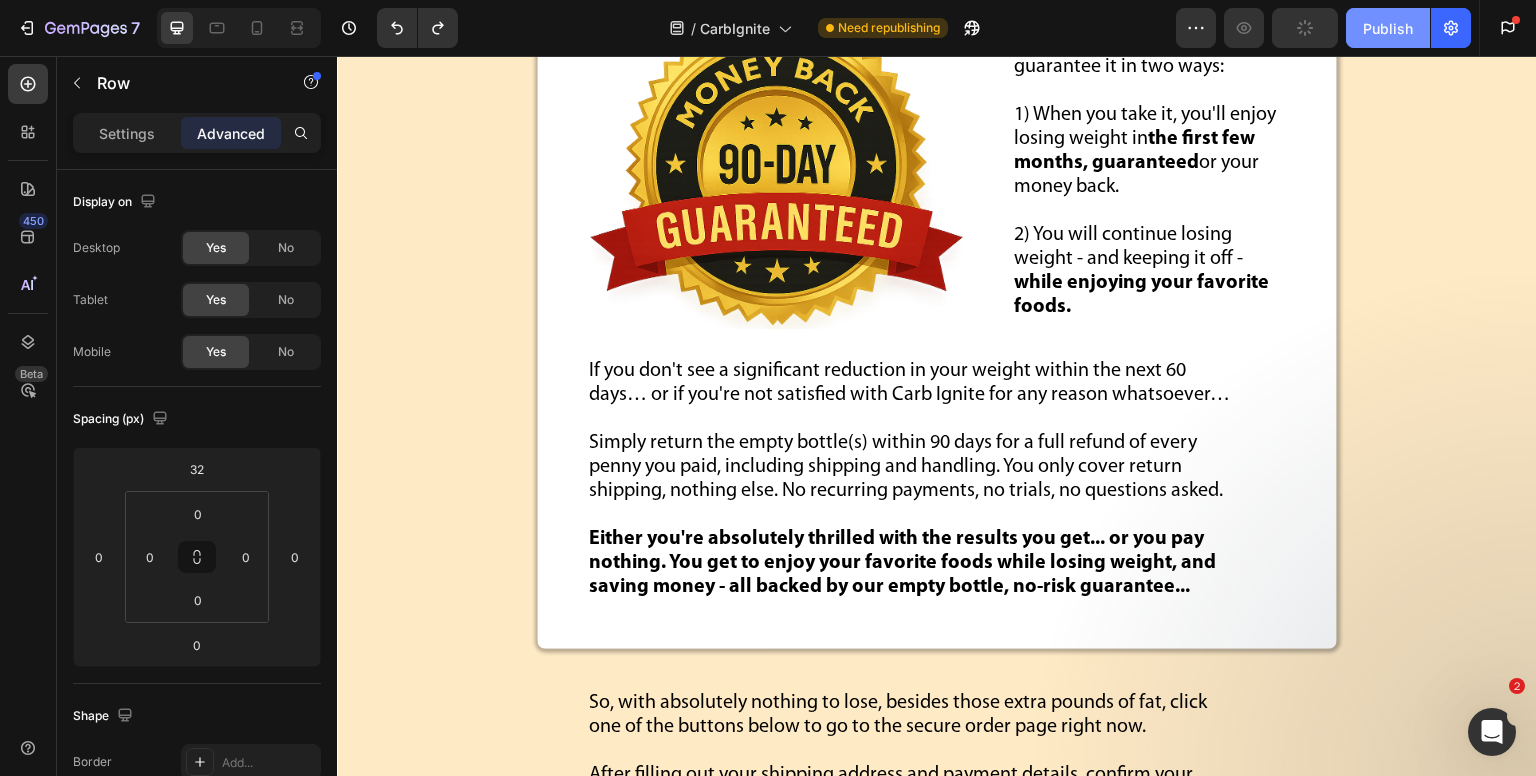 click on "Publish" at bounding box center (1388, 28) 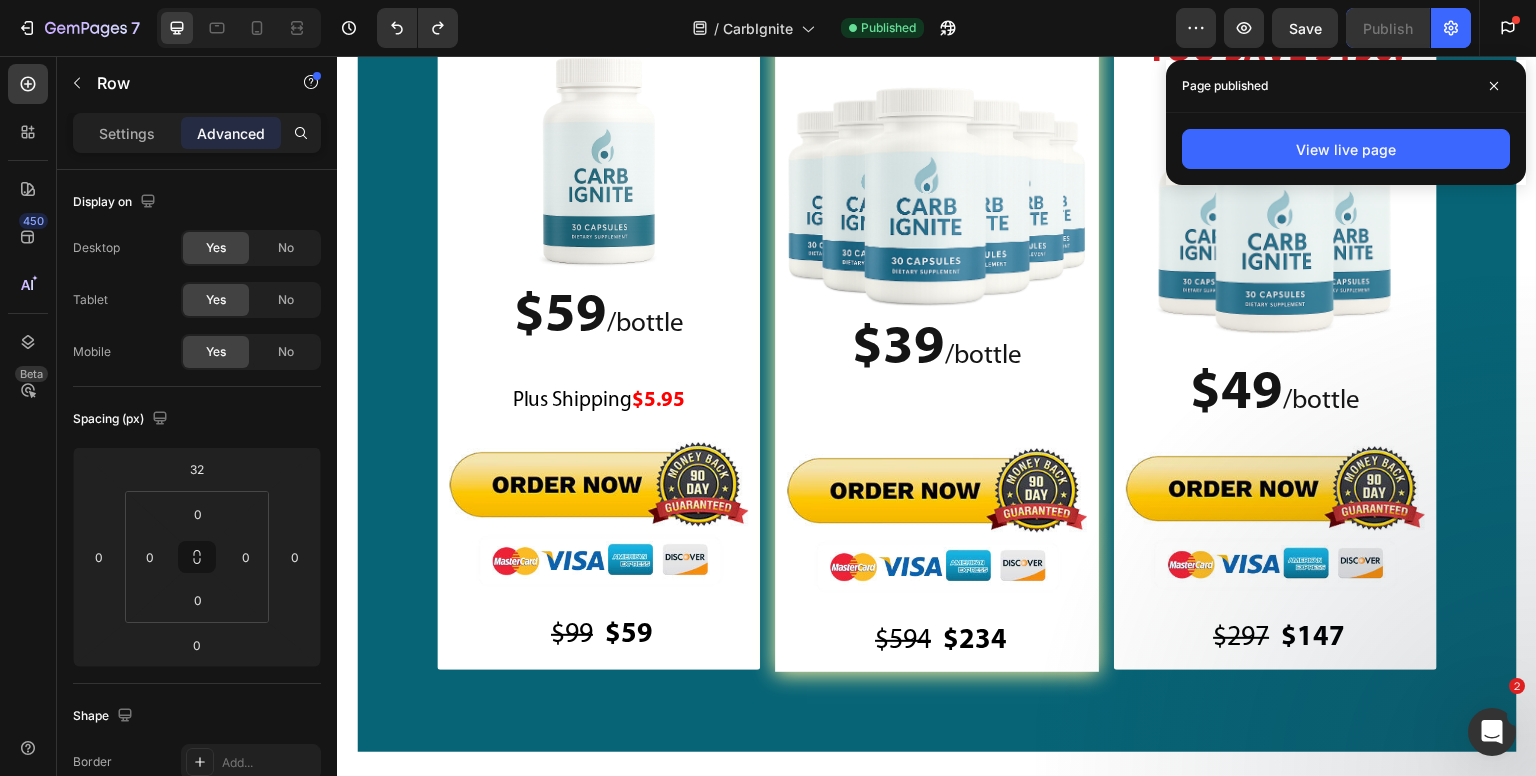 scroll, scrollTop: 27256, scrollLeft: 0, axis: vertical 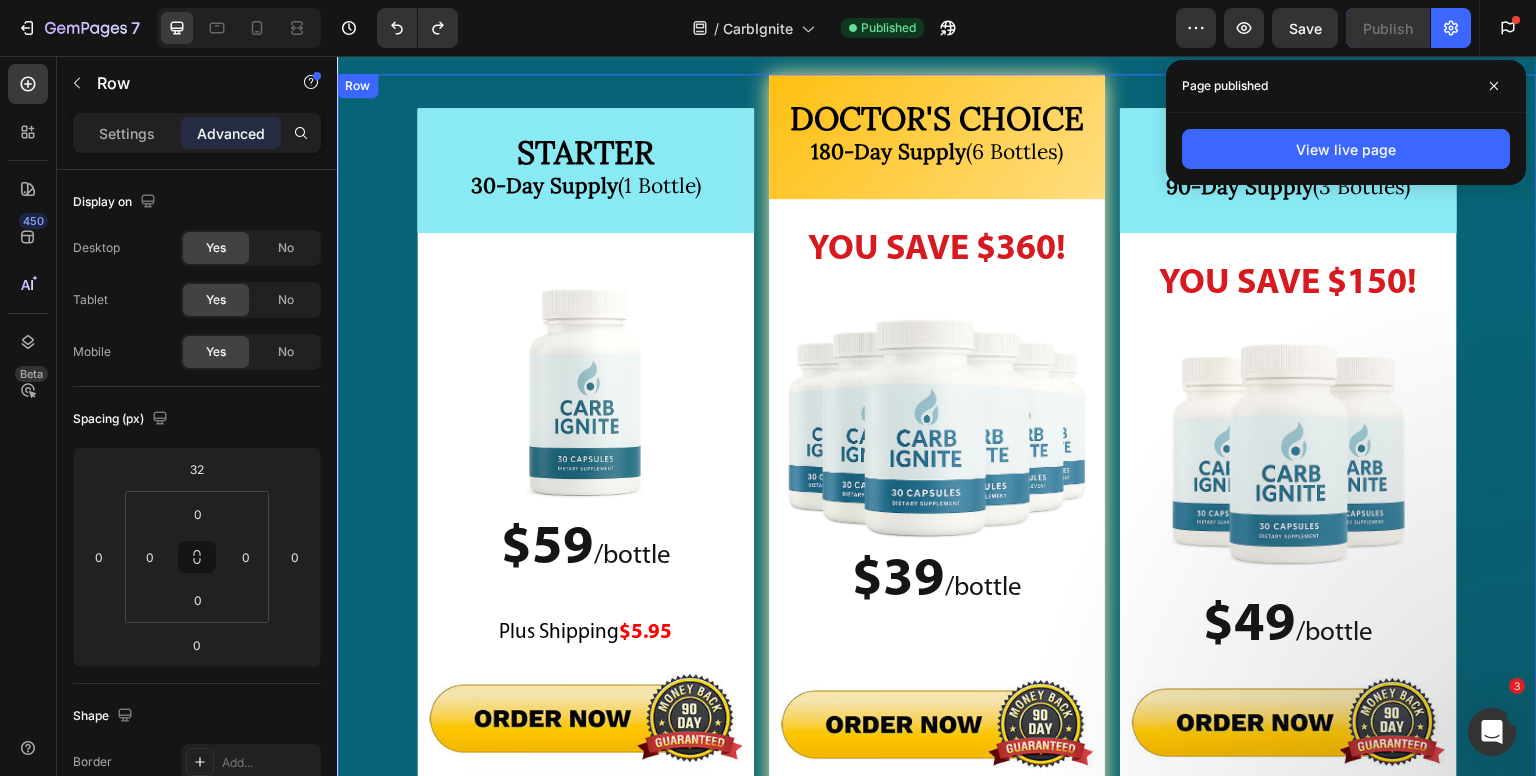 click on "STARTER 30-Day Supply   (1 Bottle)   Heading Image $59 / bottle Text Block $59 /bottle Text Block Plus Shipping   $5.95 Text Block Image Row Image $99 Text Block $59 Text Block Row Row MOST POPULAR 90-Day Supply   (3 Bottles)   Heading YOU SAVE $150! Text Block Image $49 / bottle Text Block $49 /bottle Text Block Image Image $297 Text Block $147 Text Block Row Row DOCTOR'S CHOICE 180-Day Supply   (6 Bottles)   Heading YOU SAVE $360! Text Block Image $39 / bottle Text Block $39 /bottle Text Block Image Image $594 Text Block $234 Text Block Row Row Row" at bounding box center (937, 531) 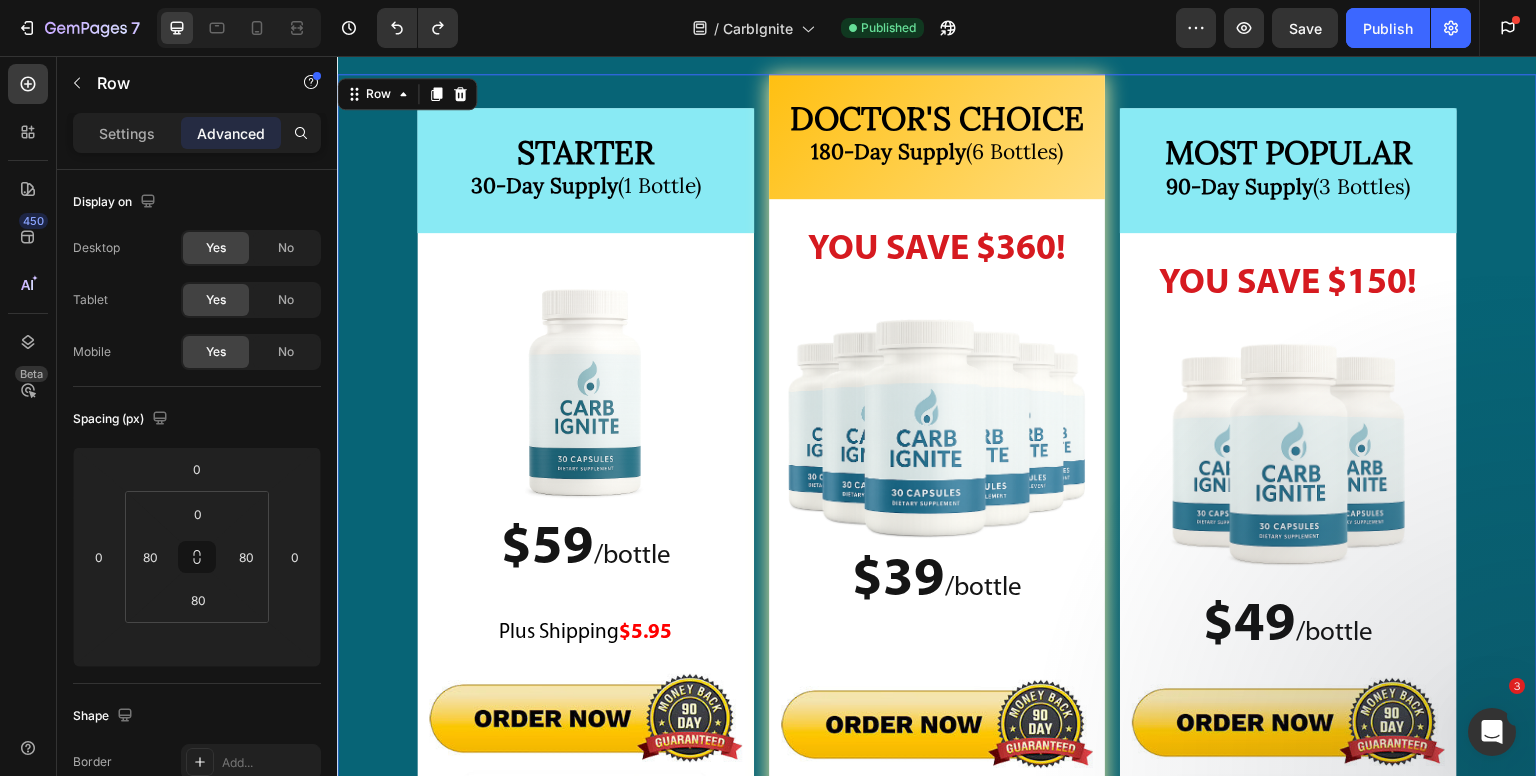 click on "STARTER 30-Day Supply   (1 Bottle)   Heading Image $59 / bottle Text Block $59 /bottle Text Block Plus Shipping   $5.95 Text Block Image Row Image $99 Text Block $59 Text Block Row Row MOST POPULAR 90-Day Supply   (3 Bottles)   Heading YOU SAVE $150! Text Block Image $49 / bottle Text Block $49 /bottle Text Block Image Image $297 Text Block $147 Text Block Row Row DOCTOR'S CHOICE 180-Day Supply   (6 Bottles)   Heading YOU SAVE $360! Text Block Image $39 / bottle Text Block $39 /bottle Text Block Image Image $594 Text Block $234 Text Block Row Row Row   0" at bounding box center [937, 531] 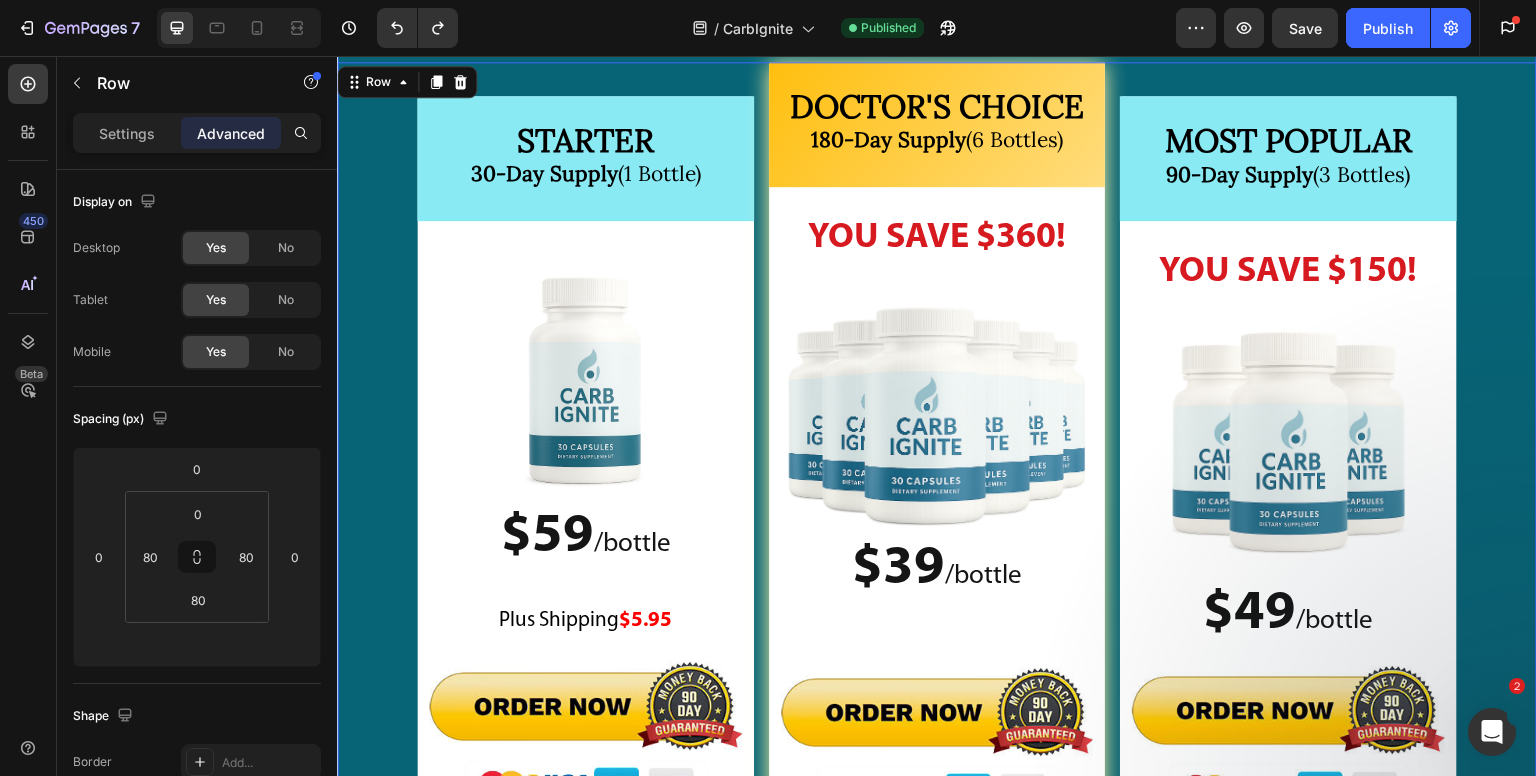 scroll, scrollTop: 27272, scrollLeft: 0, axis: vertical 